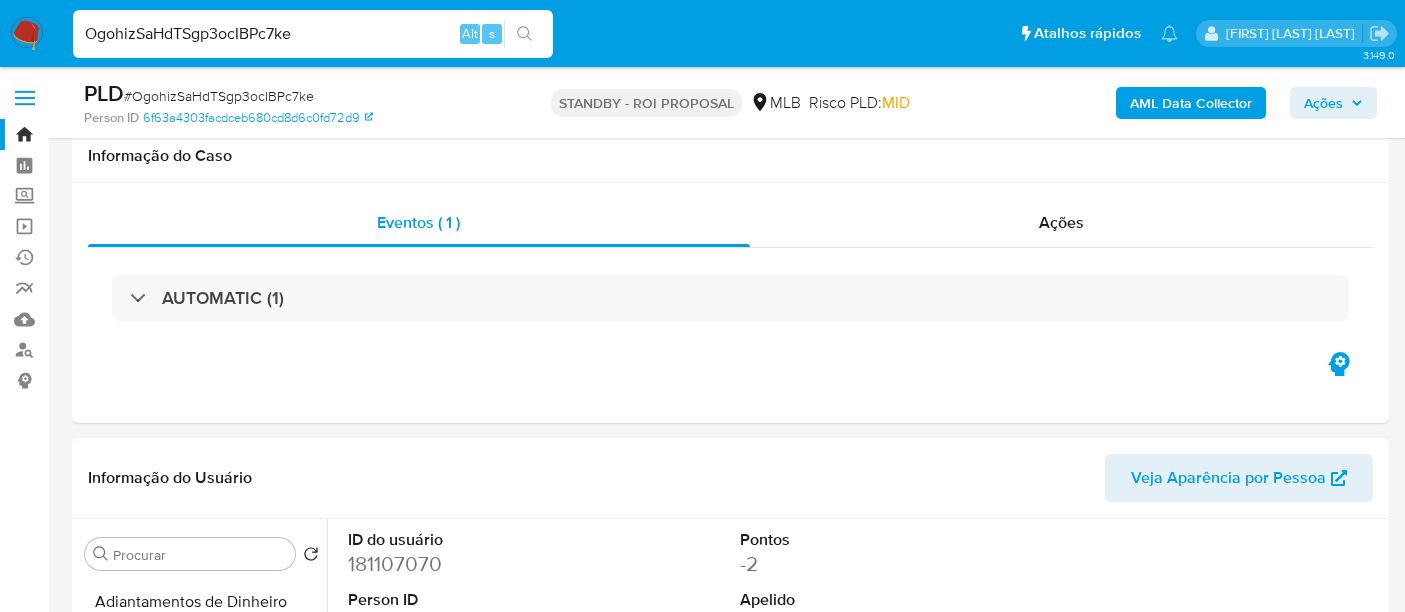 select on "10" 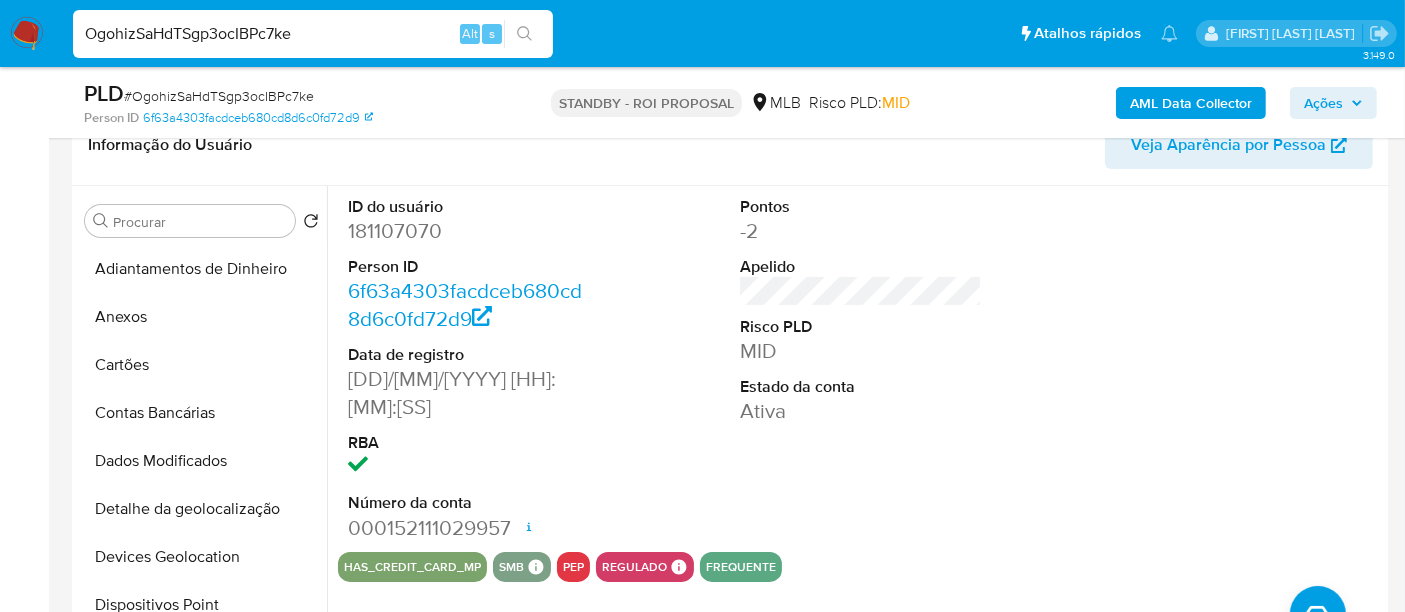 scroll, scrollTop: 333, scrollLeft: 0, axis: vertical 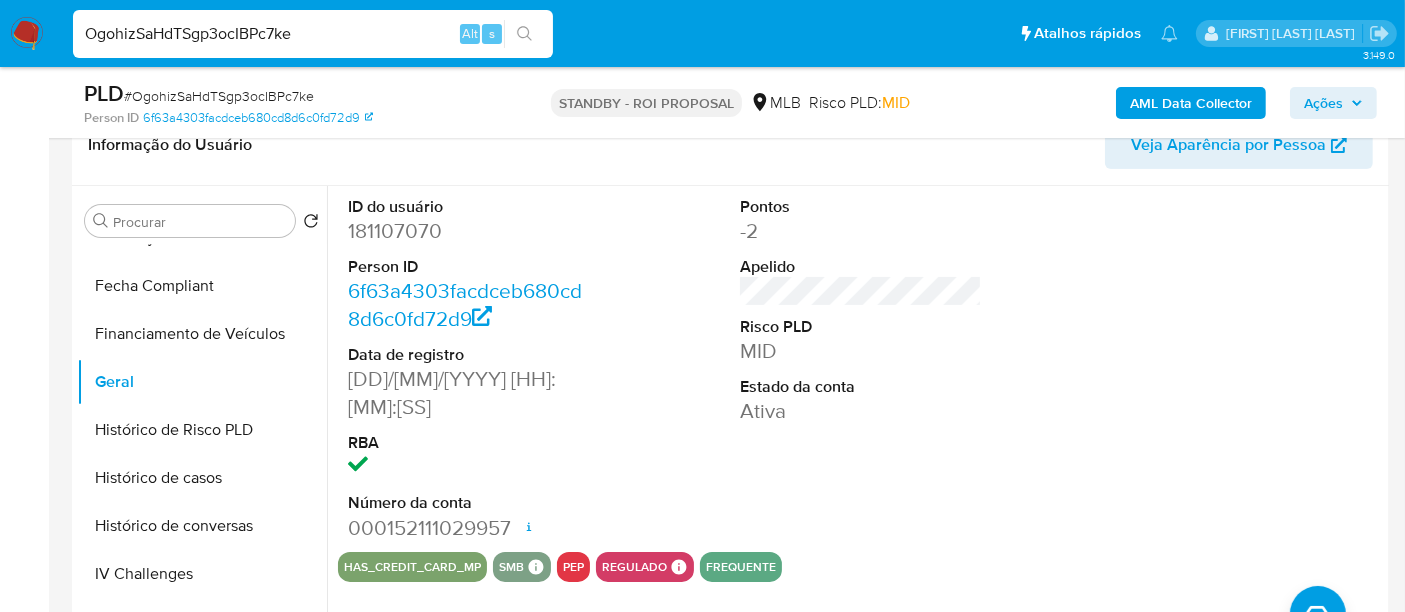 click on "OgohizSaHdTSgp3ocIBPc7ke" at bounding box center [313, 34] 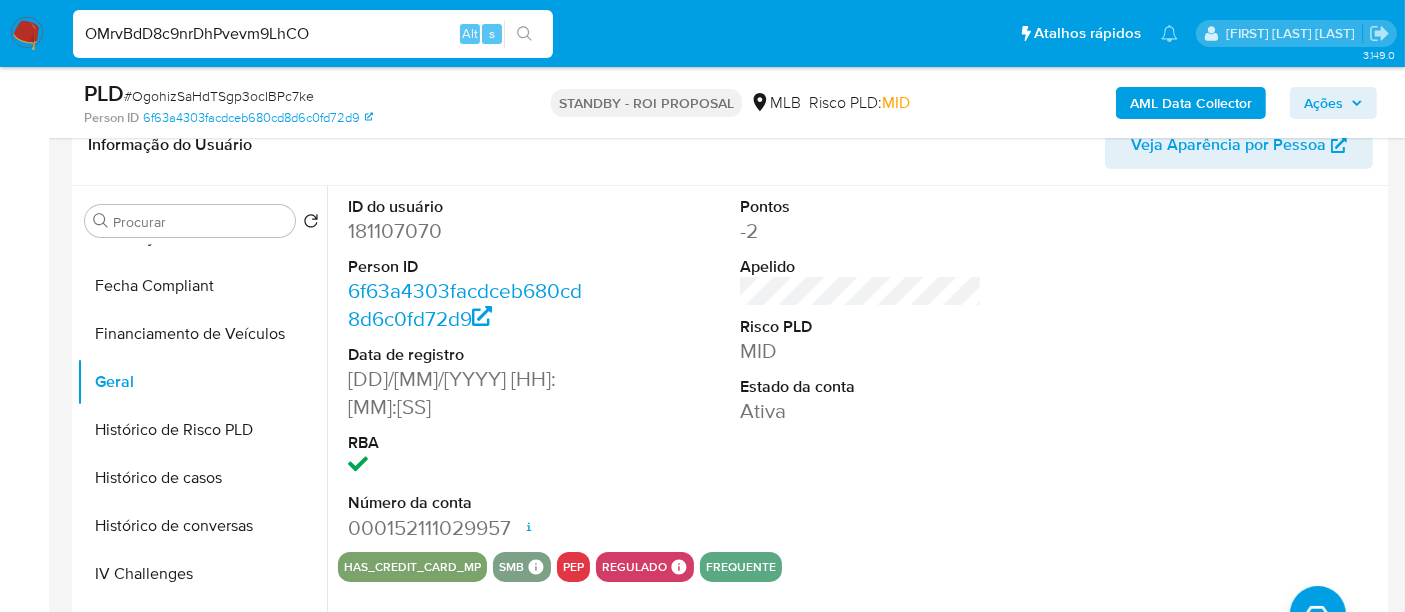 type on "OMrvBdD8c9nrDhPvevm9LhCO" 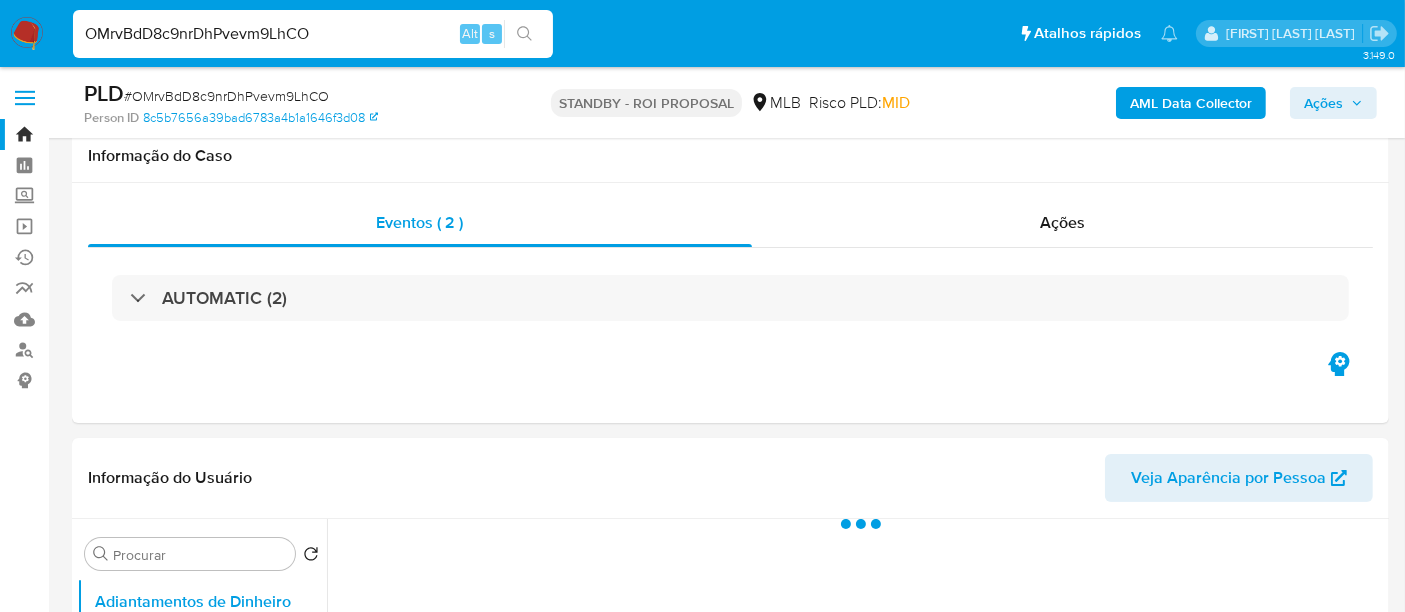 scroll, scrollTop: 444, scrollLeft: 0, axis: vertical 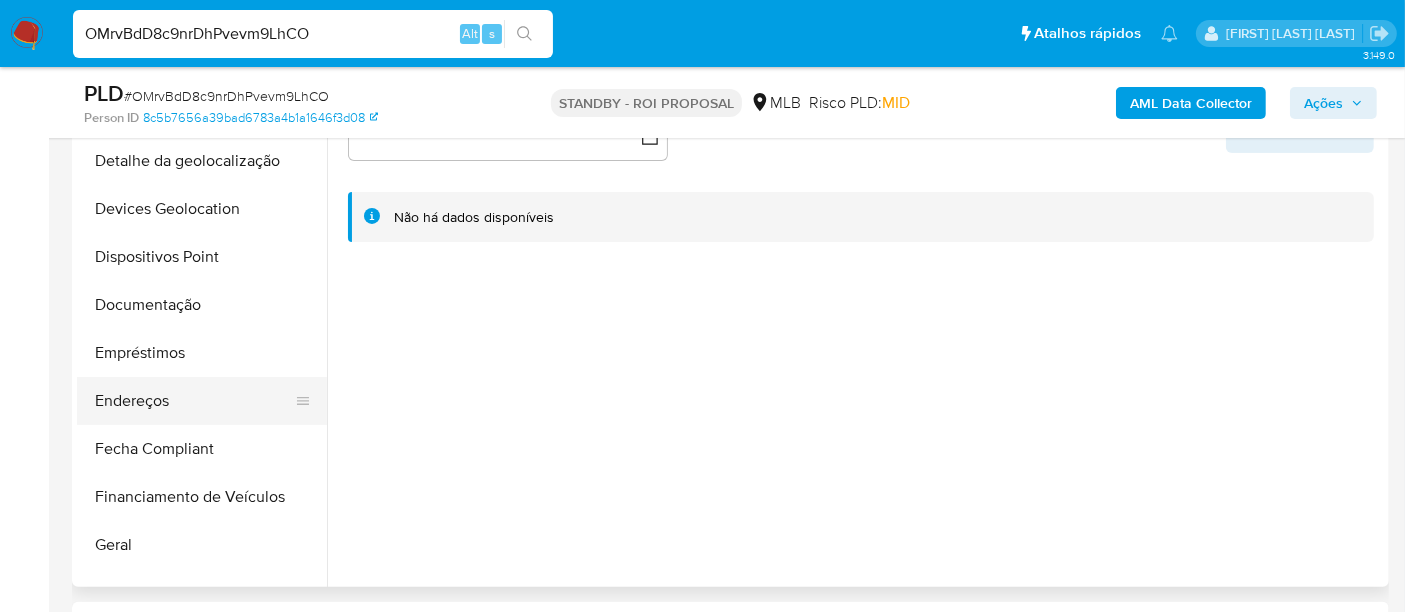select on "10" 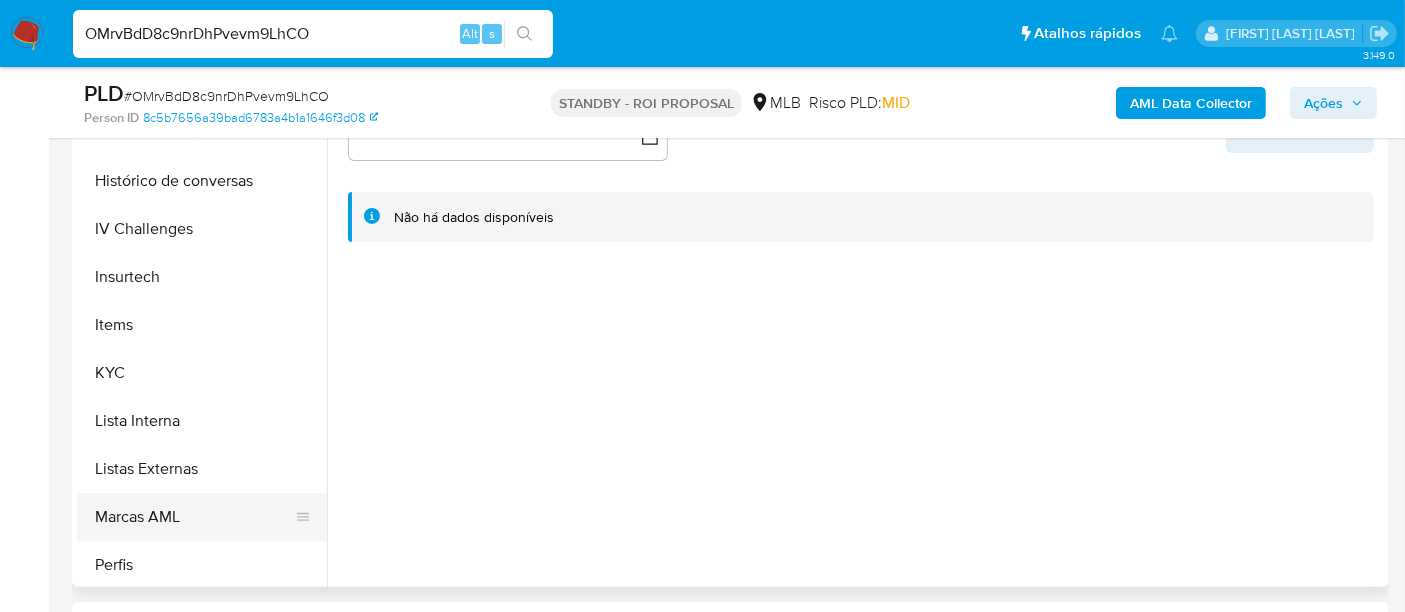 scroll, scrollTop: 844, scrollLeft: 0, axis: vertical 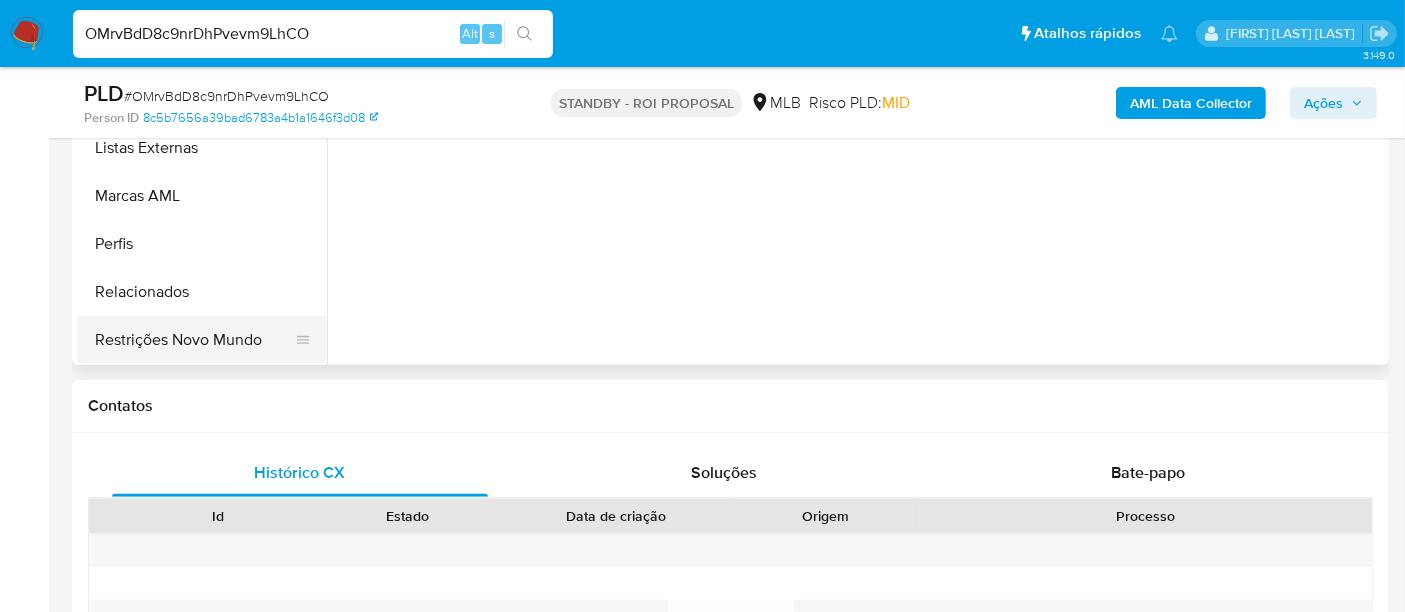 click on "Restrições Novo Mundo" at bounding box center [194, 340] 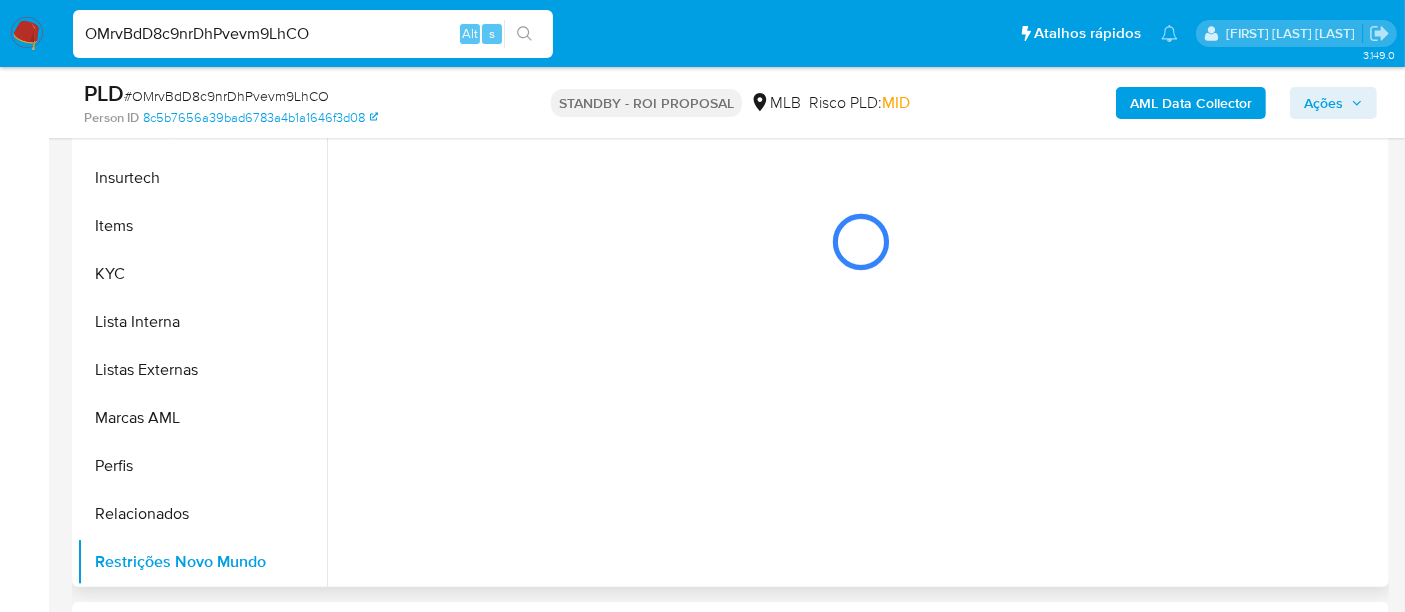 scroll, scrollTop: 333, scrollLeft: 0, axis: vertical 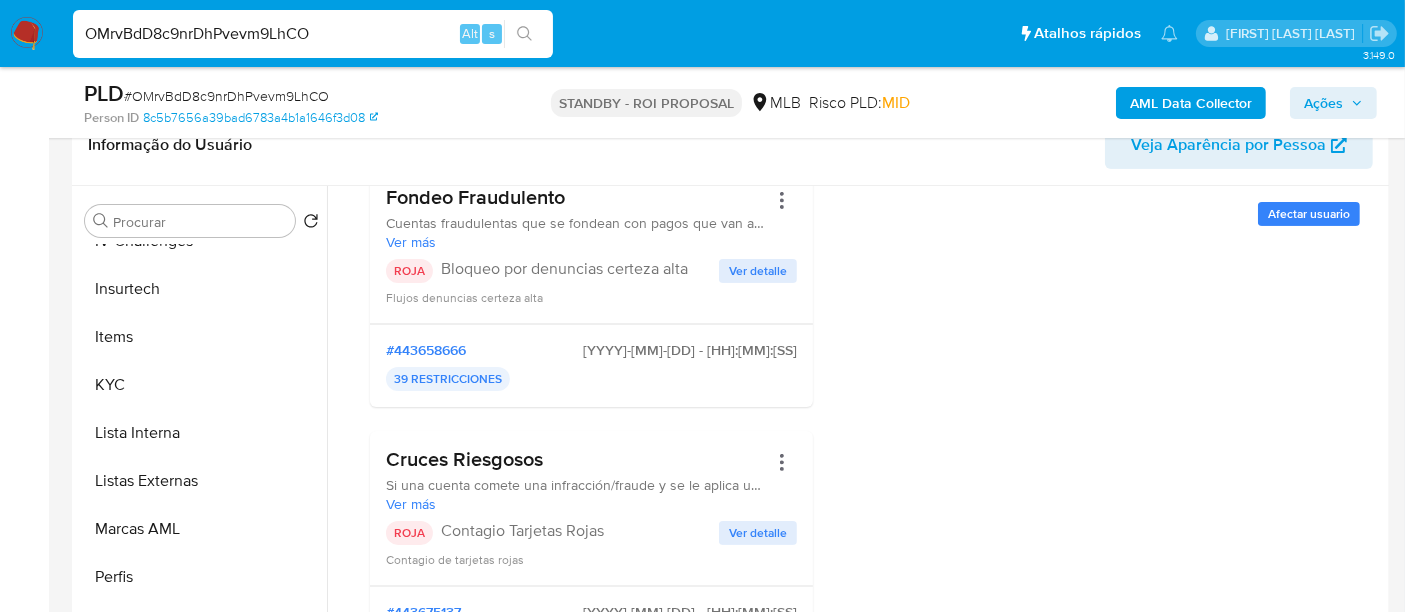 click on "Ver detalle" at bounding box center (758, 271) 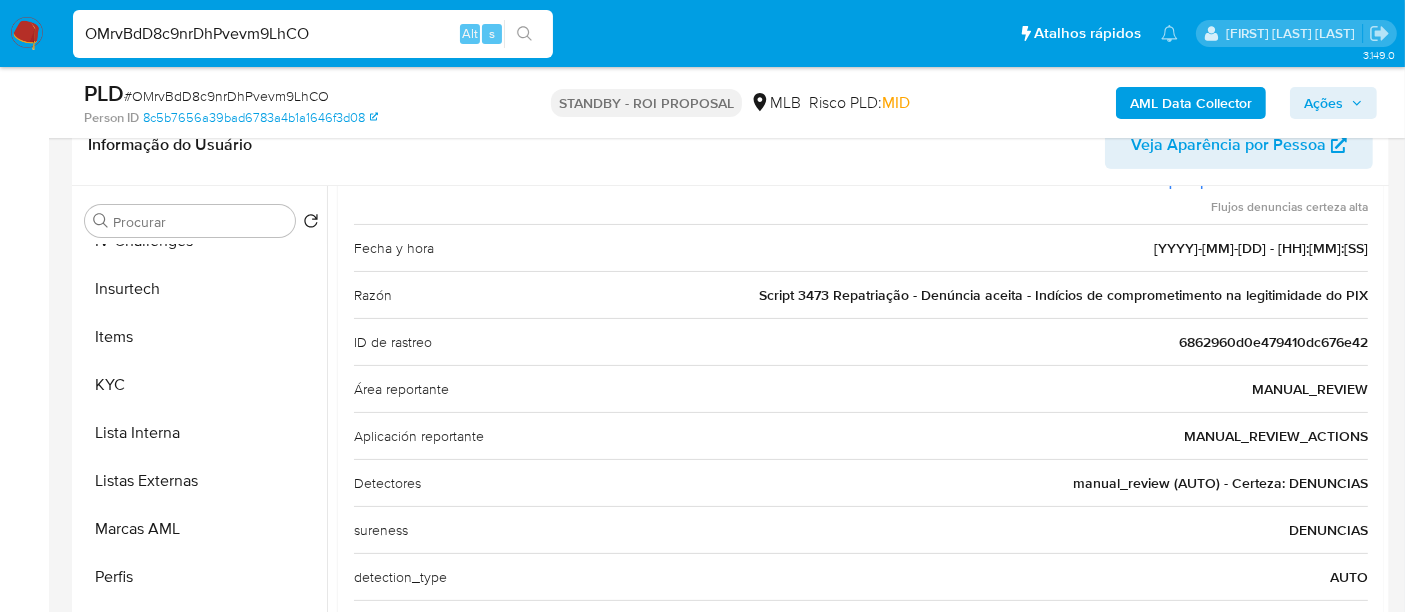 scroll, scrollTop: 212, scrollLeft: 0, axis: vertical 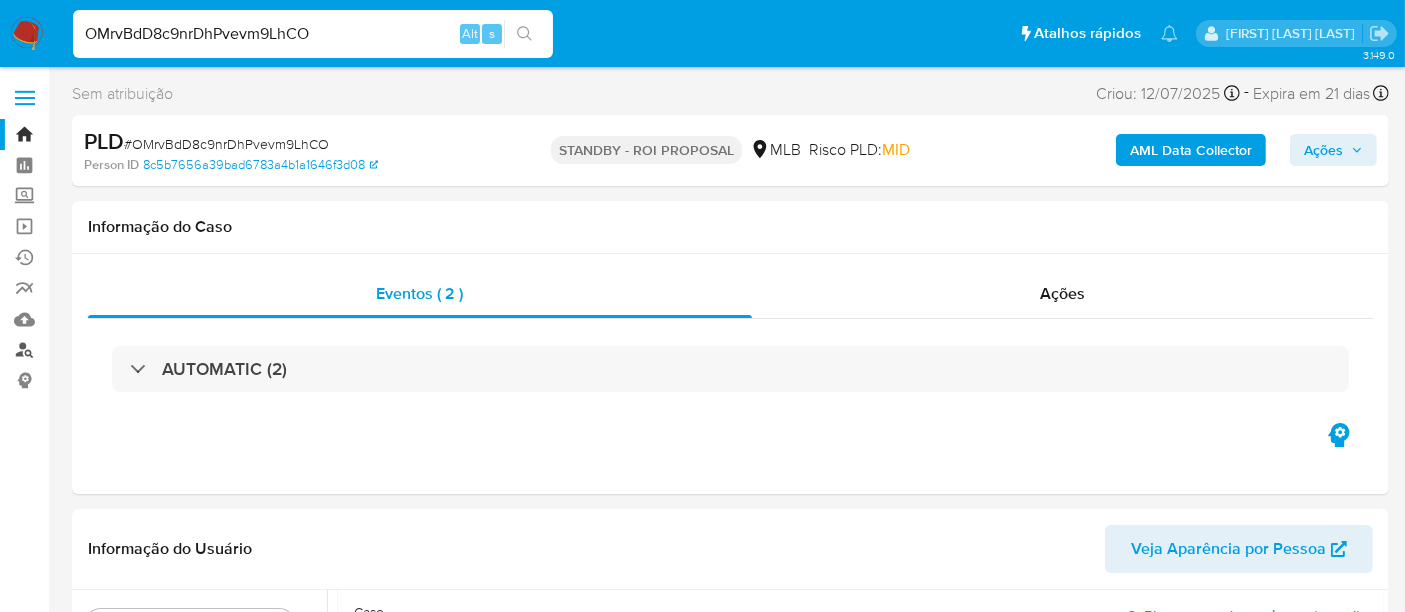 click on "Localizador de pessoas" at bounding box center (119, 350) 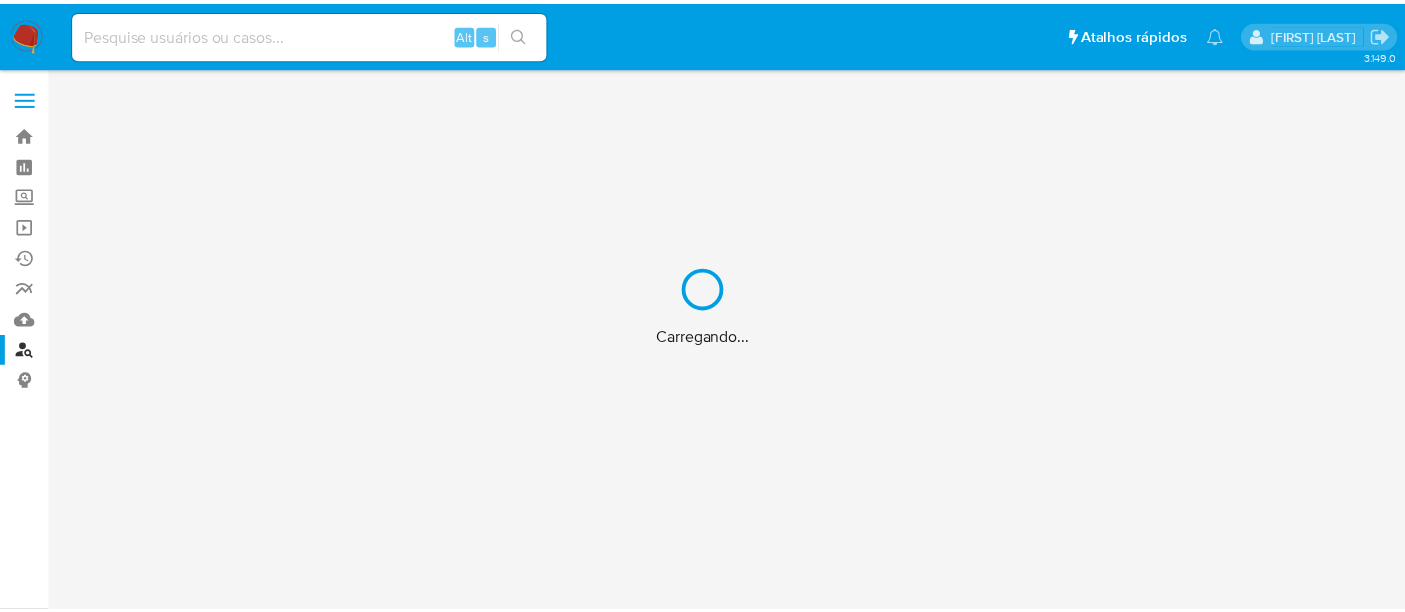 scroll, scrollTop: 0, scrollLeft: 0, axis: both 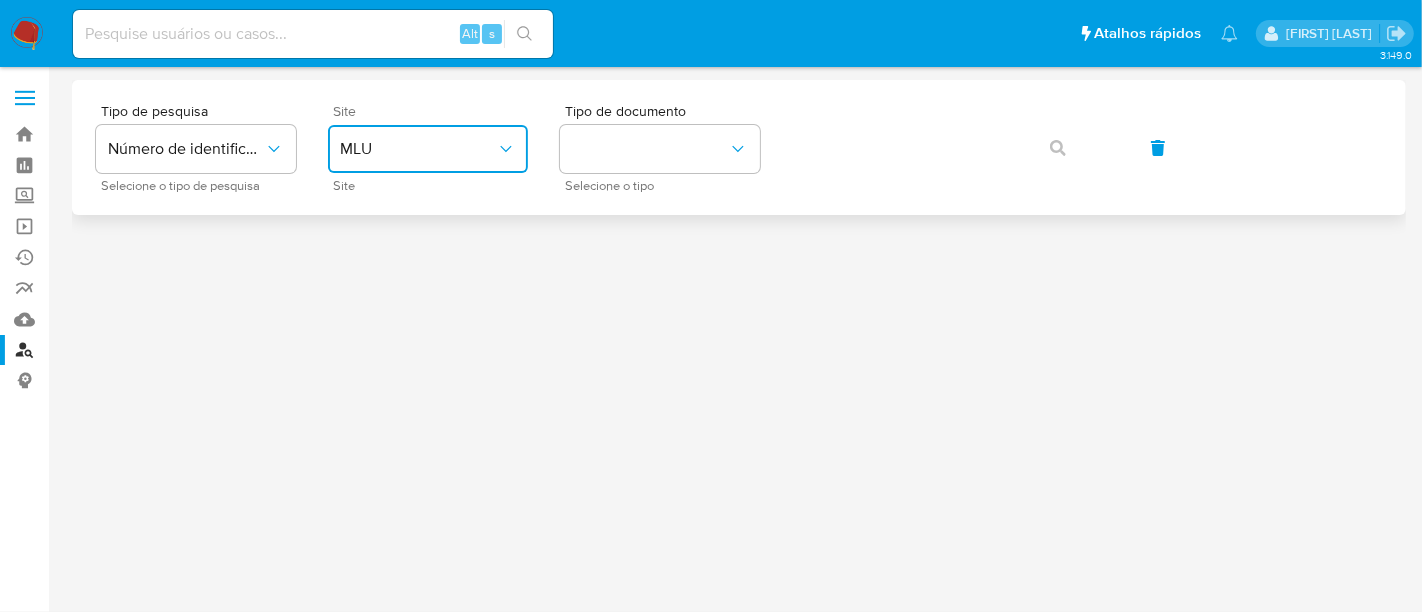 click on "MLU" at bounding box center (418, 149) 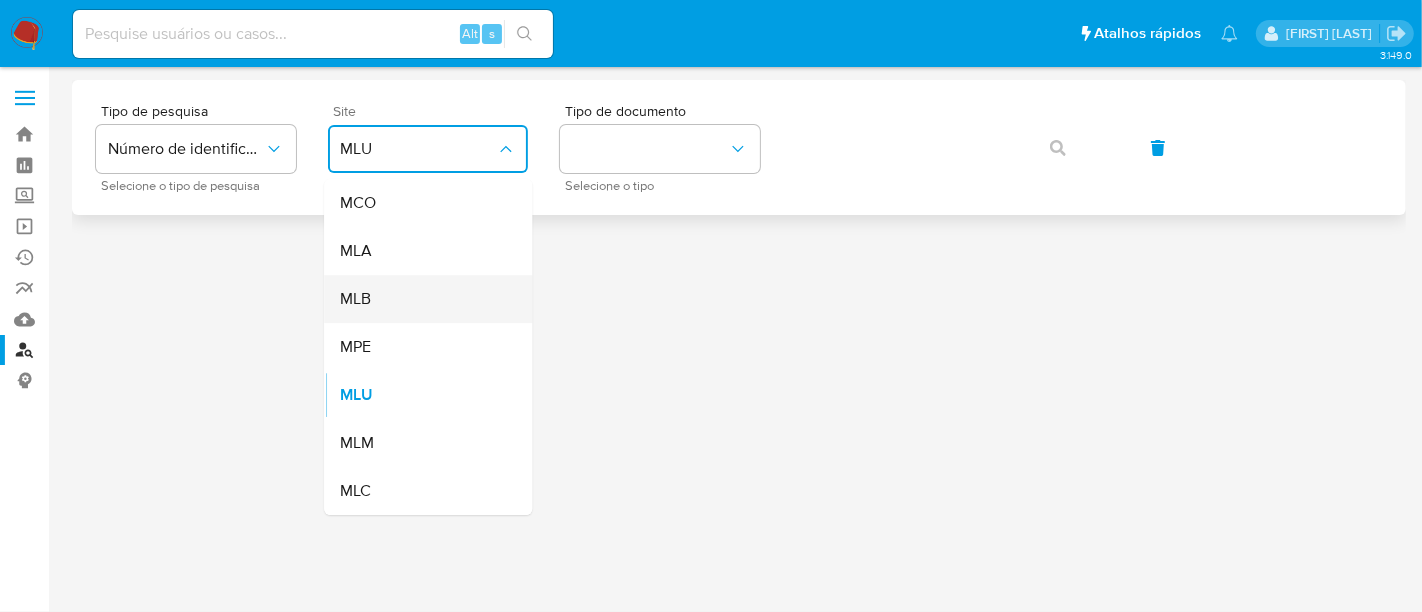 click on "MLB" at bounding box center (422, 299) 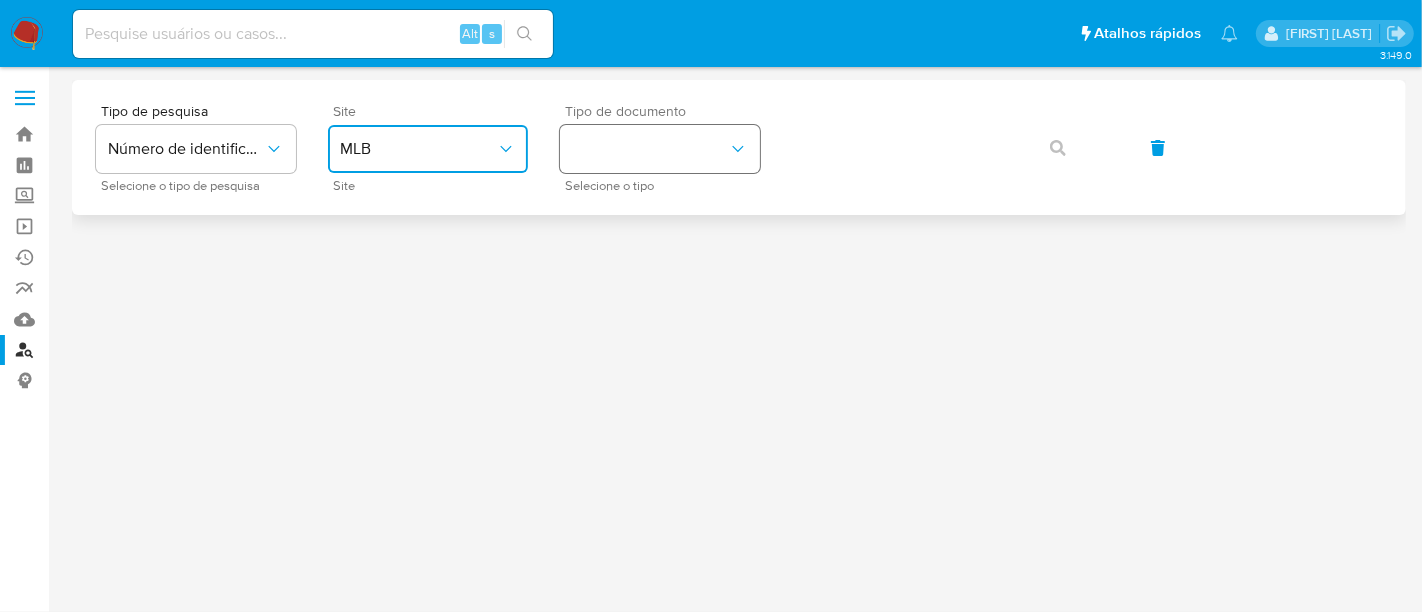 click at bounding box center [660, 149] 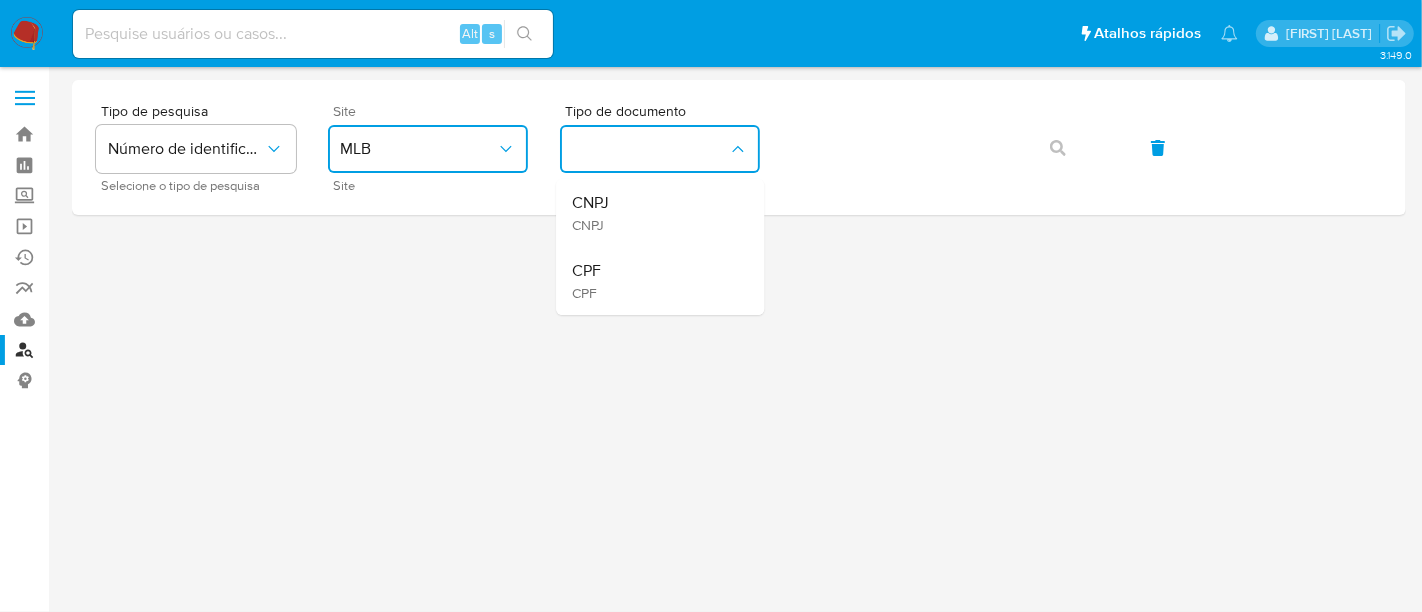 click on "CPF CPF" at bounding box center [654, 281] 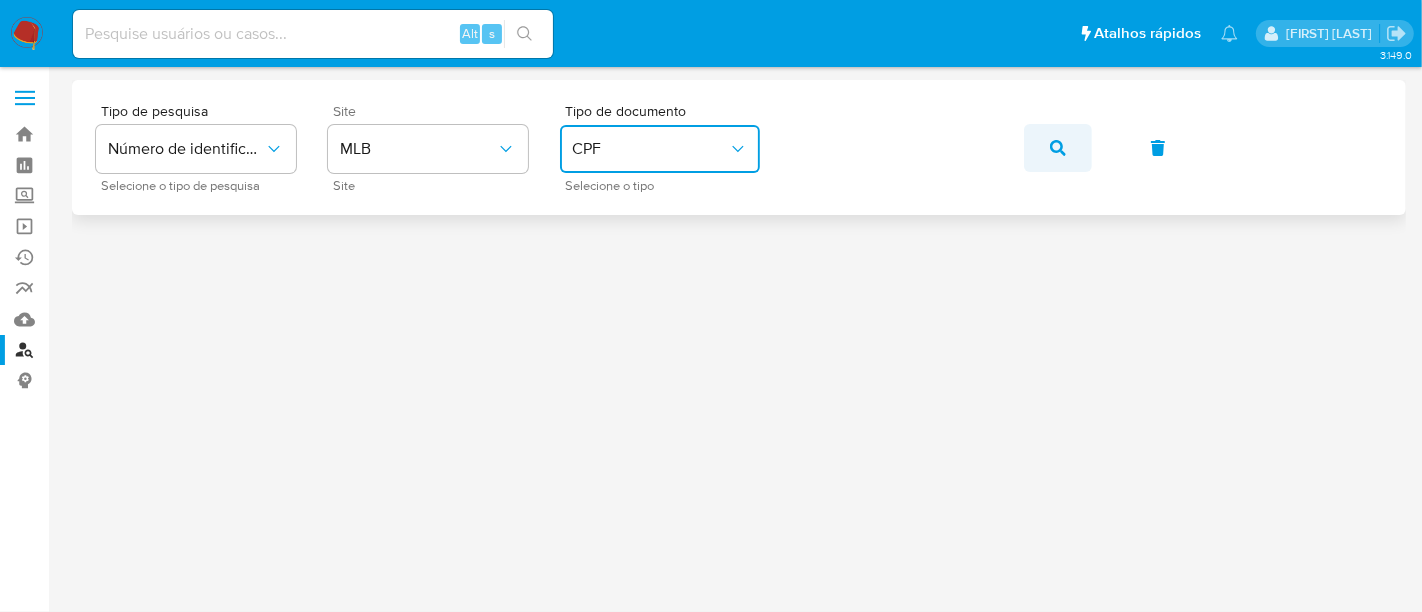 click at bounding box center (1058, 148) 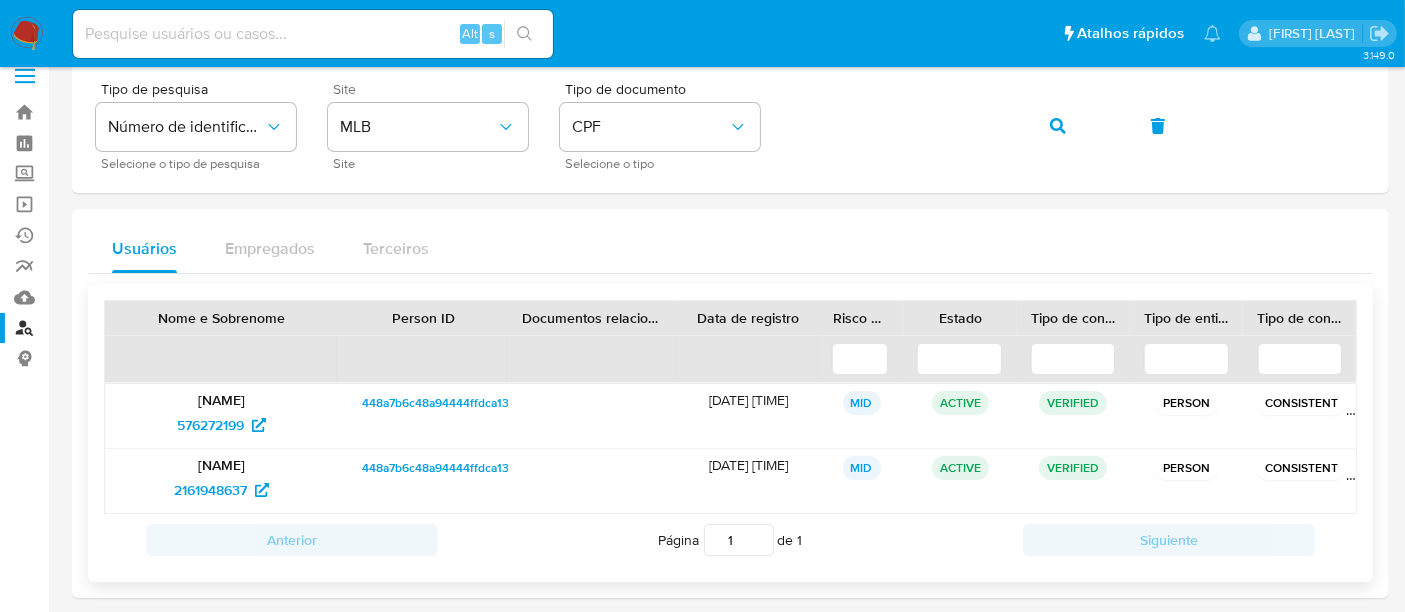 scroll, scrollTop: 33, scrollLeft: 0, axis: vertical 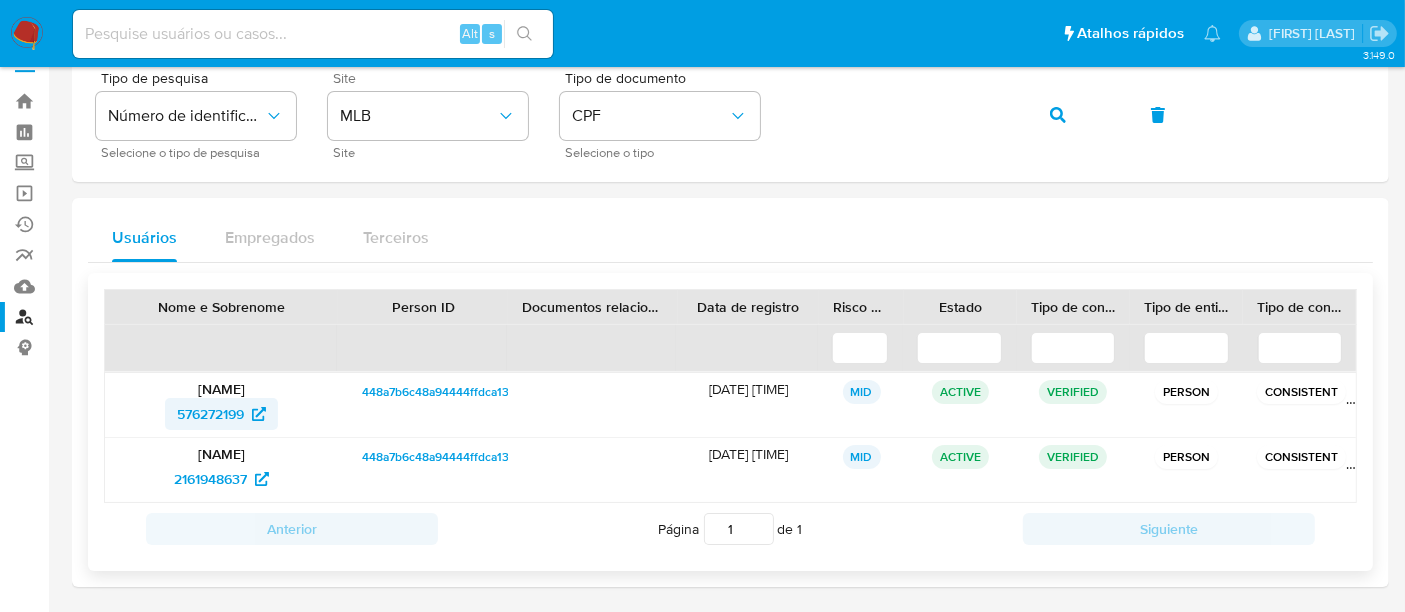 click on "576272199" at bounding box center (210, 414) 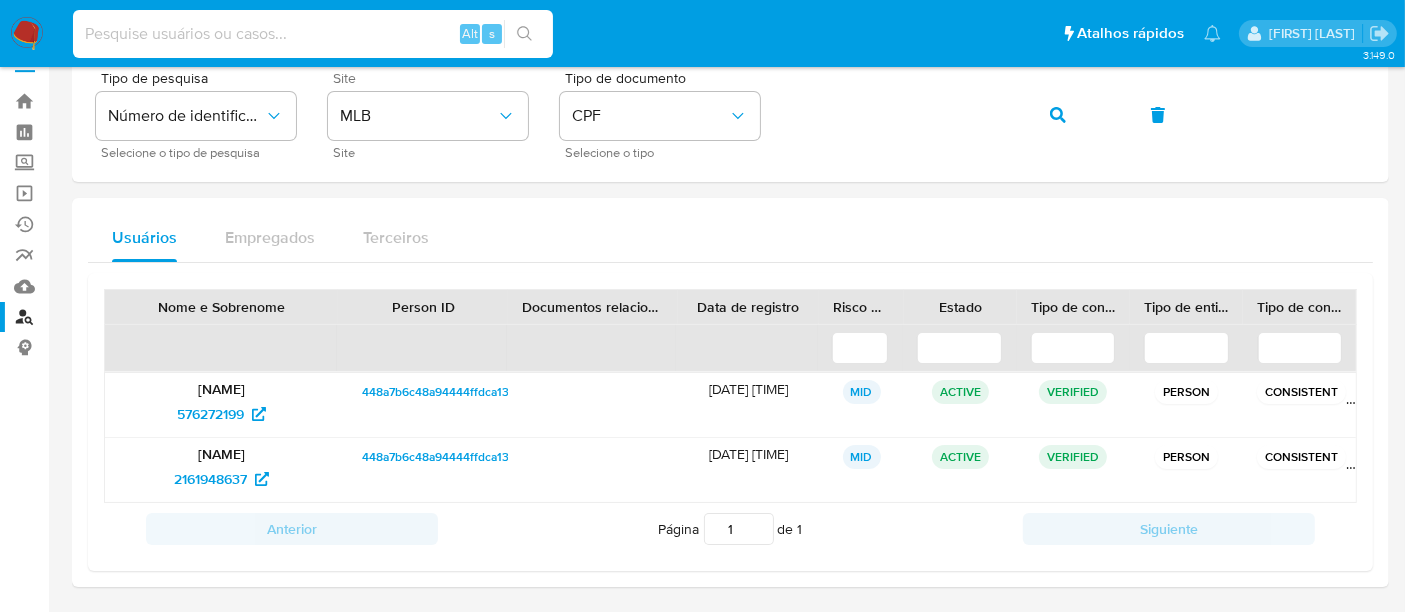 click at bounding box center (313, 34) 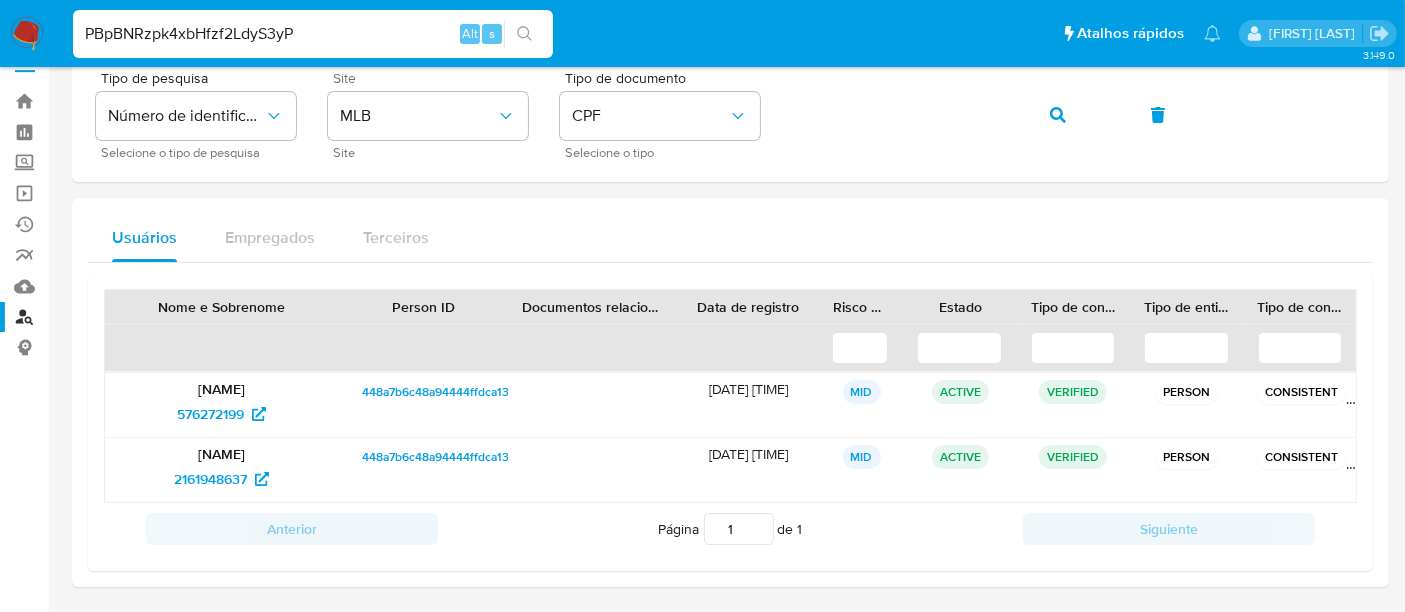 type on "PBpBNRzpk4xbHfzf2LdyS3yP" 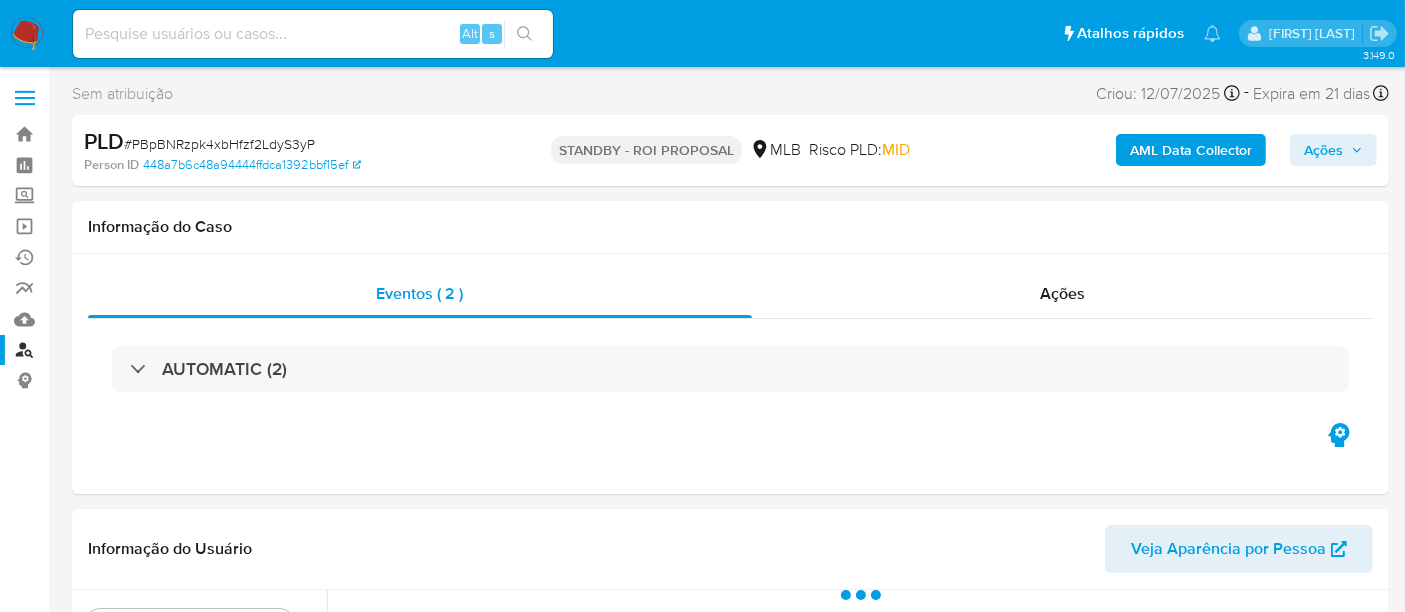 scroll, scrollTop: 333, scrollLeft: 0, axis: vertical 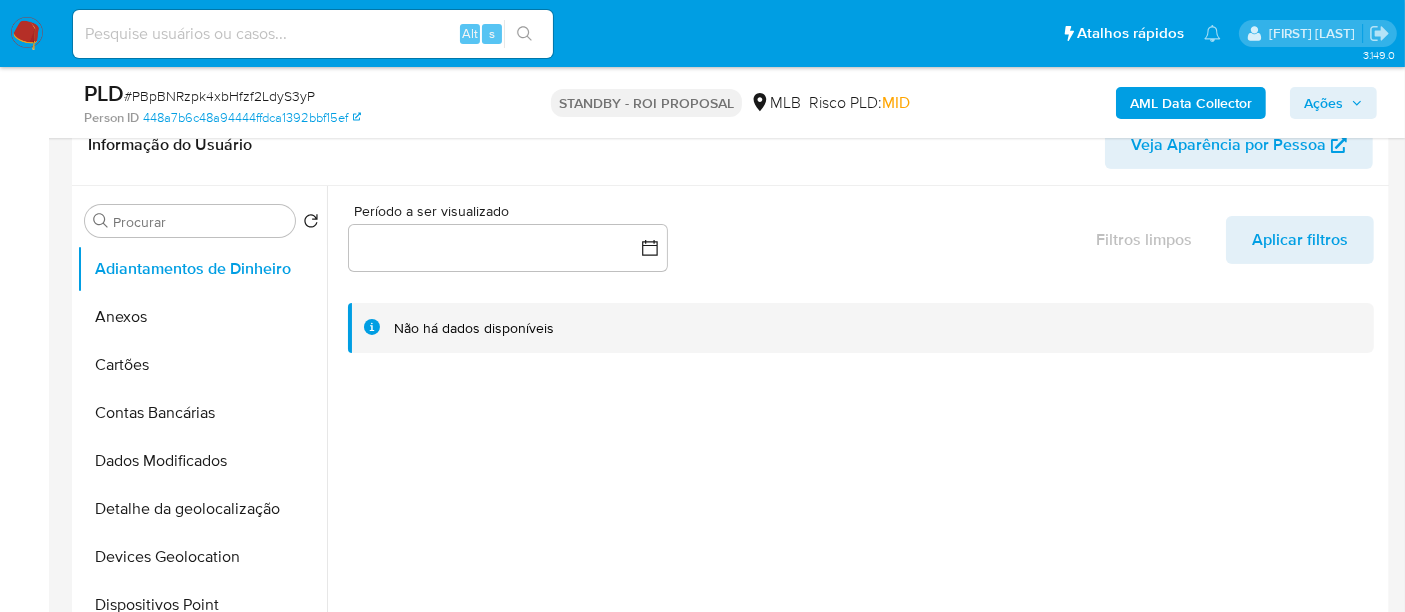 select on "10" 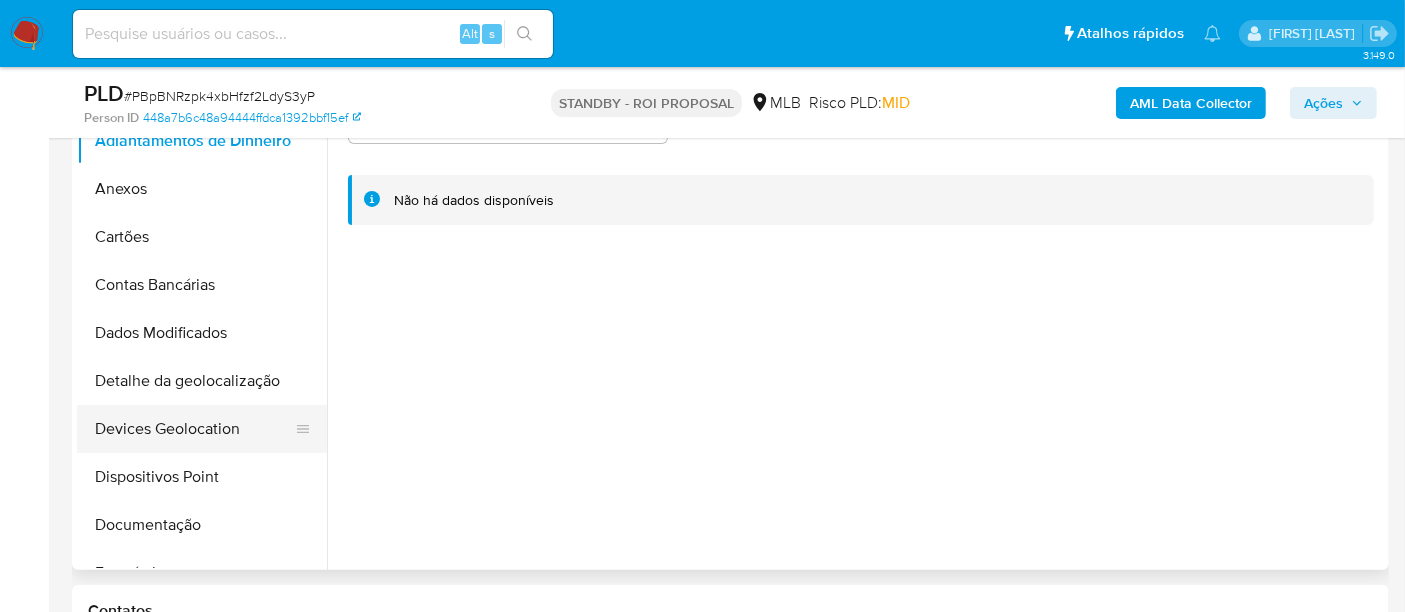 scroll, scrollTop: 555, scrollLeft: 0, axis: vertical 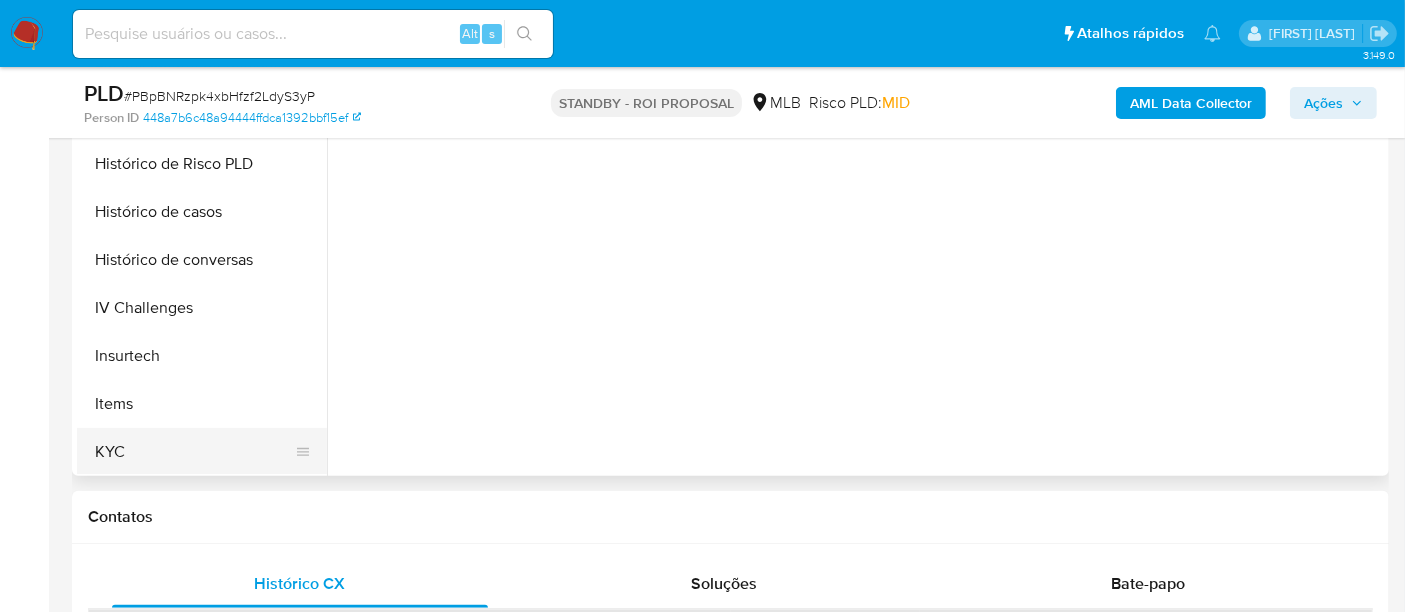 click on "KYC" at bounding box center (194, 452) 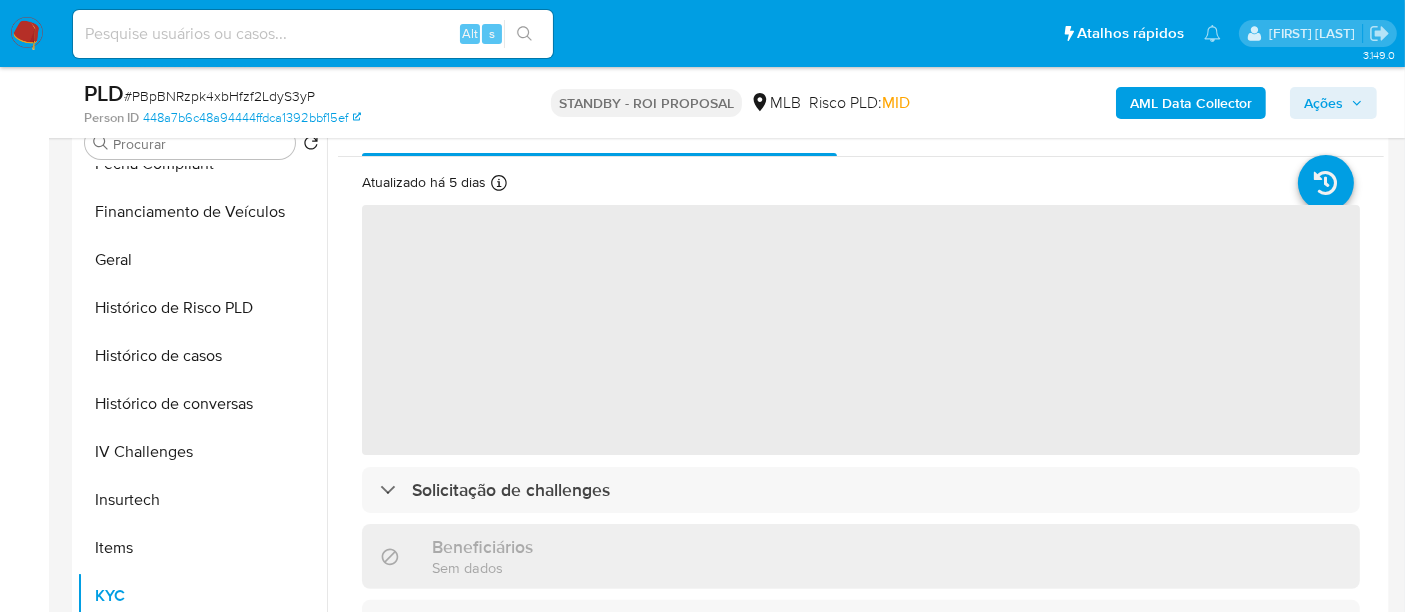 scroll, scrollTop: 333, scrollLeft: 0, axis: vertical 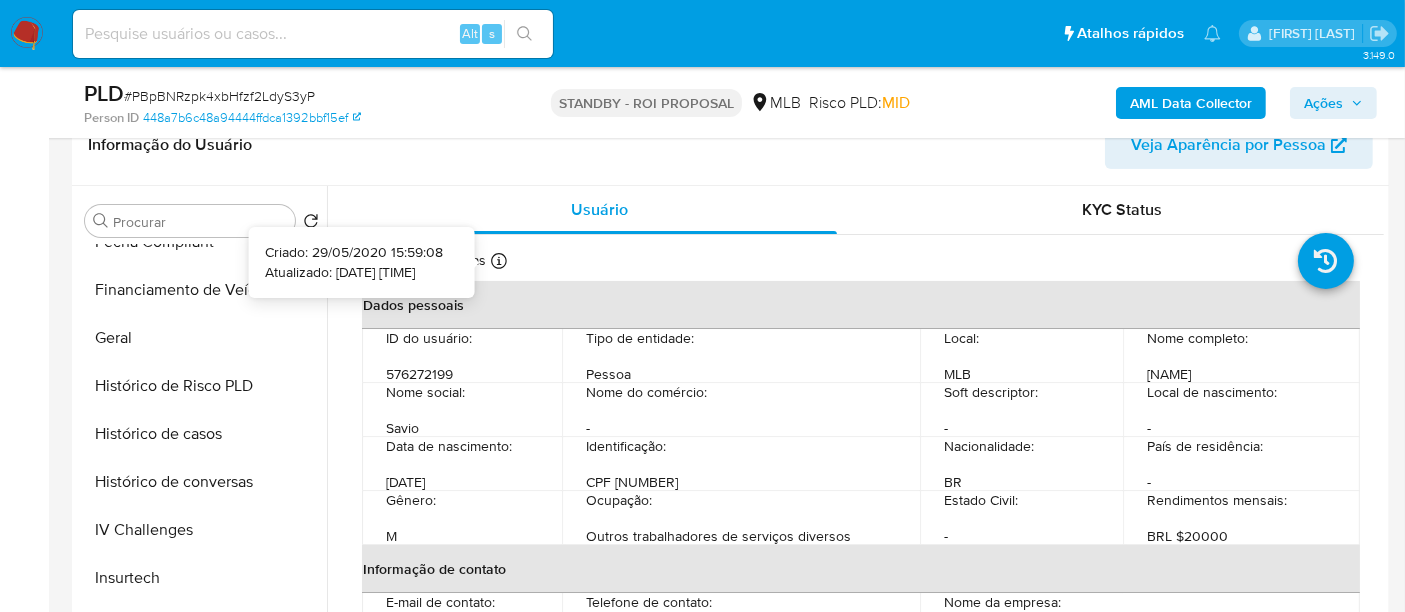 type 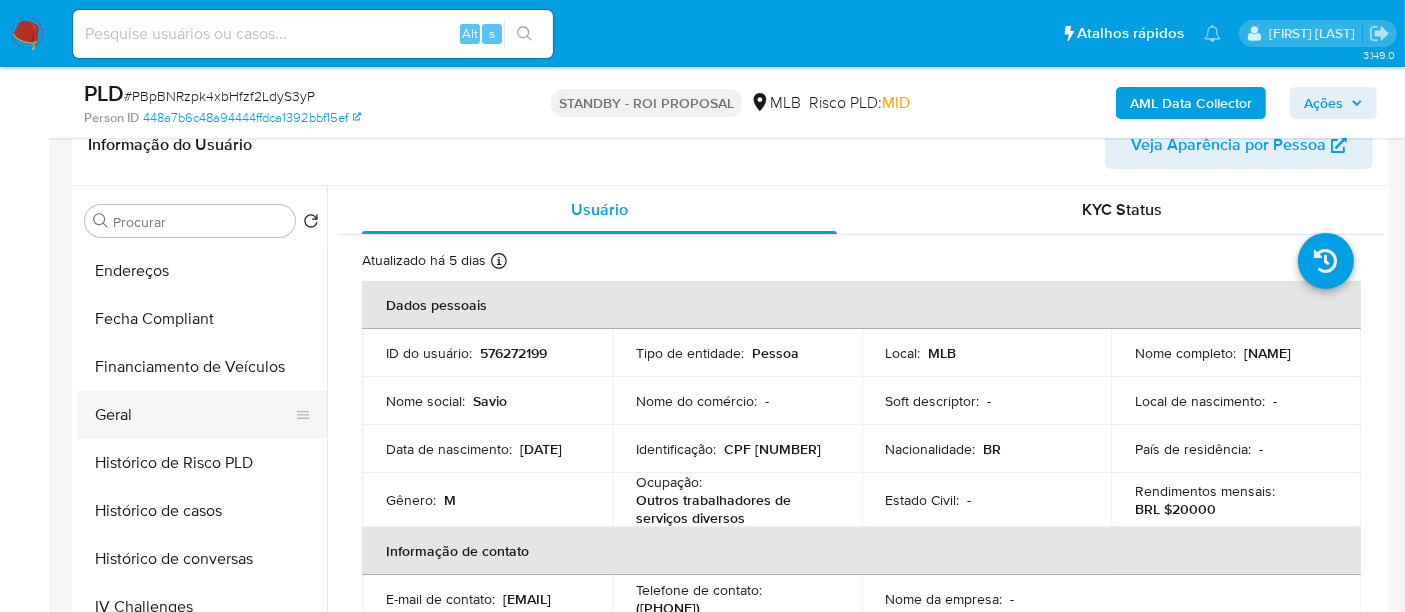 scroll, scrollTop: 444, scrollLeft: 0, axis: vertical 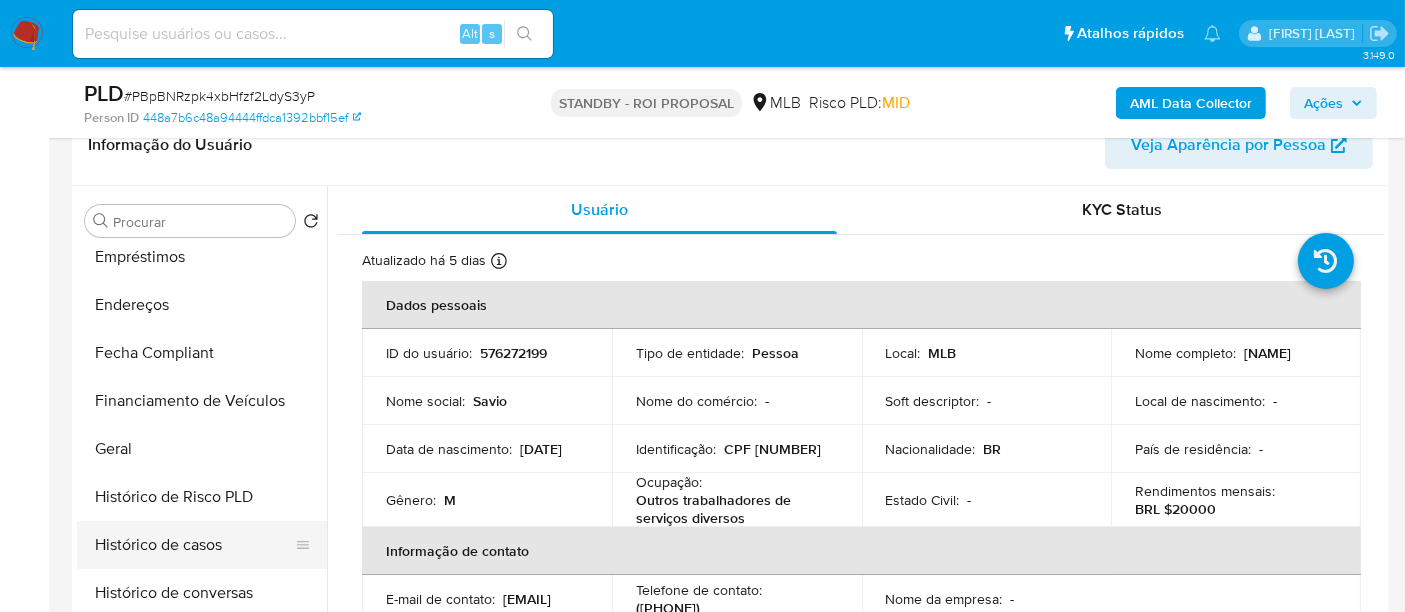 click on "Histórico de casos" at bounding box center [194, 545] 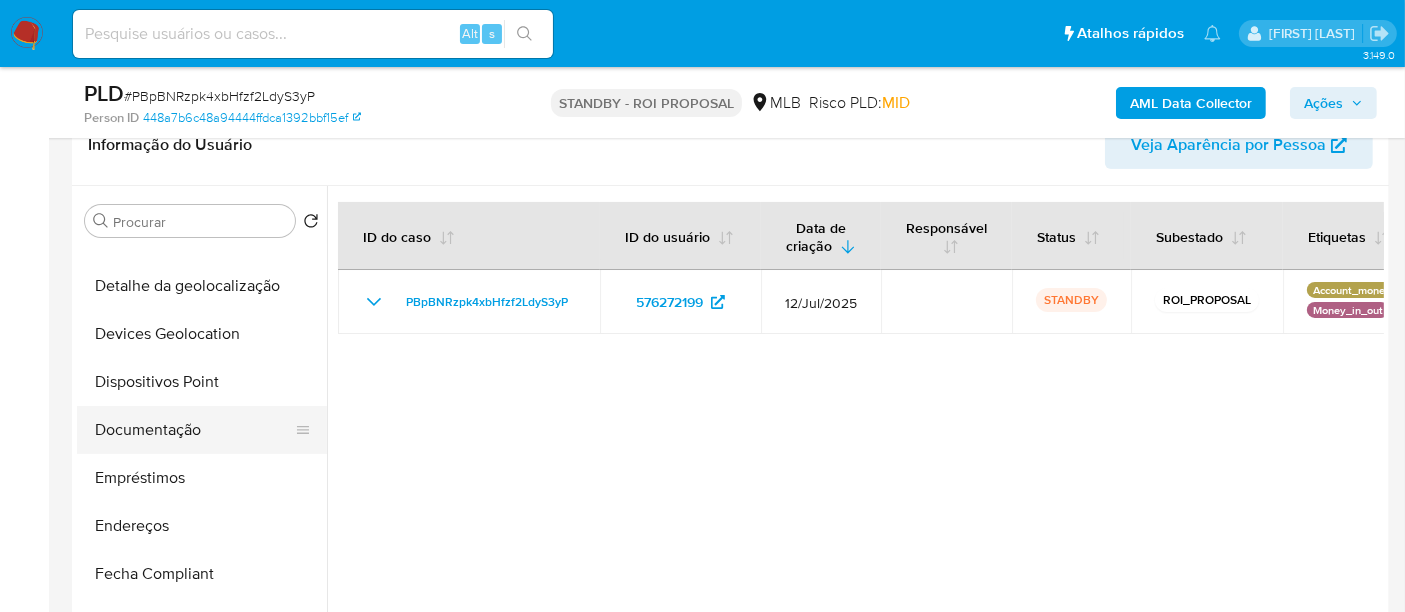 scroll, scrollTop: 222, scrollLeft: 0, axis: vertical 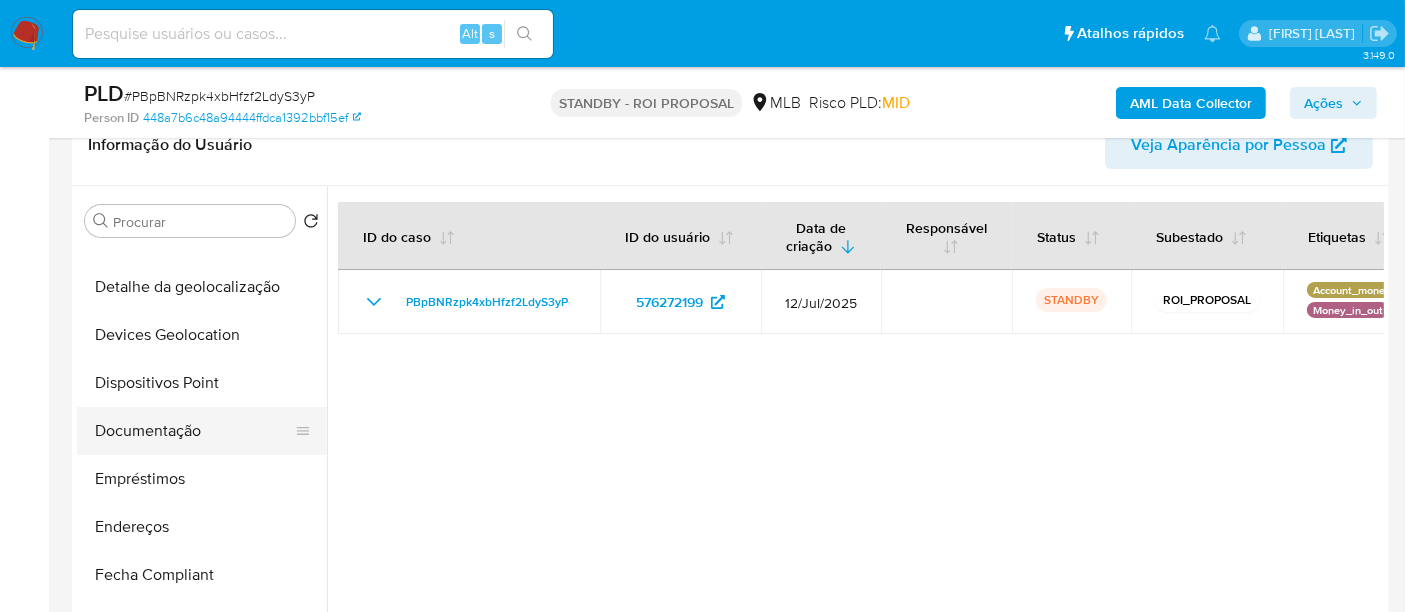 click on "Documentação" at bounding box center (194, 431) 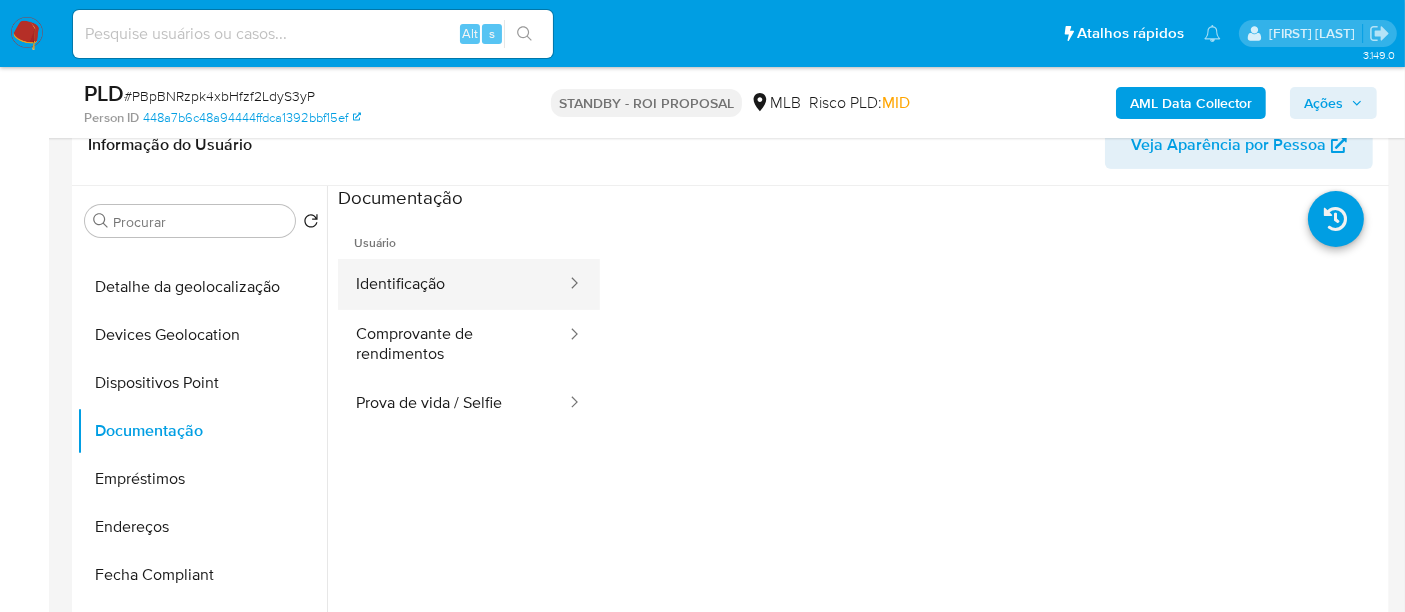 click on "Identificação" at bounding box center (453, 284) 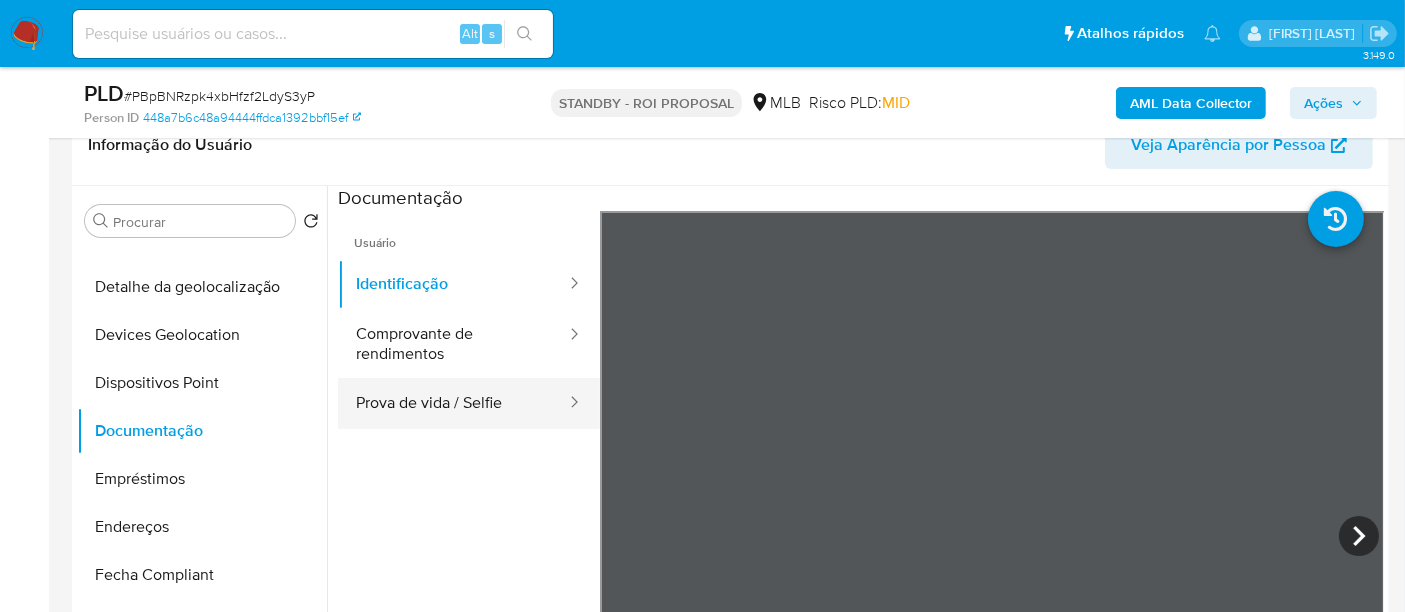 click on "Prova de vida / Selfie" at bounding box center [453, 403] 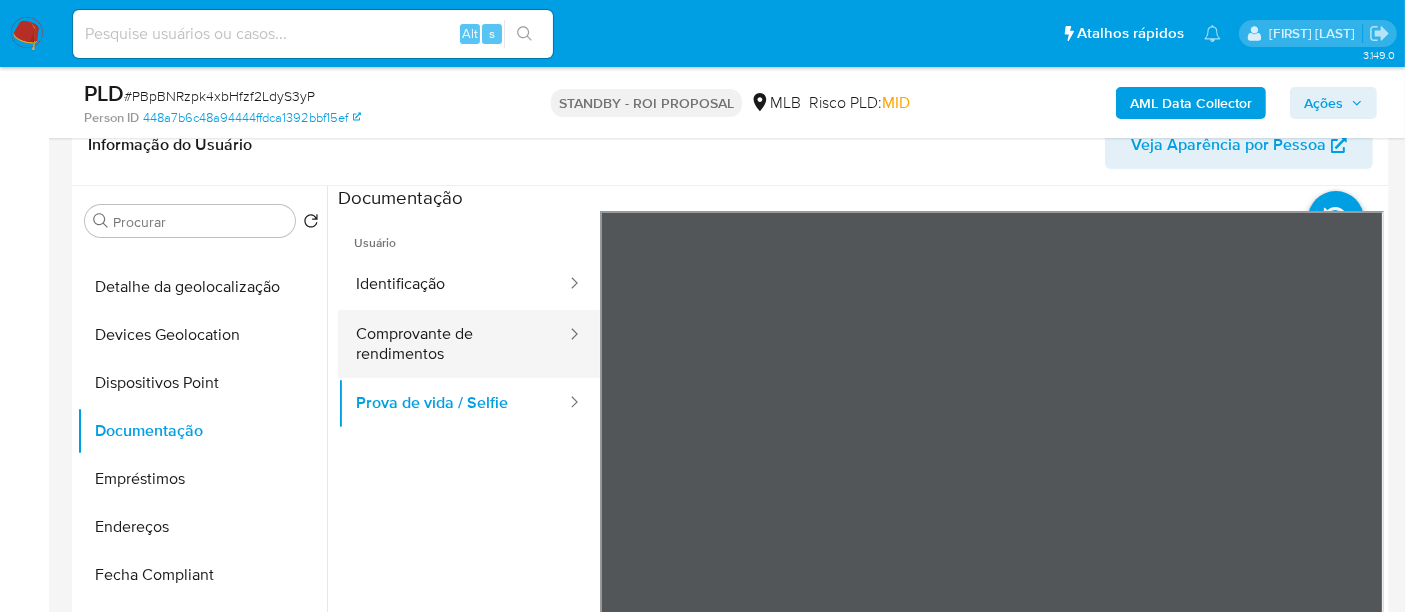 click on "Comprovante de rendimentos" at bounding box center (453, 344) 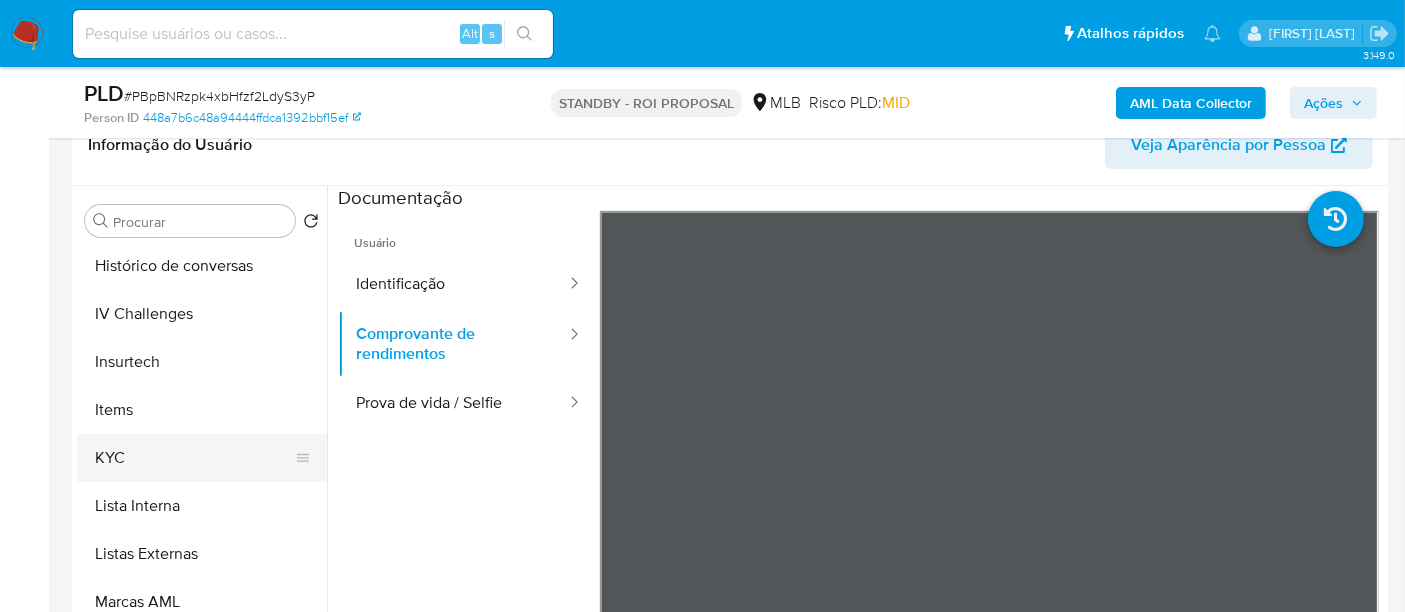 scroll, scrollTop: 844, scrollLeft: 0, axis: vertical 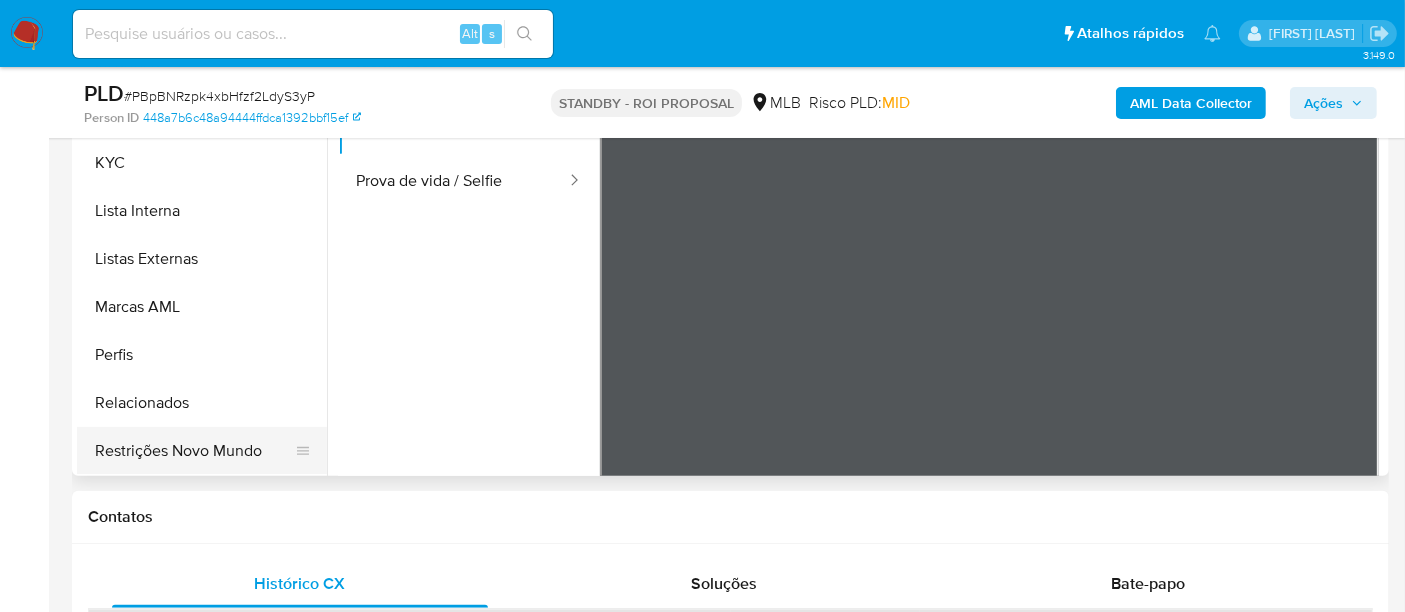 click on "Restrições Novo Mundo" at bounding box center (194, 451) 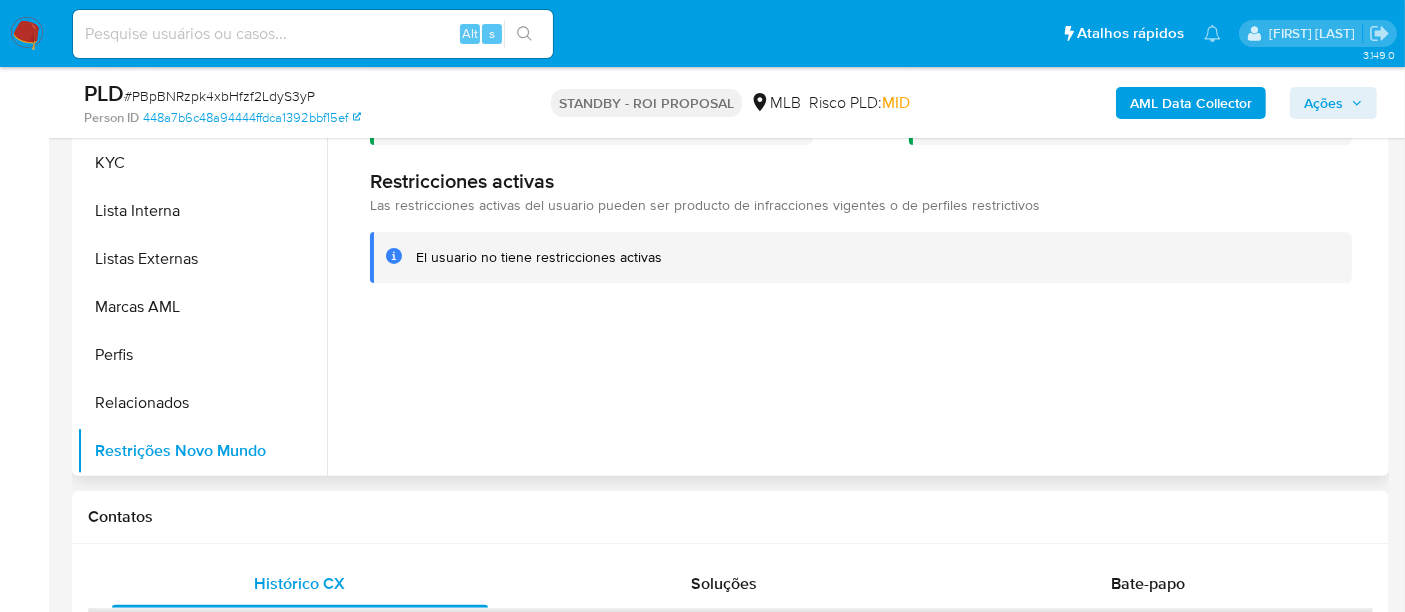 type 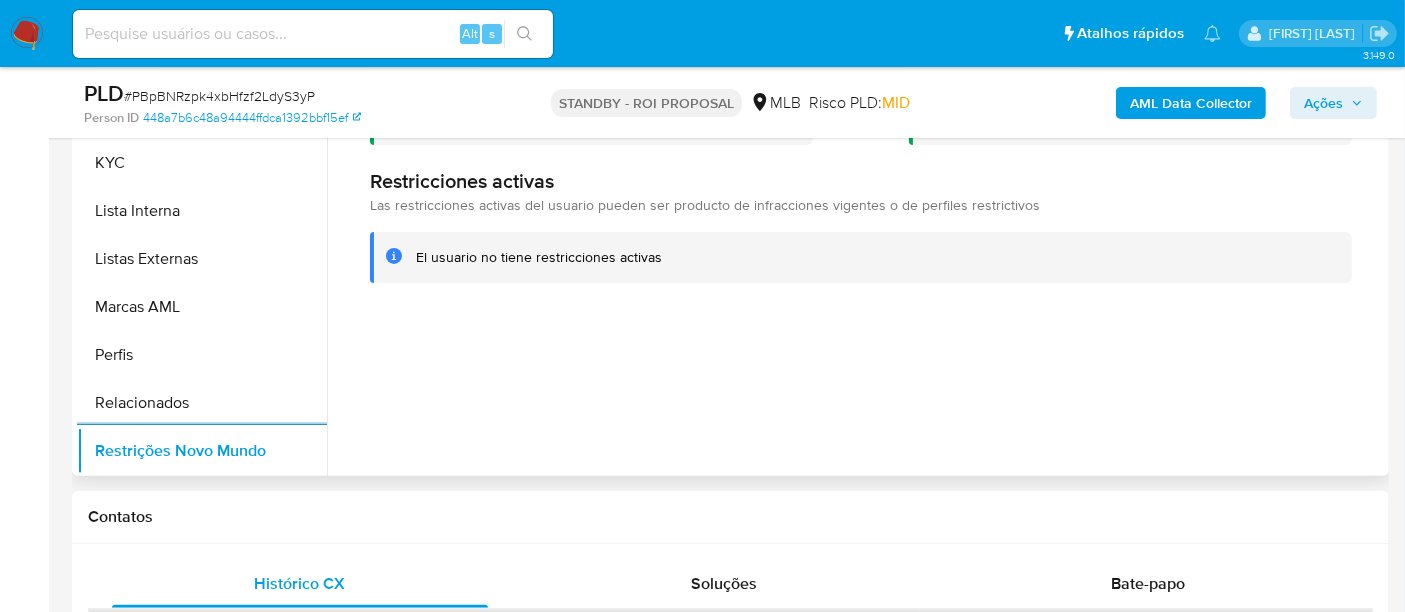scroll, scrollTop: 444, scrollLeft: 0, axis: vertical 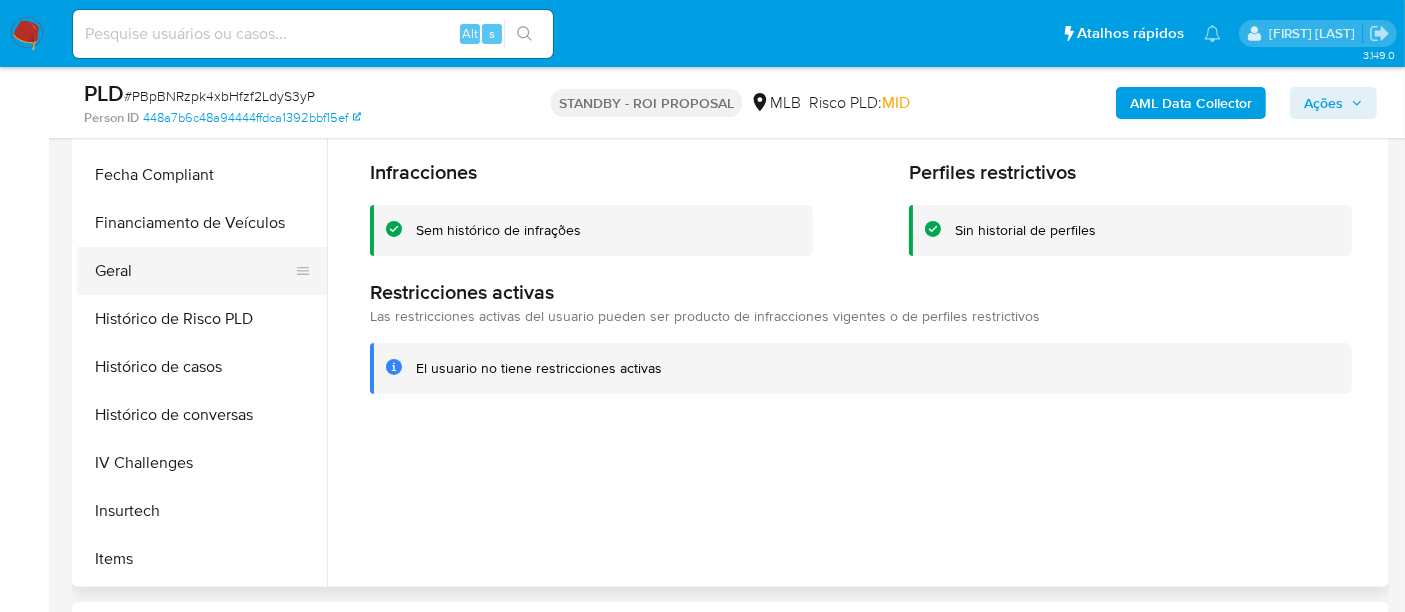 click on "Geral" at bounding box center [194, 271] 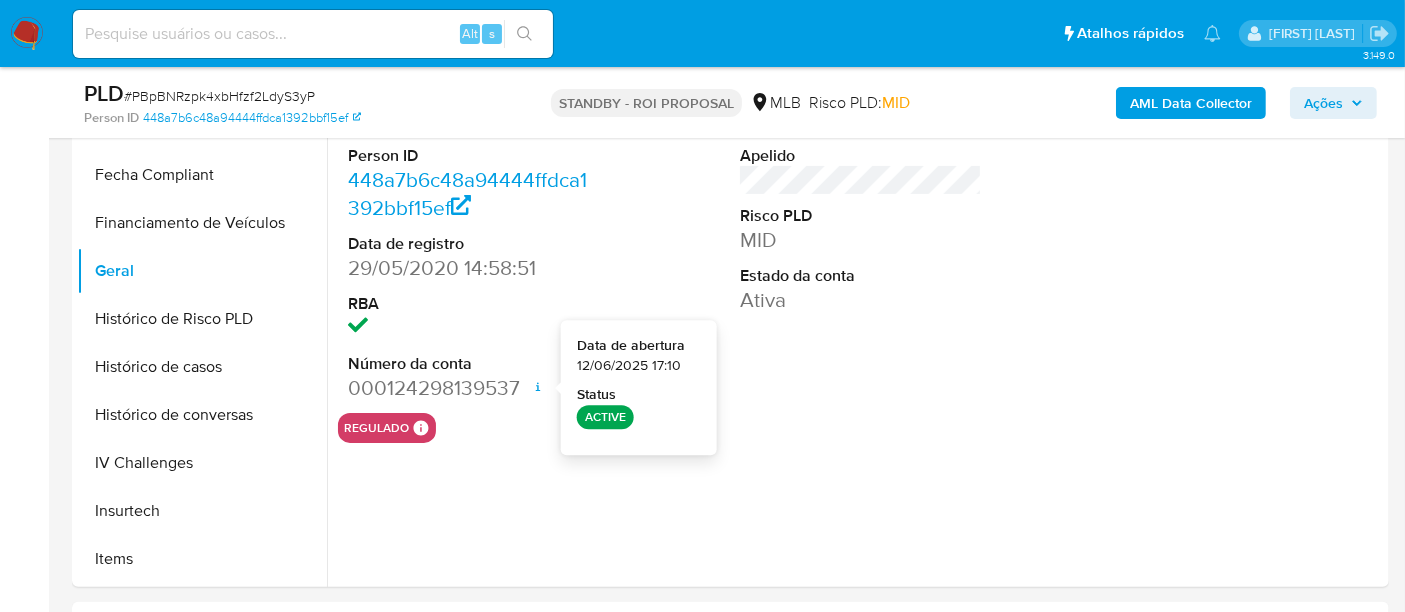 type 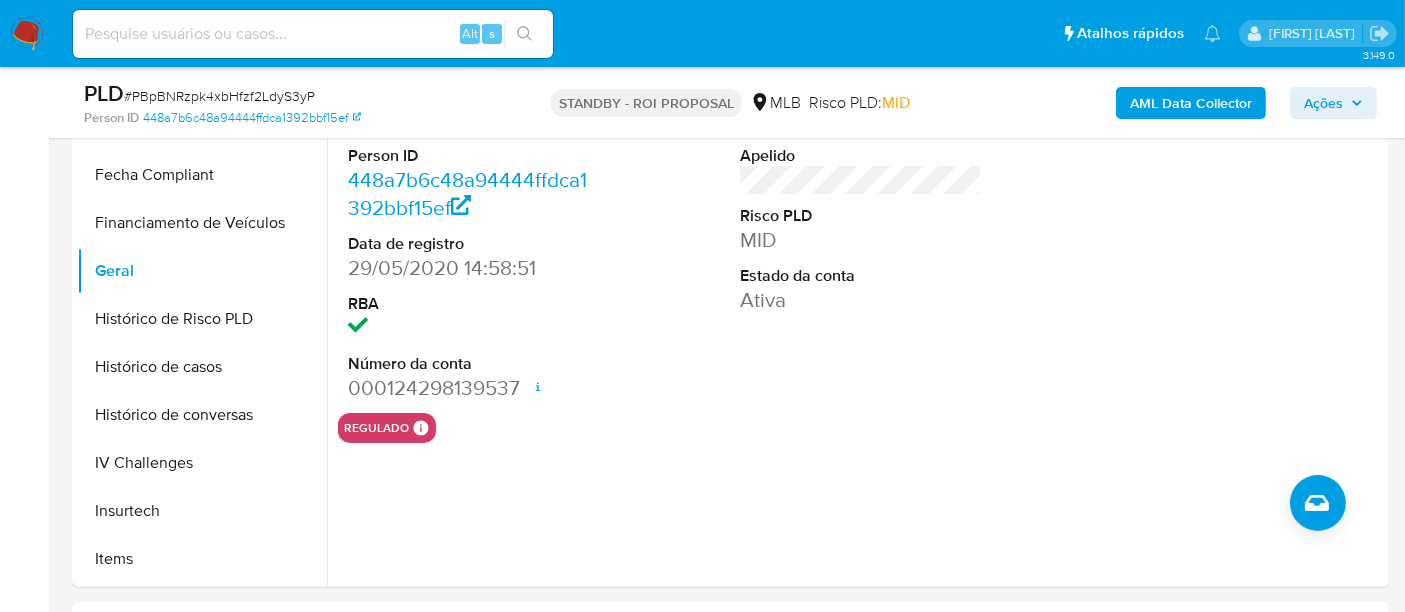 click at bounding box center (313, 34) 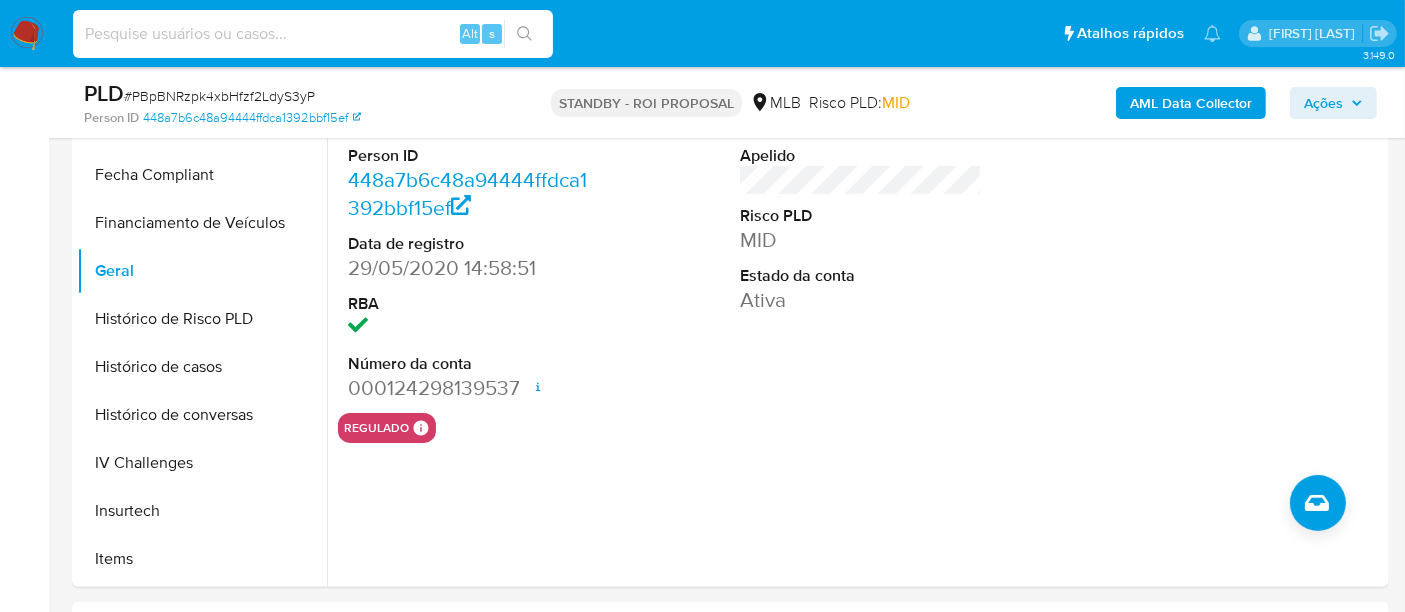 paste on "gpB3jHLL2CZEHD3rbKTrFnkF" 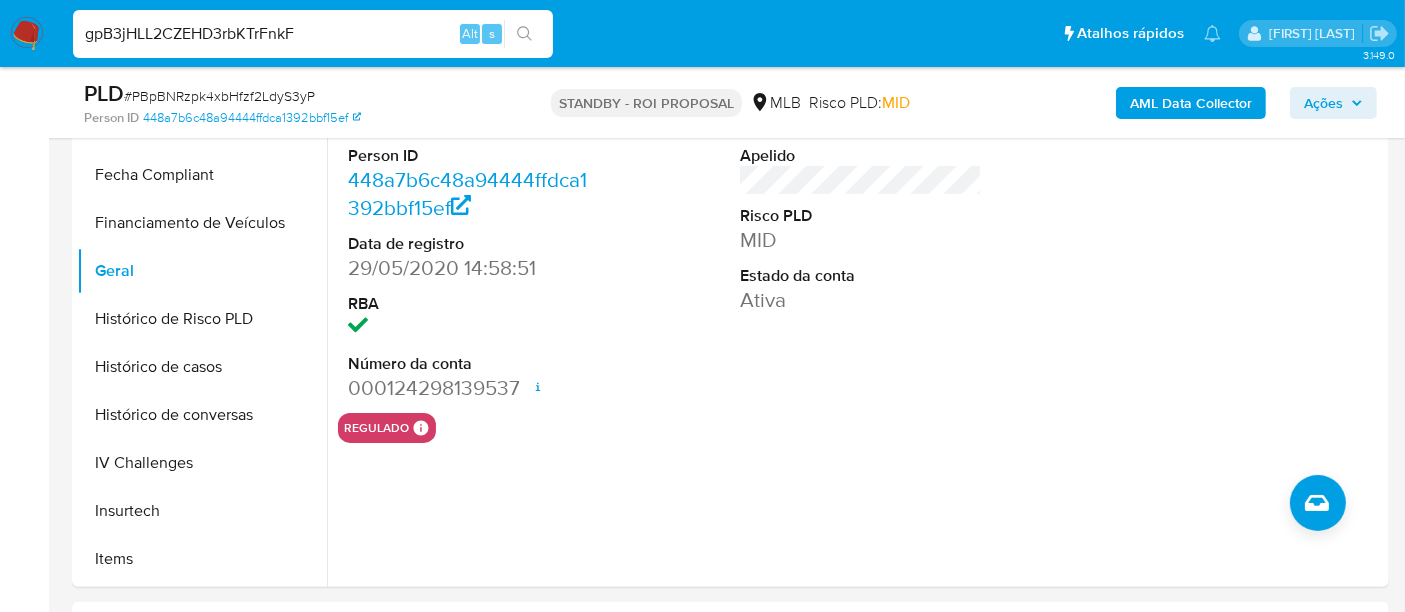 type on "gpB3jHLL2CZEHD3rbKTrFnkF" 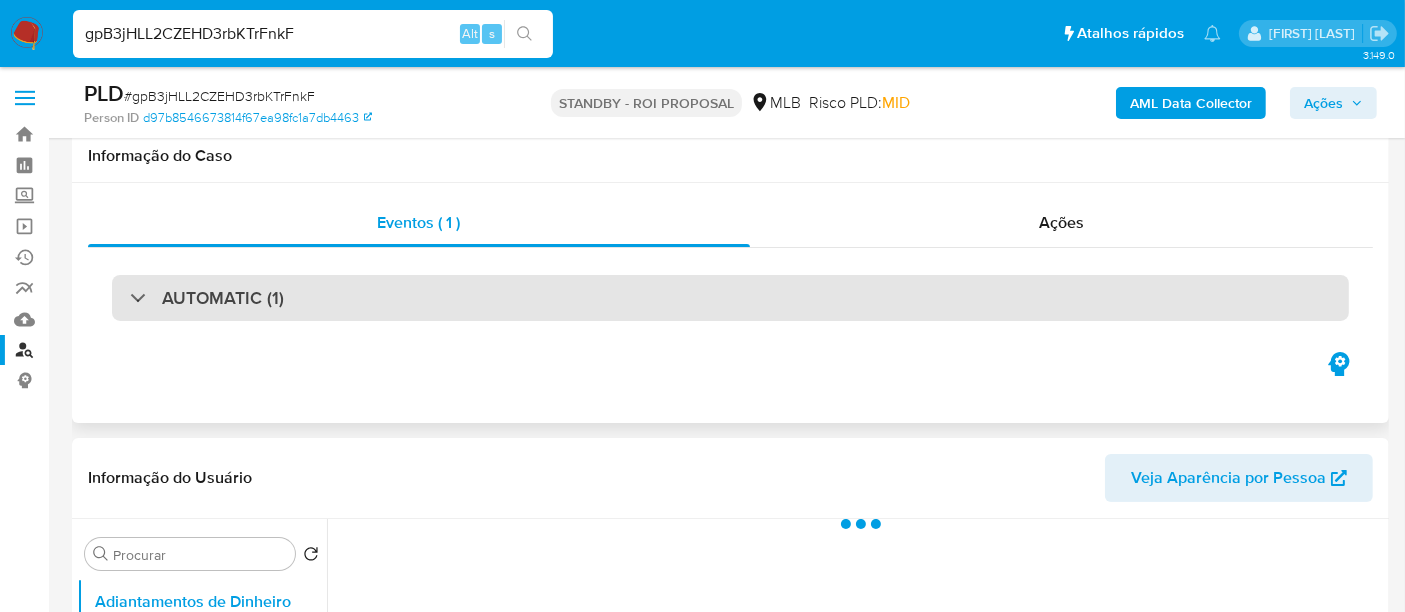 scroll, scrollTop: 444, scrollLeft: 0, axis: vertical 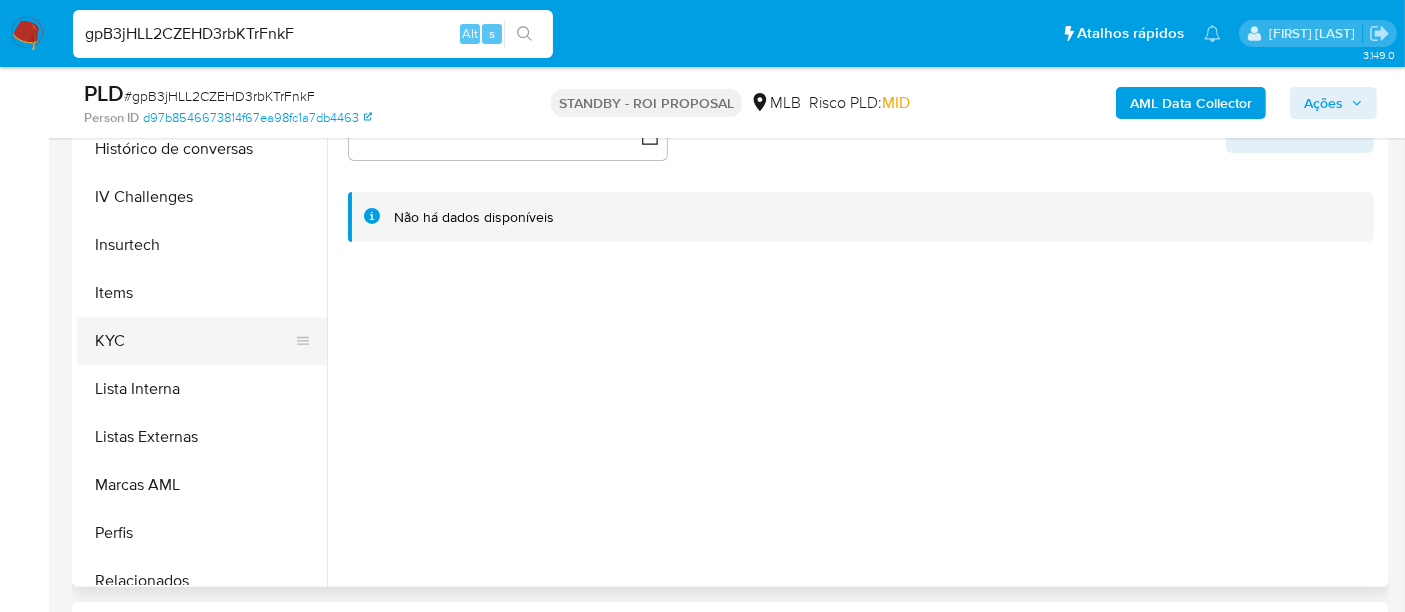 click on "KYC" at bounding box center [194, 341] 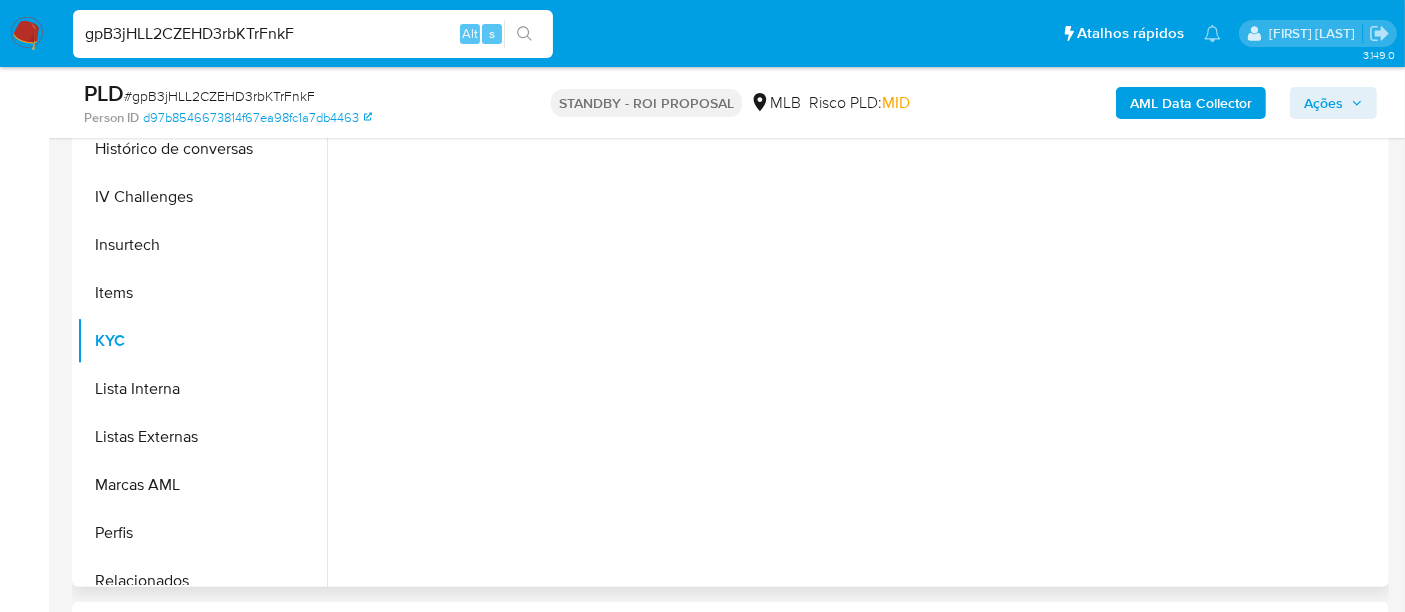 select on "10" 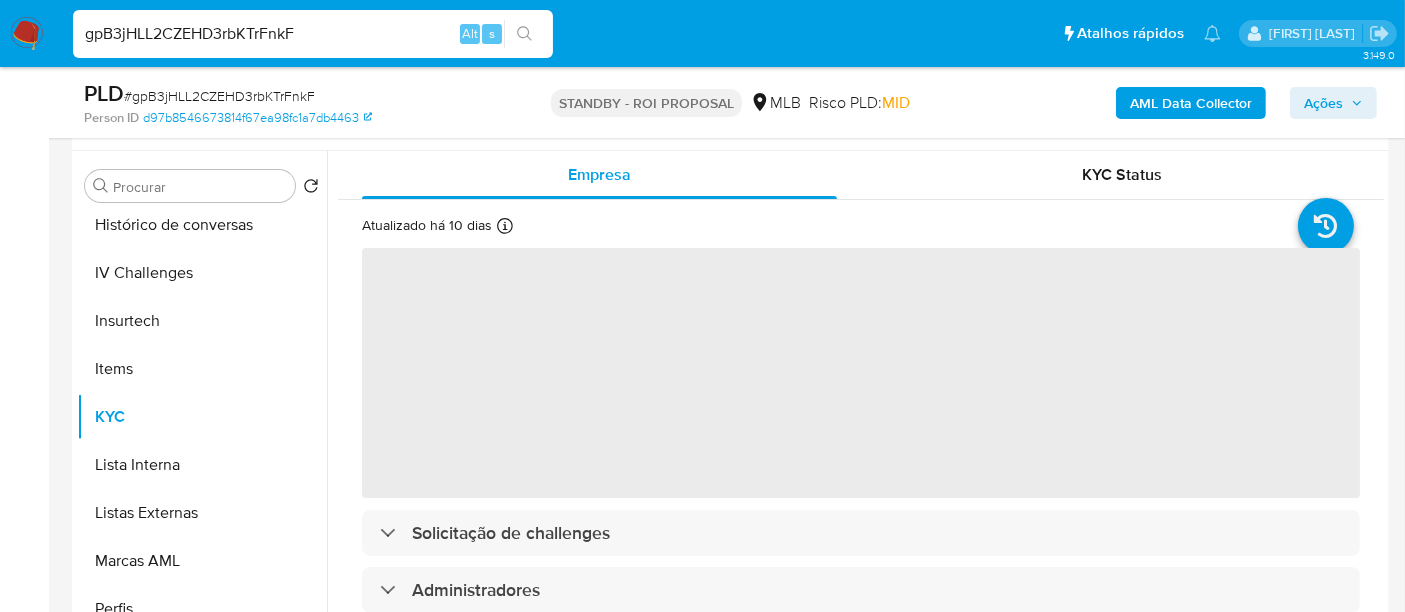 scroll, scrollTop: 333, scrollLeft: 0, axis: vertical 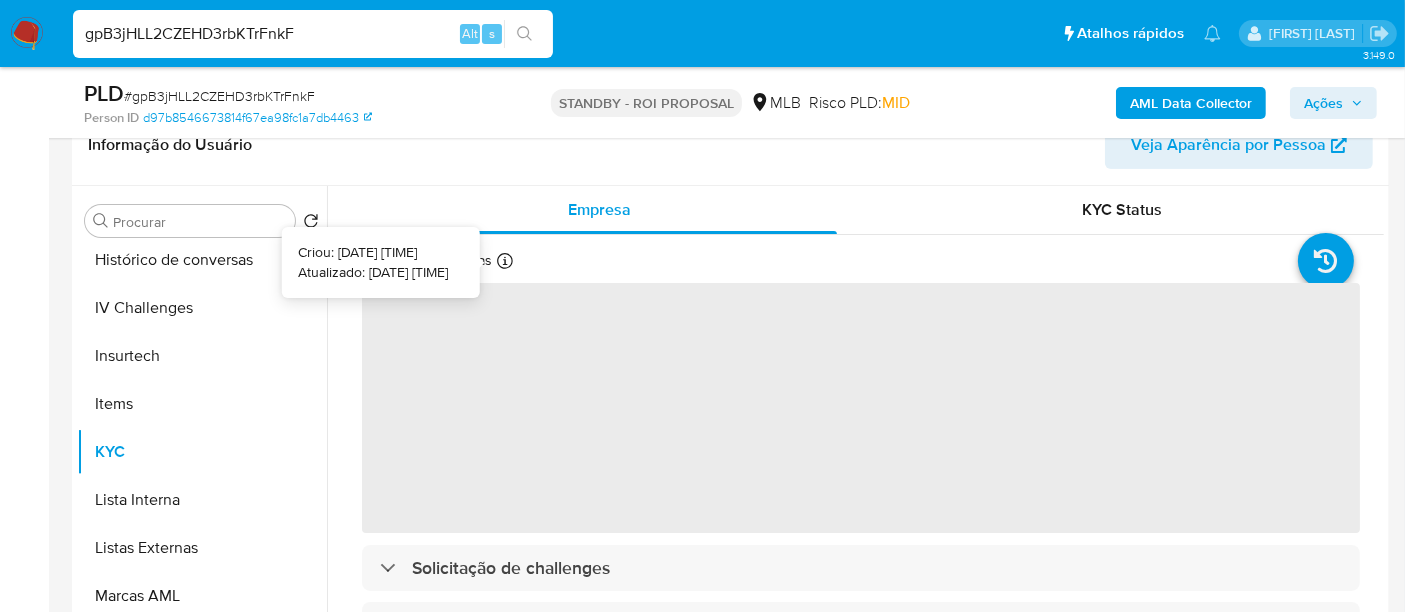 type 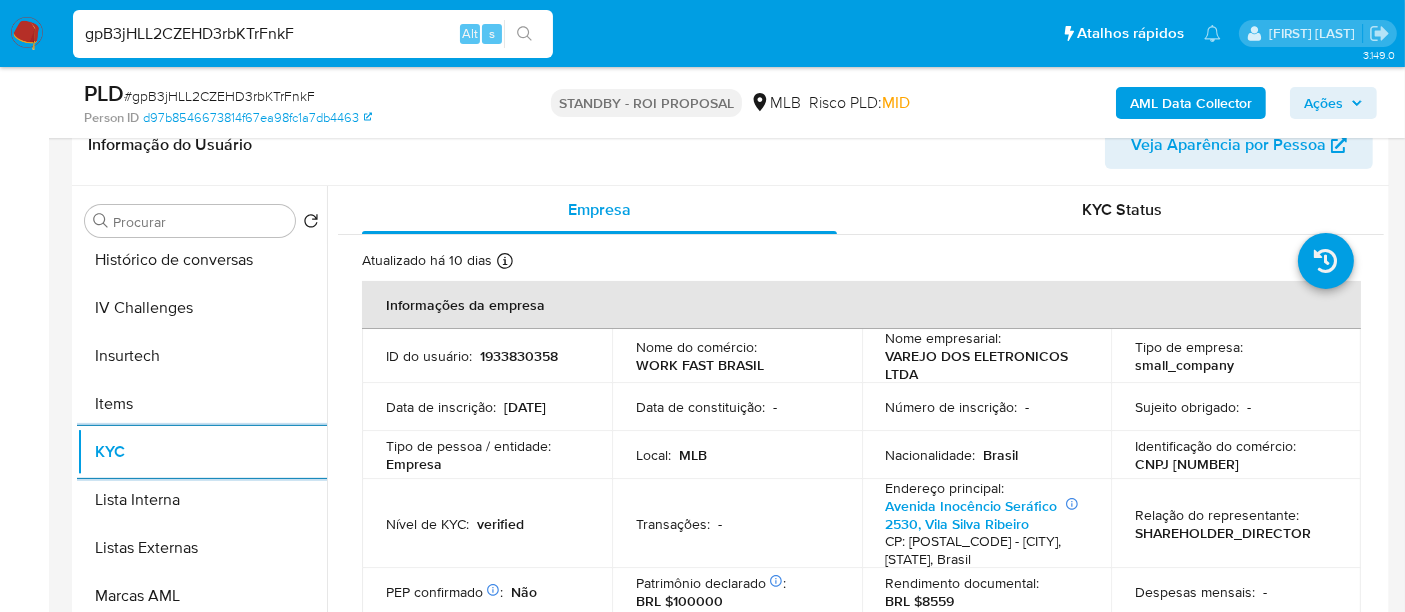 scroll, scrollTop: 222, scrollLeft: 0, axis: vertical 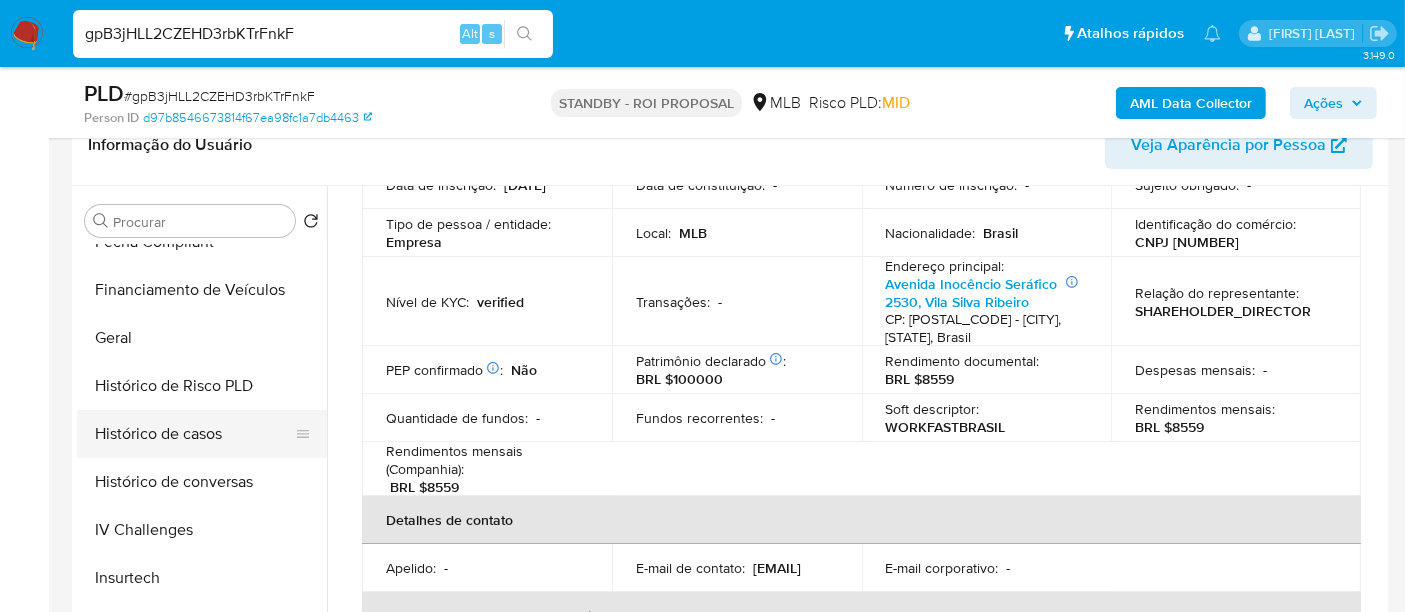 click on "Histórico de casos" at bounding box center [194, 434] 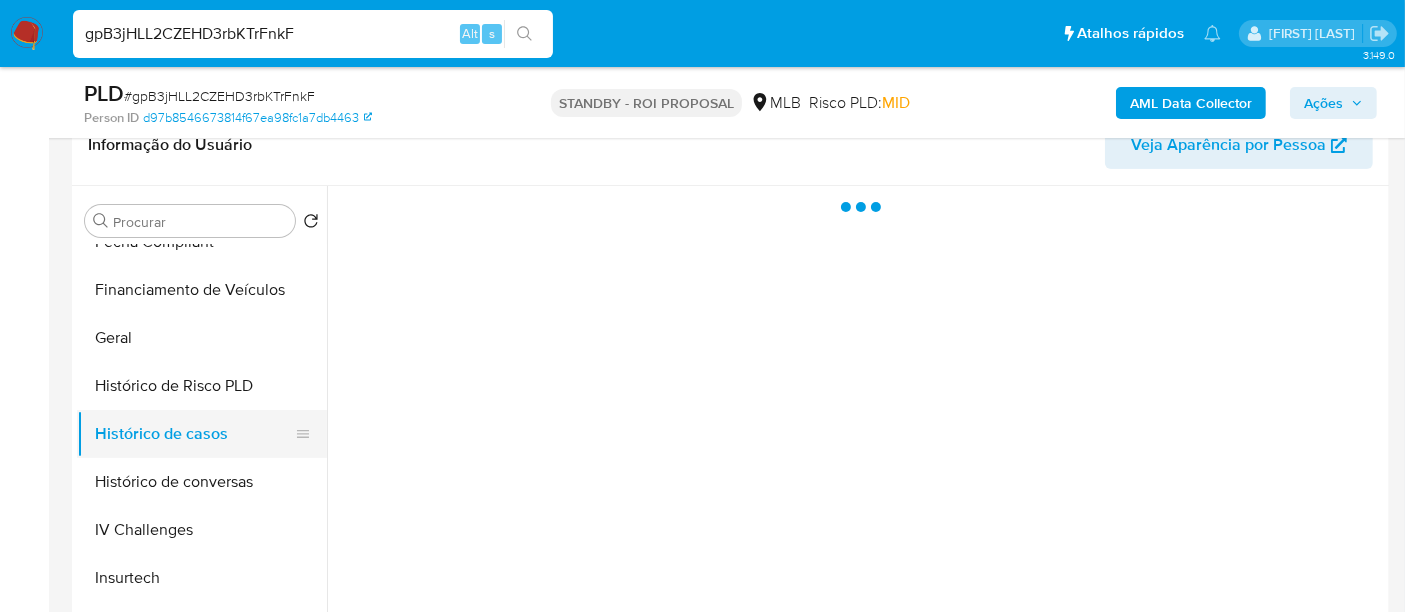 scroll, scrollTop: 0, scrollLeft: 0, axis: both 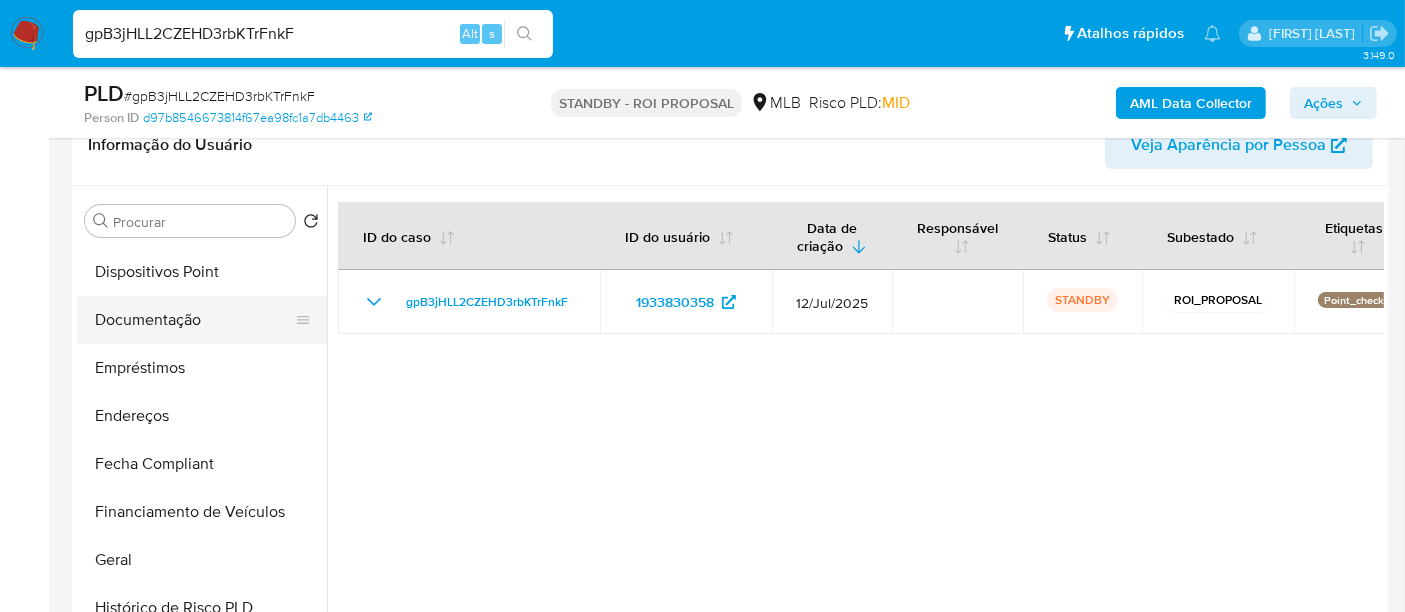click on "Documentação" at bounding box center [194, 320] 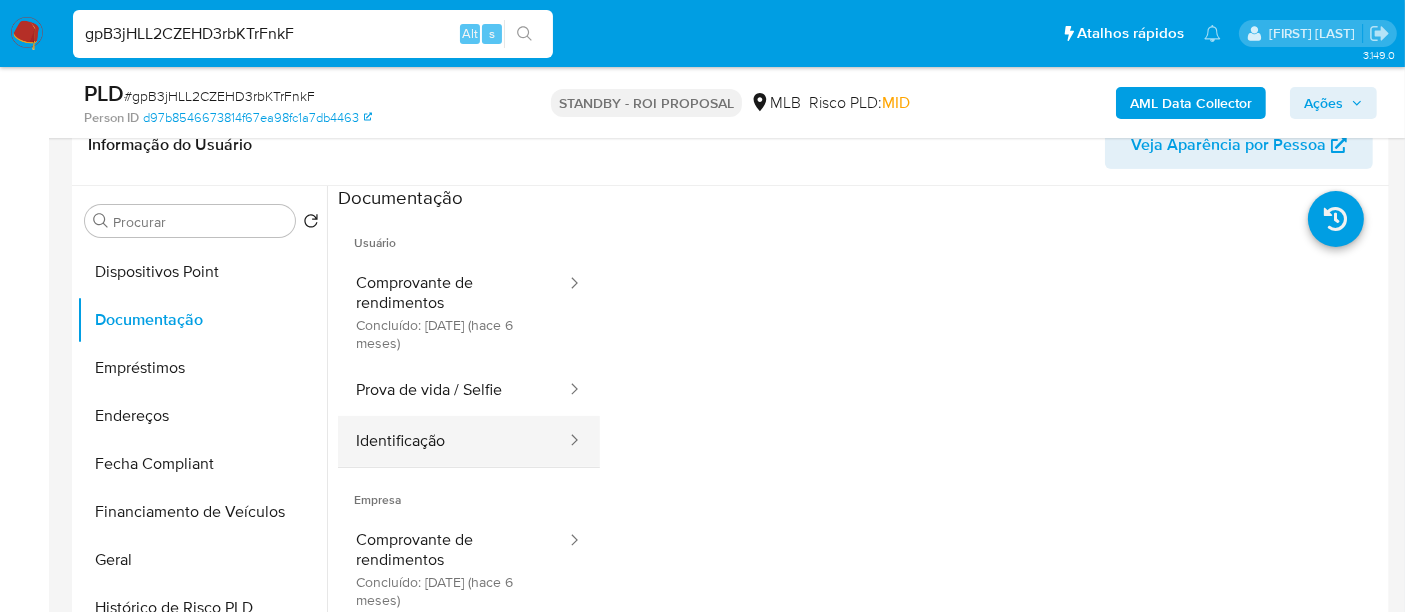 click on "Identificação" at bounding box center [453, 441] 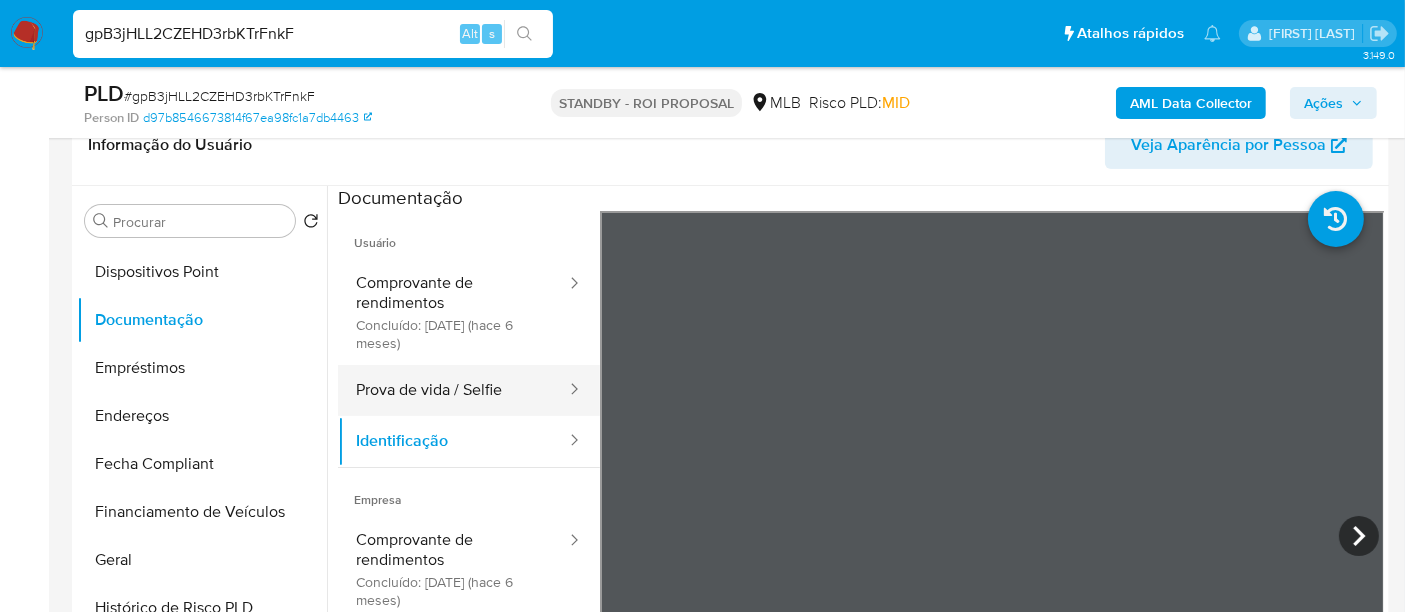 click on "Prova de vida / Selfie" at bounding box center (453, 390) 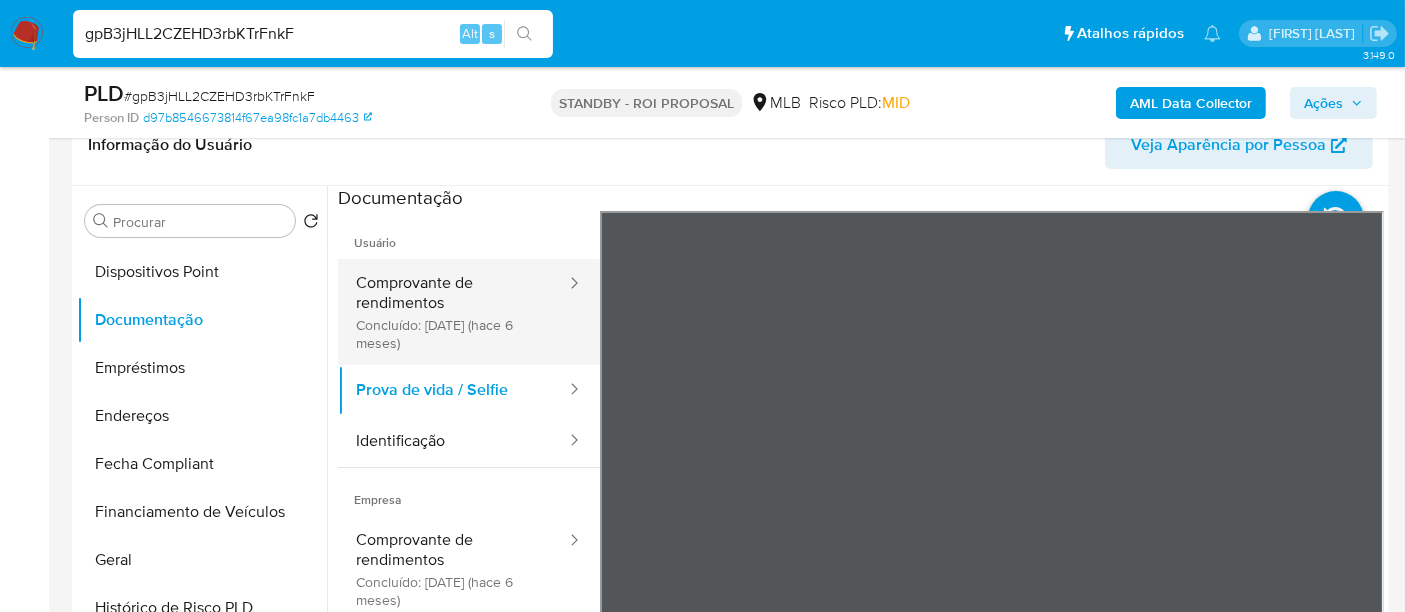 click on "Comprovante de rendimentos Concluído: 18/02/2025 (hace 6 meses)" at bounding box center (453, 312) 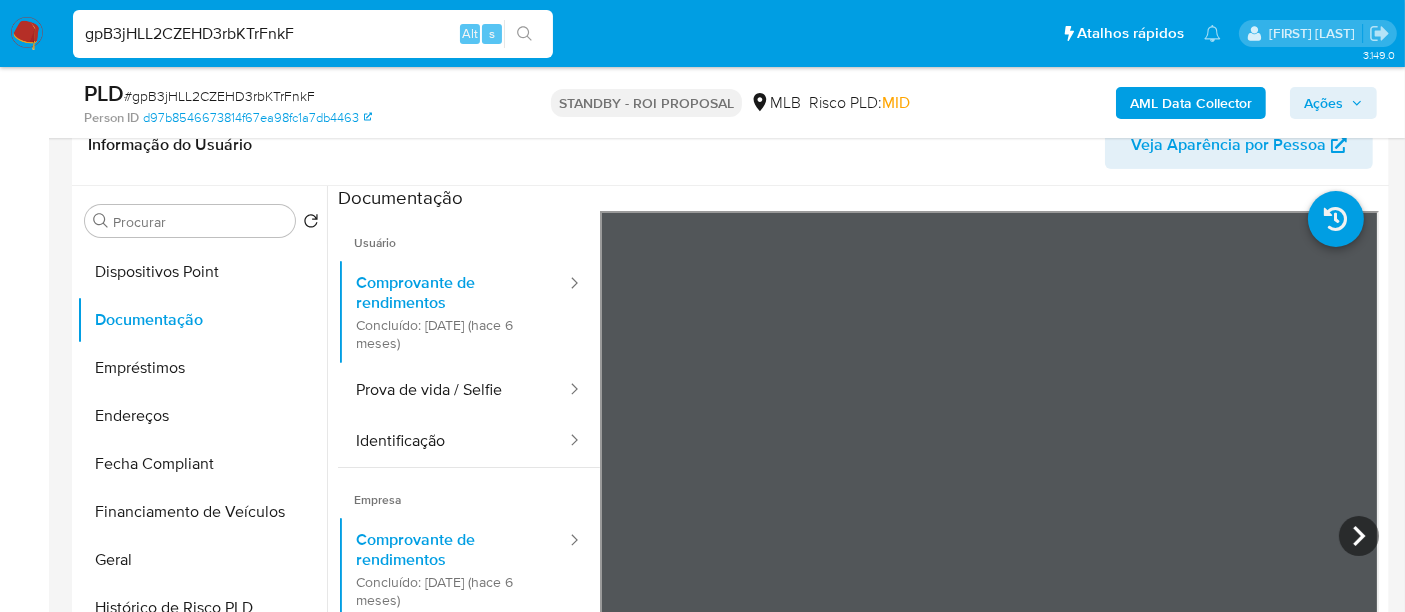 scroll, scrollTop: 111, scrollLeft: 0, axis: vertical 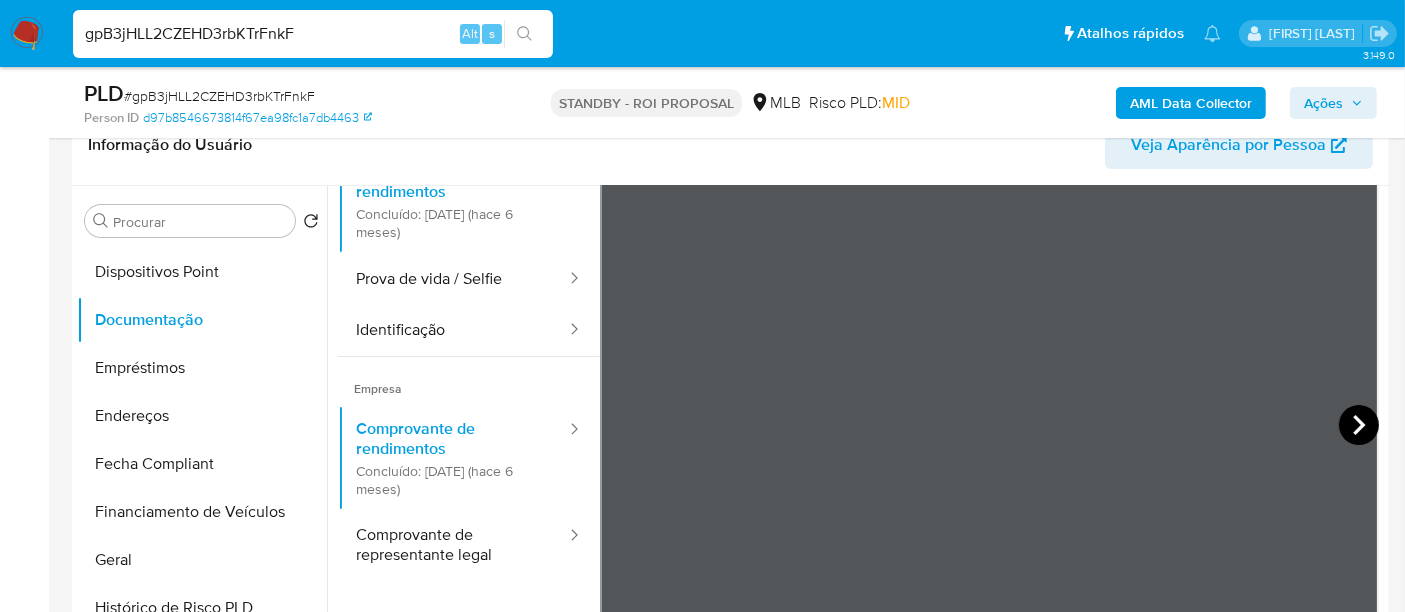 click 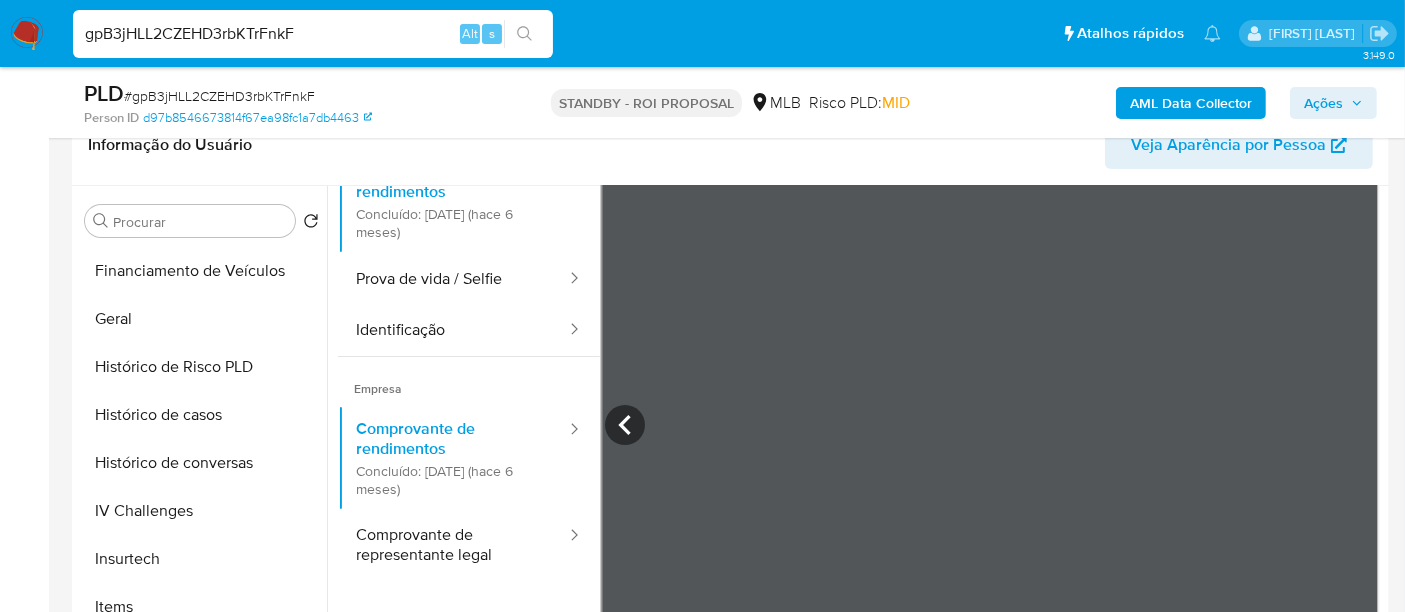 scroll, scrollTop: 666, scrollLeft: 0, axis: vertical 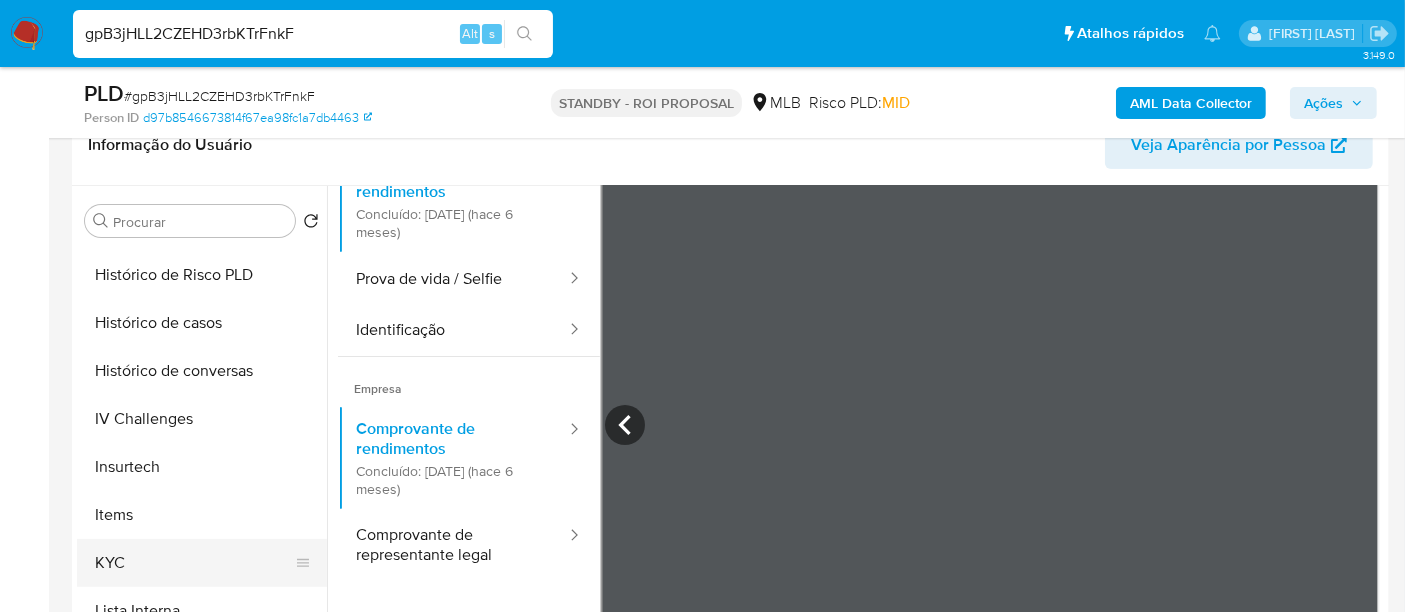 click on "KYC" at bounding box center (194, 563) 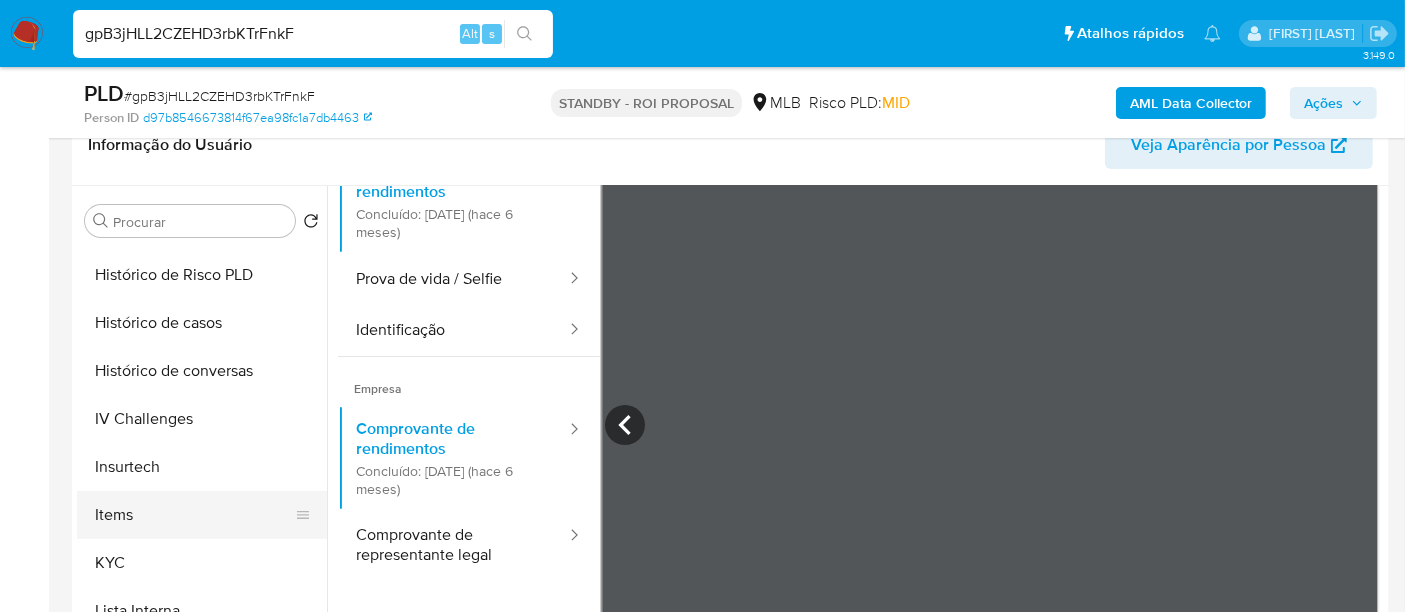 scroll, scrollTop: 0, scrollLeft: 0, axis: both 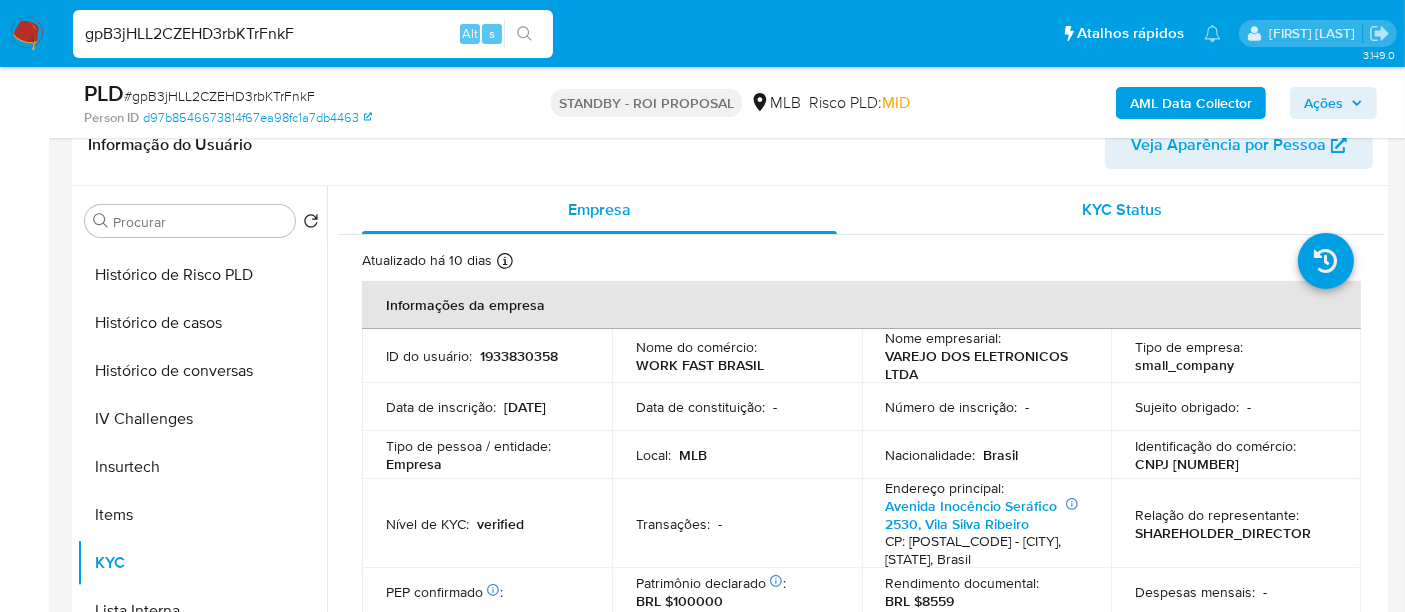 click on "KYC Status" at bounding box center [1123, 209] 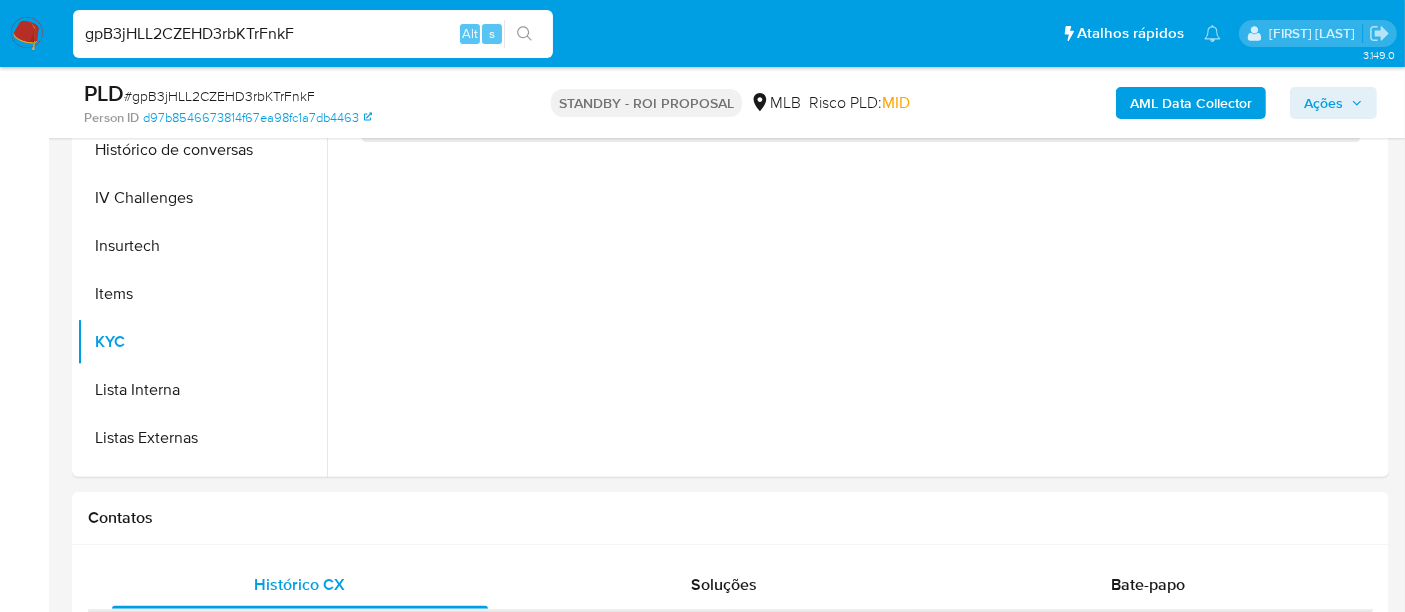 scroll, scrollTop: 555, scrollLeft: 0, axis: vertical 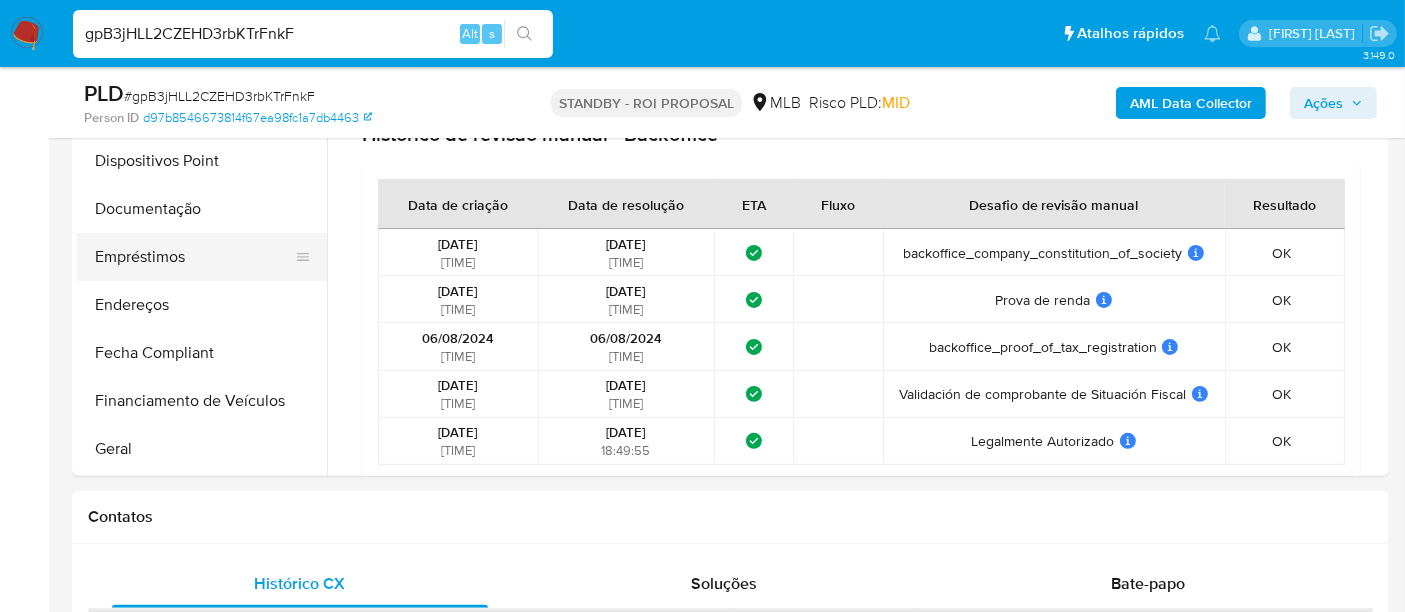 click on "Empréstimos" at bounding box center [194, 257] 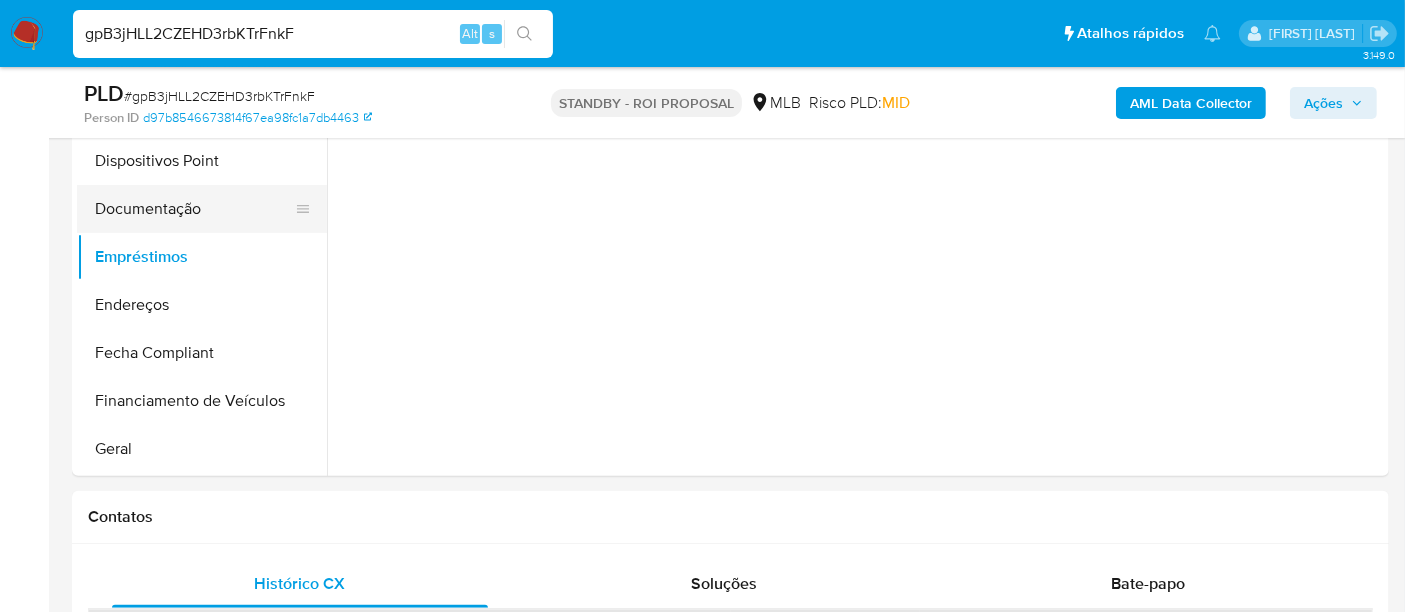 scroll, scrollTop: 0, scrollLeft: 0, axis: both 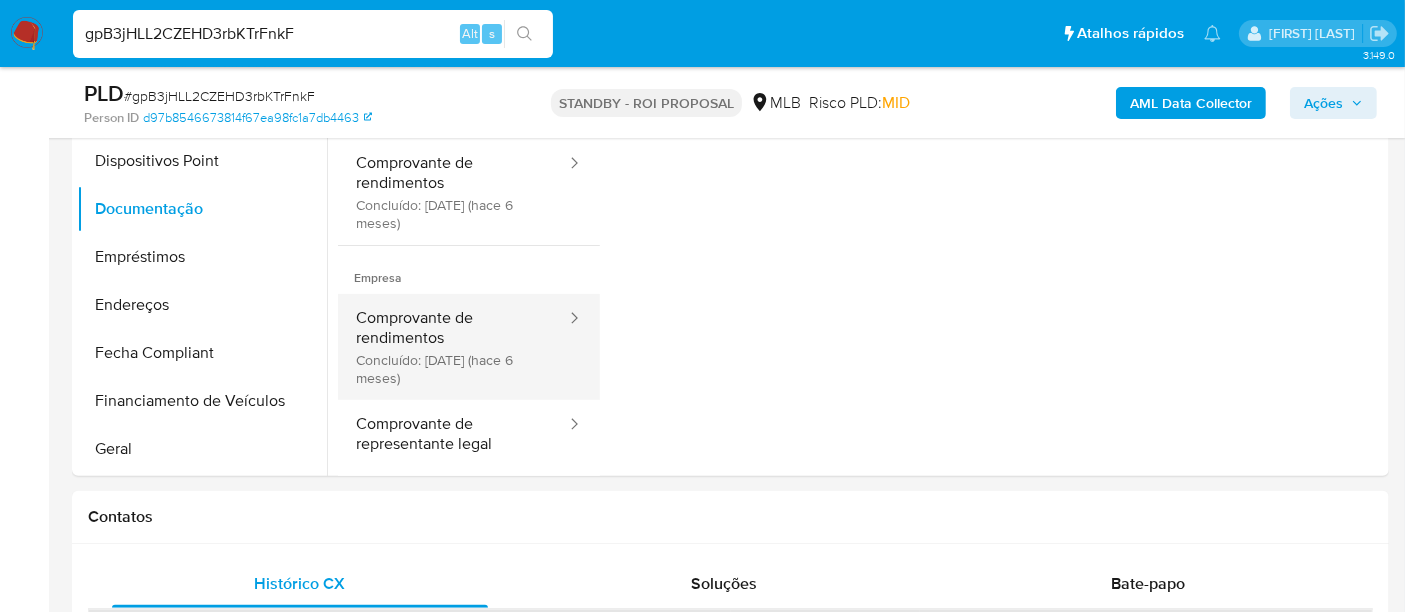 click on "Comprovante de rendimentos Concluído: 18/02/2025 (hace 6 meses)" at bounding box center (453, 347) 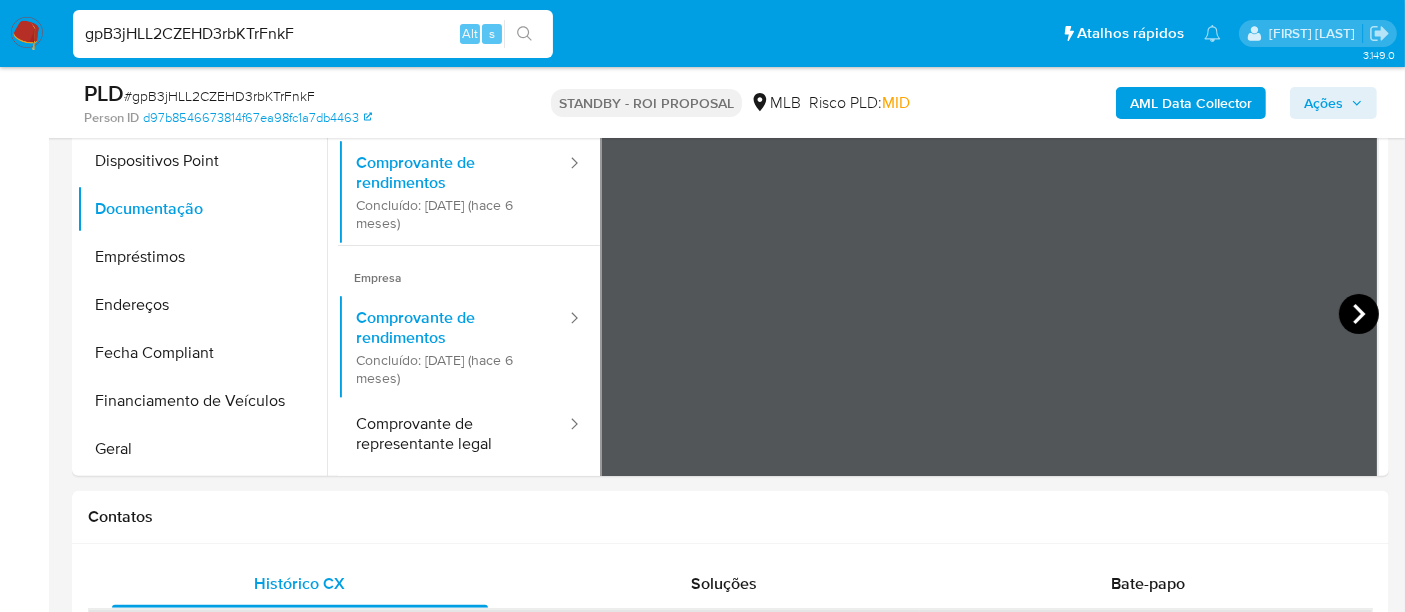 click 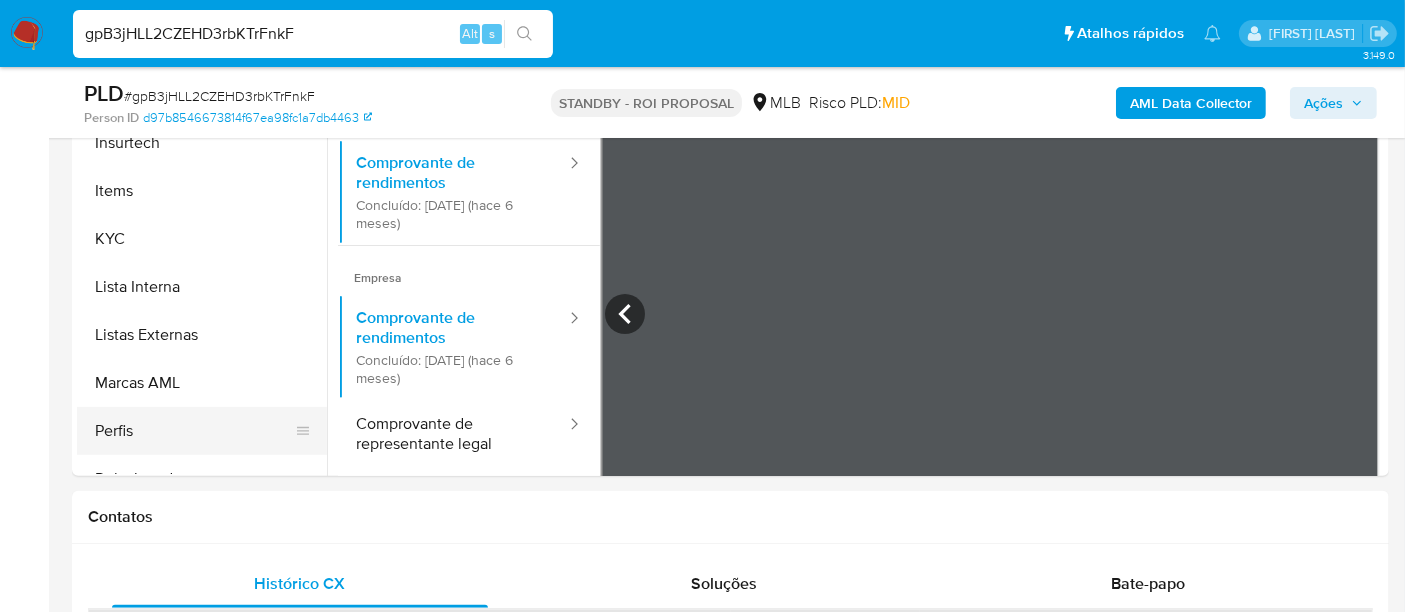 scroll, scrollTop: 844, scrollLeft: 0, axis: vertical 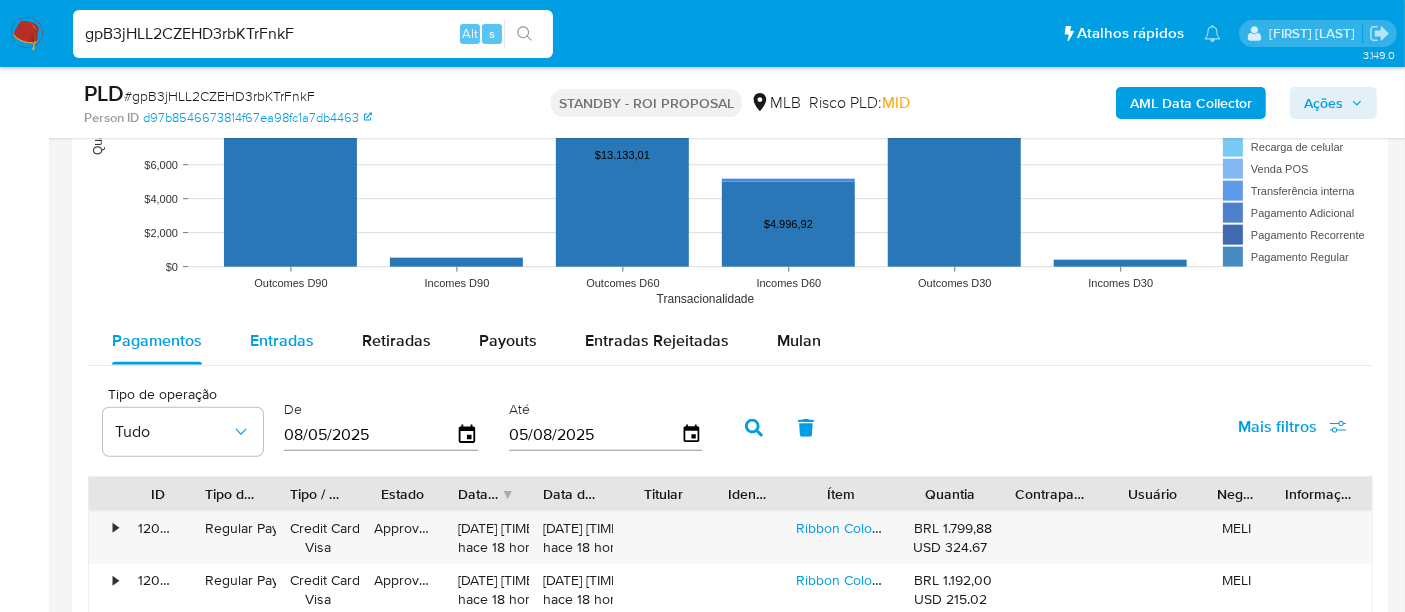 click on "Entradas" at bounding box center [282, 340] 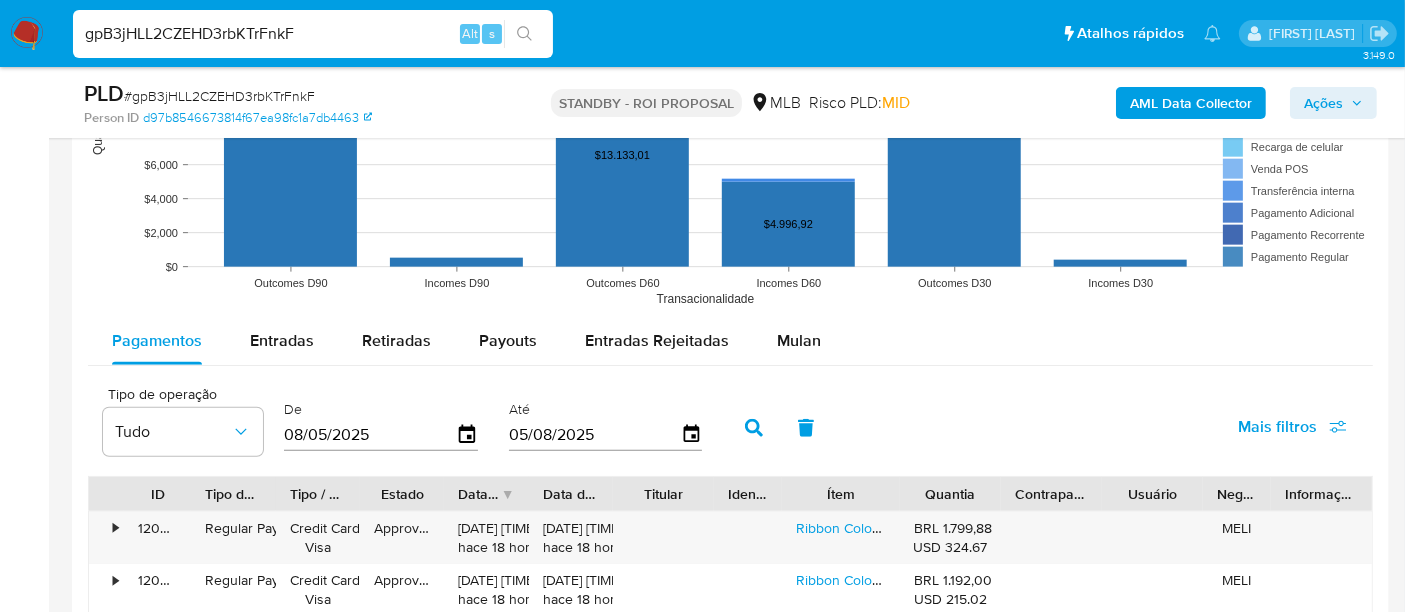 select on "10" 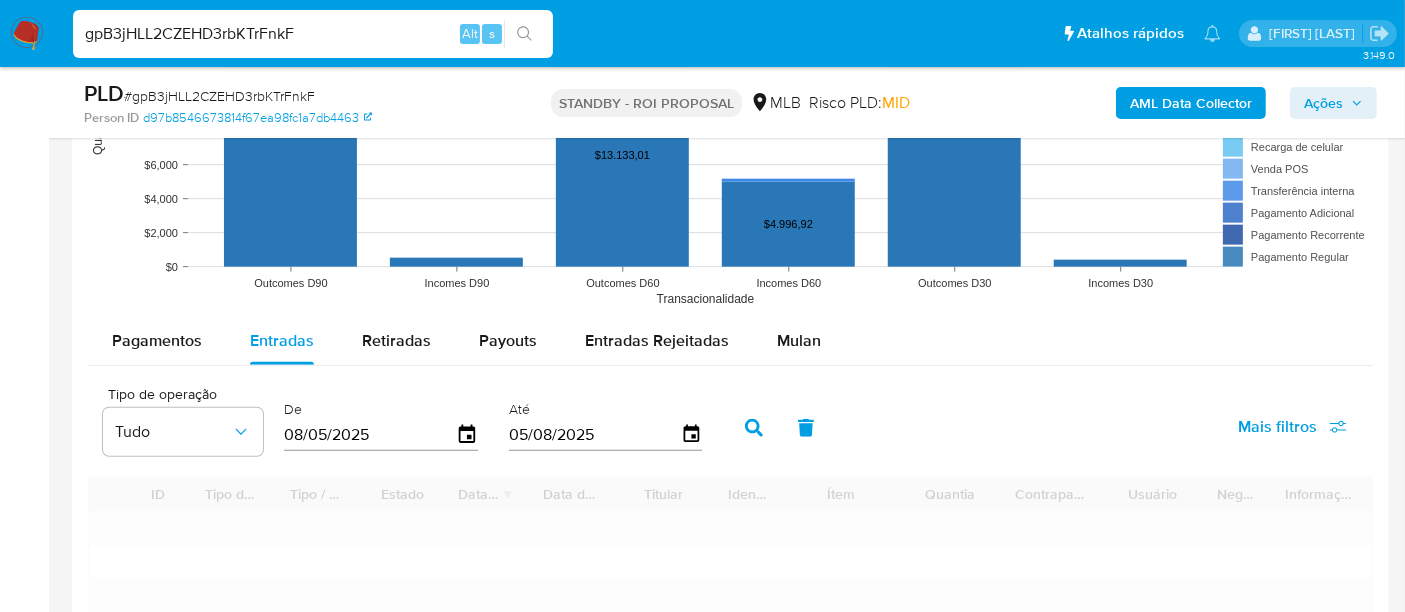scroll, scrollTop: 2111, scrollLeft: 0, axis: vertical 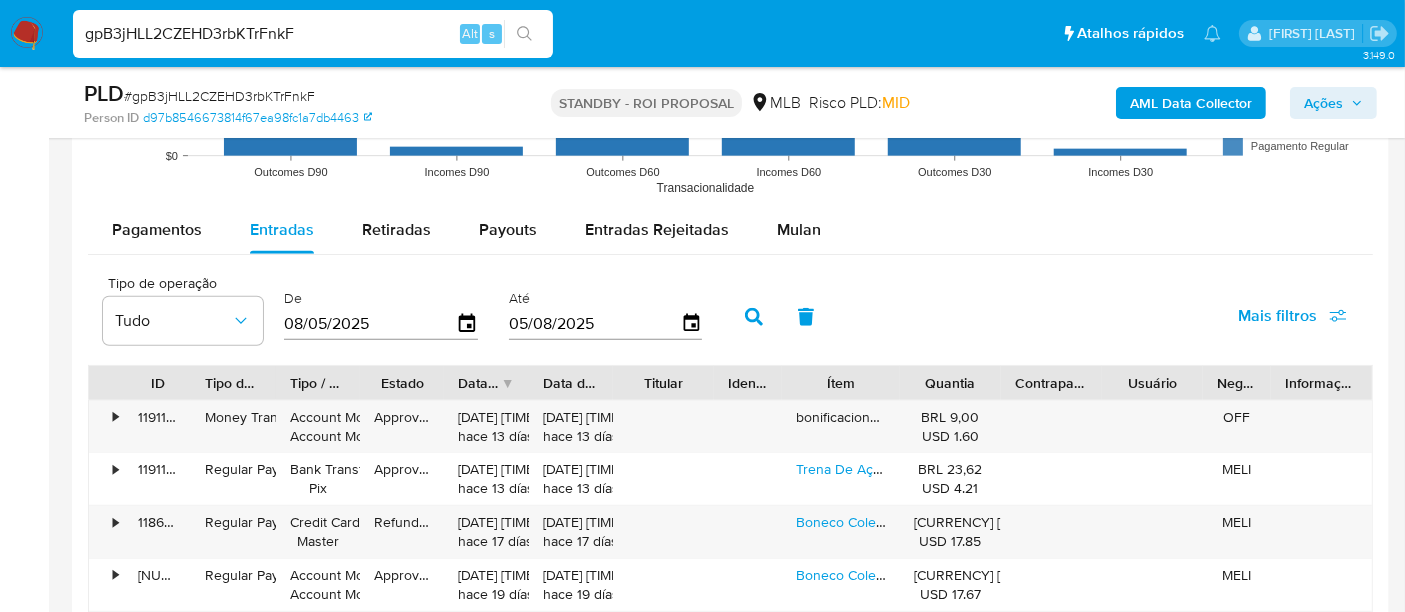 click on "08/05/2025" at bounding box center [381, 324] 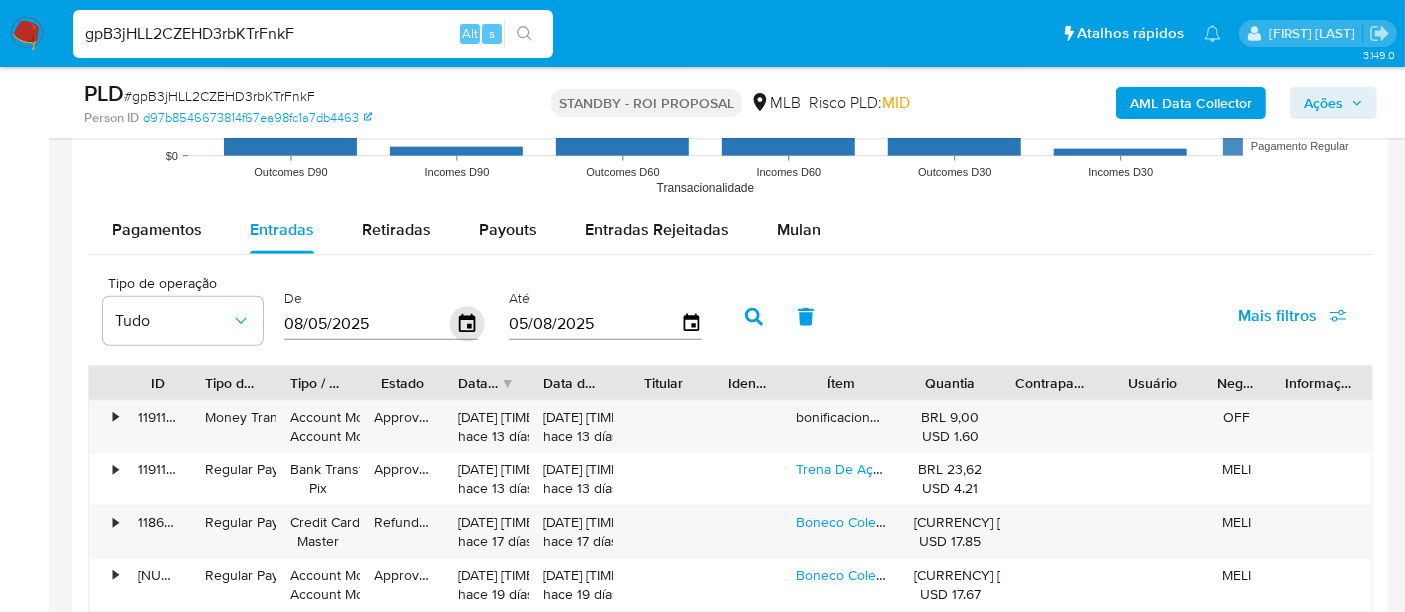 click 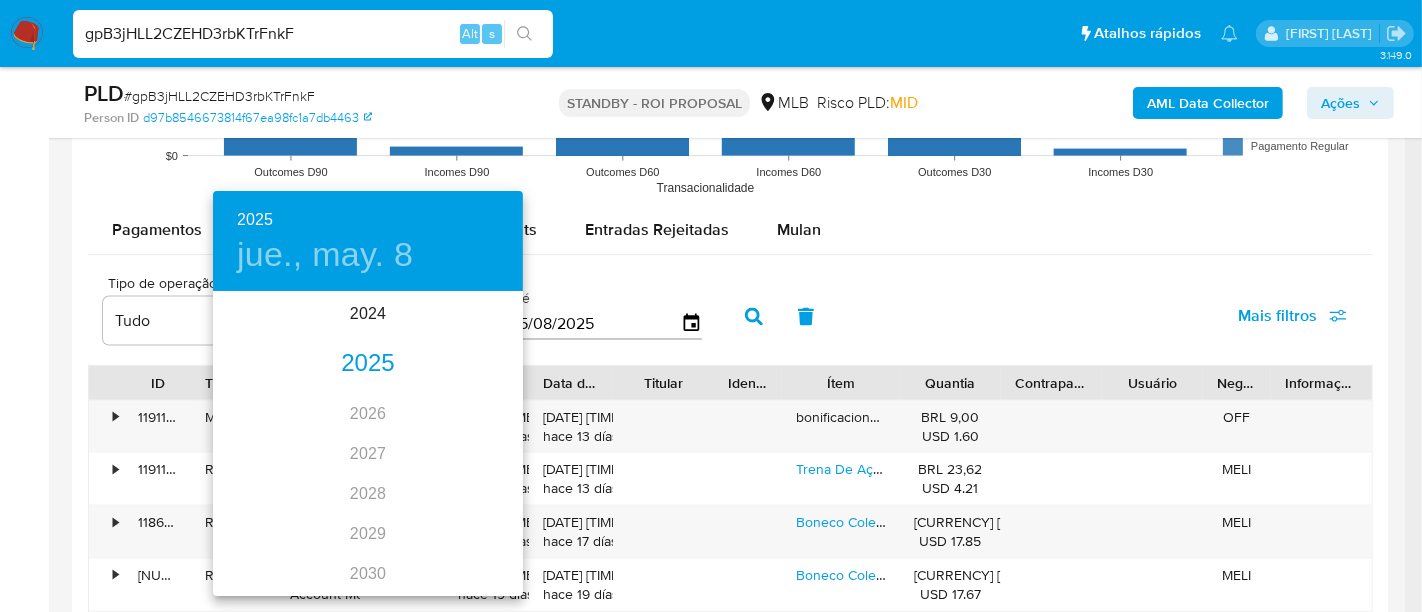 click on "2025" at bounding box center (368, 364) 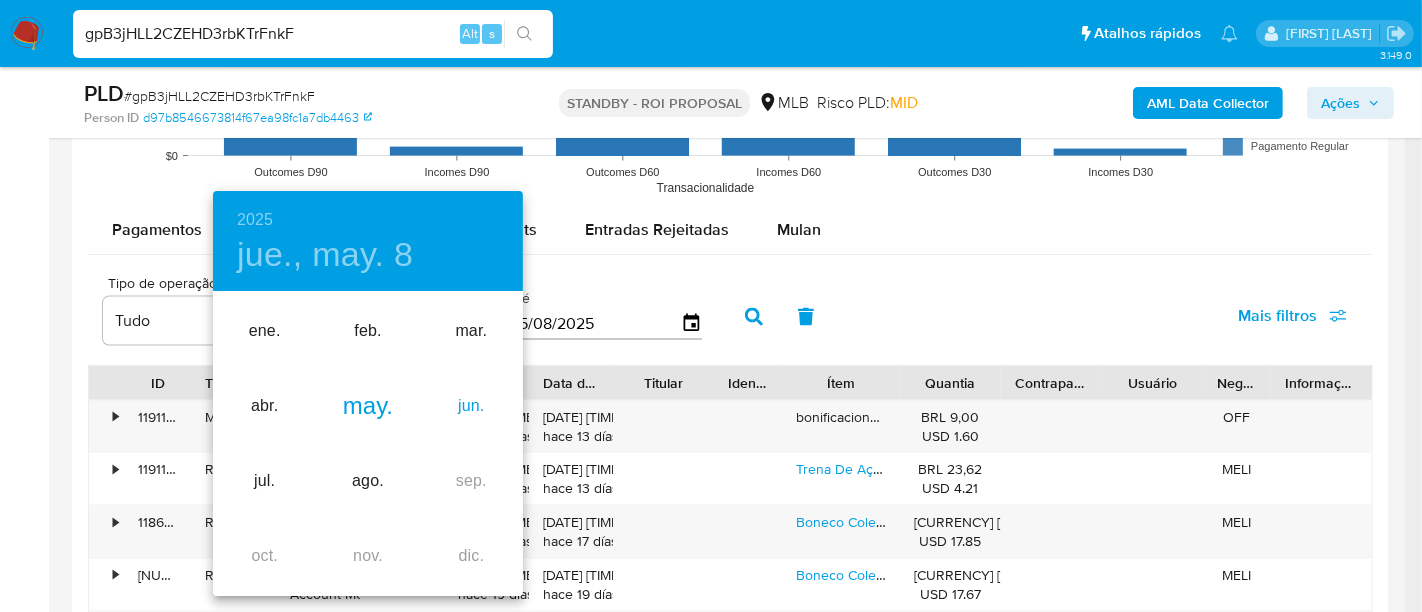 click on "jun." at bounding box center [471, 406] 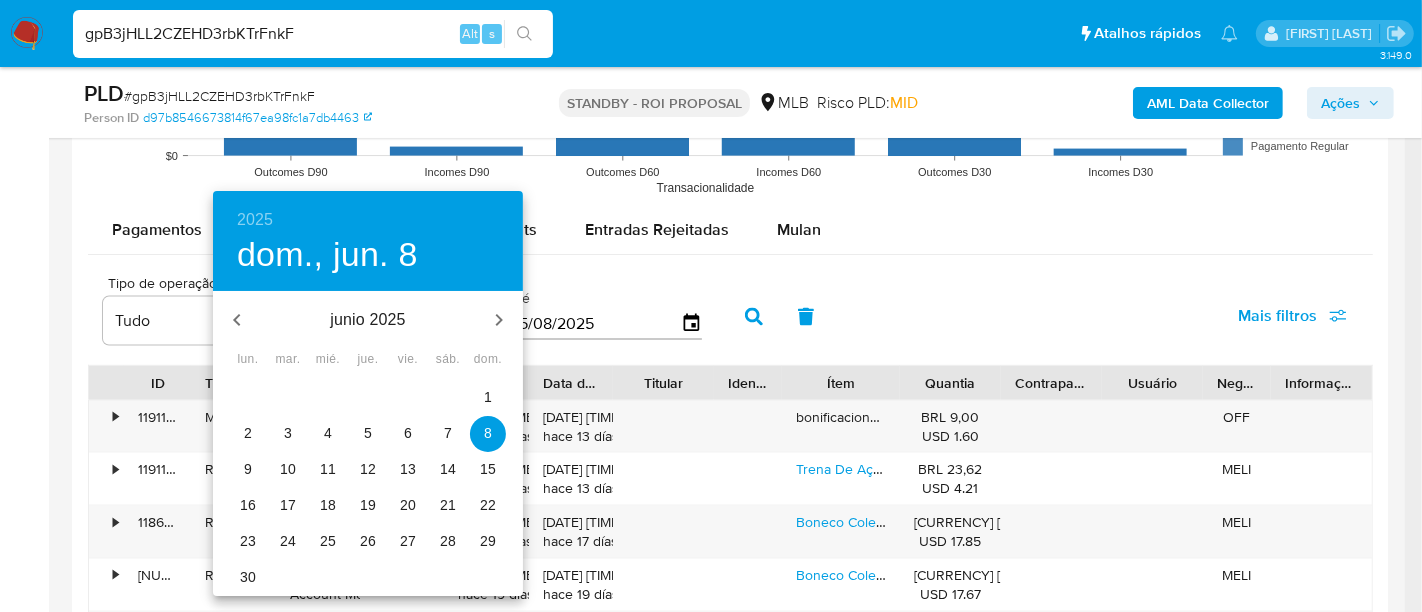 click on "2" at bounding box center [248, 433] 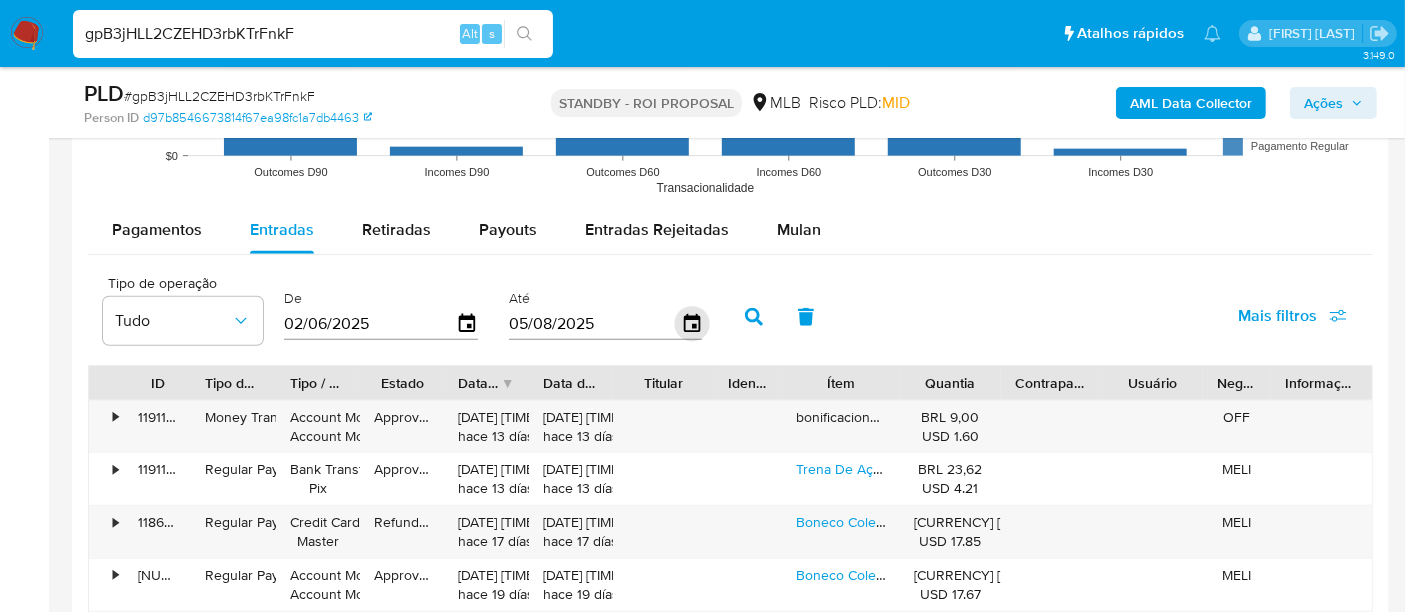 click 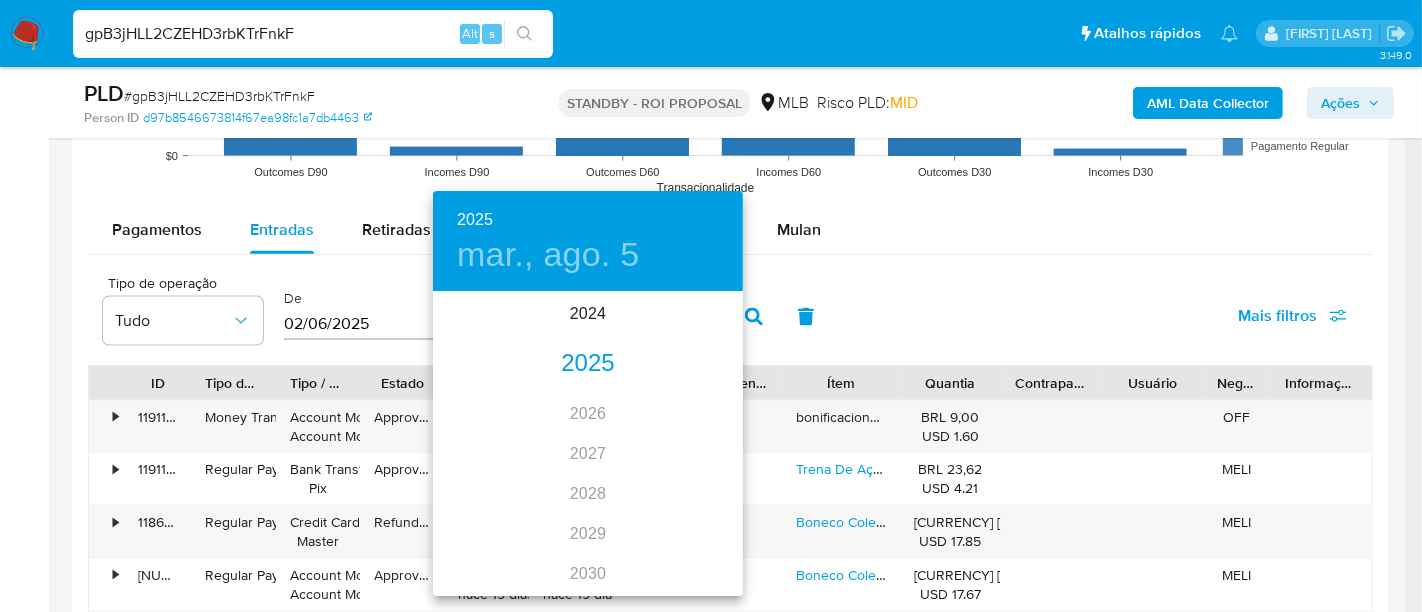 click on "2025" at bounding box center (588, 364) 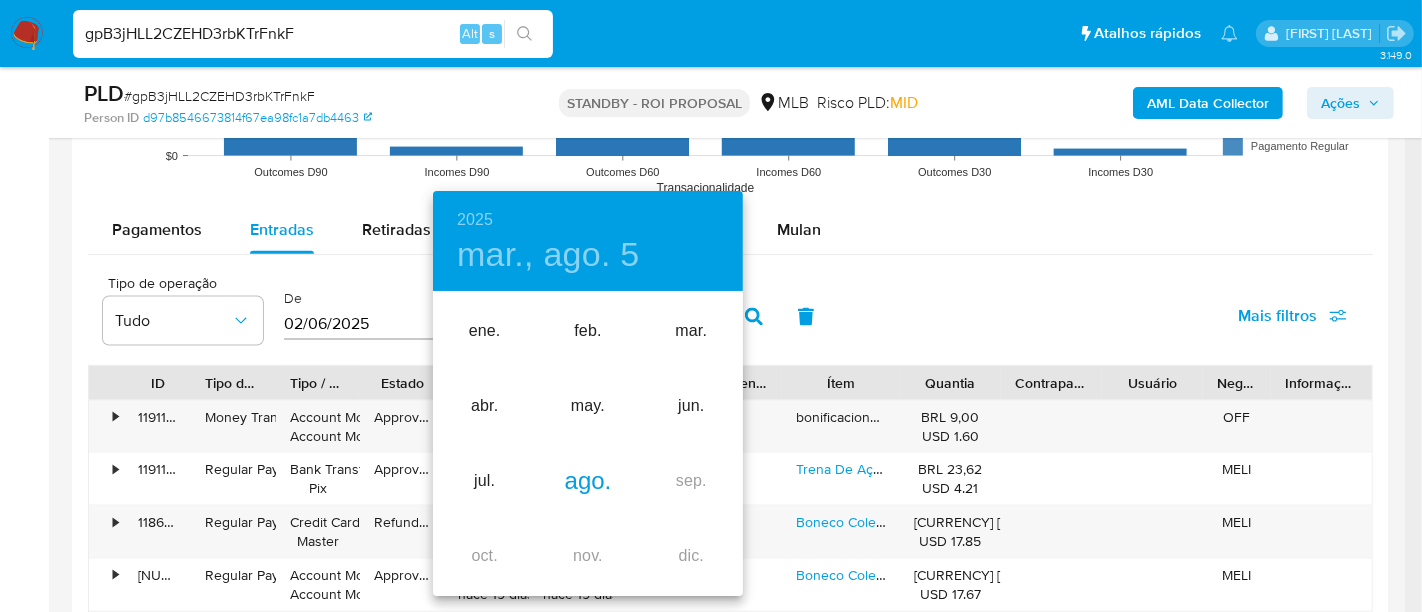 click on "ago." at bounding box center [587, 481] 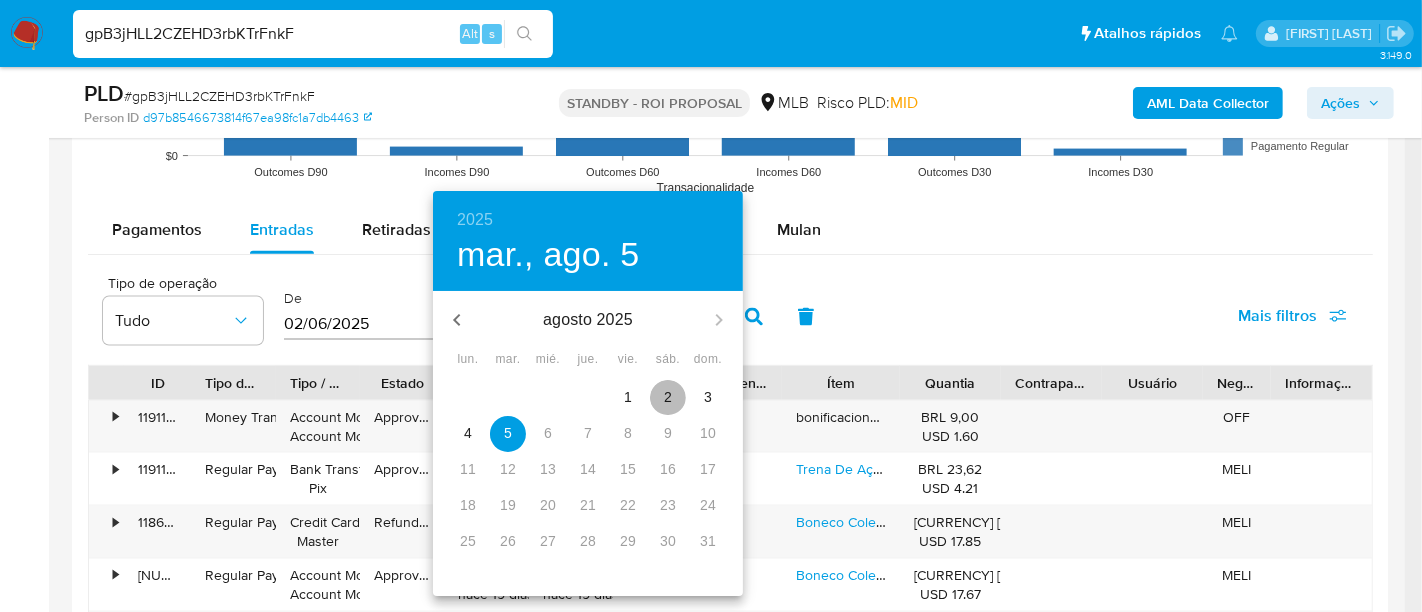 click on "2" at bounding box center (668, 397) 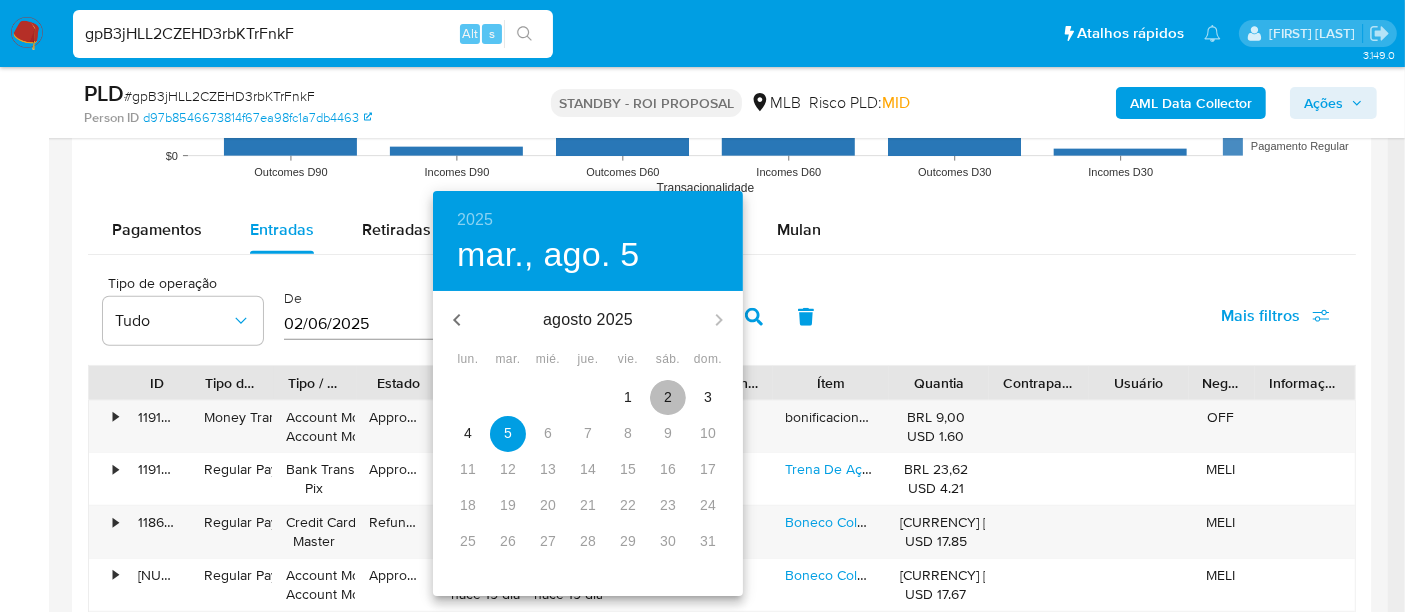 type on "02/08/2025" 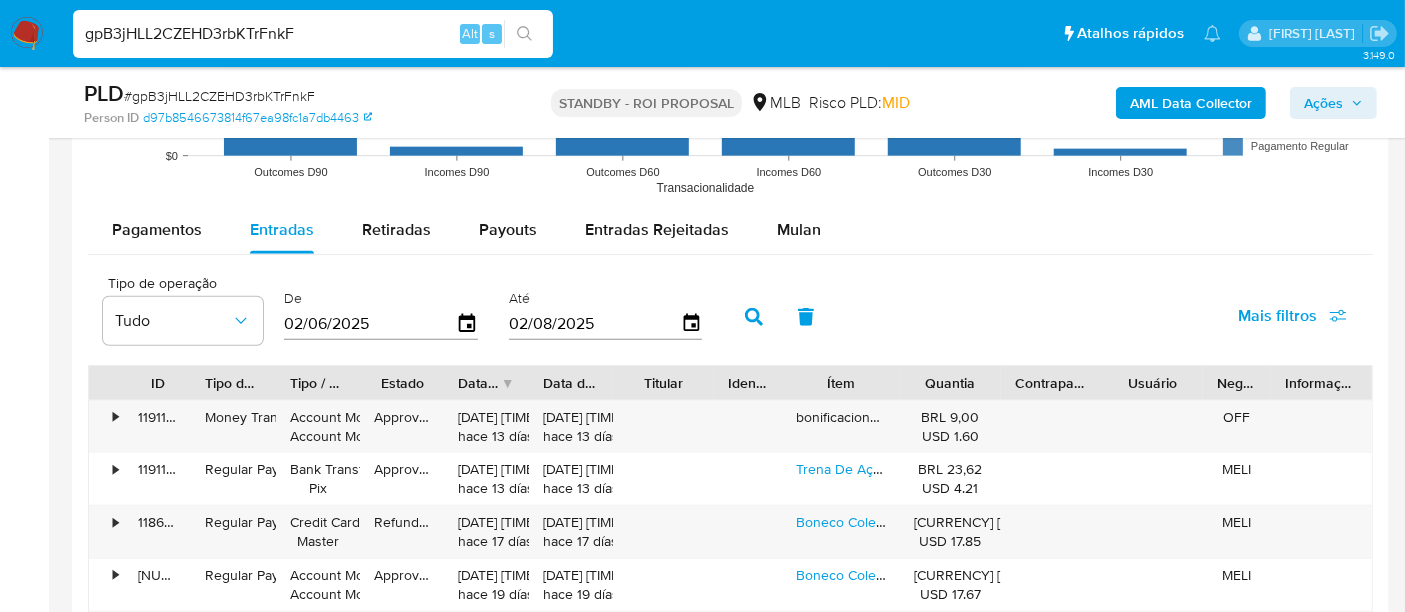 click on "Mais filtros" at bounding box center (1277, 316) 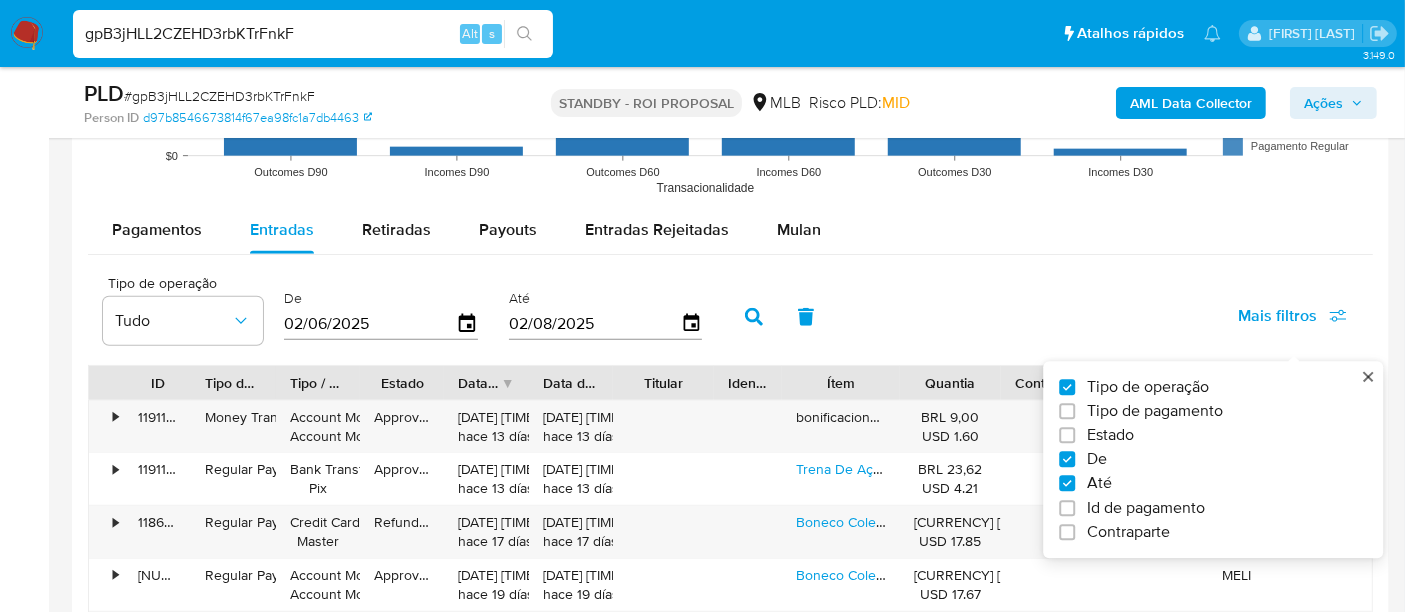 click on "Estado" at bounding box center (1110, 436) 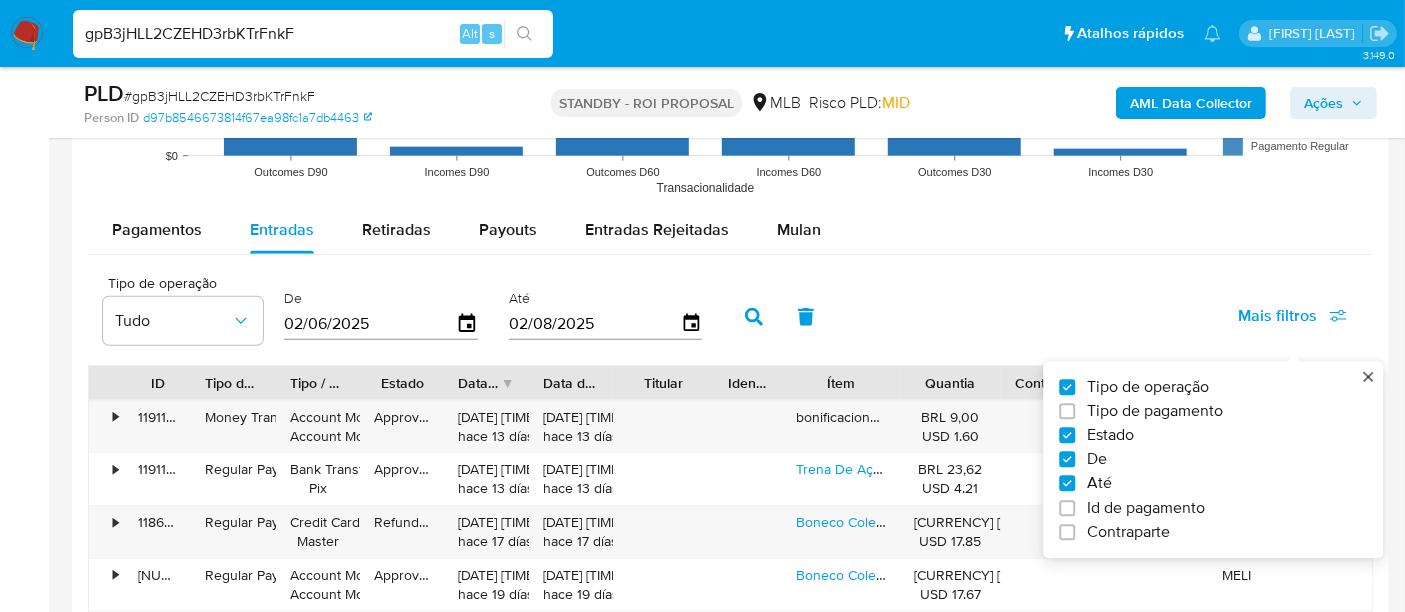 checkbox on "true" 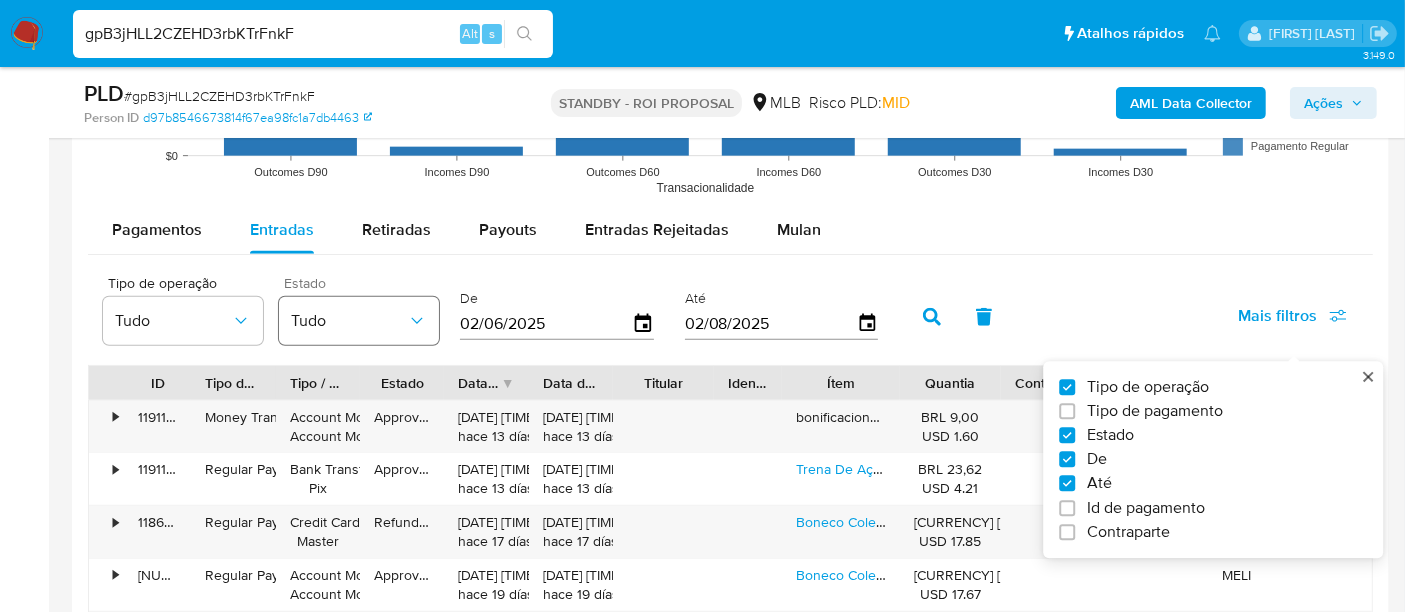 click on "Tudo" at bounding box center (349, 321) 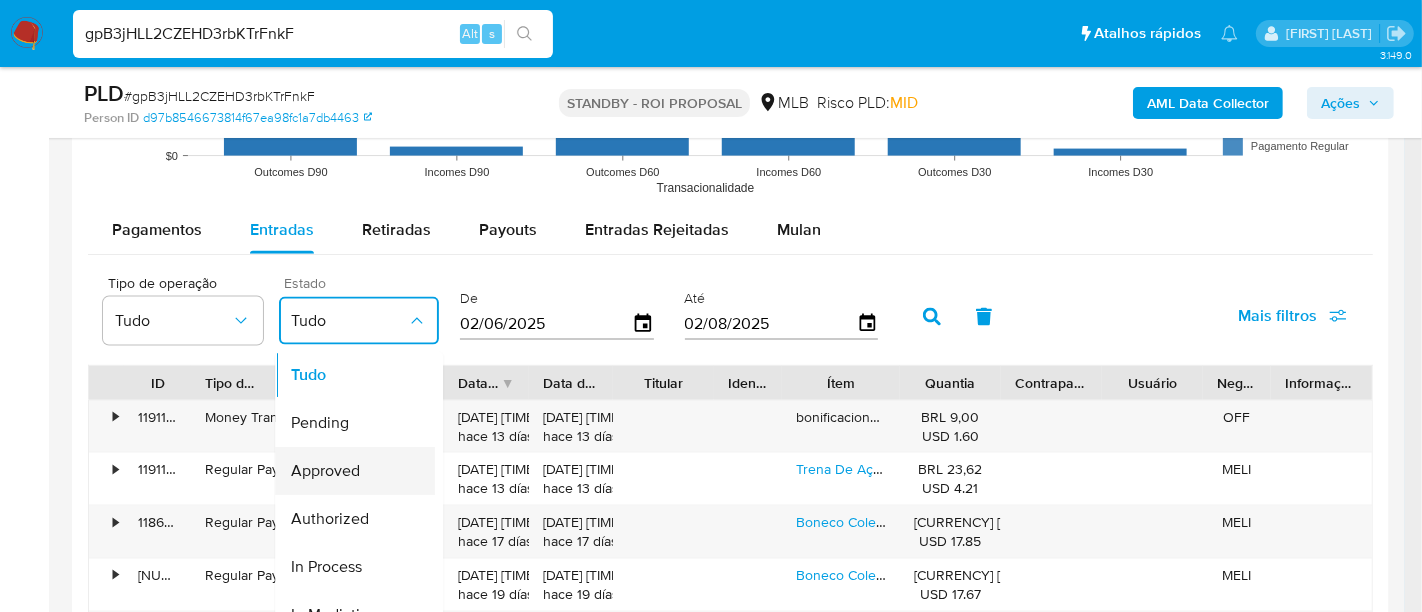 click on "Approved" at bounding box center (325, 471) 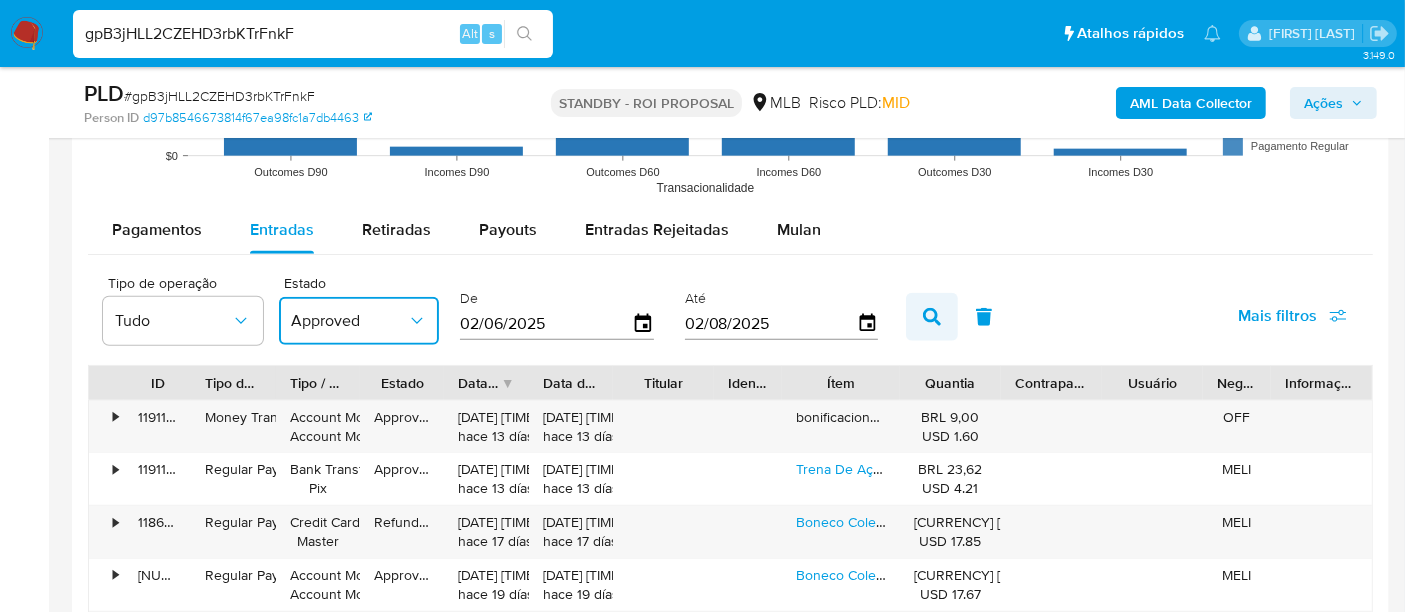 click 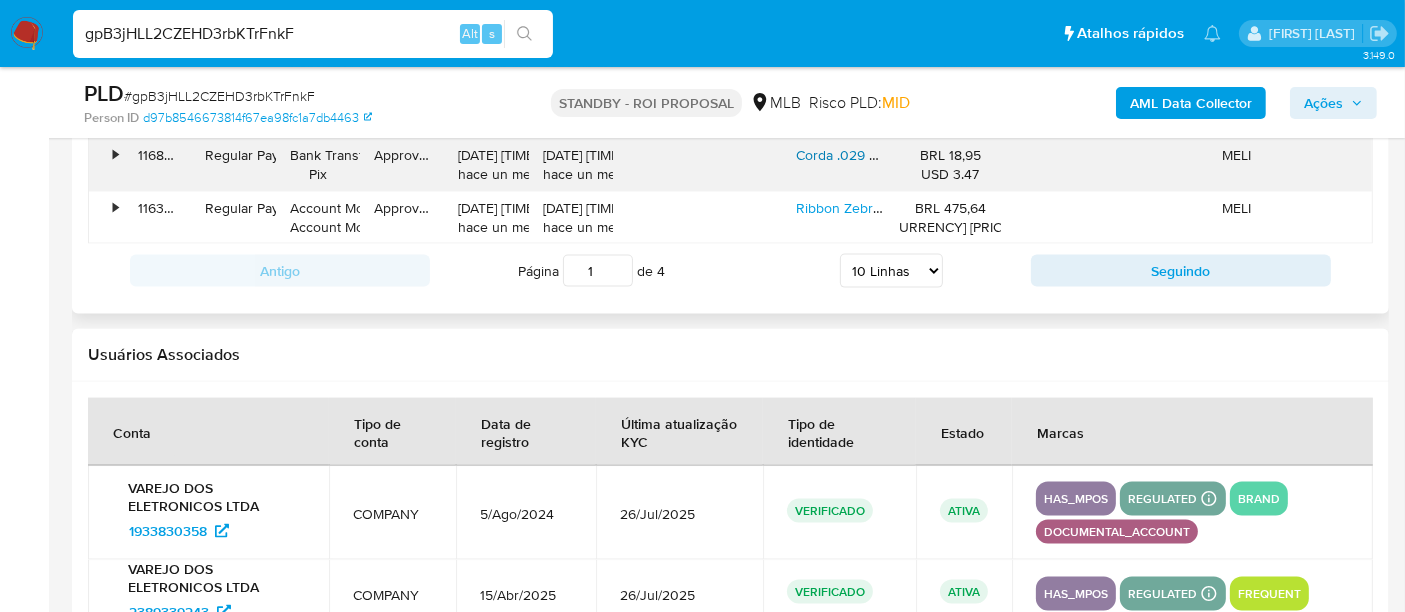 scroll, scrollTop: 2666, scrollLeft: 0, axis: vertical 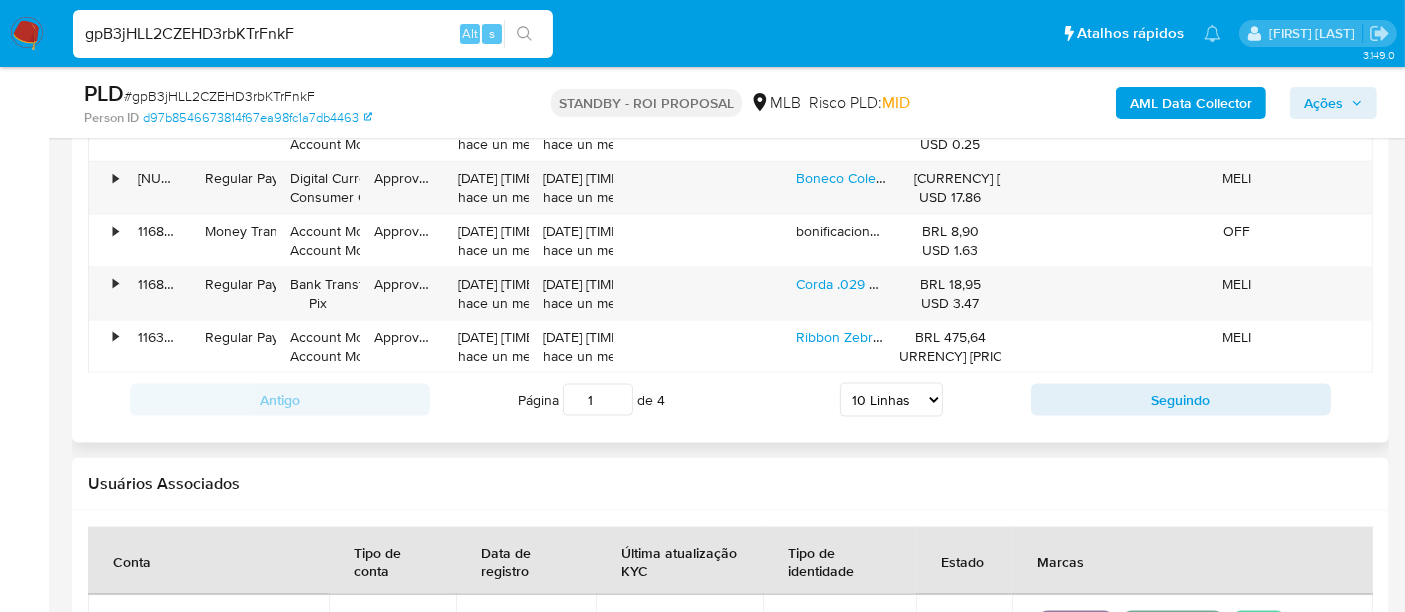 click on "5   Linhas 10   Linhas 20   Linhas 25   Linhas 50   Linhas 100   Linhas" at bounding box center (891, 400) 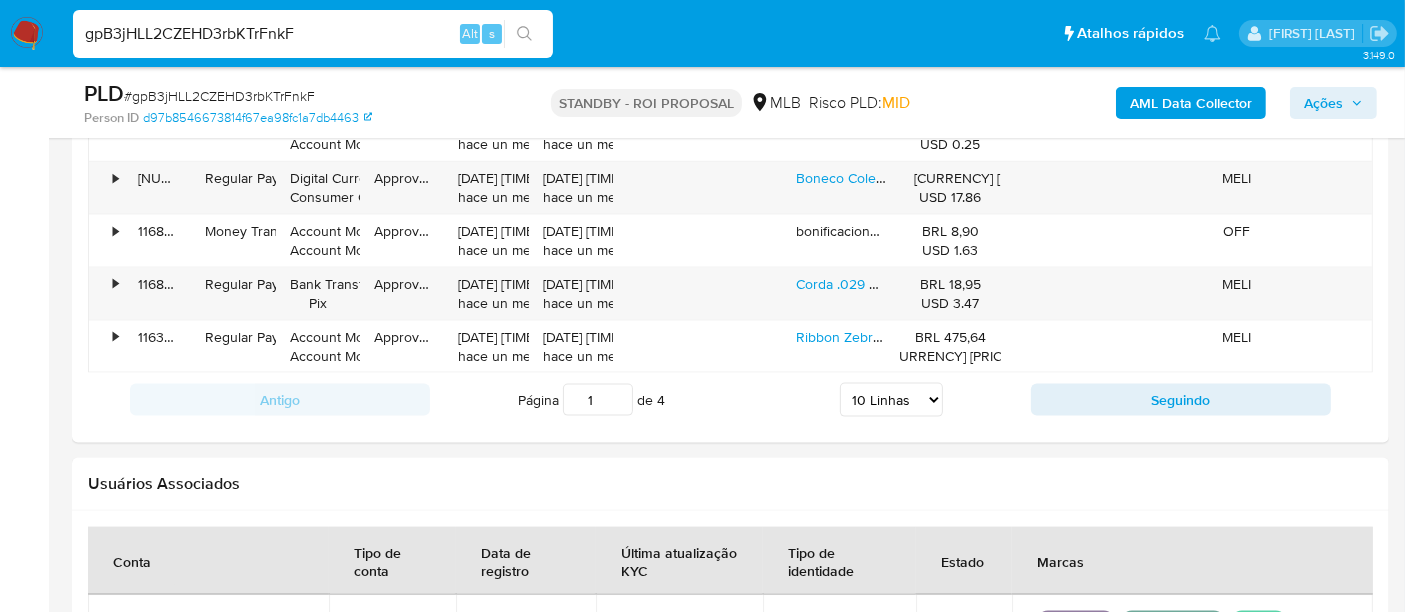 select on "100" 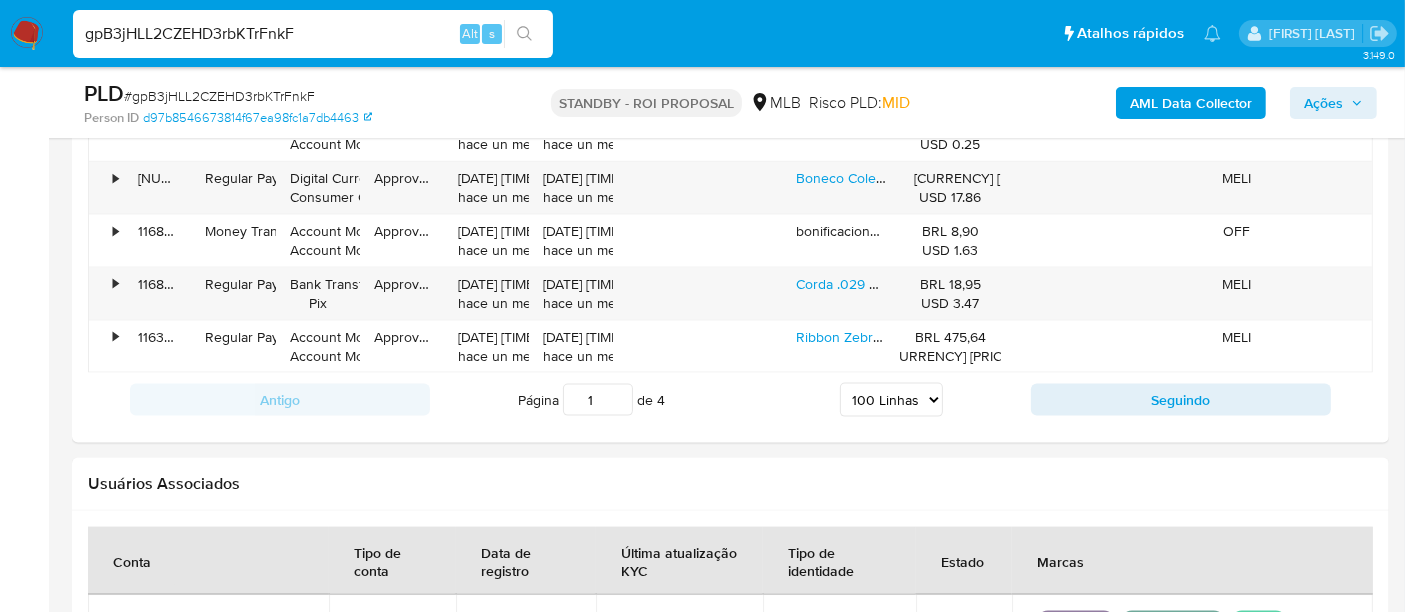 click on "5   Linhas 10   Linhas 20   Linhas 25   Linhas 50   Linhas 100   Linhas" at bounding box center (891, 400) 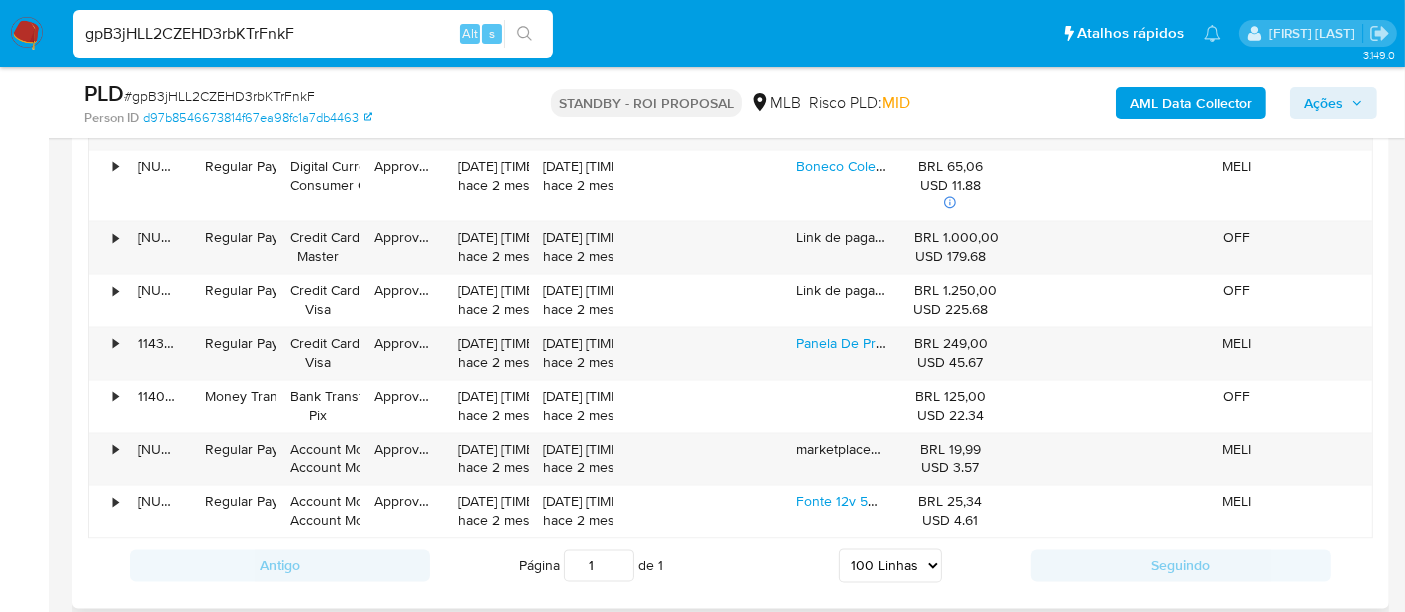 scroll, scrollTop: 3888, scrollLeft: 0, axis: vertical 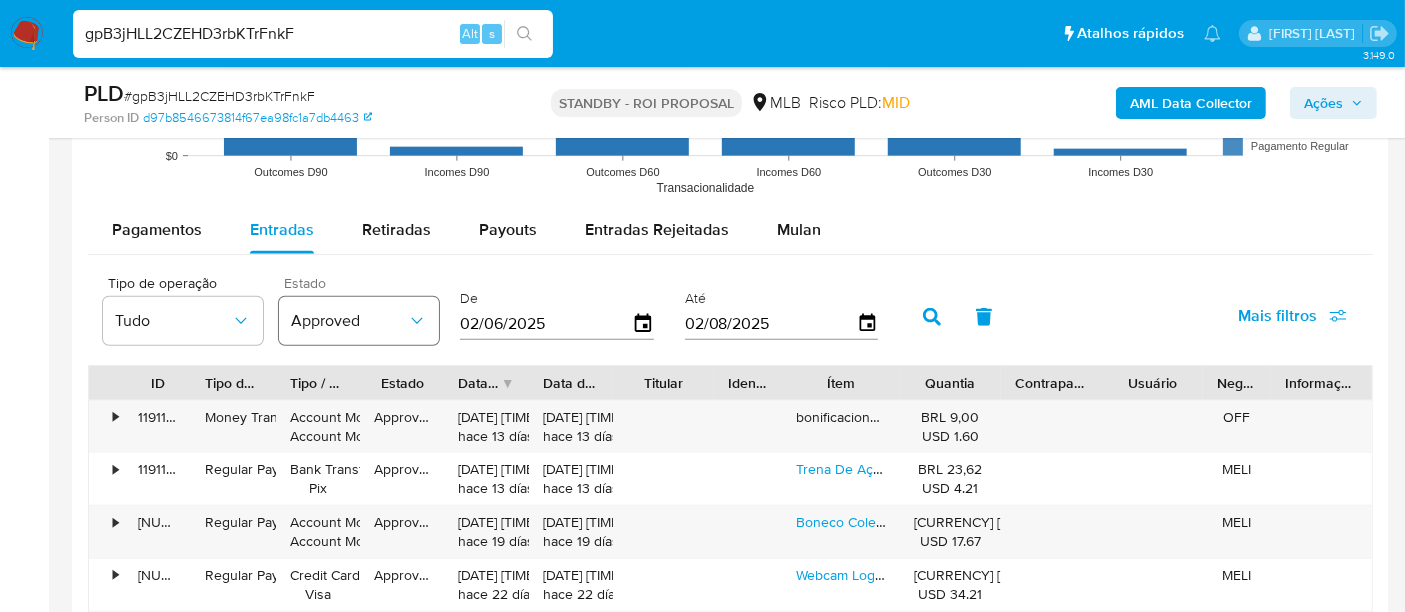 click on "Approved" at bounding box center (359, 321) 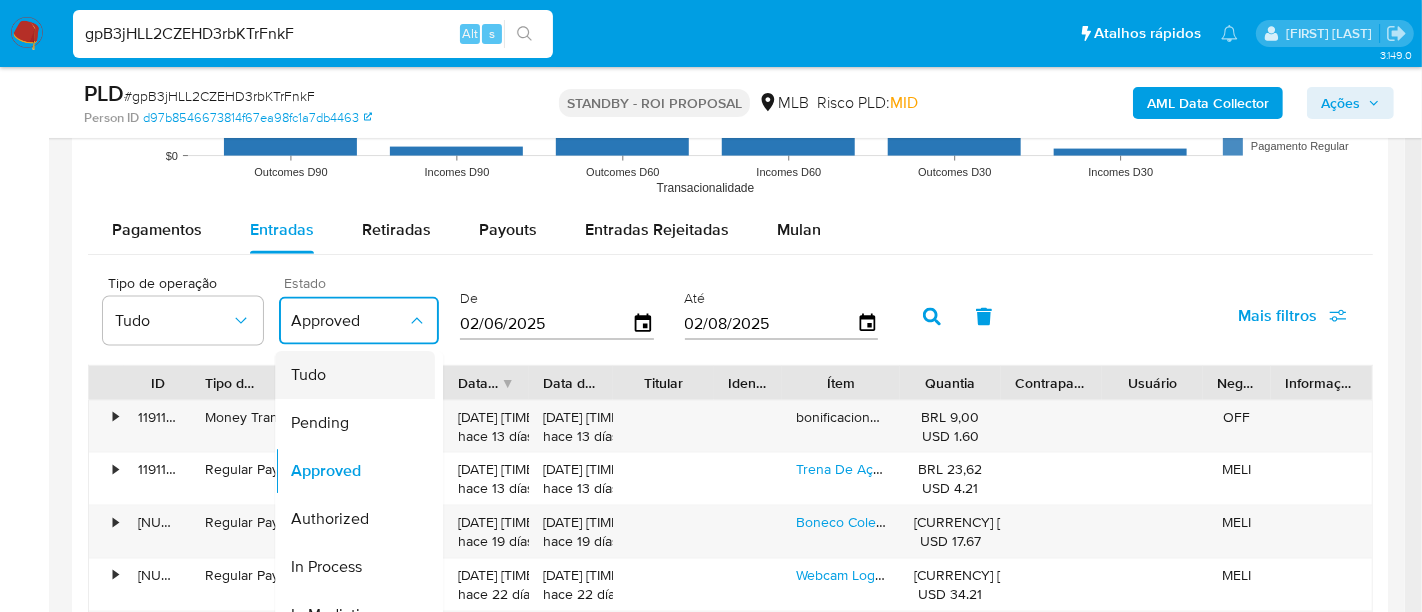 click on "Tudo" at bounding box center [349, 375] 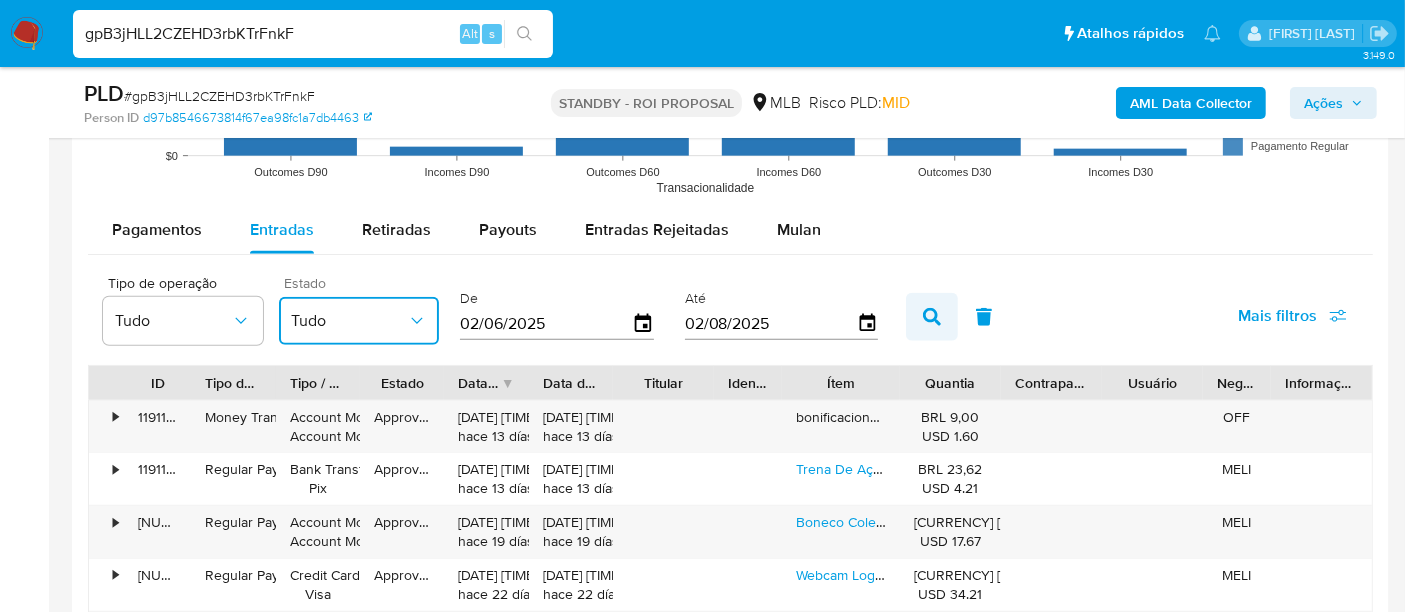click at bounding box center (932, 317) 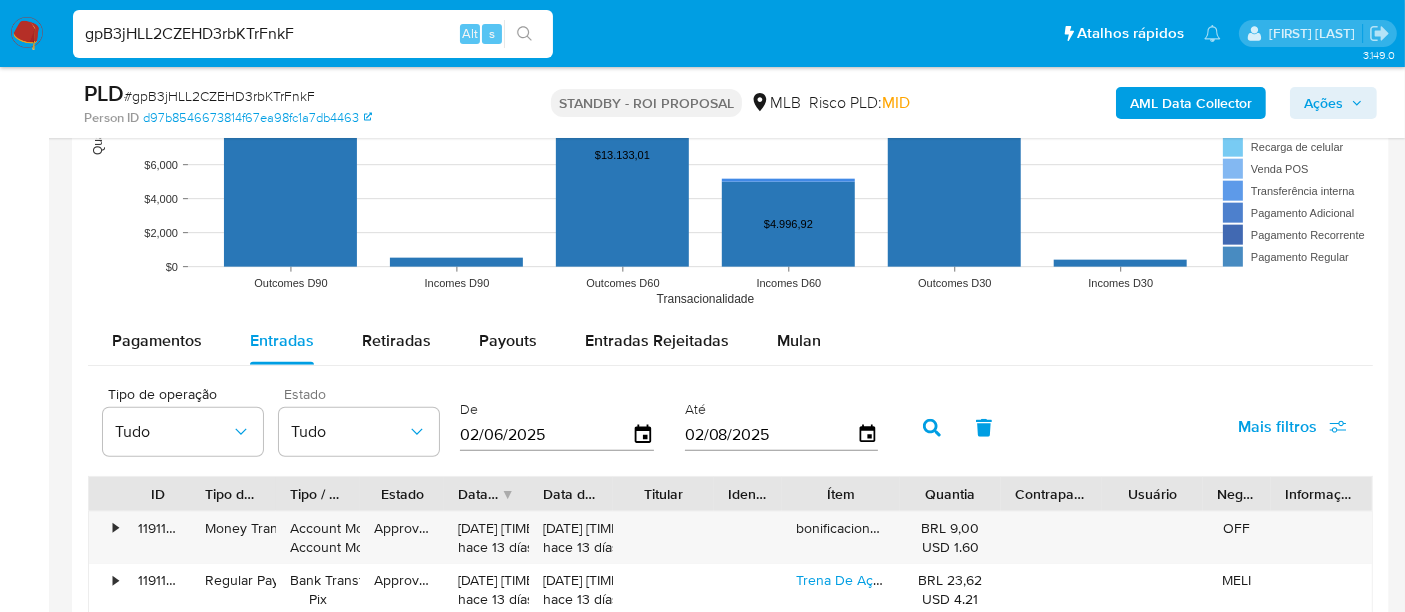 scroll, scrollTop: 2222, scrollLeft: 0, axis: vertical 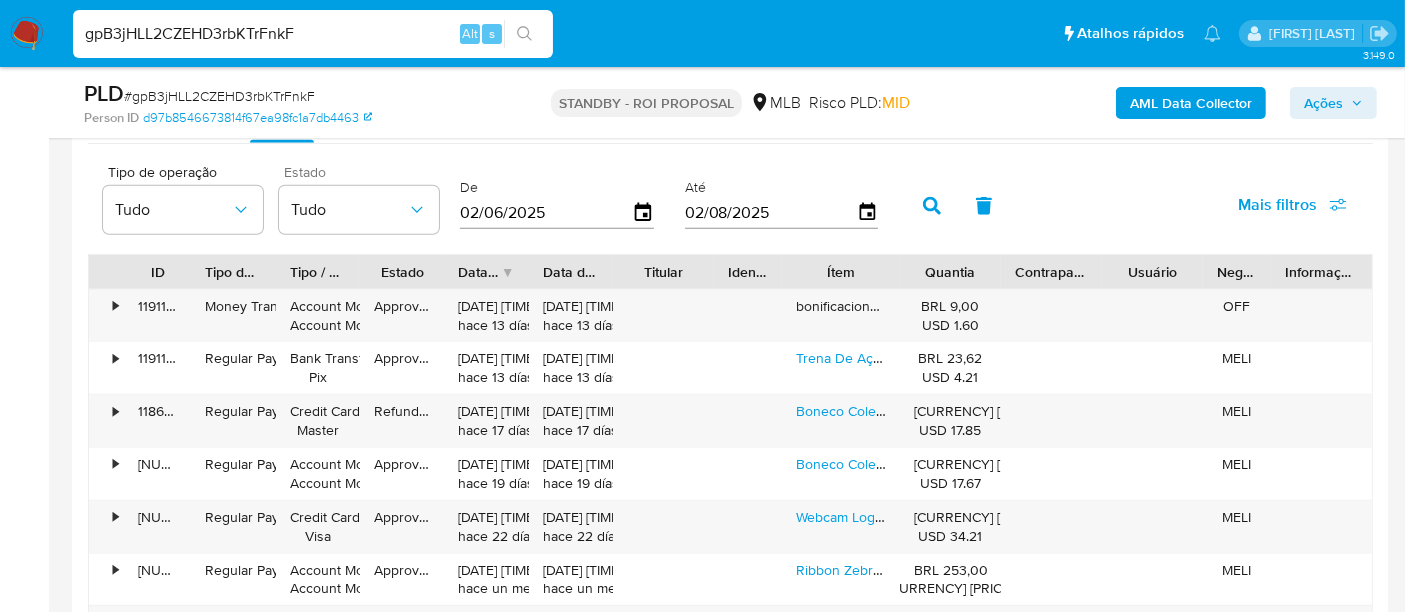 click on "Mais filtros" at bounding box center (1277, 205) 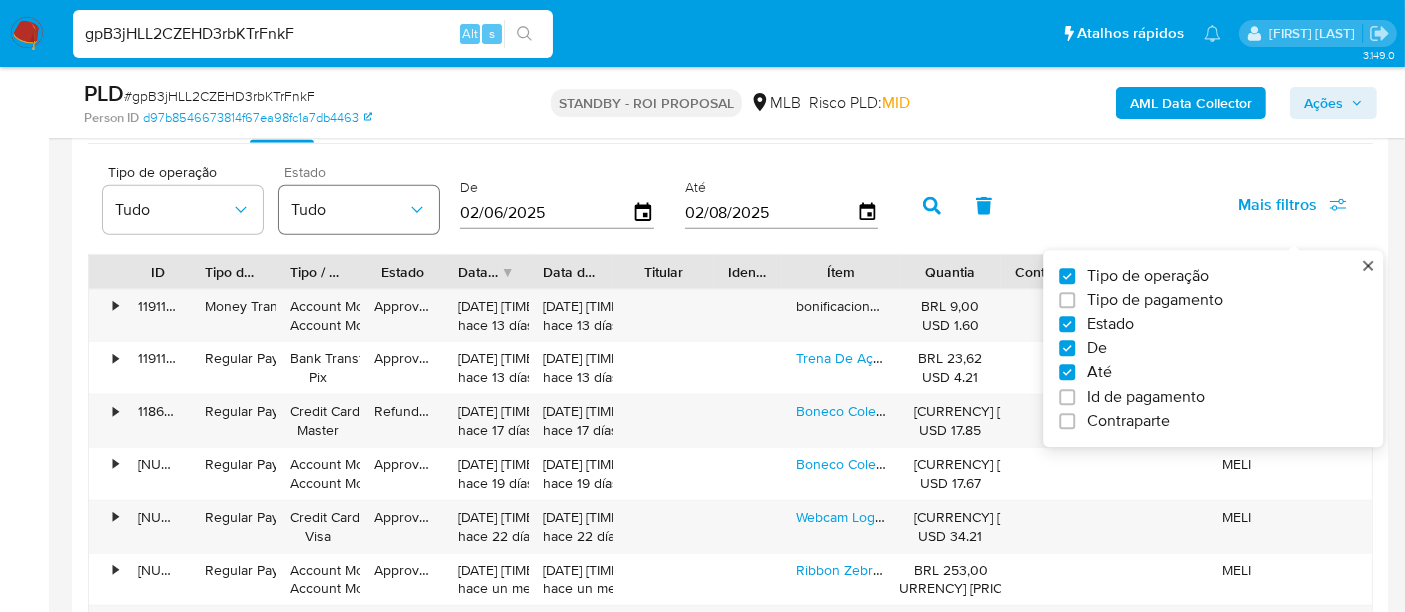click on "Tudo" at bounding box center [349, 210] 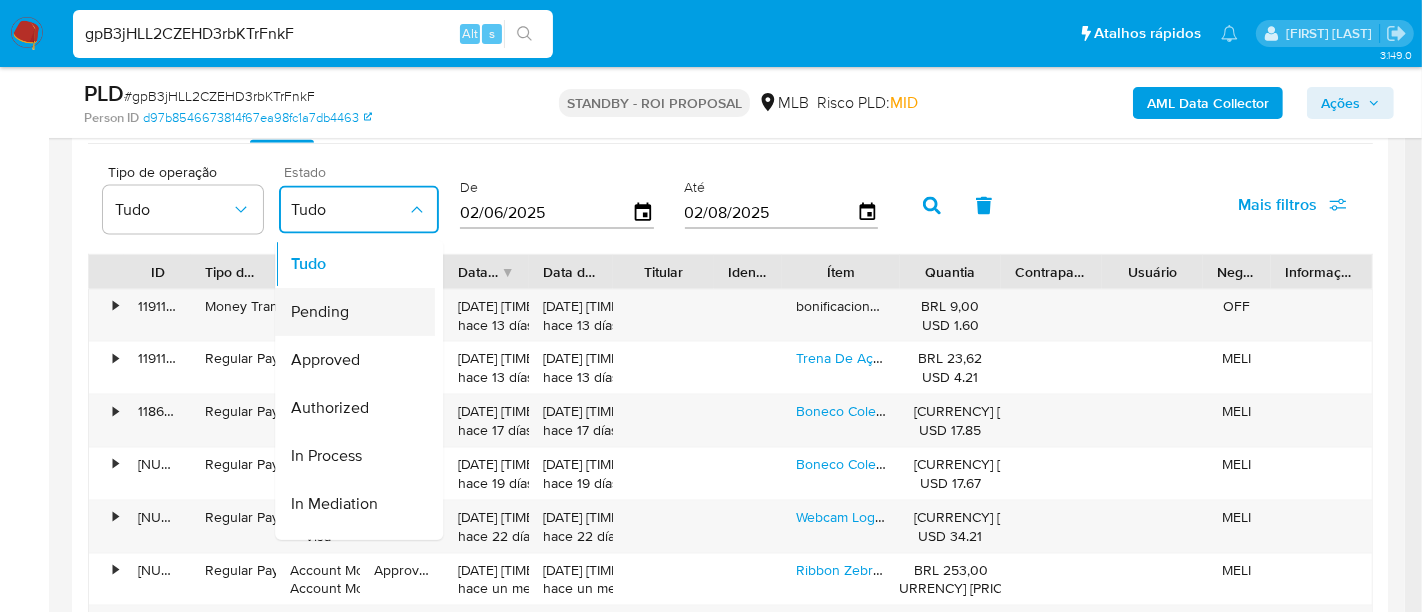 click on "Pending" at bounding box center (349, 312) 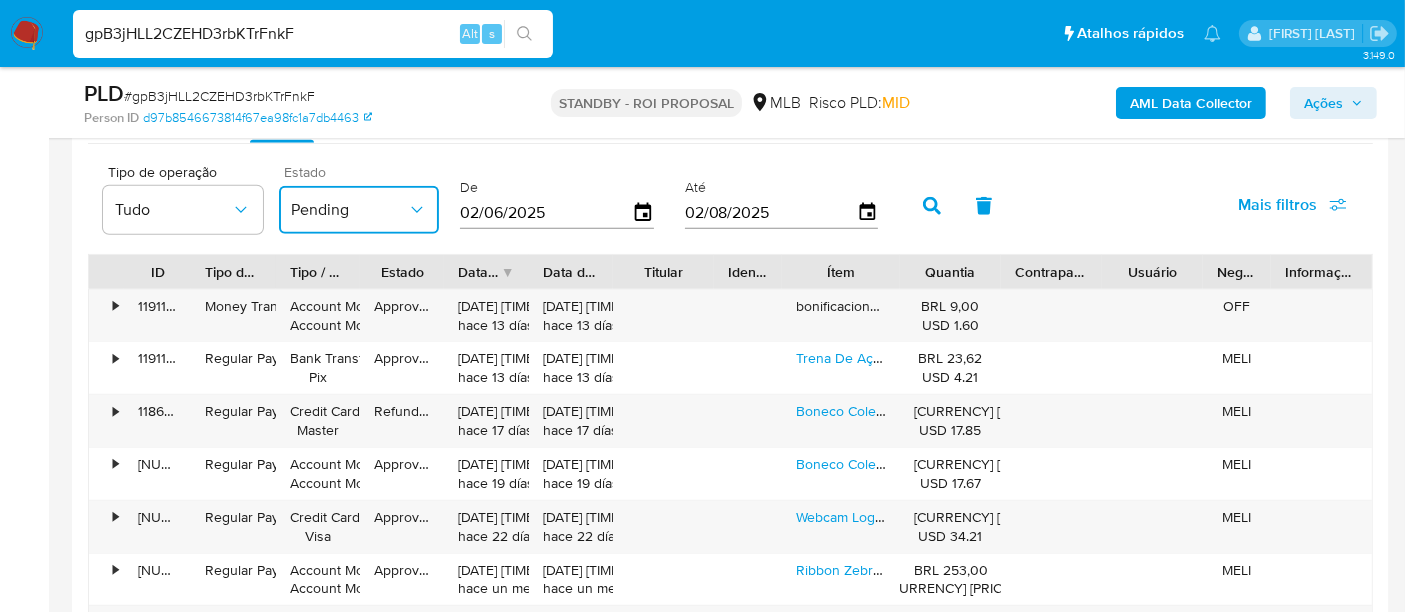 click on "Pending" at bounding box center (349, 210) 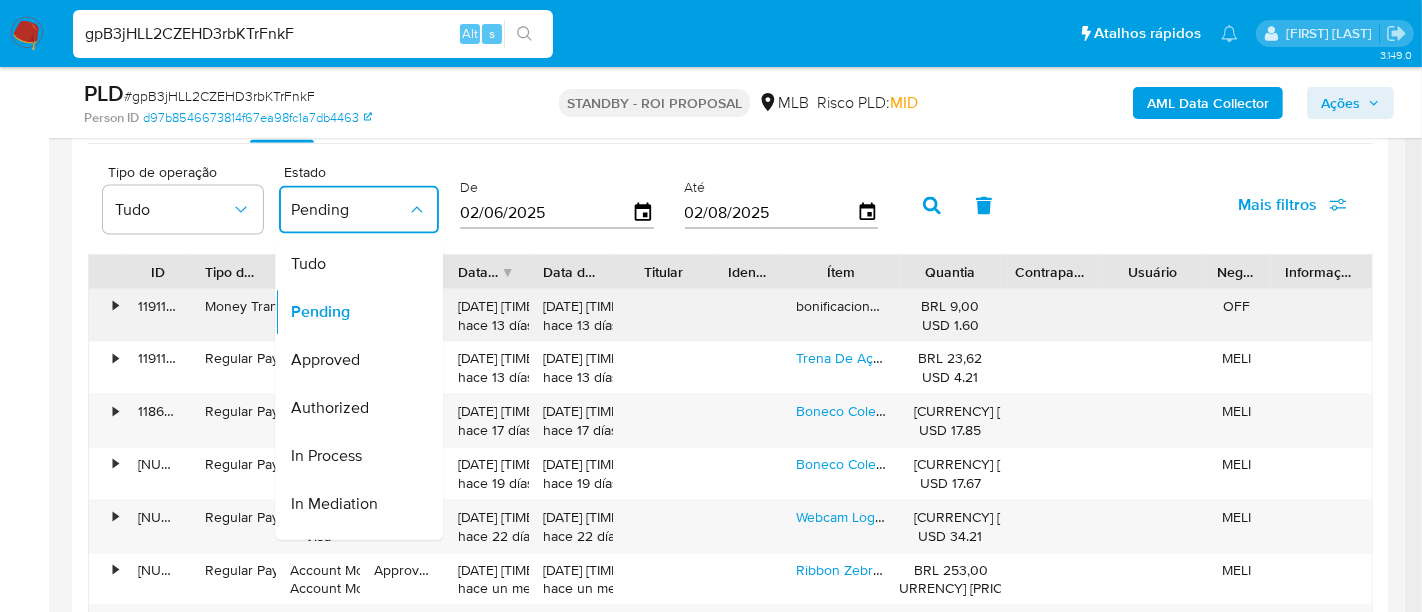 drag, startPoint x: 369, startPoint y: 355, endPoint x: 581, endPoint y: 308, distance: 217.14742 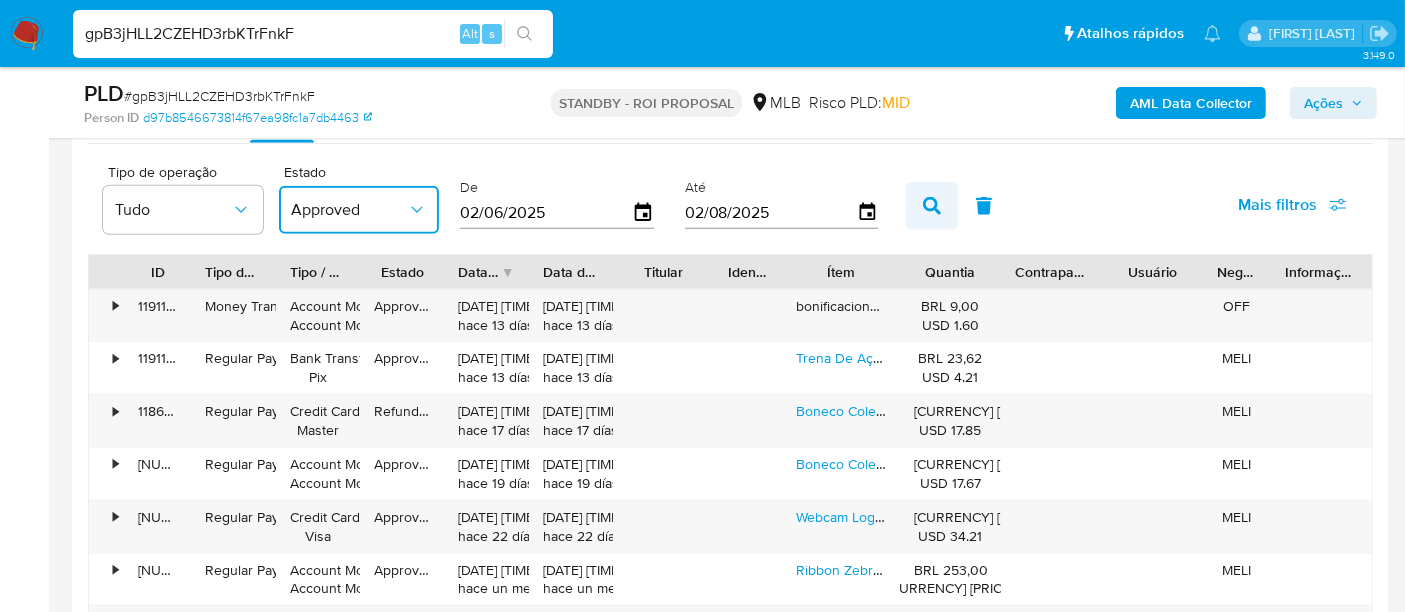 click 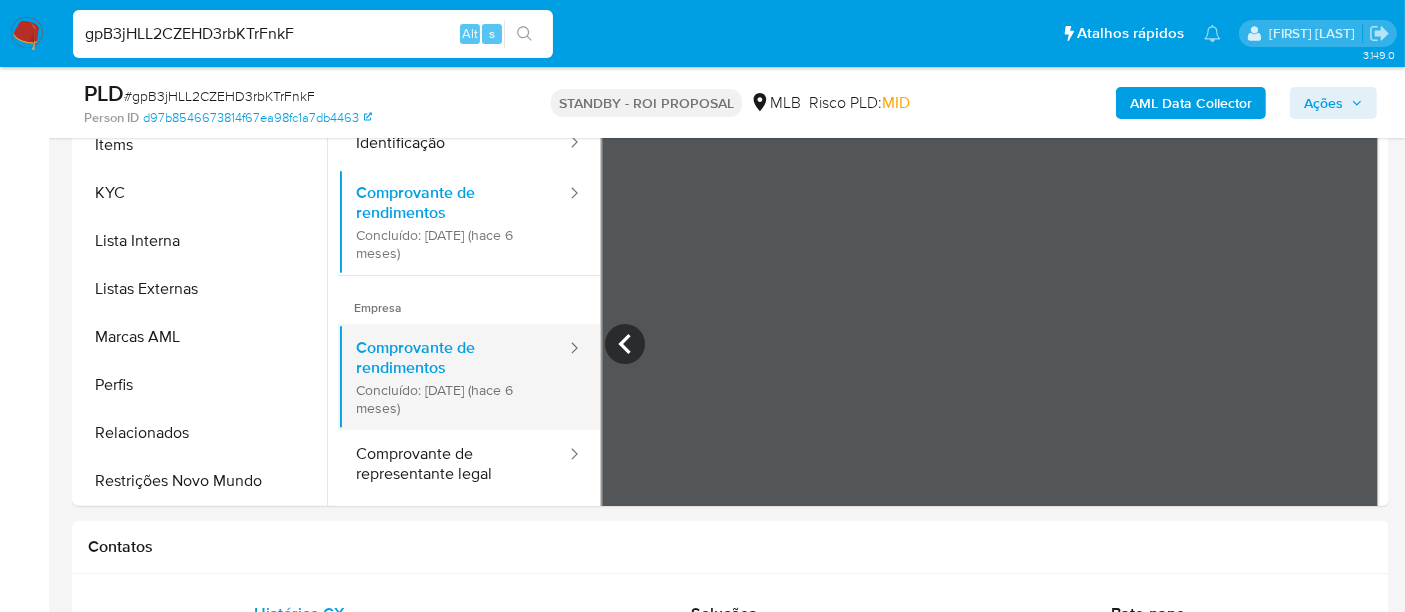 scroll, scrollTop: 419, scrollLeft: 0, axis: vertical 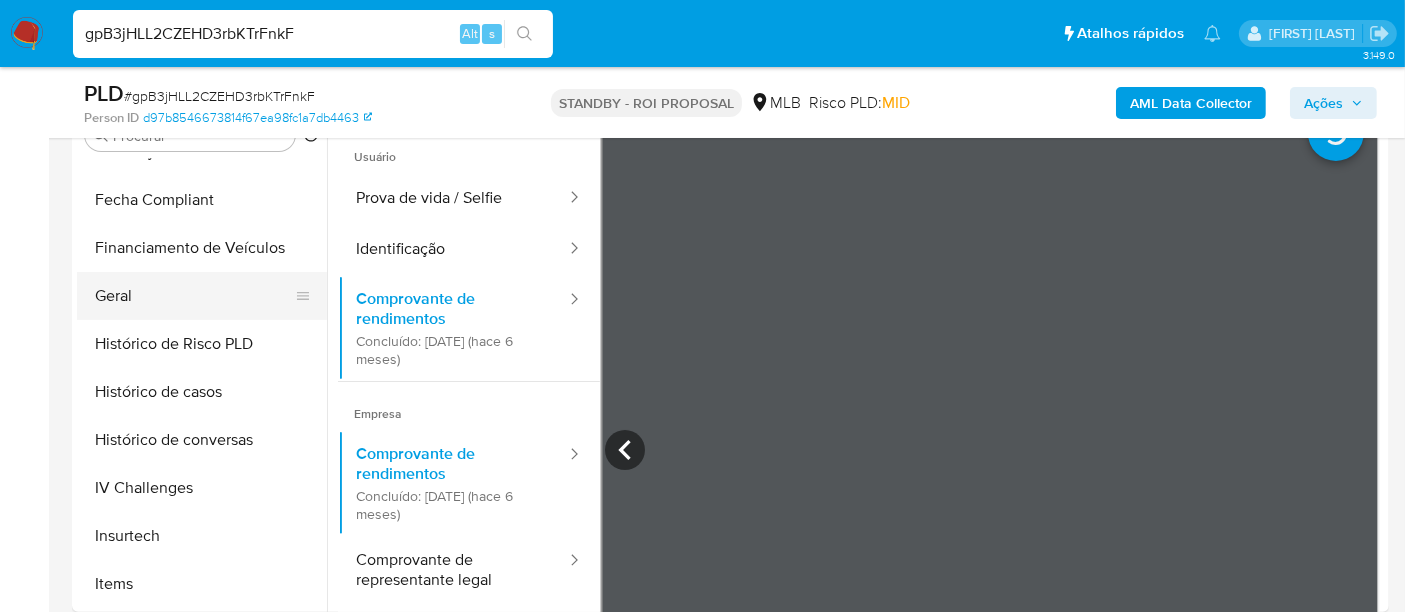 click on "Geral" at bounding box center [194, 296] 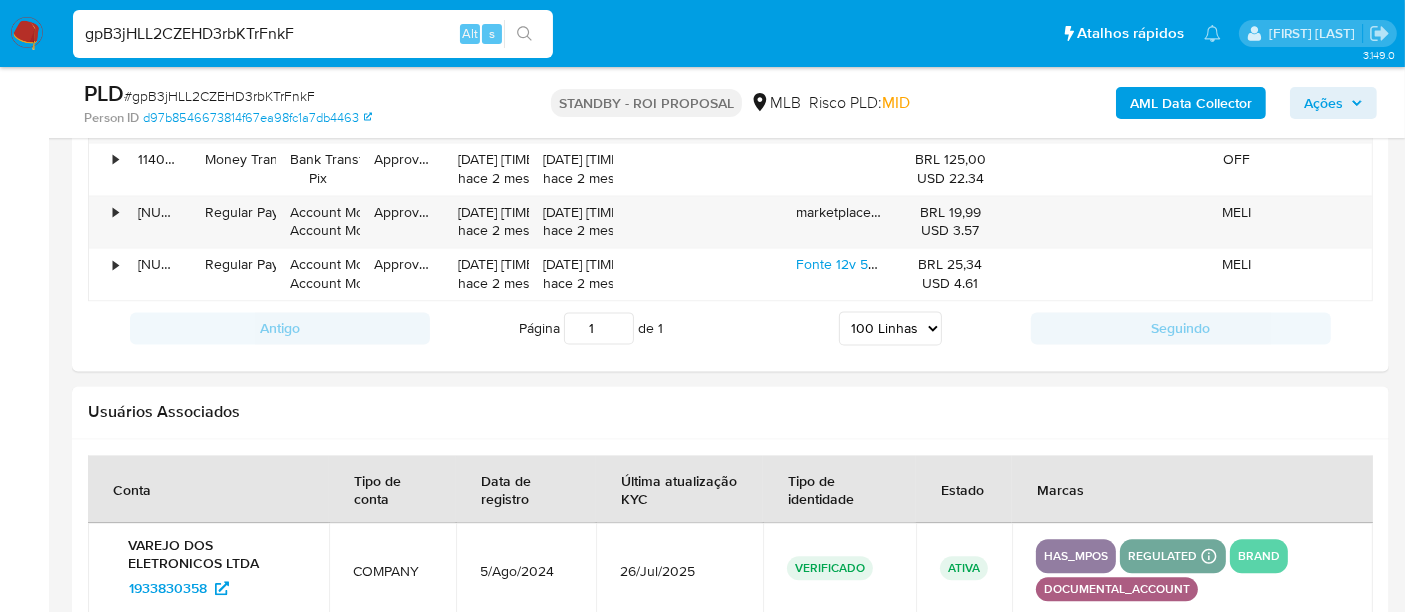 scroll, scrollTop: 4419, scrollLeft: 0, axis: vertical 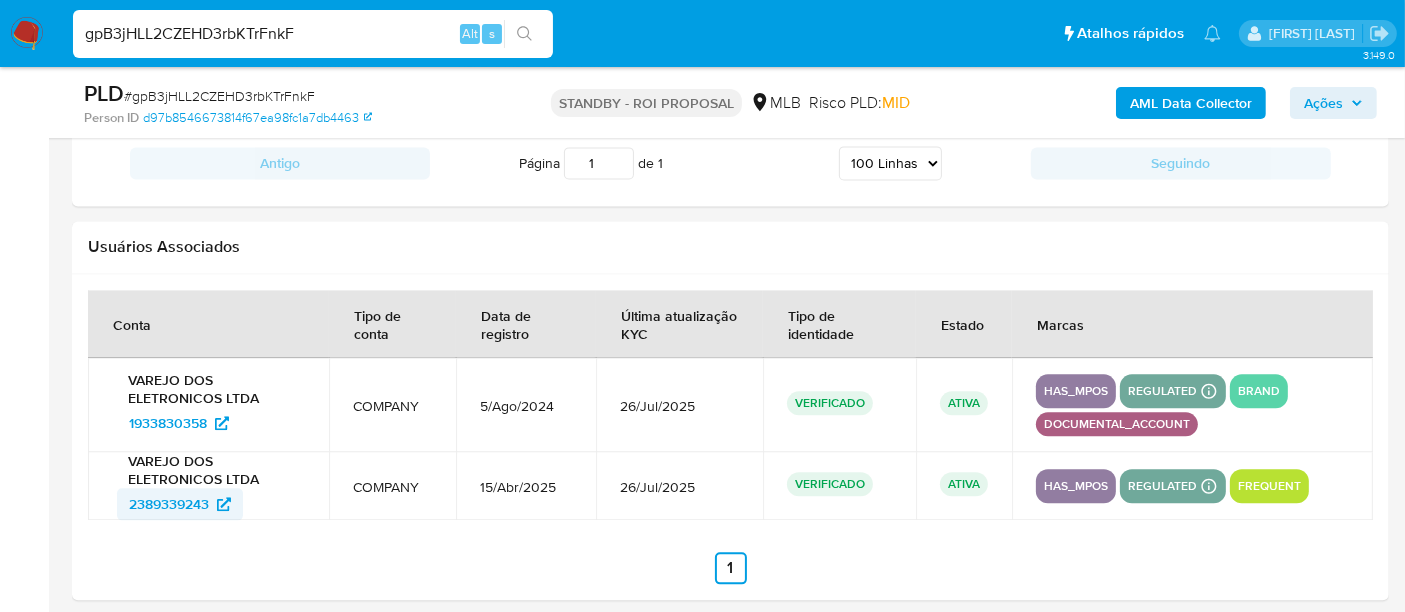 click on "2389339243" at bounding box center (169, 504) 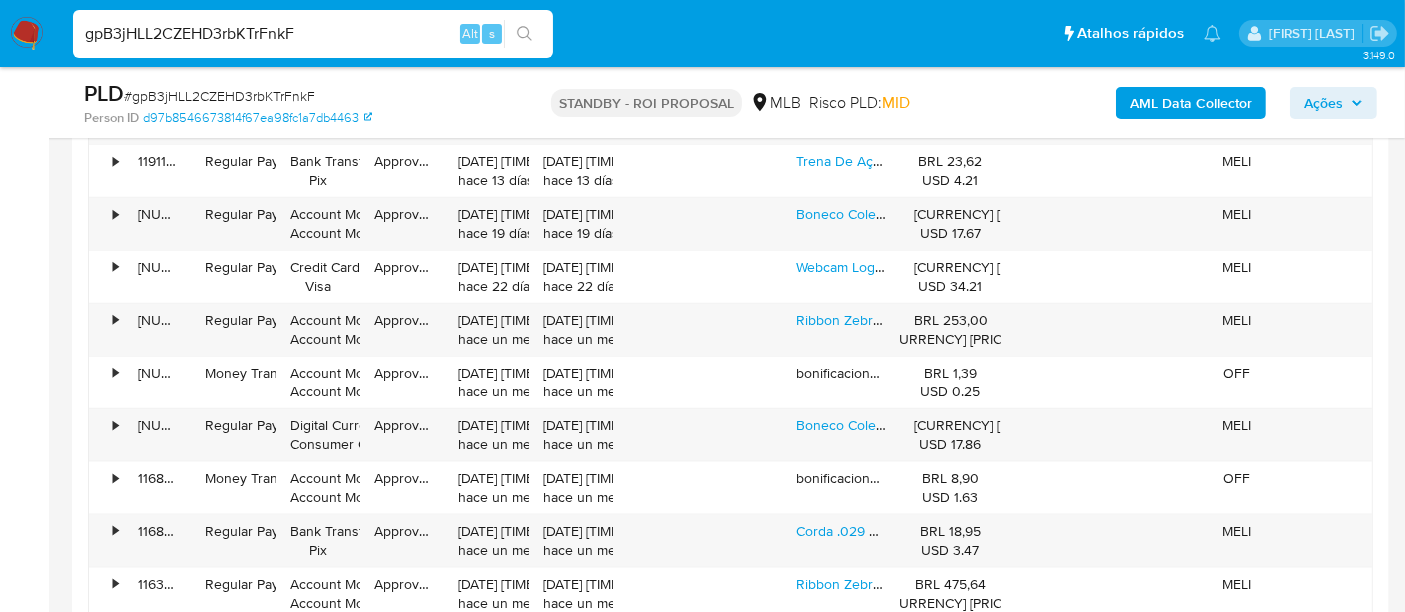 scroll, scrollTop: 1974, scrollLeft: 0, axis: vertical 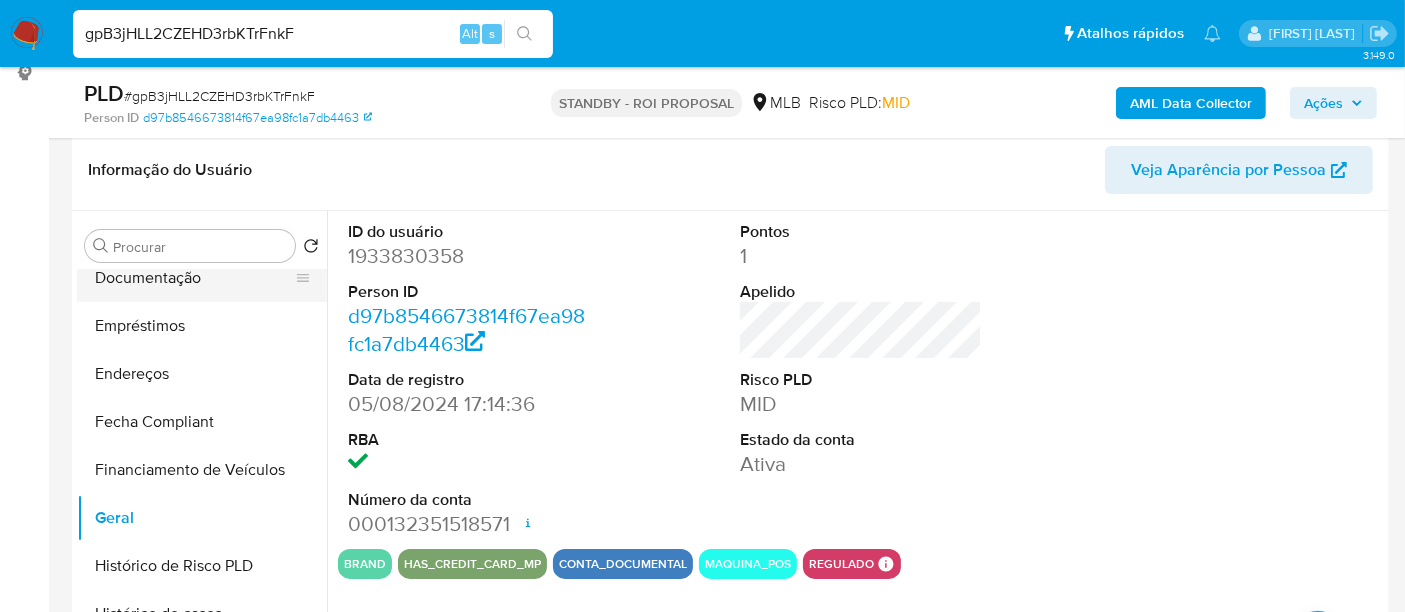 click on "Documentação" at bounding box center [194, 278] 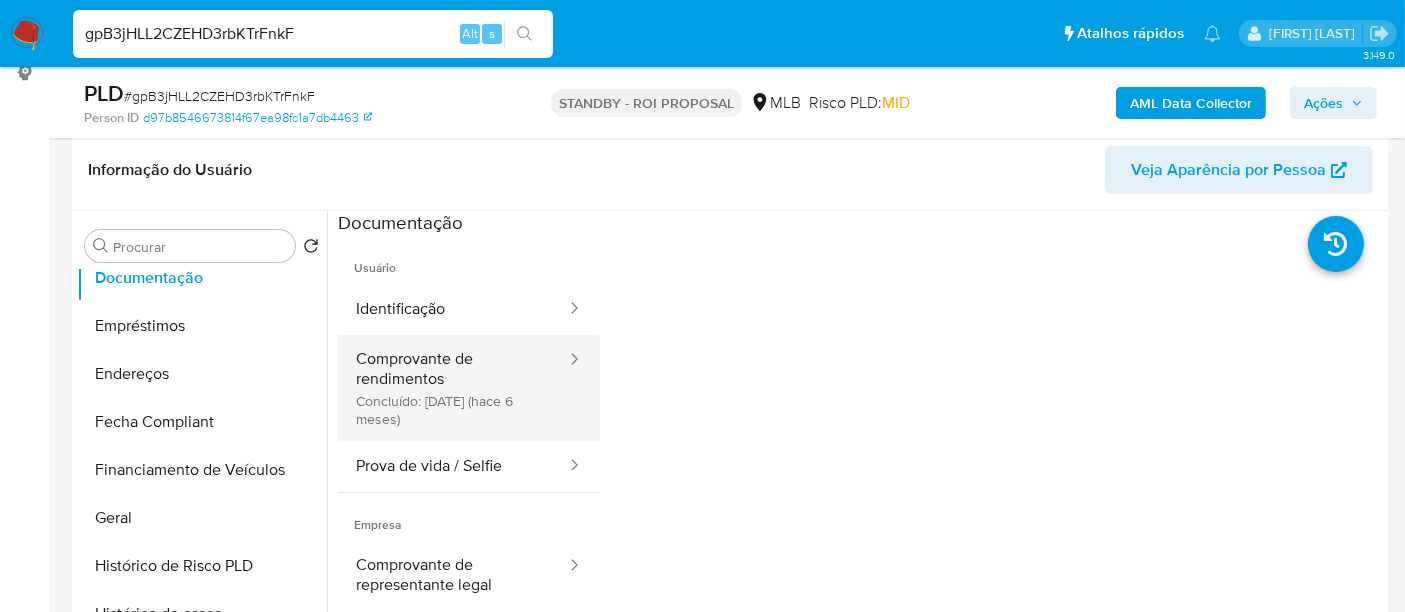 click on "Comprovante de rendimentos Concluído: 18/02/2025 (hace 6 meses)" at bounding box center [453, 388] 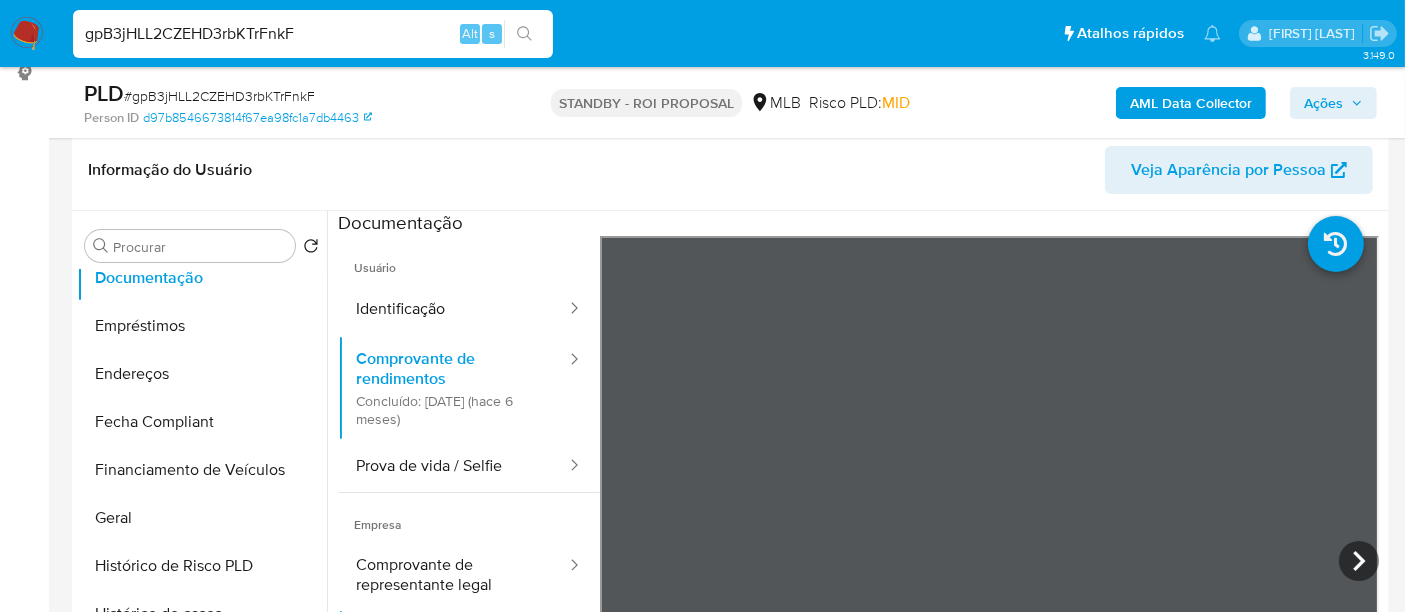 scroll, scrollTop: 174, scrollLeft: 0, axis: vertical 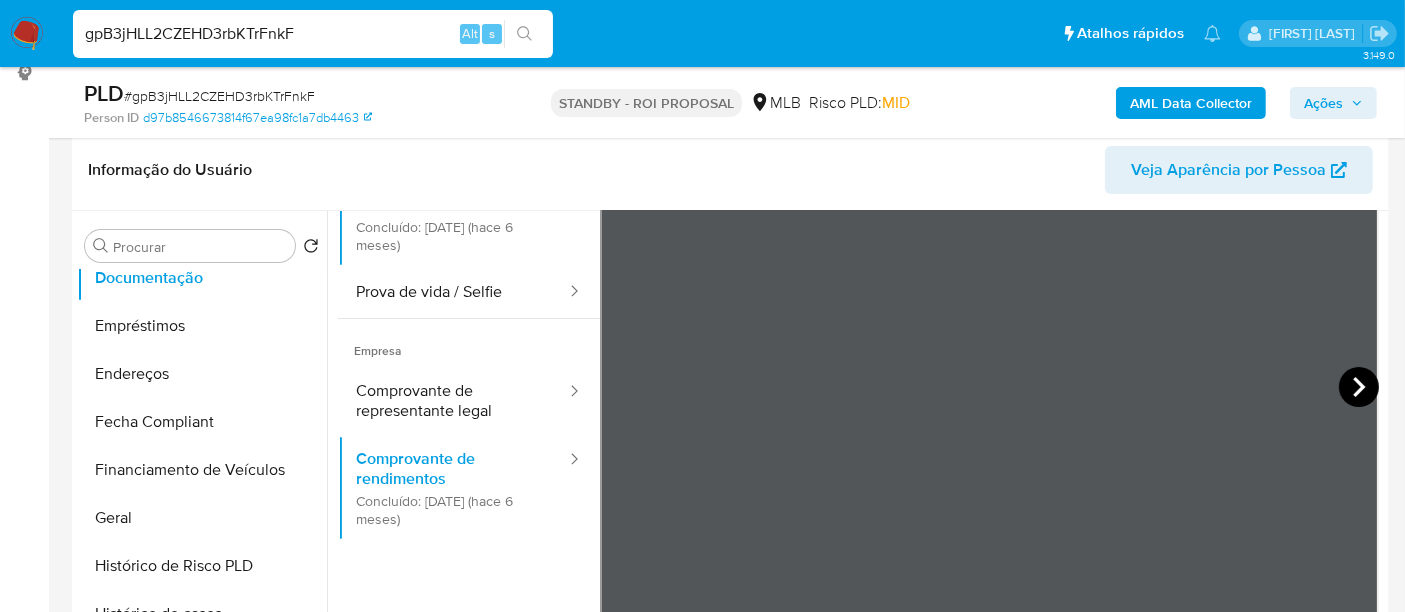 click 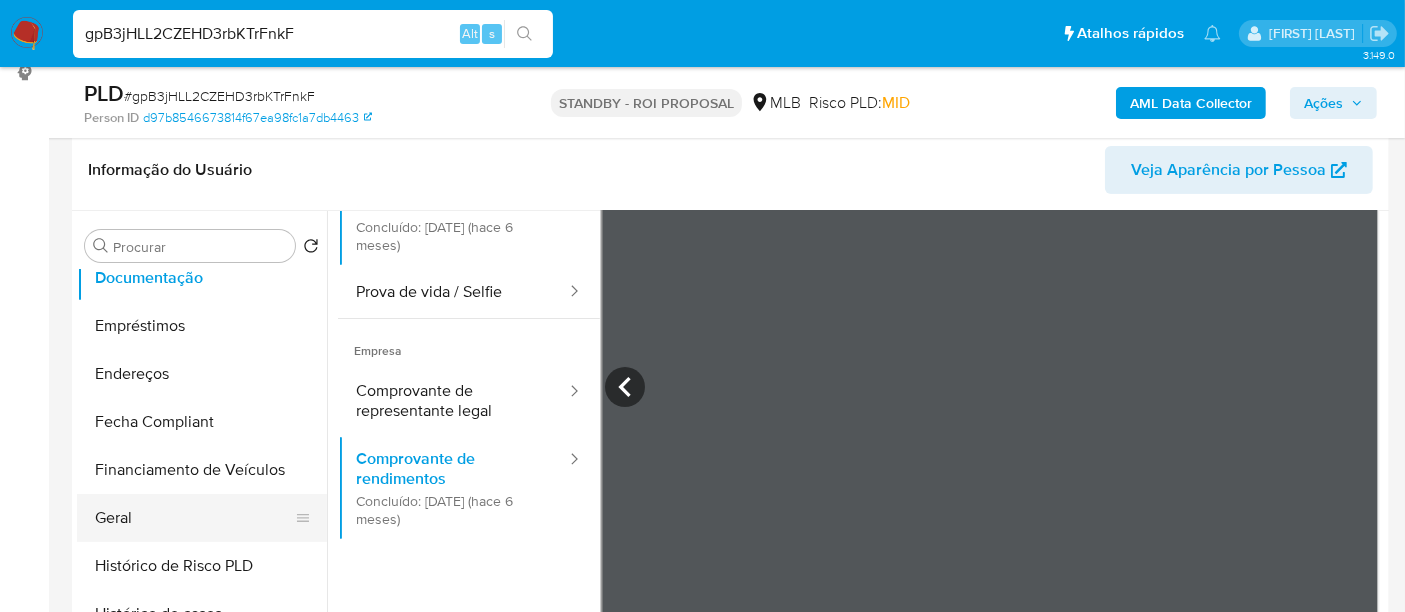 click on "Geral" at bounding box center [194, 518] 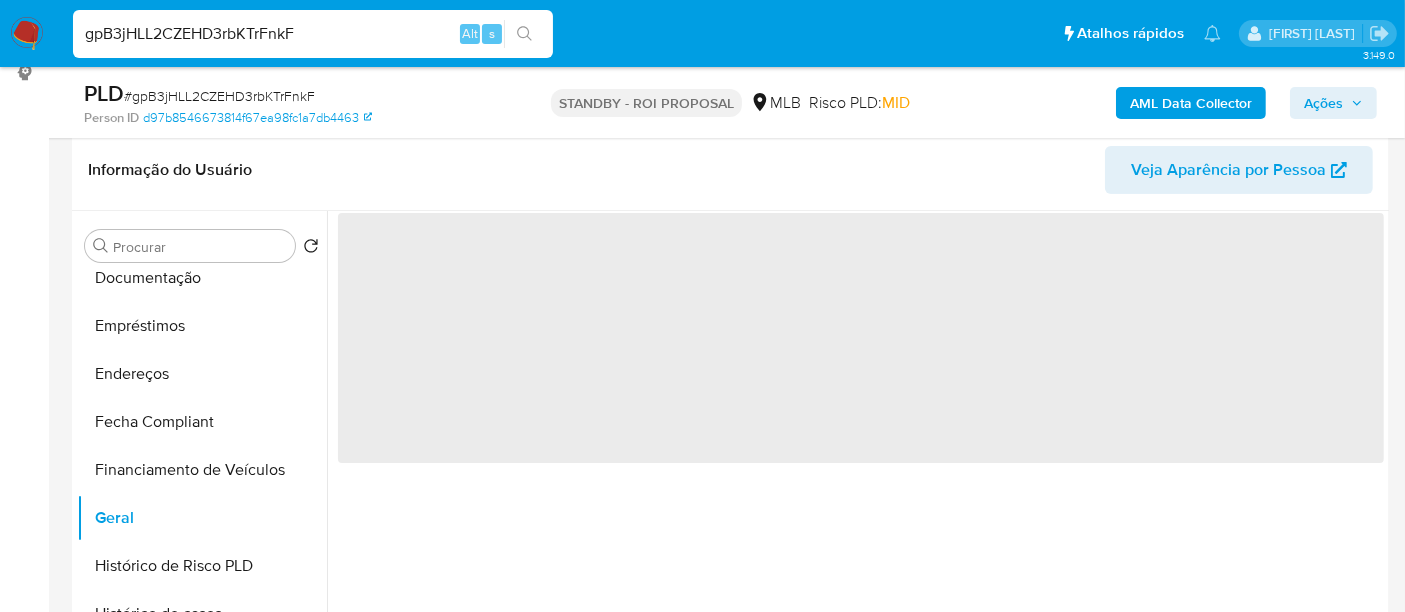 scroll, scrollTop: 0, scrollLeft: 0, axis: both 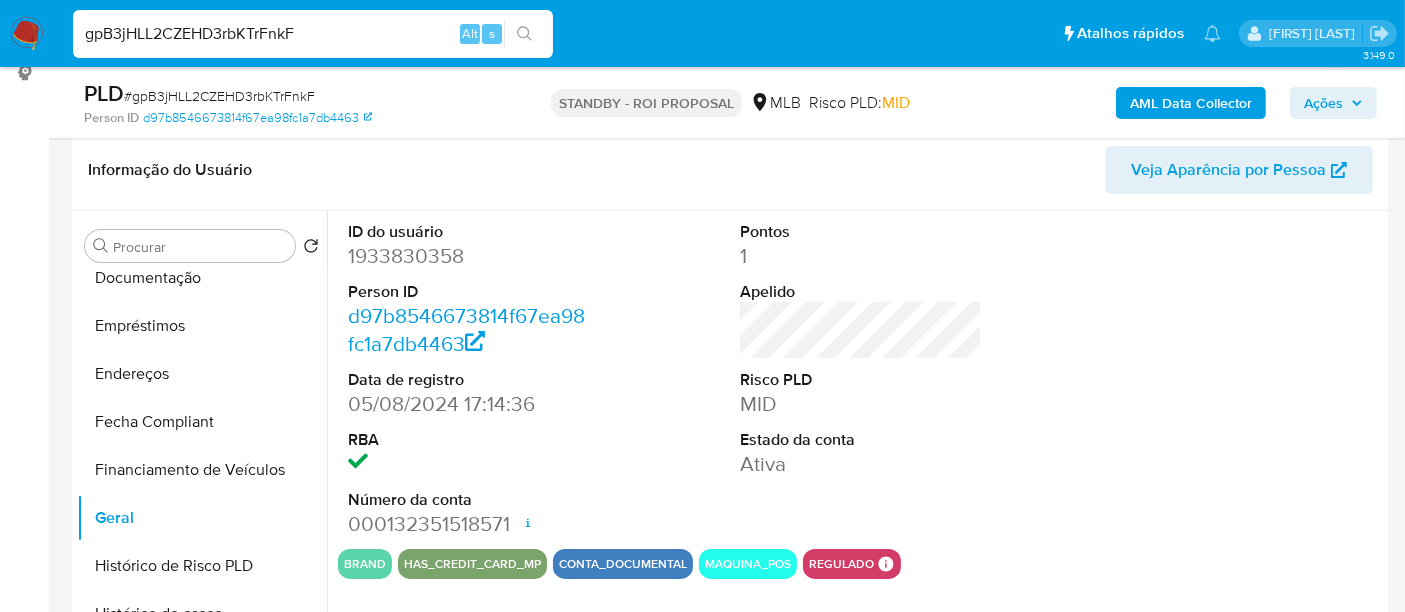 type 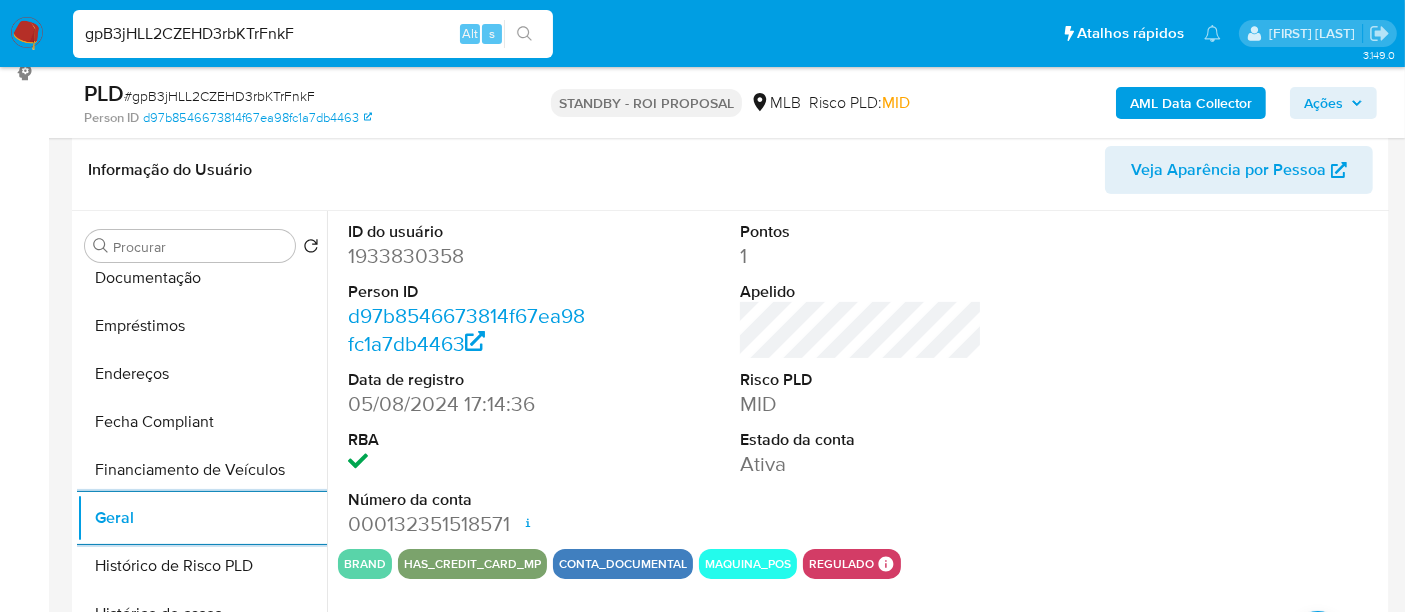 click on "gpB3jHLL2CZEHD3rbKTrFnkF" at bounding box center (313, 34) 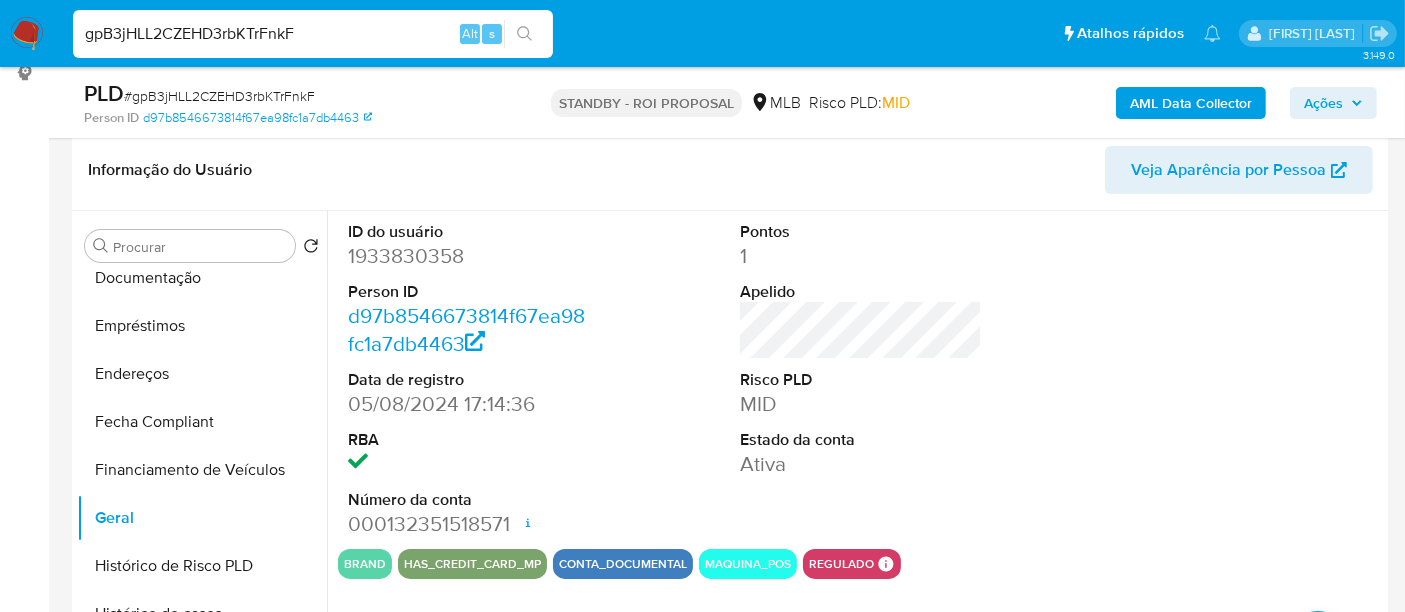 click on "gpB3jHLL2CZEHD3rbKTrFnkF" at bounding box center [313, 34] 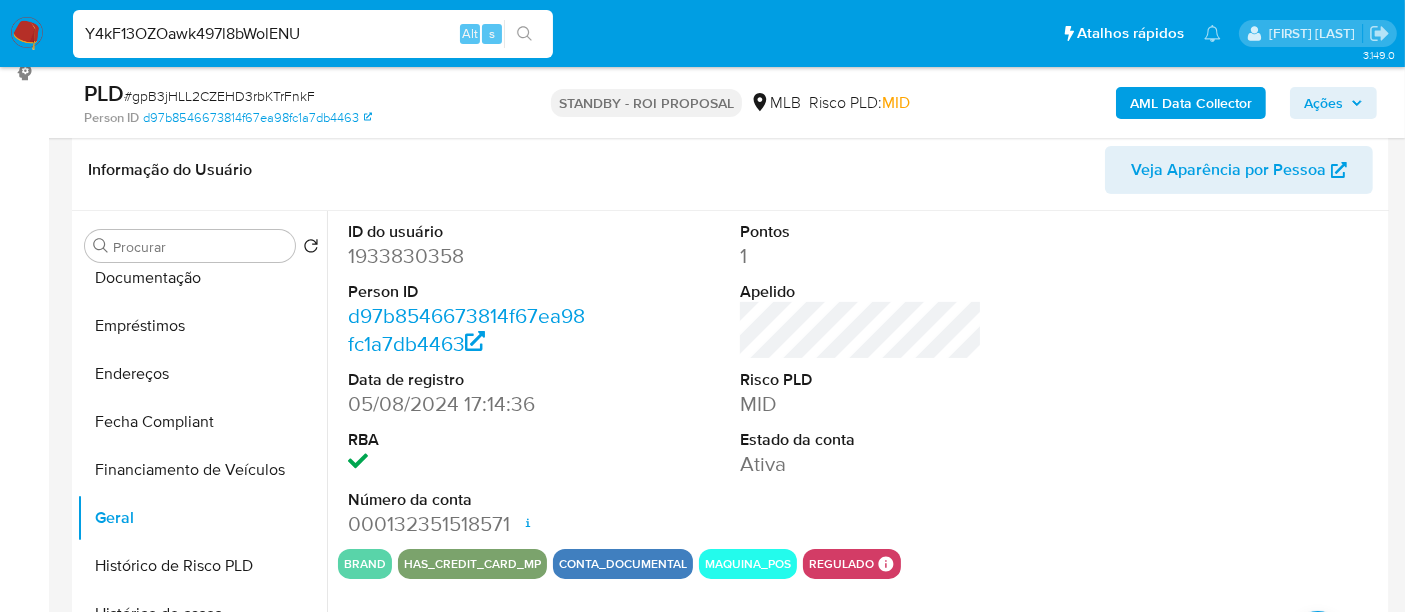 type on "Y4kF13OZOawk497l8bWolENU" 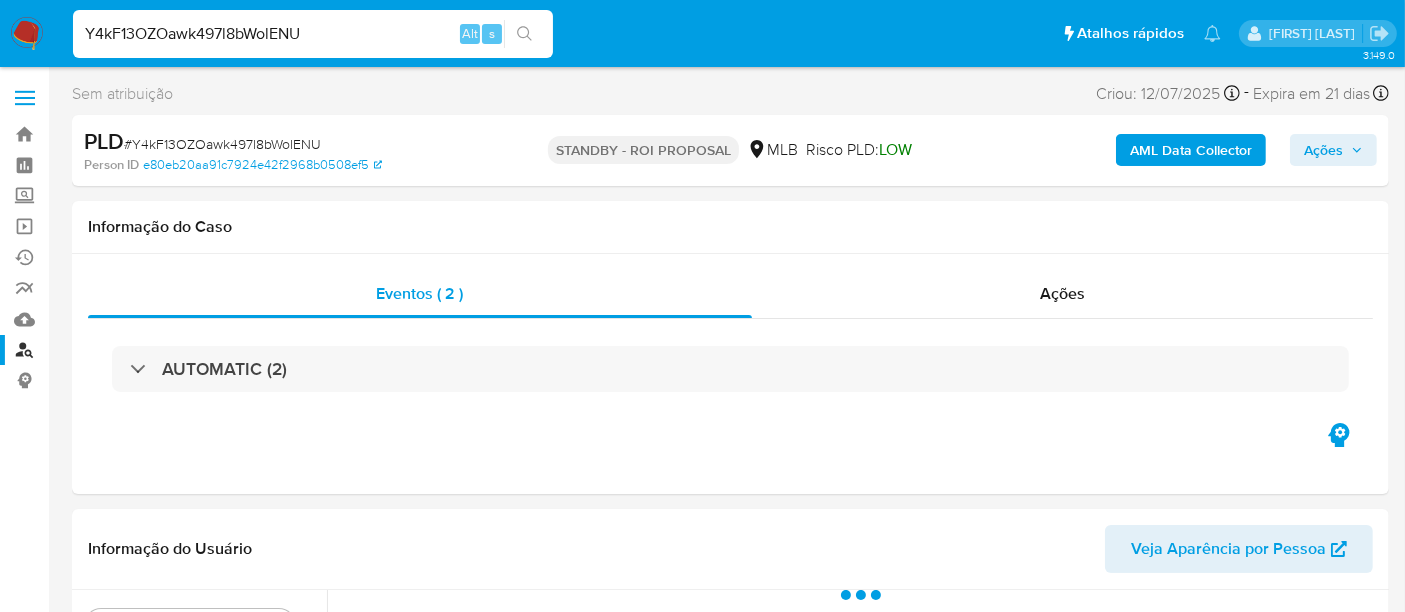 scroll, scrollTop: 444, scrollLeft: 0, axis: vertical 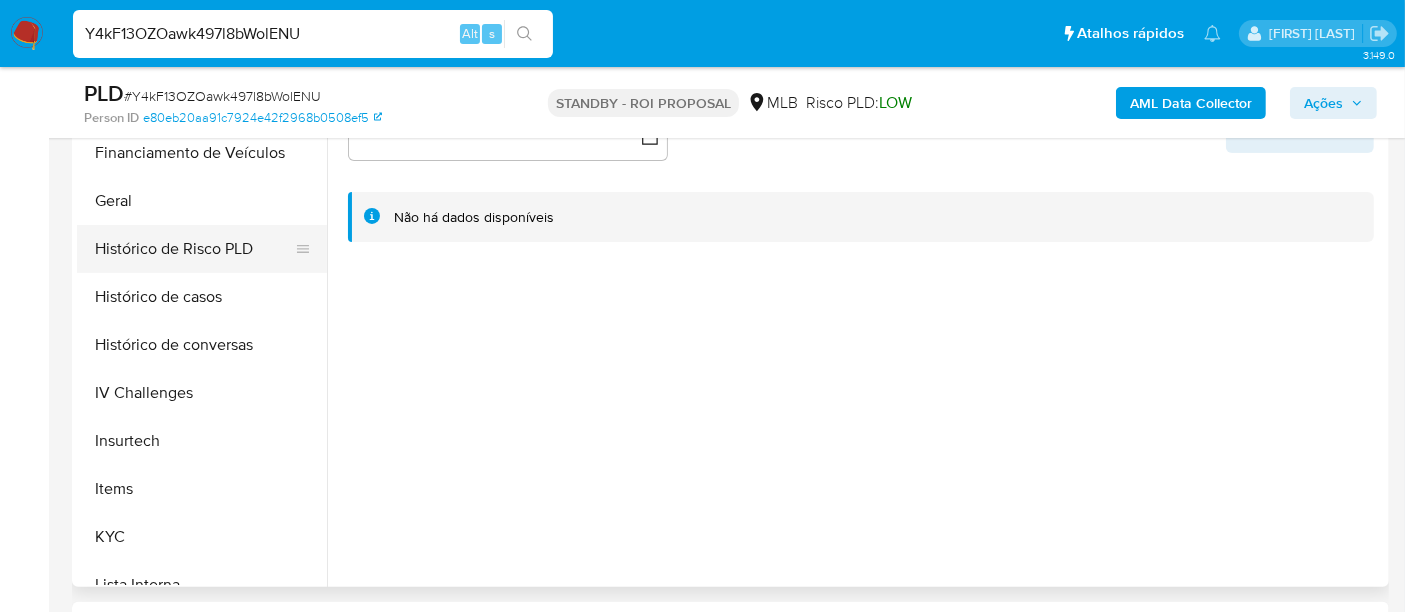 select on "10" 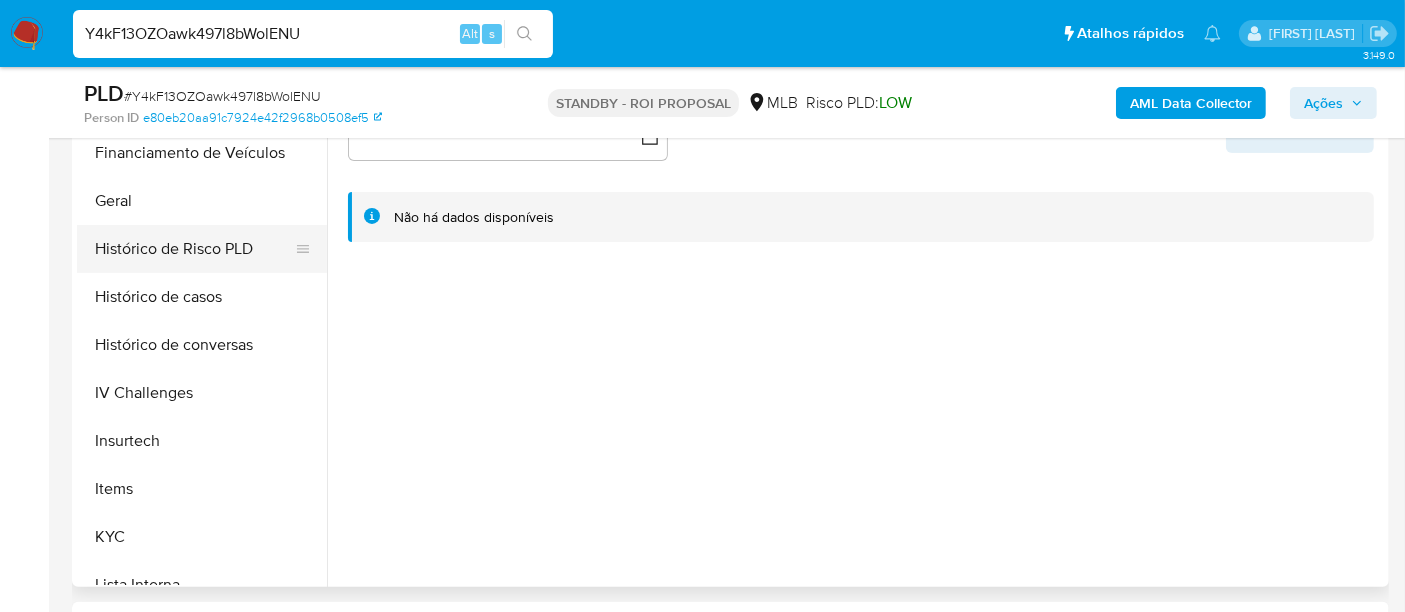scroll, scrollTop: 844, scrollLeft: 0, axis: vertical 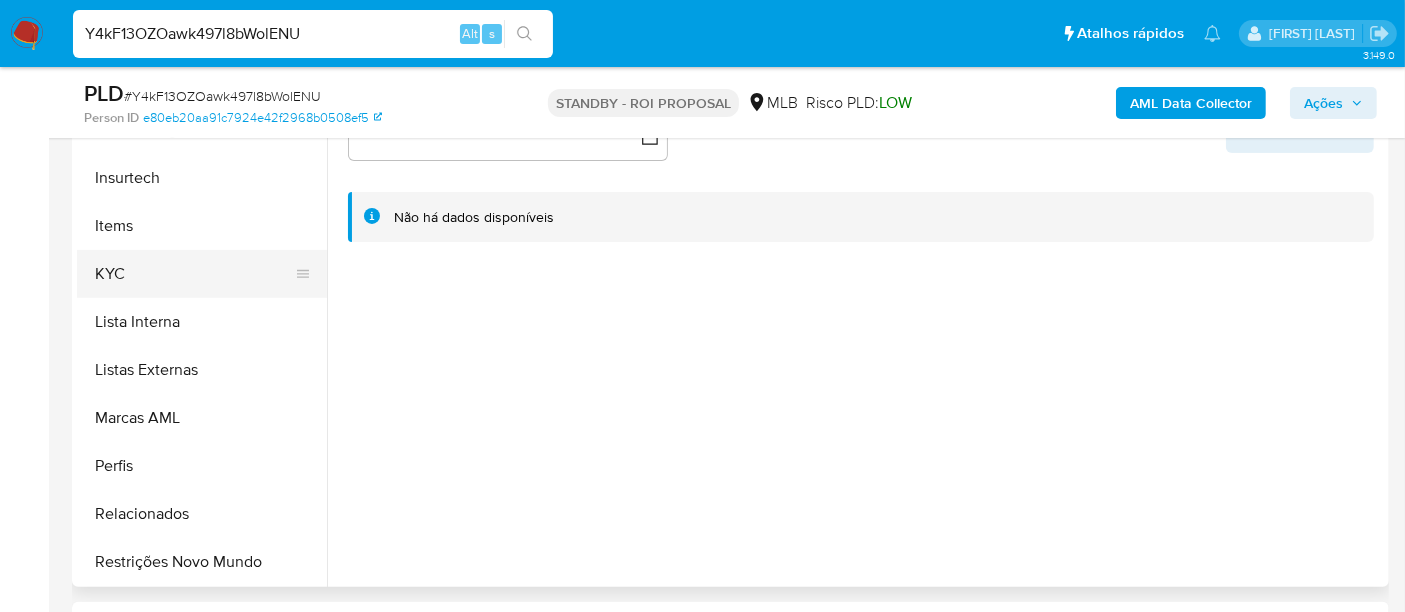 click on "KYC" at bounding box center (194, 274) 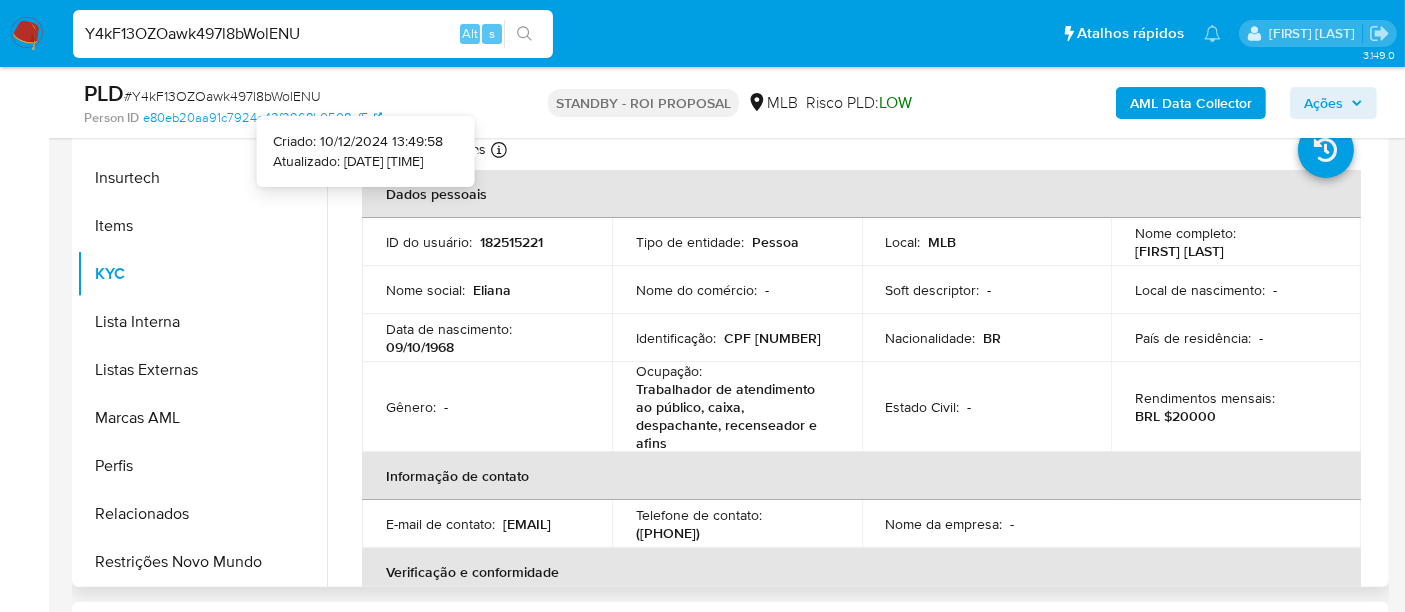 type 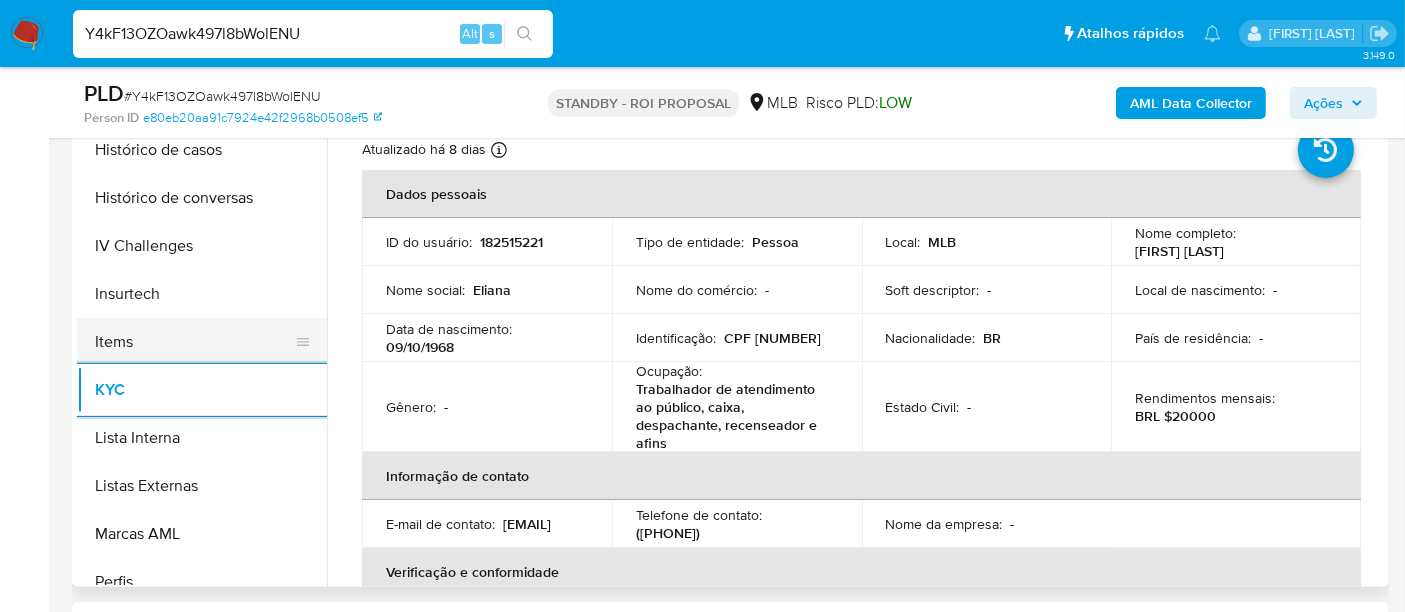 scroll, scrollTop: 622, scrollLeft: 0, axis: vertical 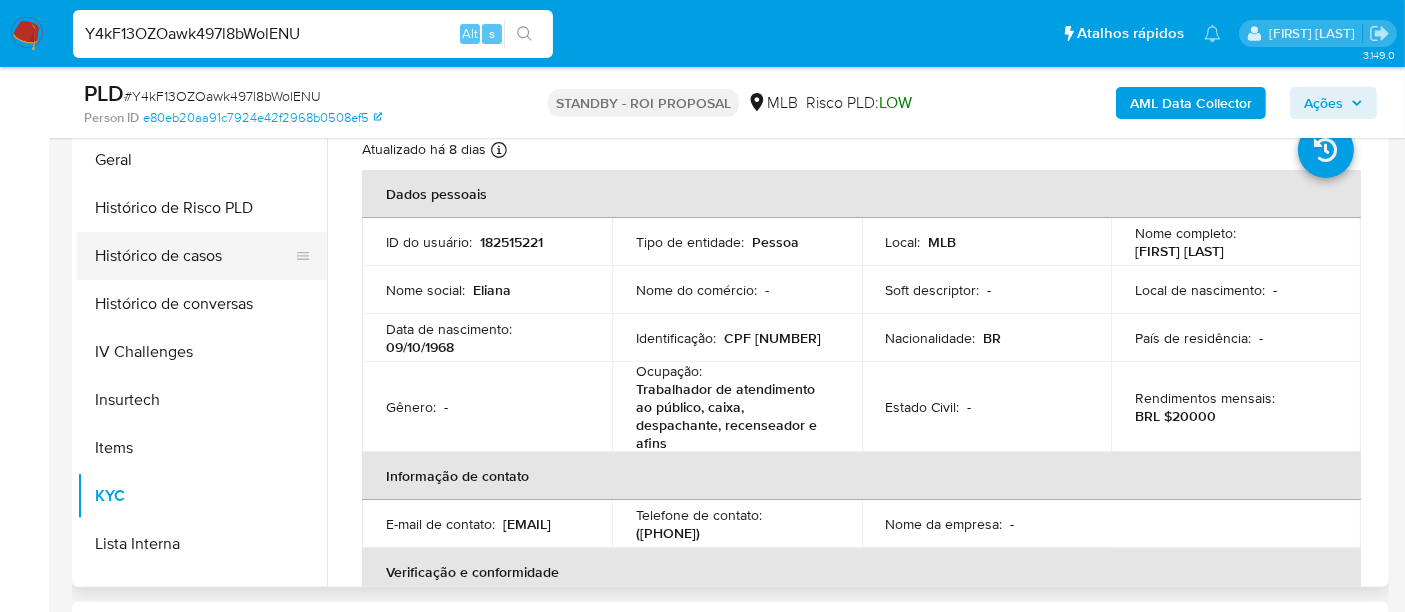 click on "Histórico de casos" at bounding box center (194, 256) 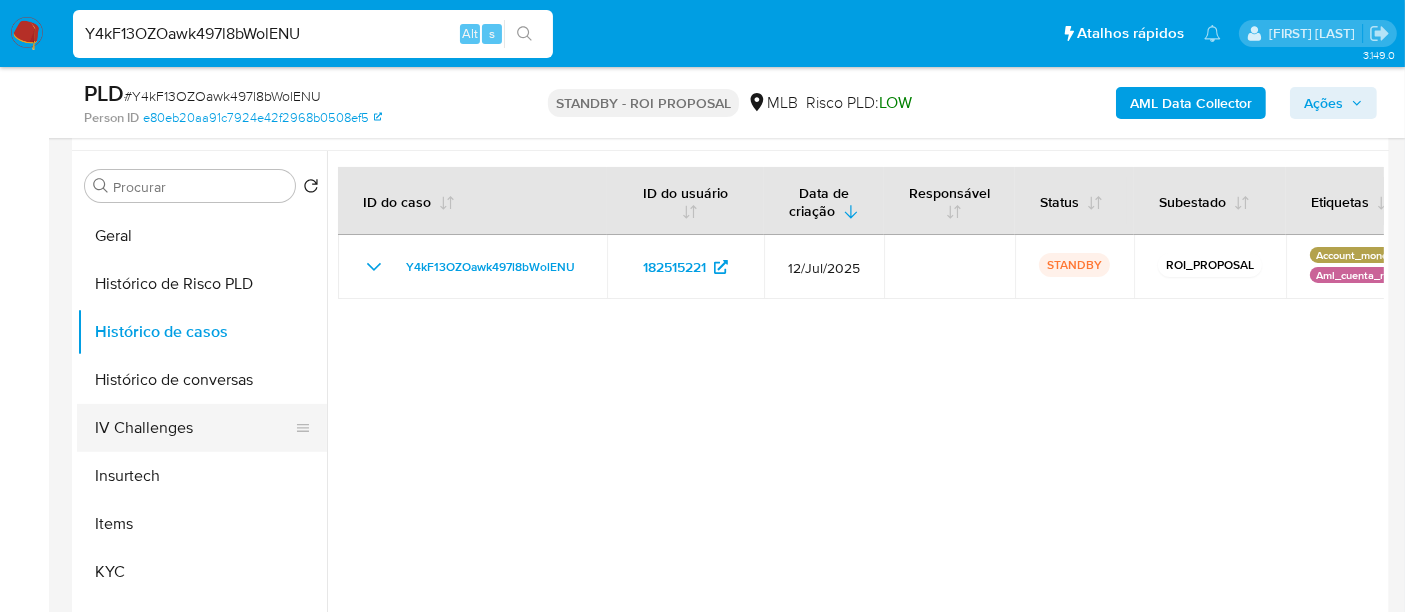 scroll, scrollTop: 333, scrollLeft: 0, axis: vertical 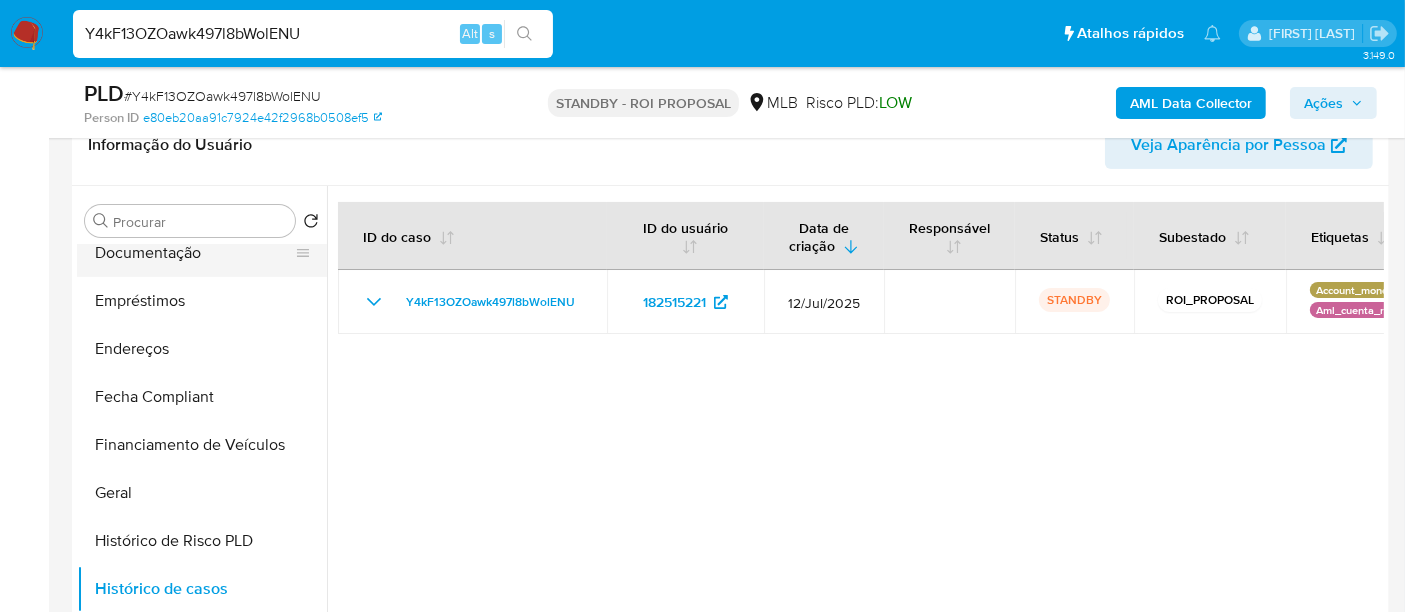 click on "Documentação" at bounding box center (194, 253) 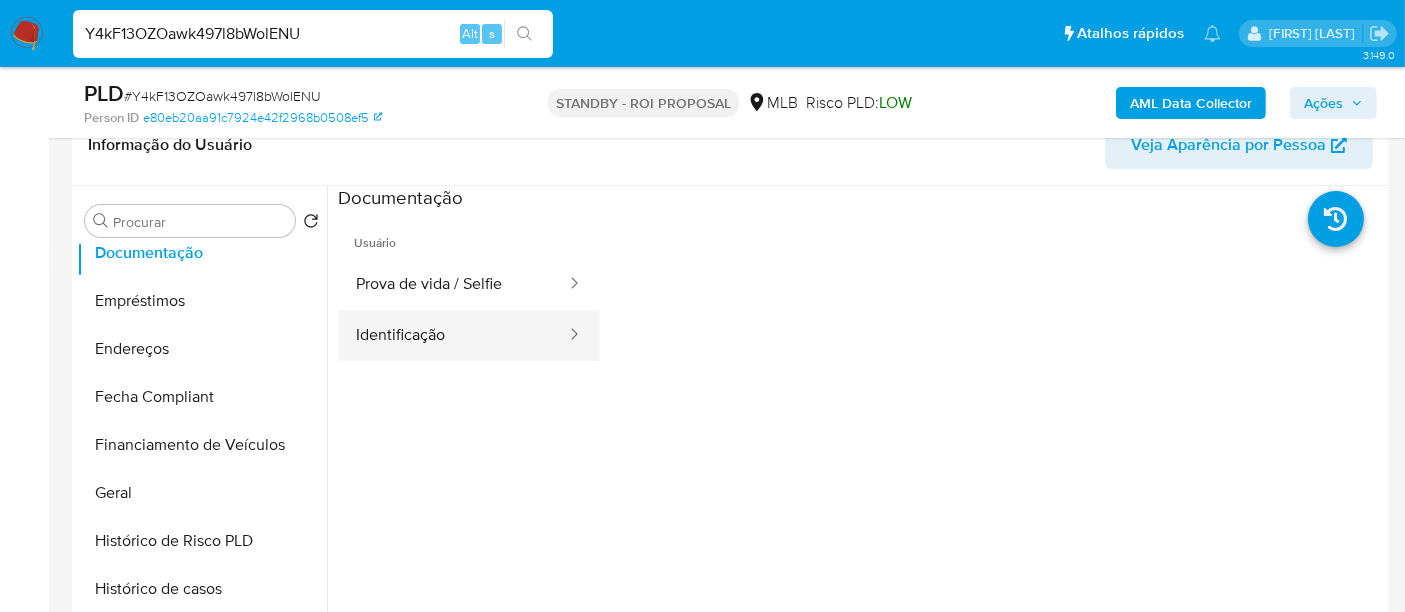 click on "Identificação" at bounding box center [453, 335] 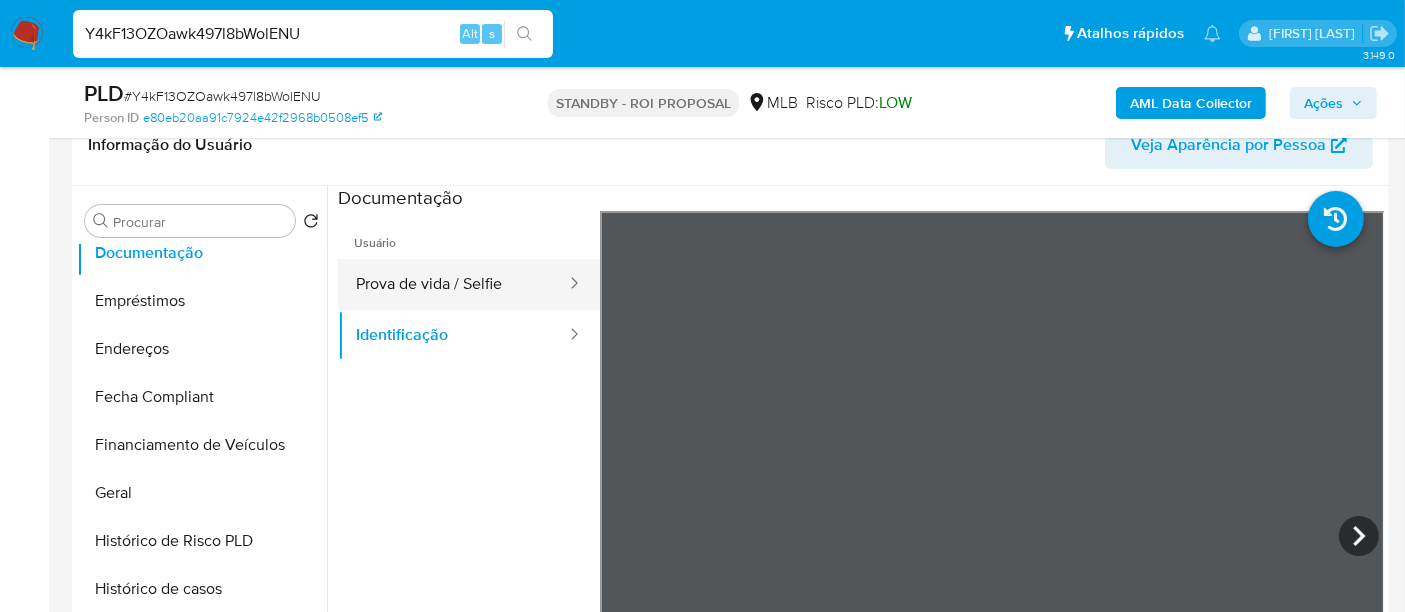 click on "Prova de vida / Selfie" at bounding box center (453, 284) 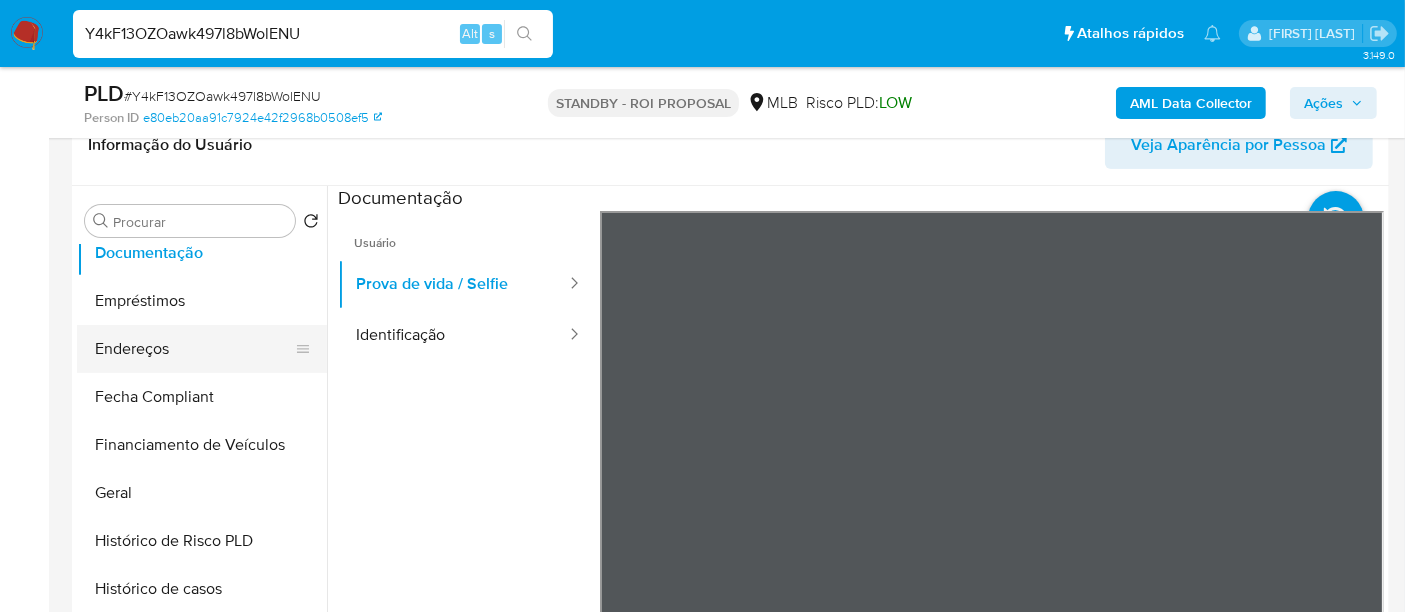 scroll, scrollTop: 844, scrollLeft: 0, axis: vertical 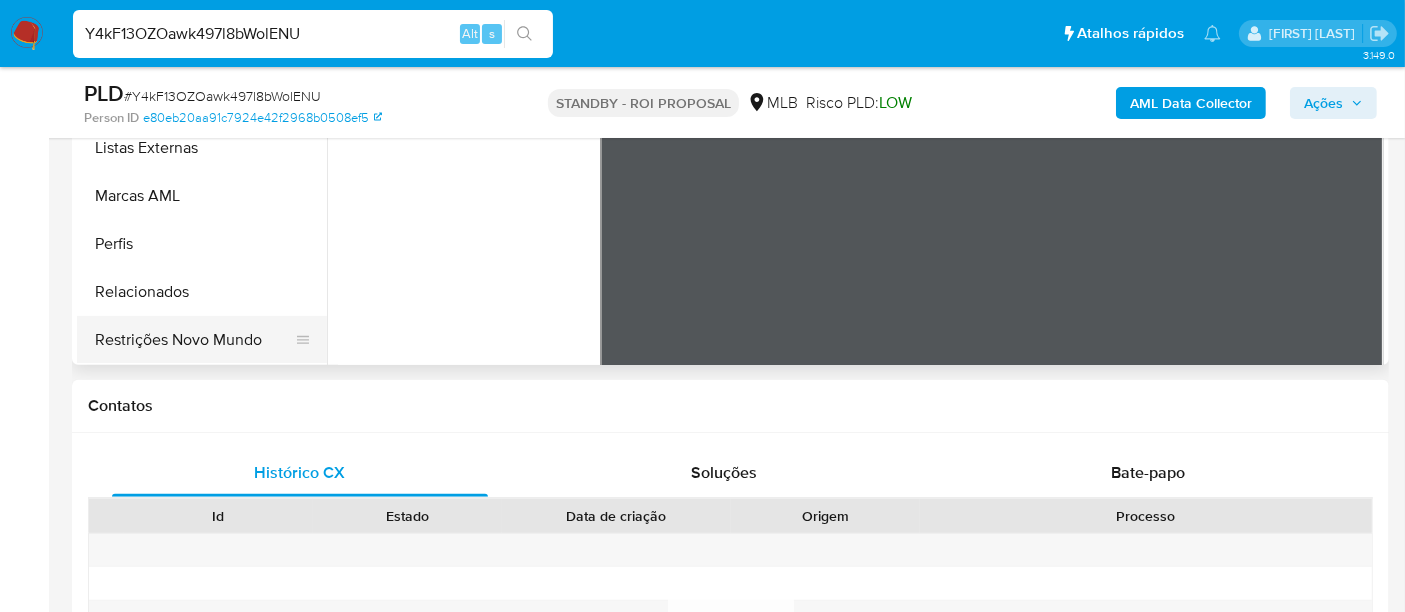 click on "Restrições Novo Mundo" at bounding box center (194, 340) 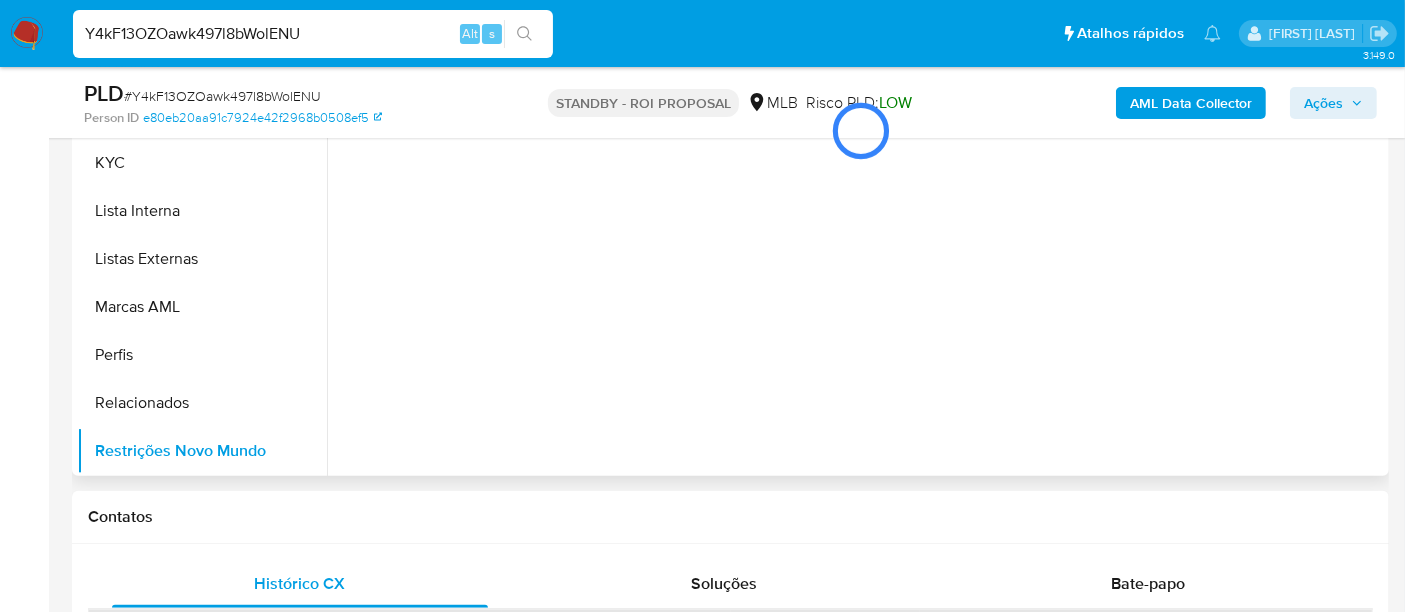 scroll, scrollTop: 444, scrollLeft: 0, axis: vertical 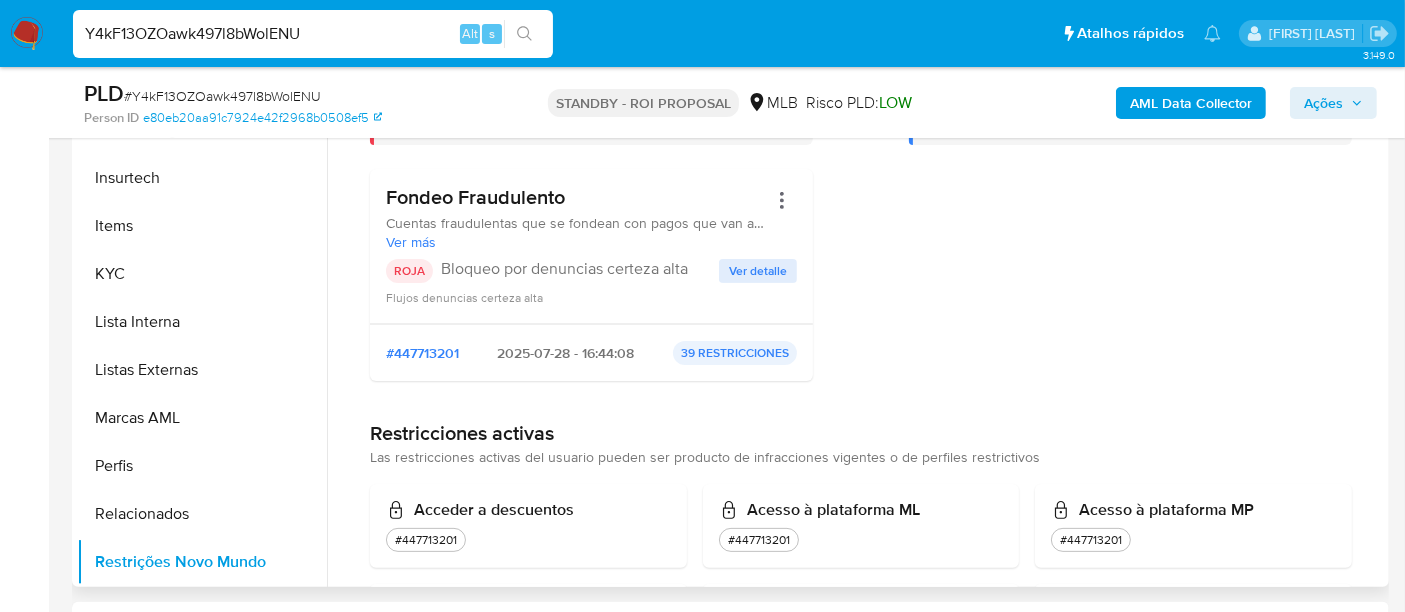 click on "Ver detalle" at bounding box center [758, 271] 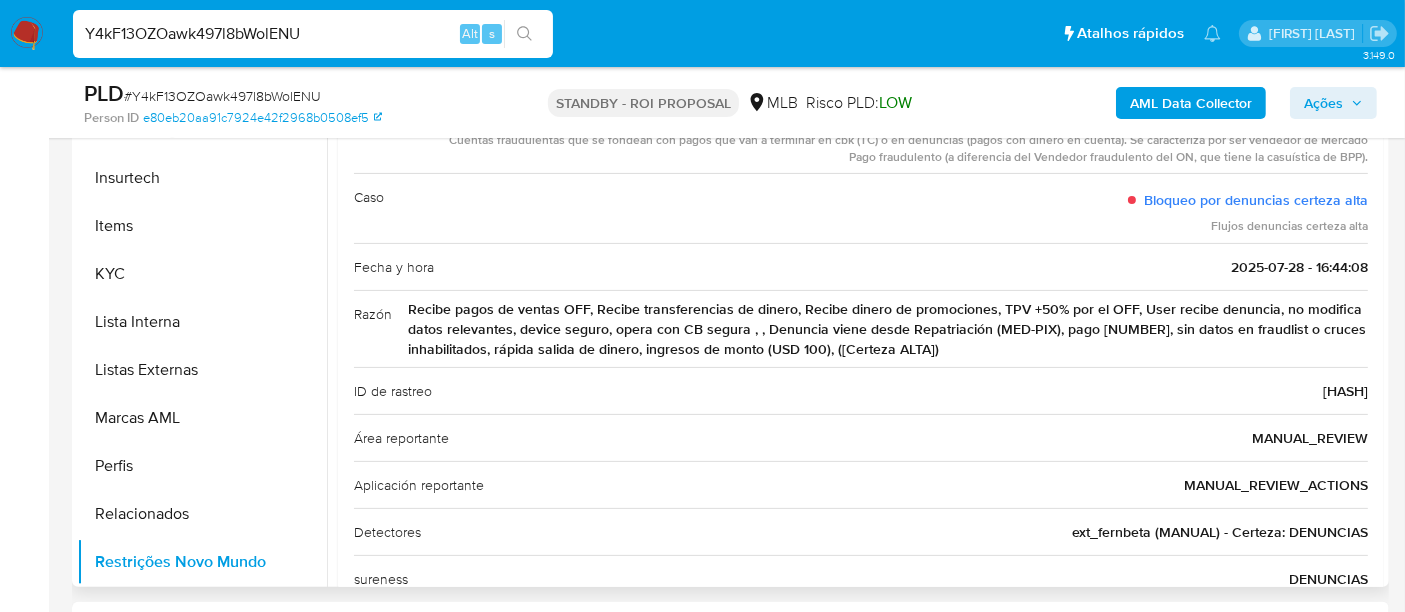 scroll, scrollTop: 0, scrollLeft: 0, axis: both 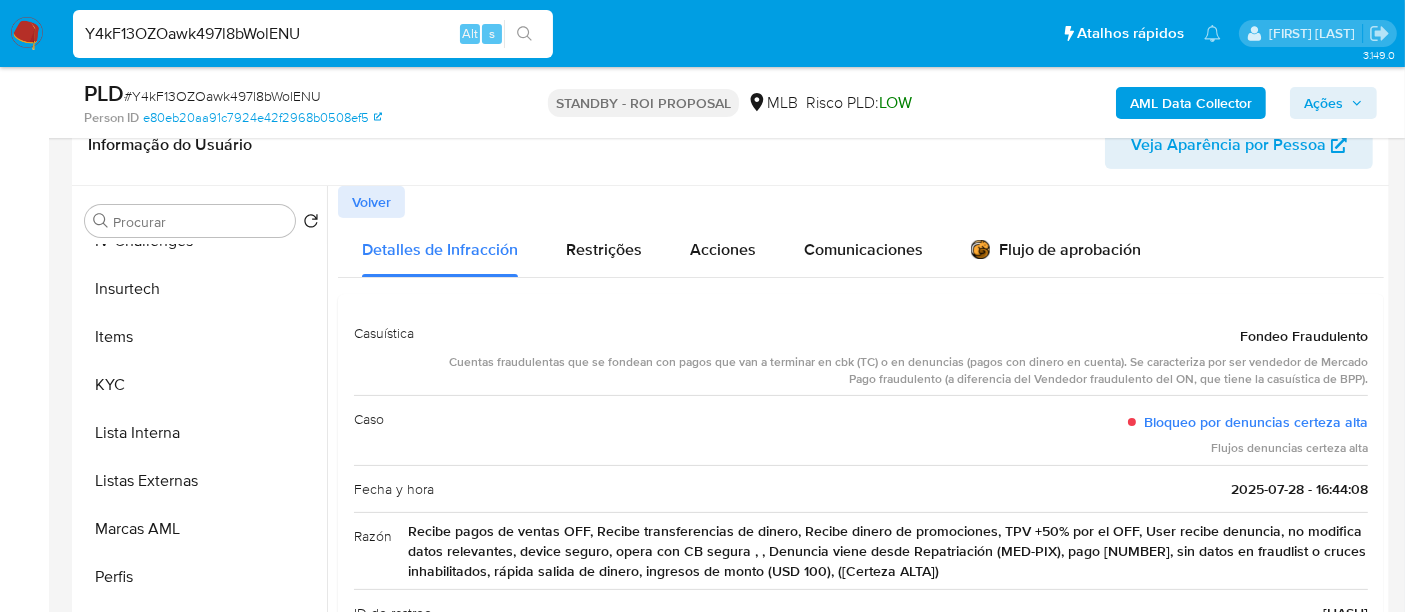 drag, startPoint x: 374, startPoint y: 201, endPoint x: 580, endPoint y: 220, distance: 206.87436 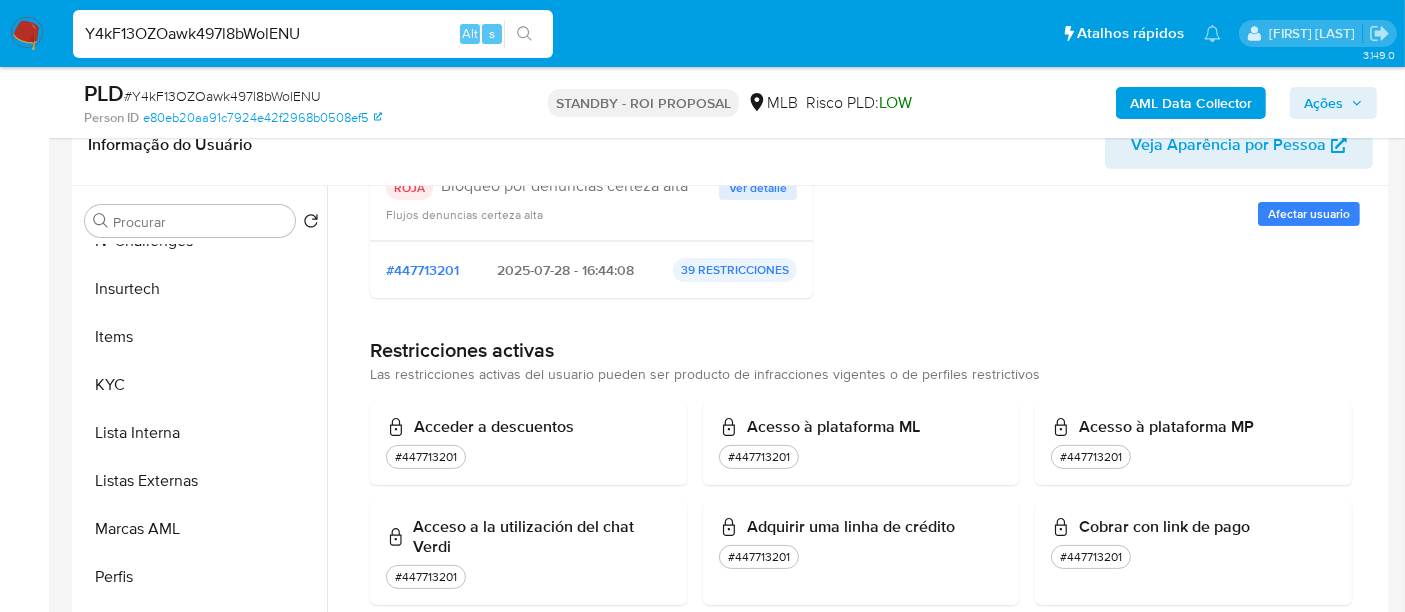 scroll, scrollTop: 444, scrollLeft: 0, axis: vertical 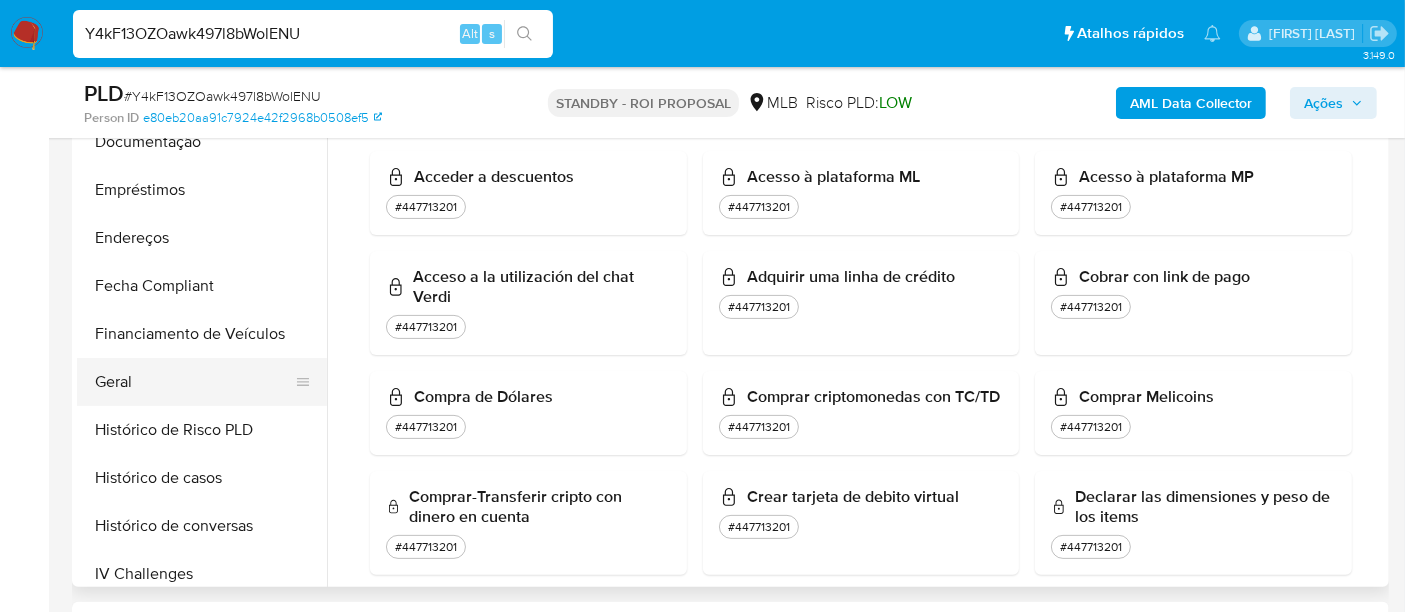 click on "Geral" at bounding box center (194, 382) 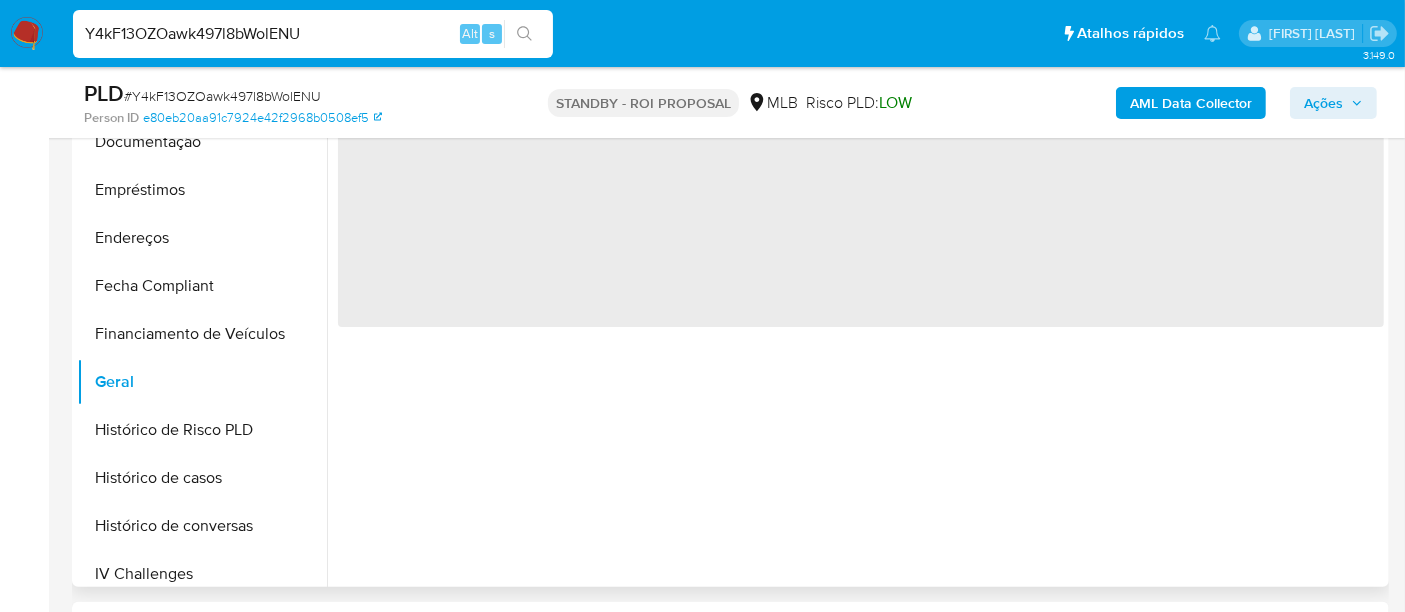 scroll, scrollTop: 0, scrollLeft: 0, axis: both 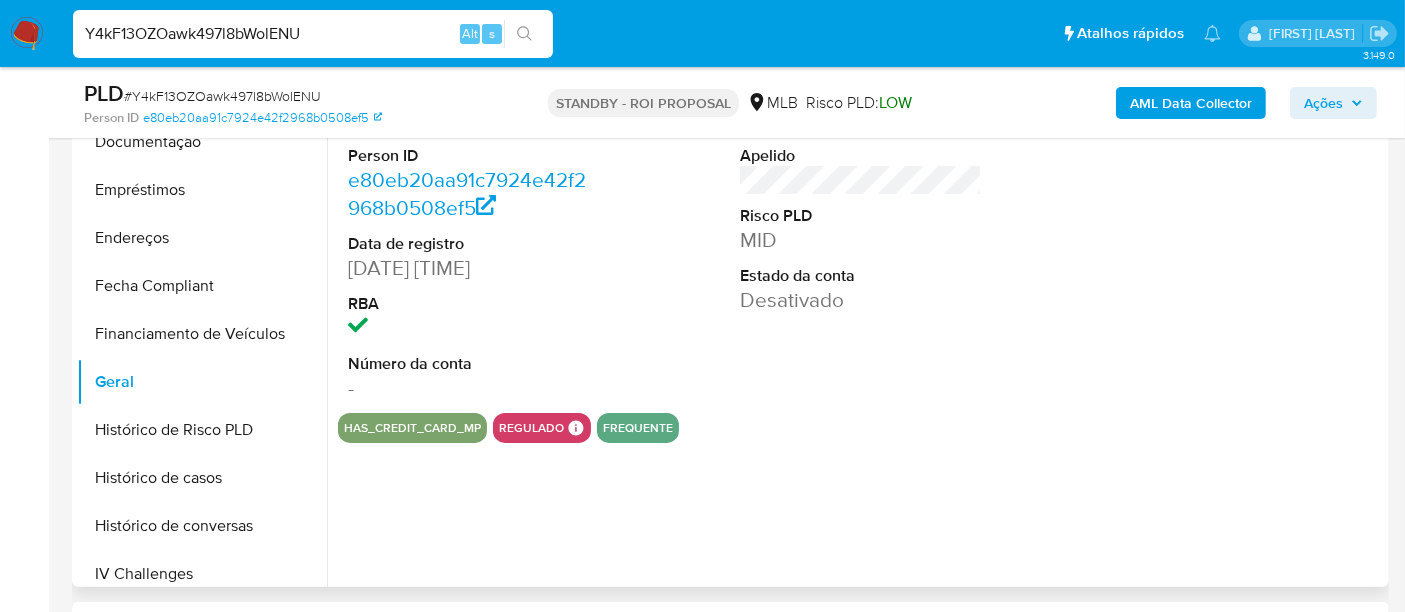 type 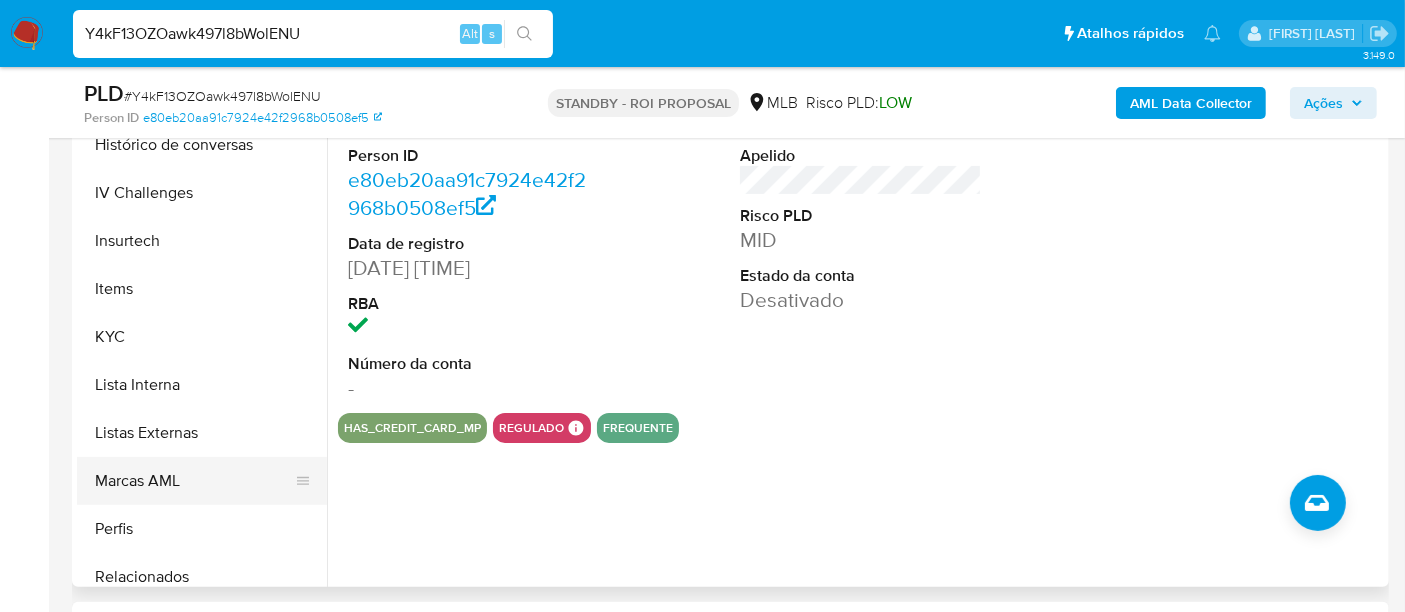 scroll, scrollTop: 844, scrollLeft: 0, axis: vertical 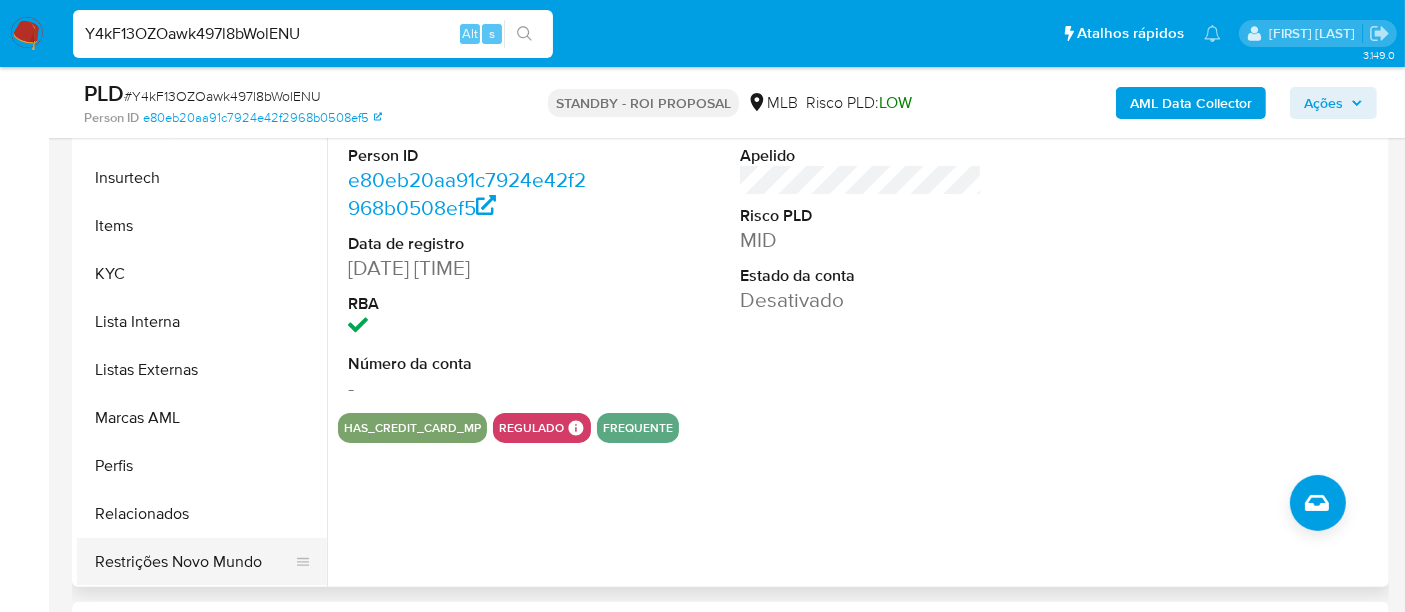 click on "Restrições Novo Mundo" at bounding box center (194, 562) 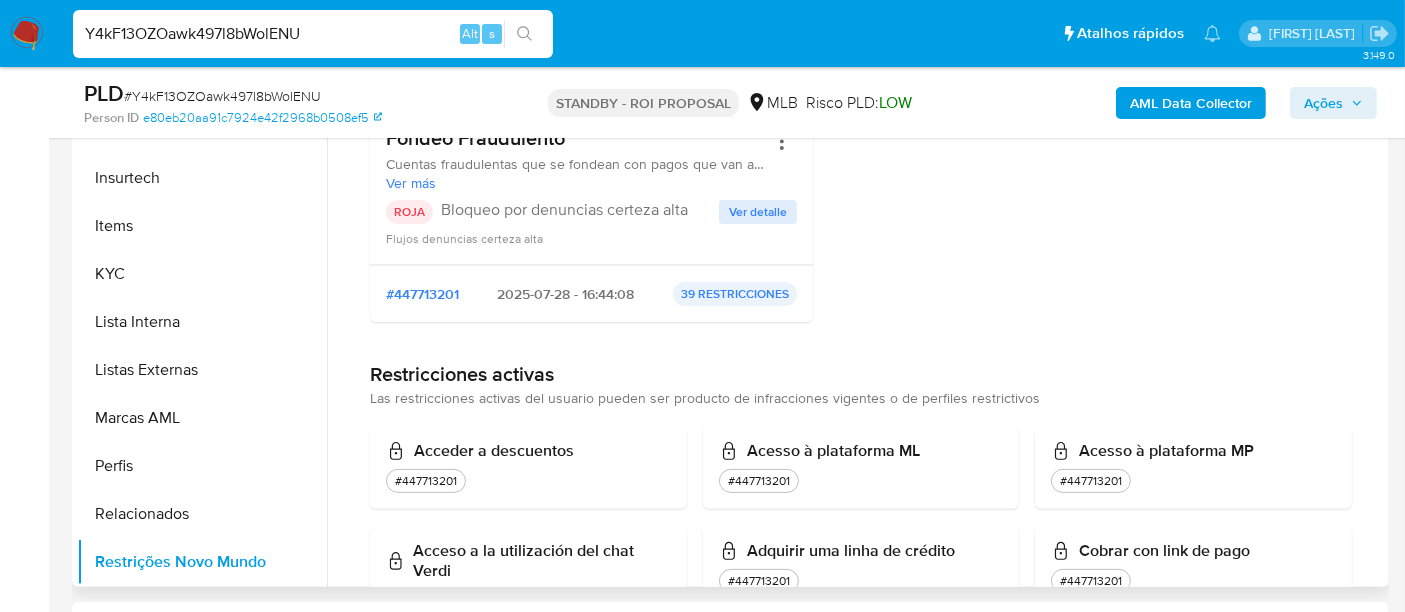 scroll, scrollTop: 8, scrollLeft: 0, axis: vertical 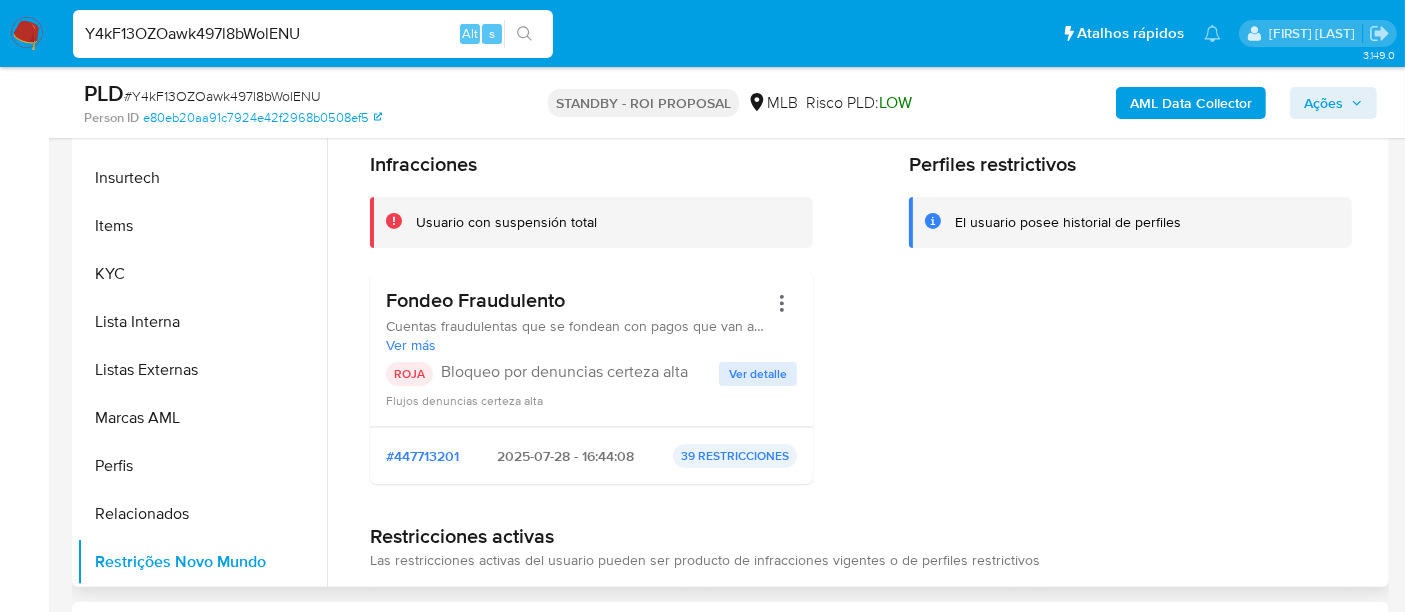 click on "Ver detalle" at bounding box center [758, 374] 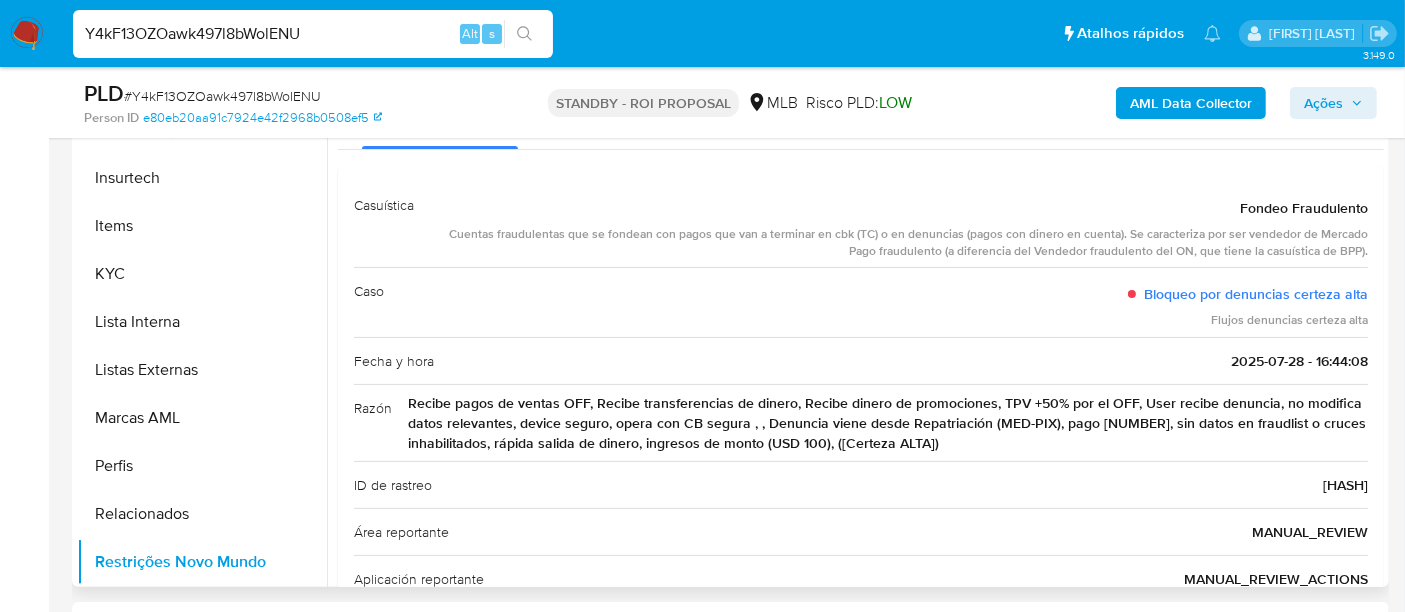 scroll, scrollTop: 0, scrollLeft: 0, axis: both 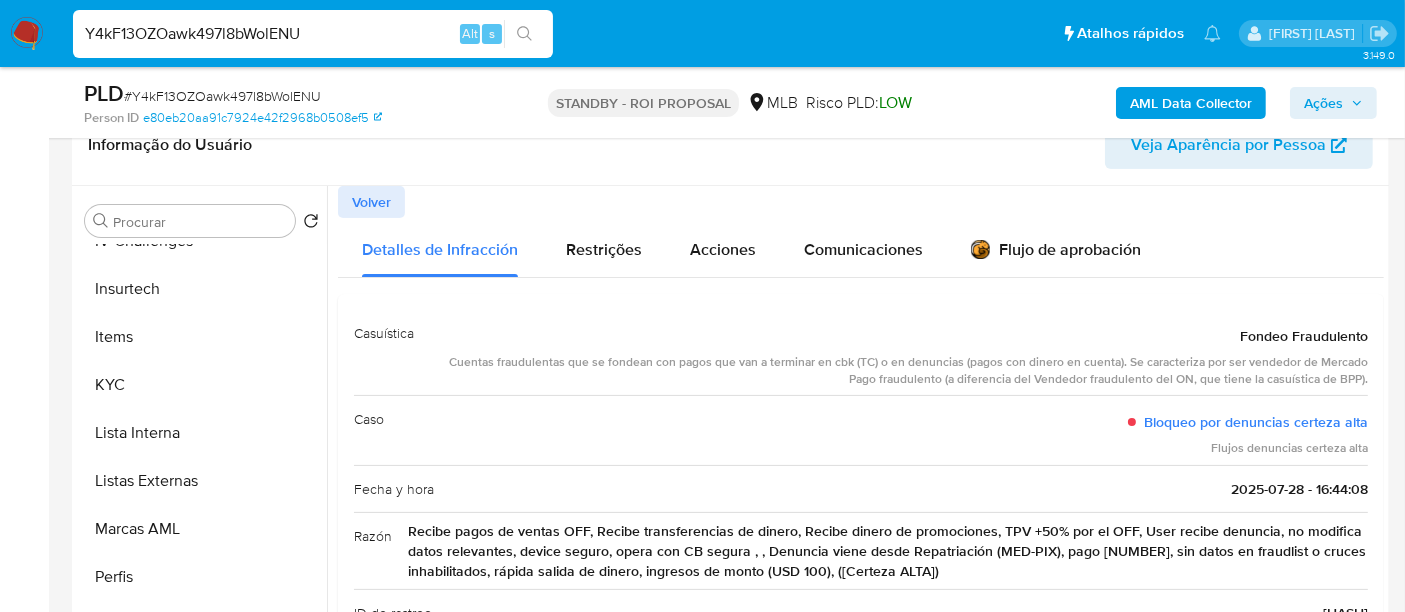 click on "Volver" at bounding box center (371, 202) 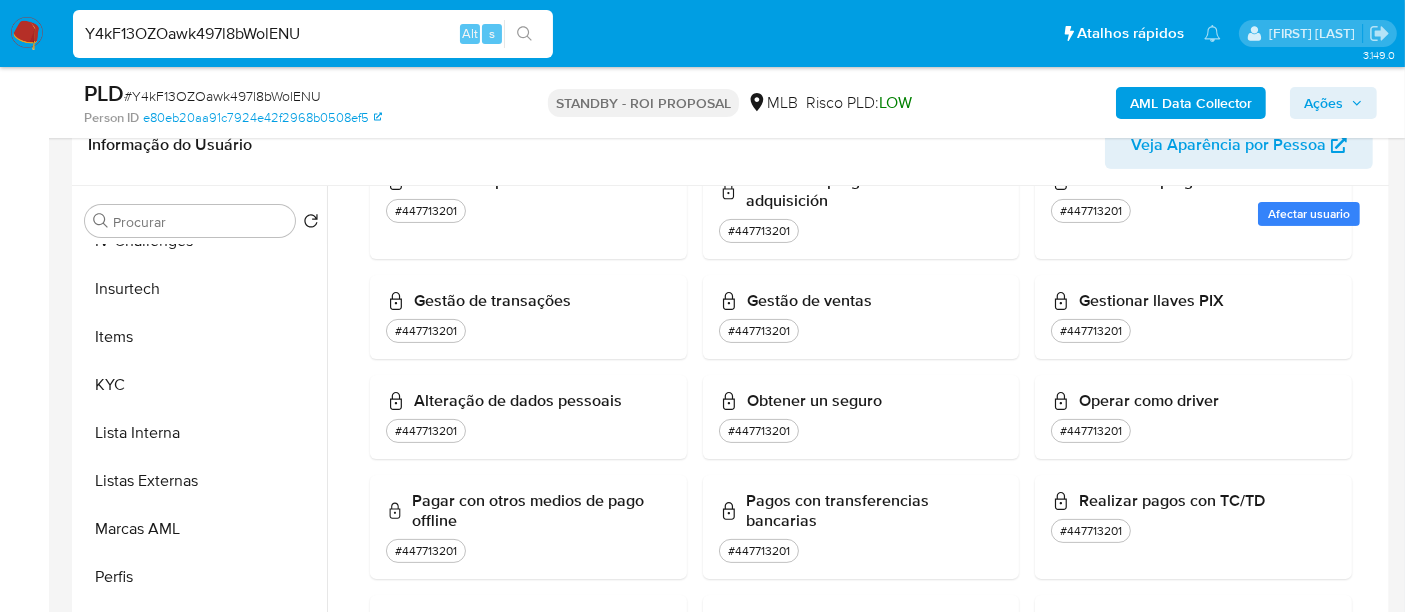 scroll, scrollTop: 1453, scrollLeft: 0, axis: vertical 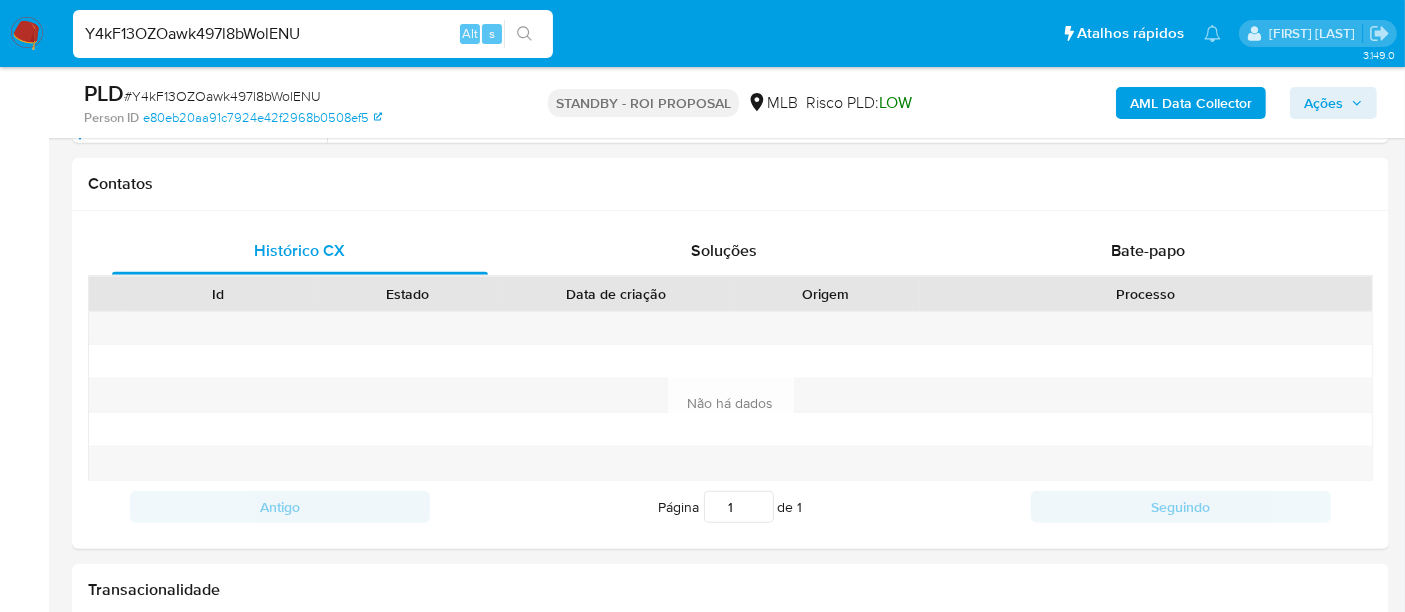 click on "Y4kF13OZOawk497l8bWolENU" at bounding box center (313, 34) 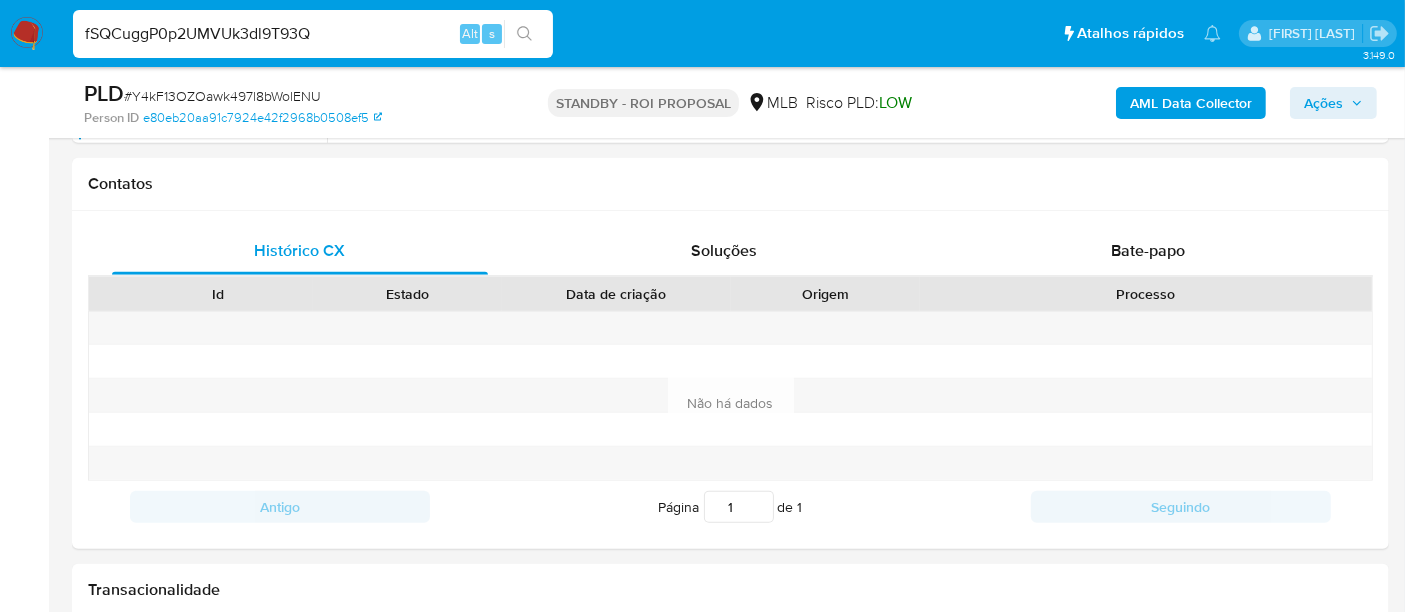 type on "fSQCuggP0p2UMVUk3dl9T93Q" 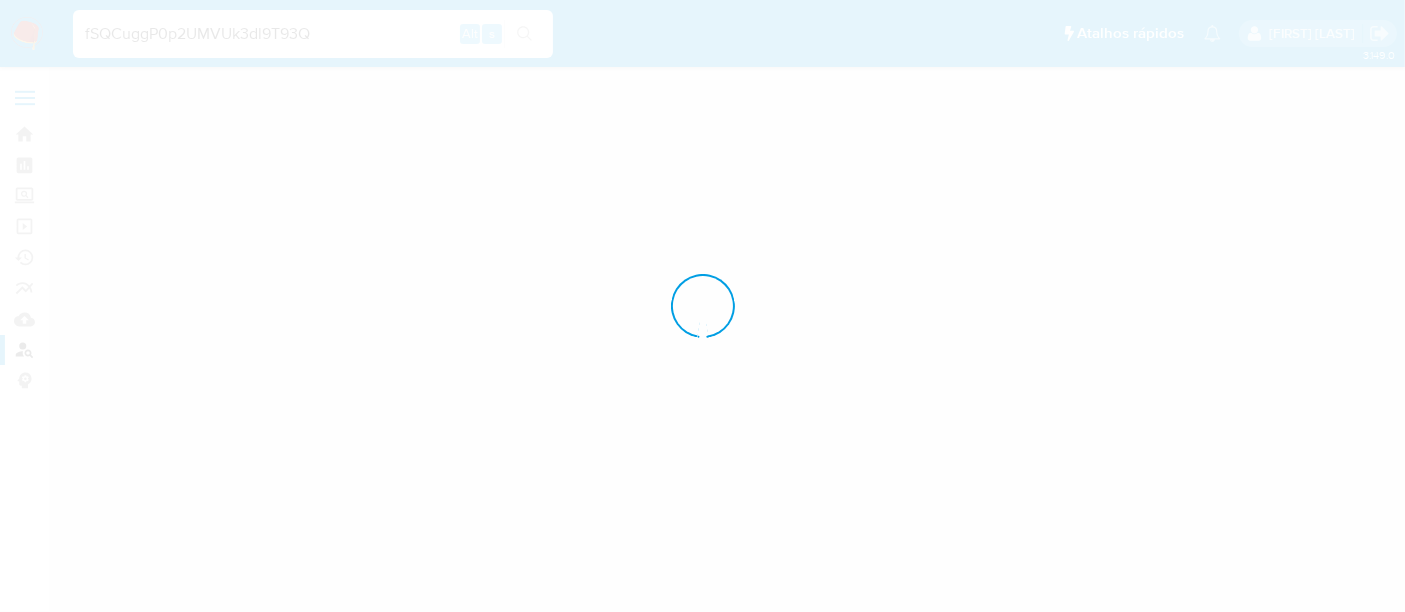 scroll, scrollTop: 0, scrollLeft: 0, axis: both 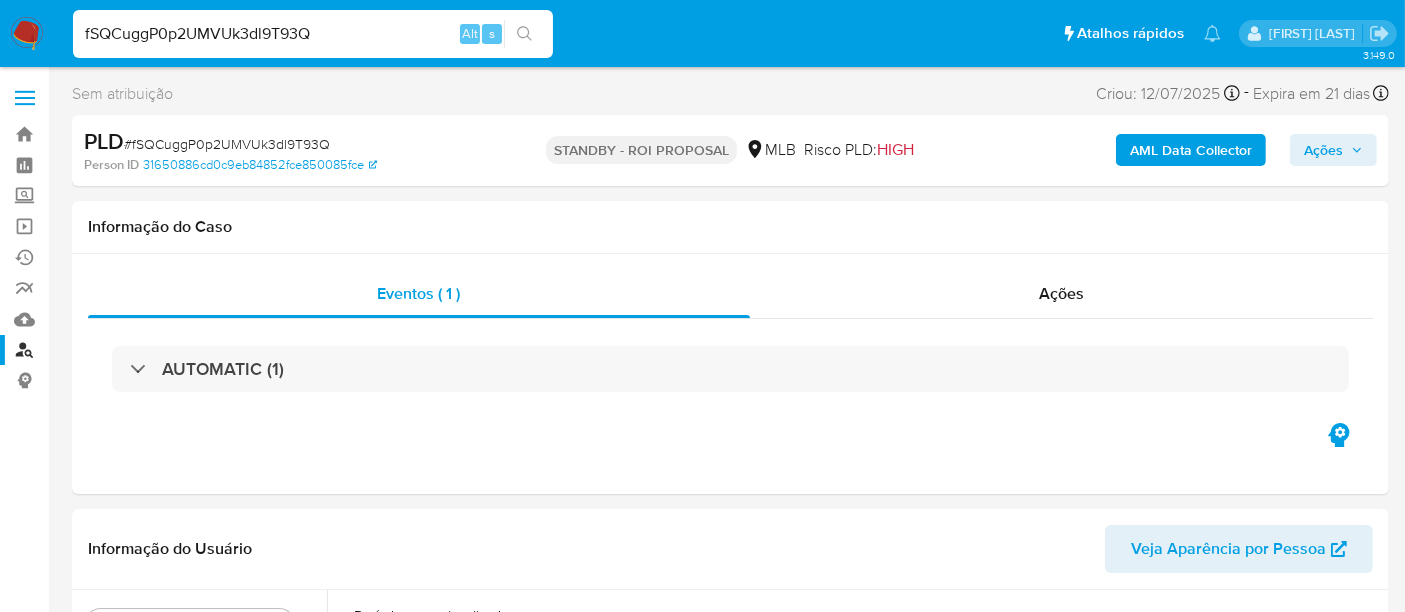 select on "10" 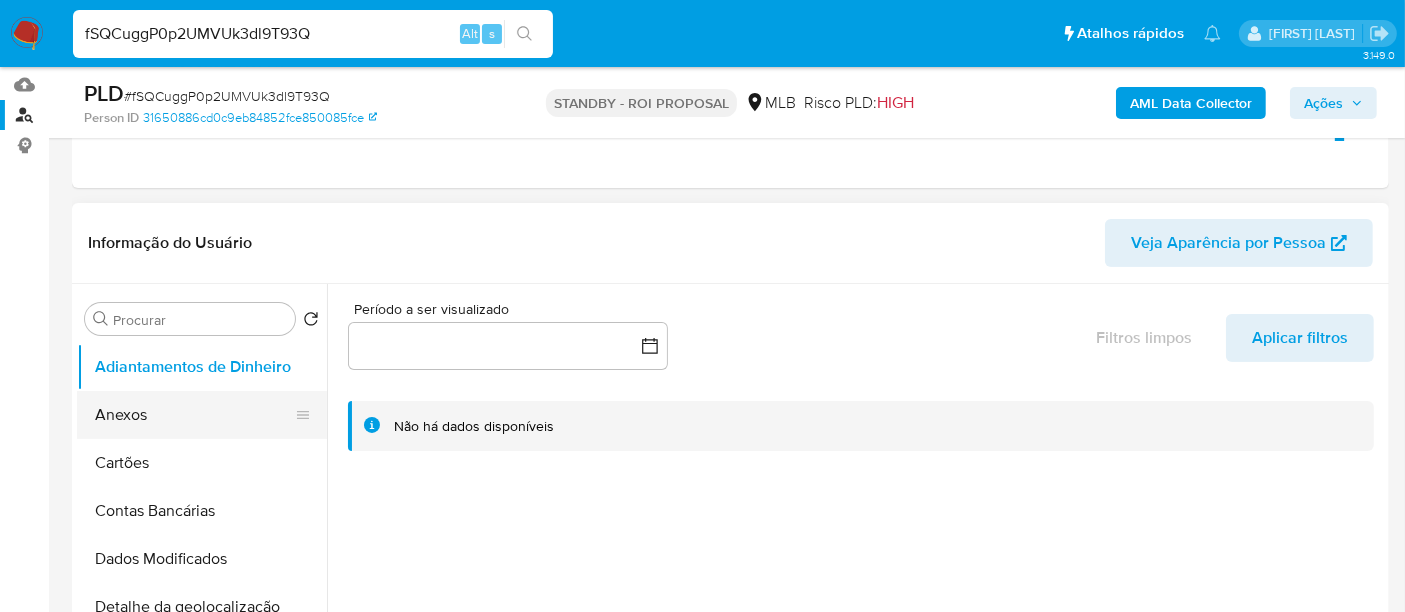scroll, scrollTop: 333, scrollLeft: 0, axis: vertical 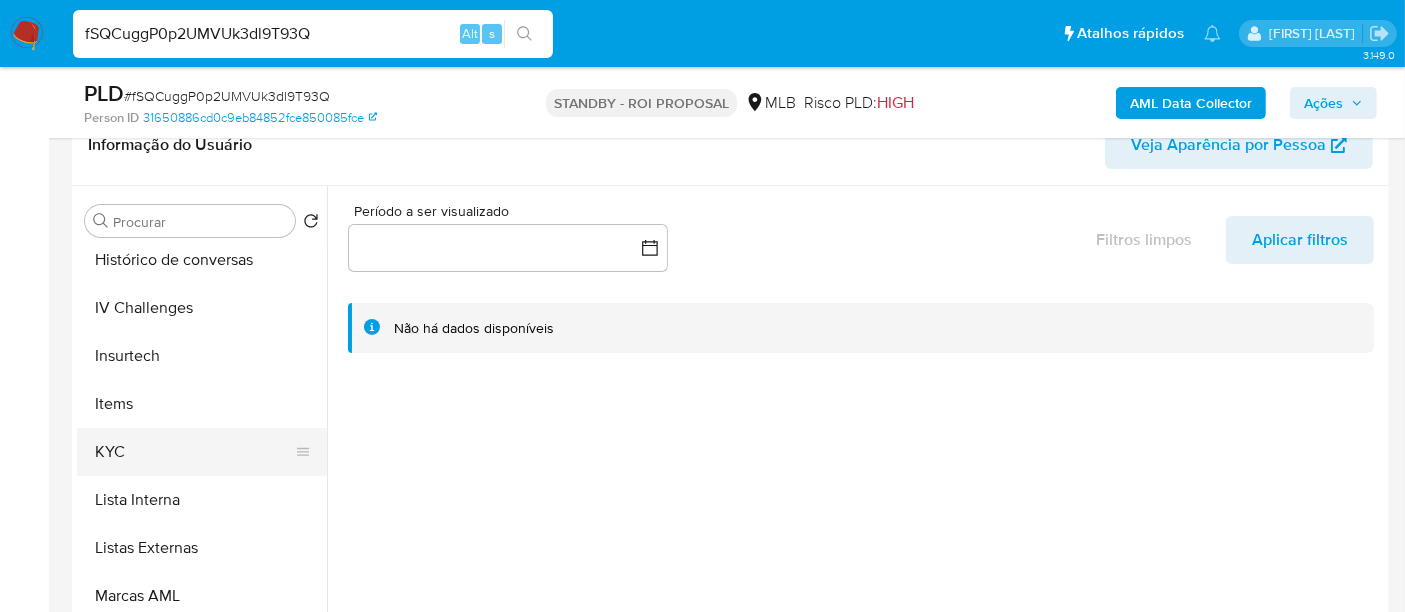 click on "KYC" at bounding box center [194, 452] 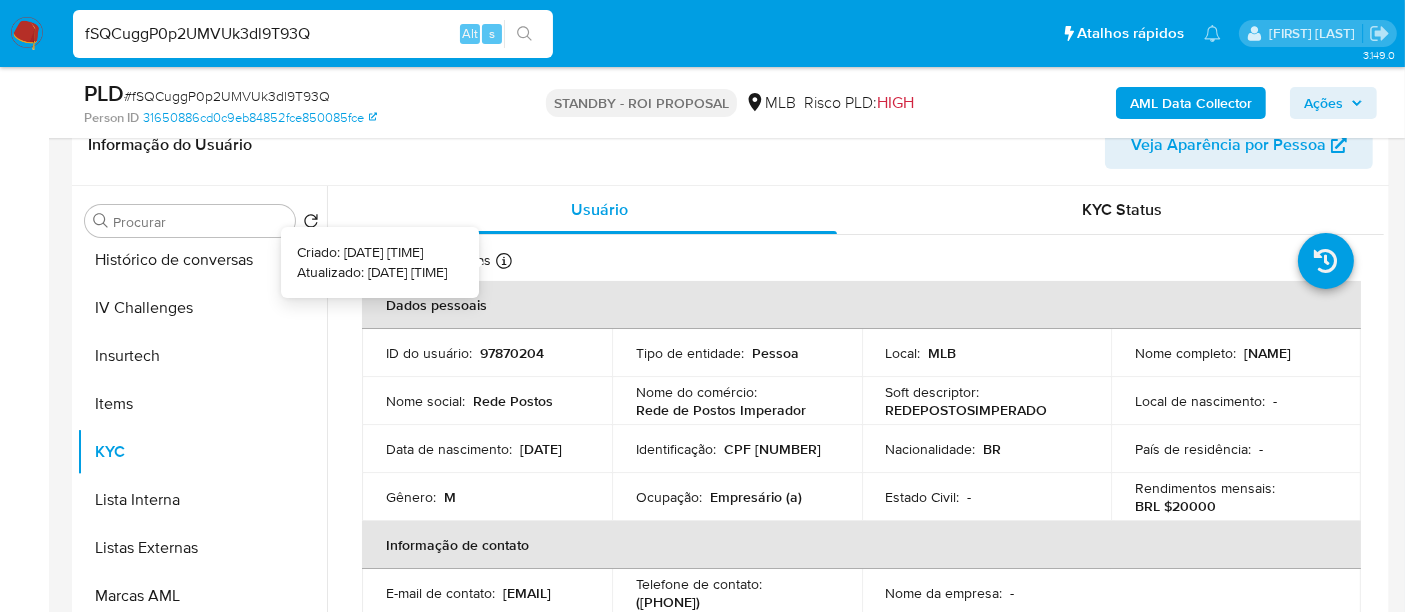 type 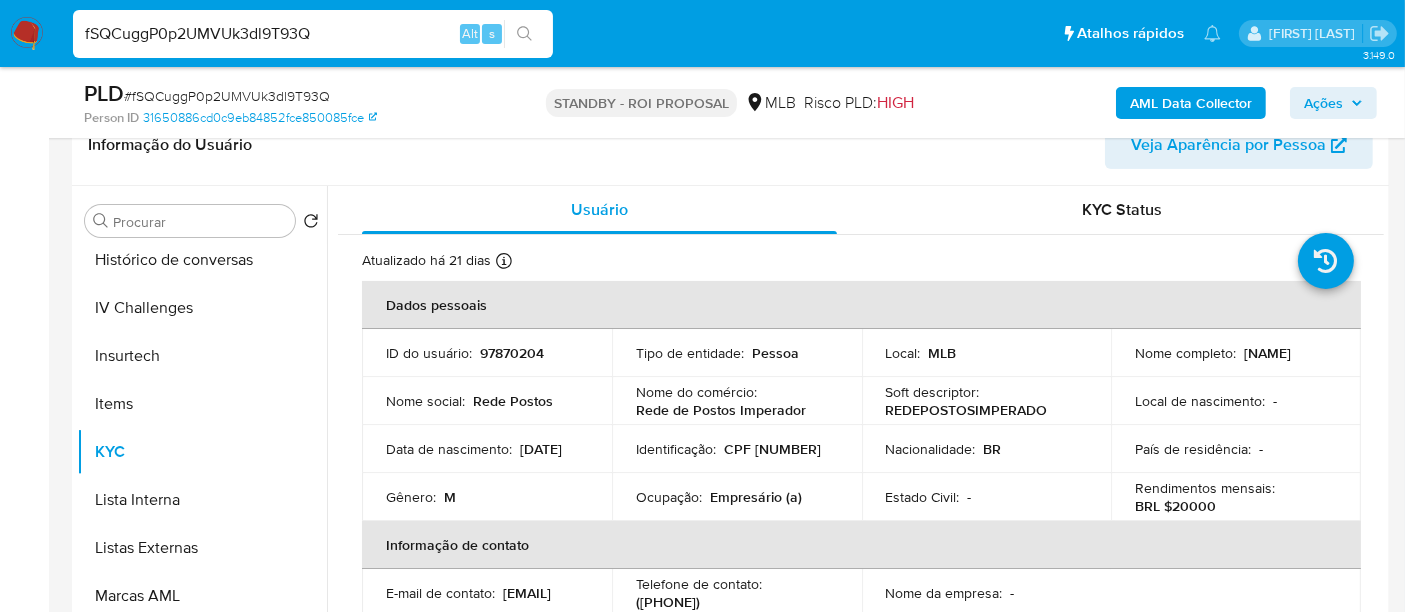 scroll, scrollTop: 111, scrollLeft: 0, axis: vertical 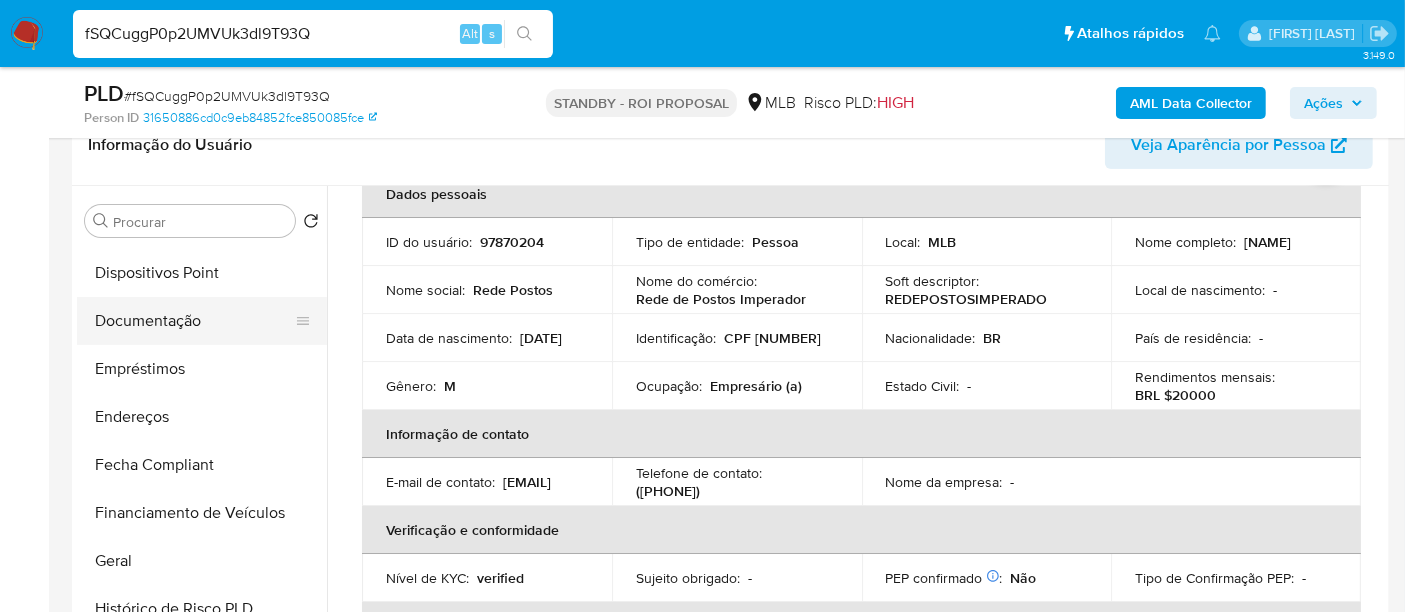 click on "Documentação" at bounding box center (194, 321) 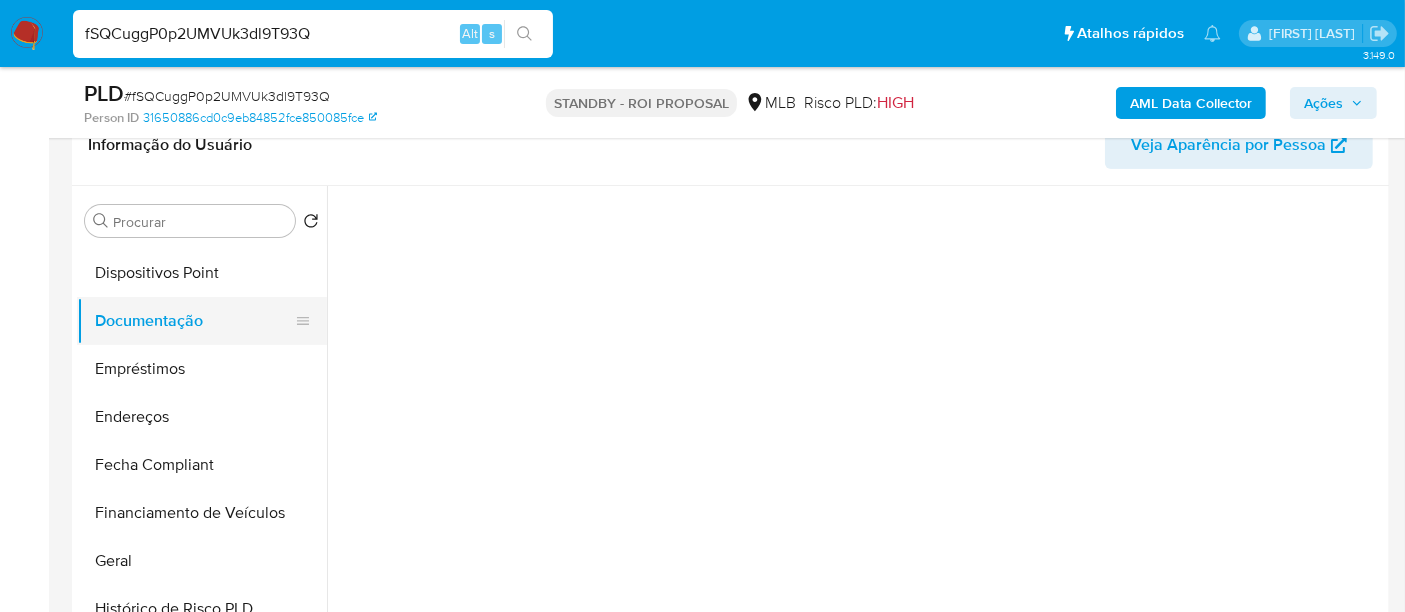 scroll, scrollTop: 0, scrollLeft: 0, axis: both 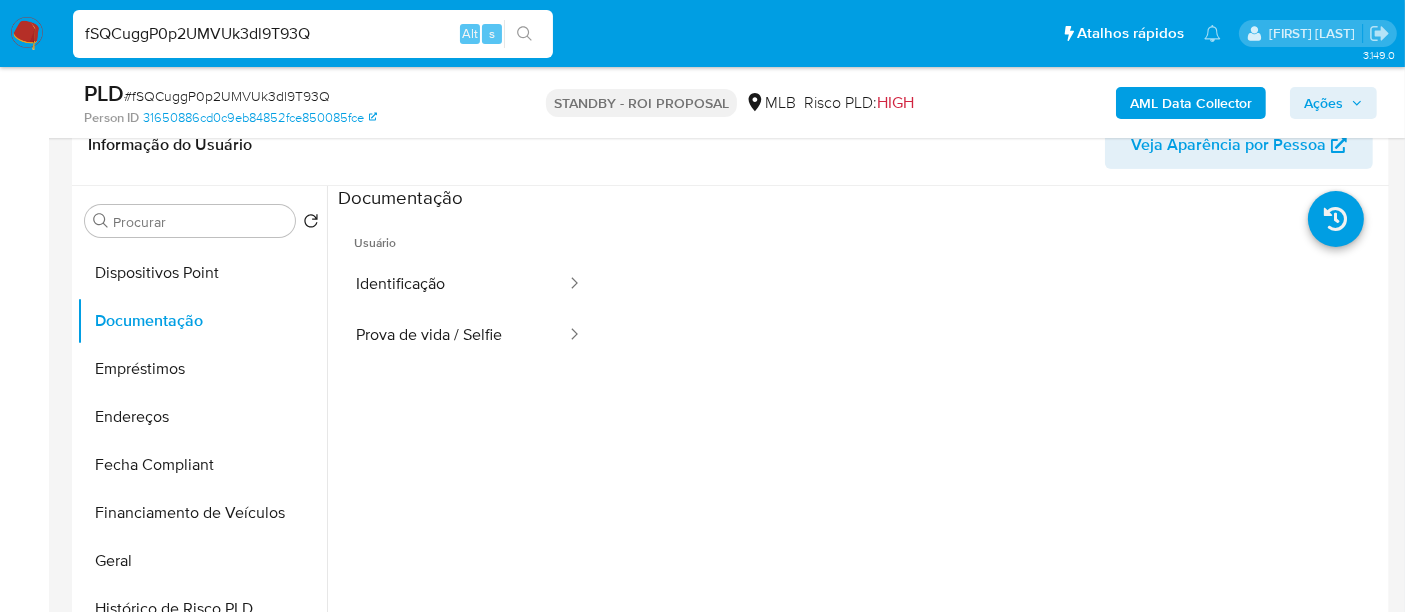type 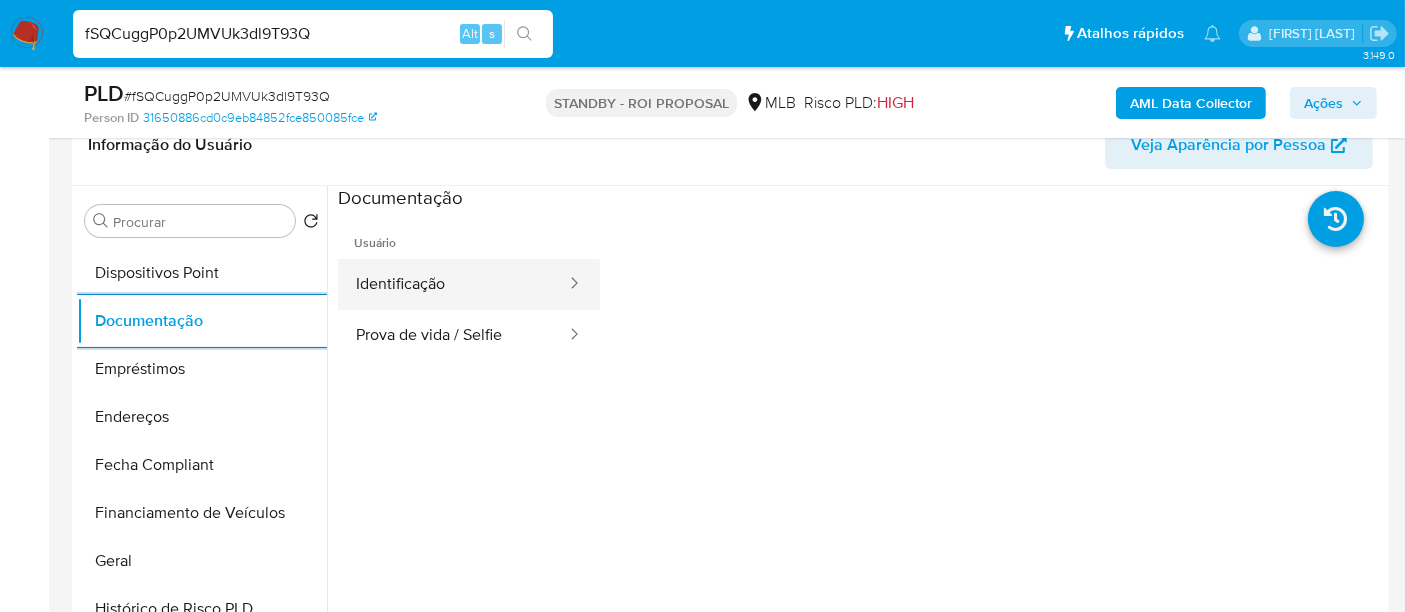 click on "Identificação" at bounding box center (453, 284) 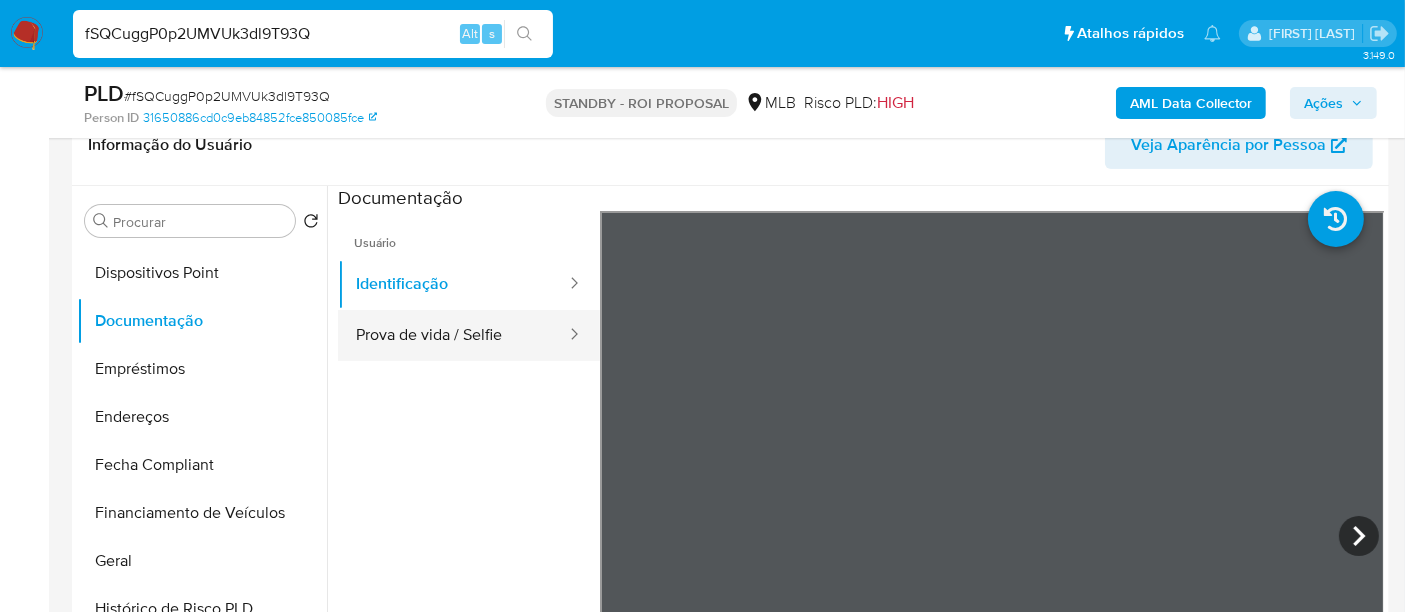 click on "Prova de vida / Selfie" at bounding box center (453, 335) 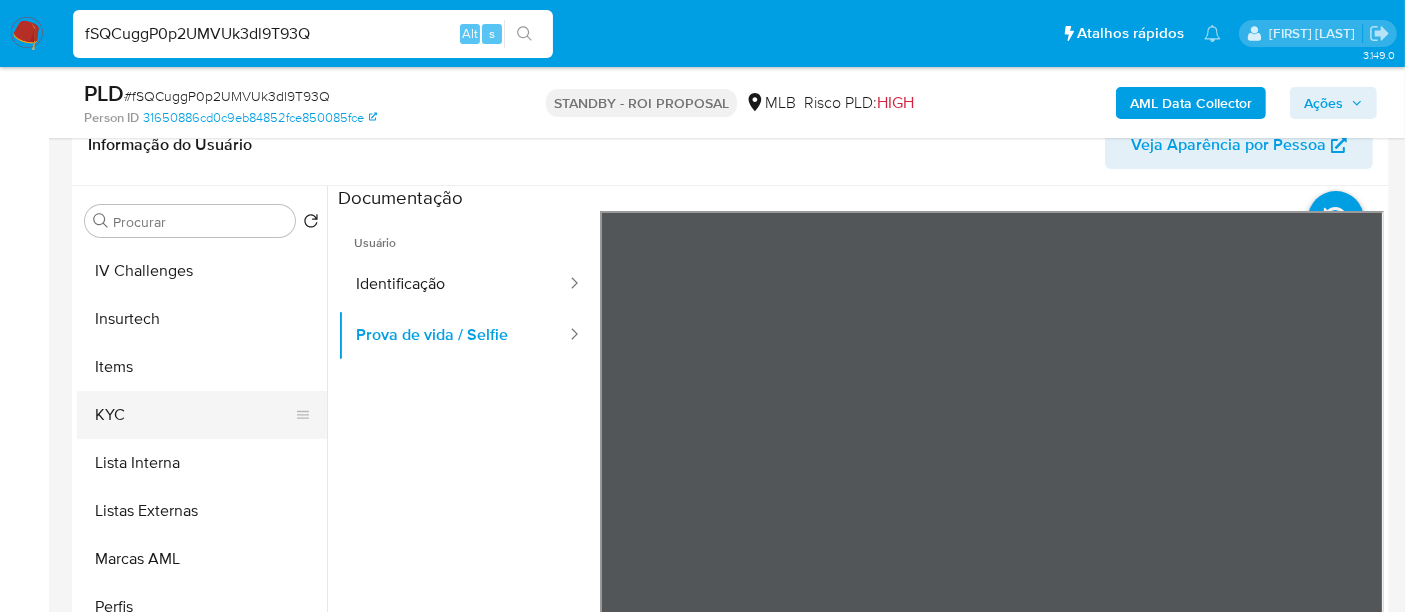 scroll, scrollTop: 844, scrollLeft: 0, axis: vertical 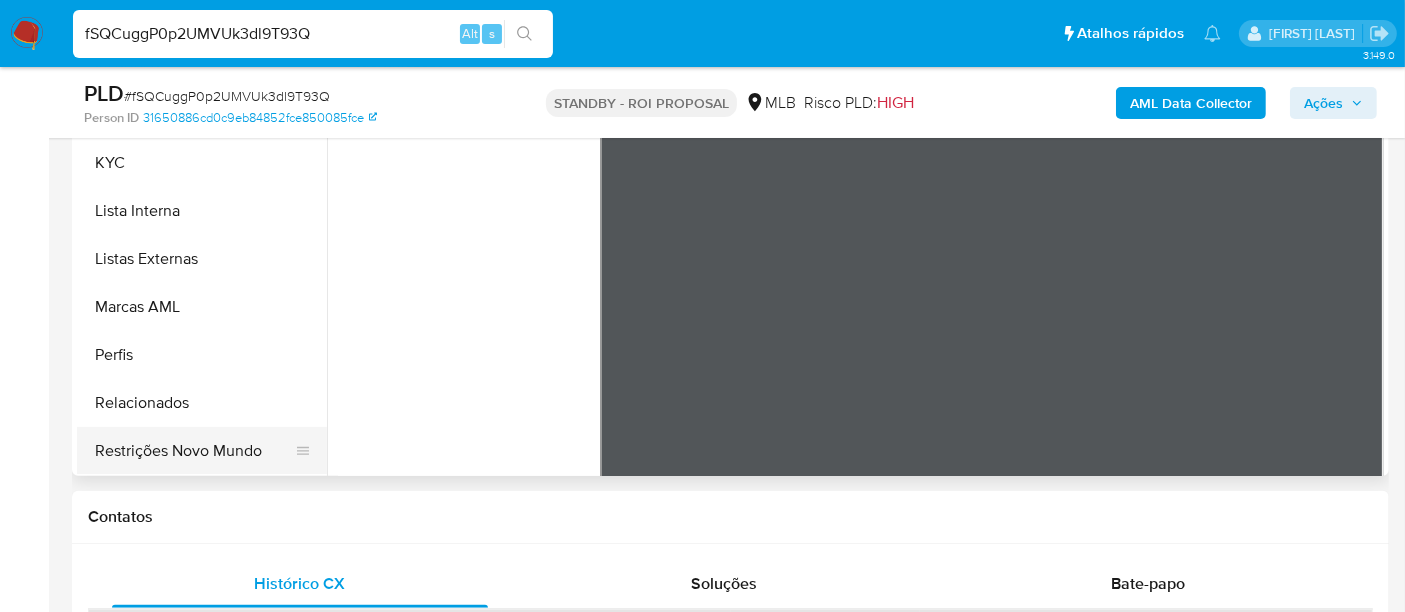 click on "Restrições Novo Mundo" at bounding box center [194, 451] 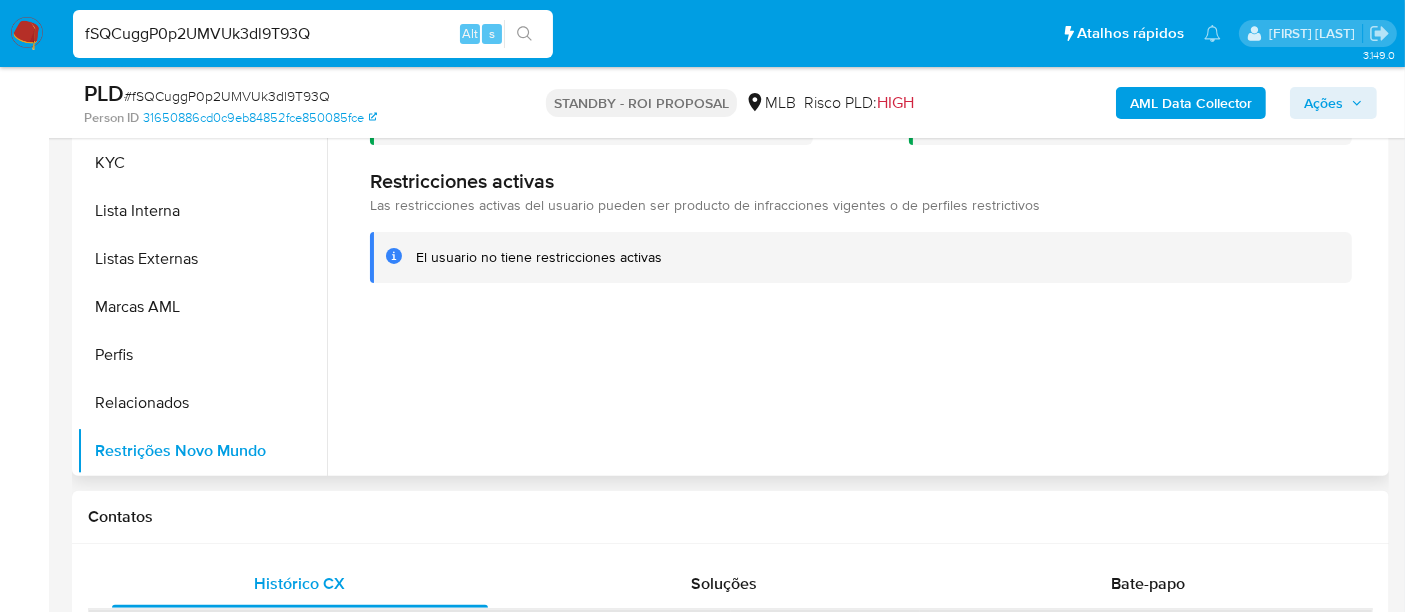 scroll, scrollTop: 444, scrollLeft: 0, axis: vertical 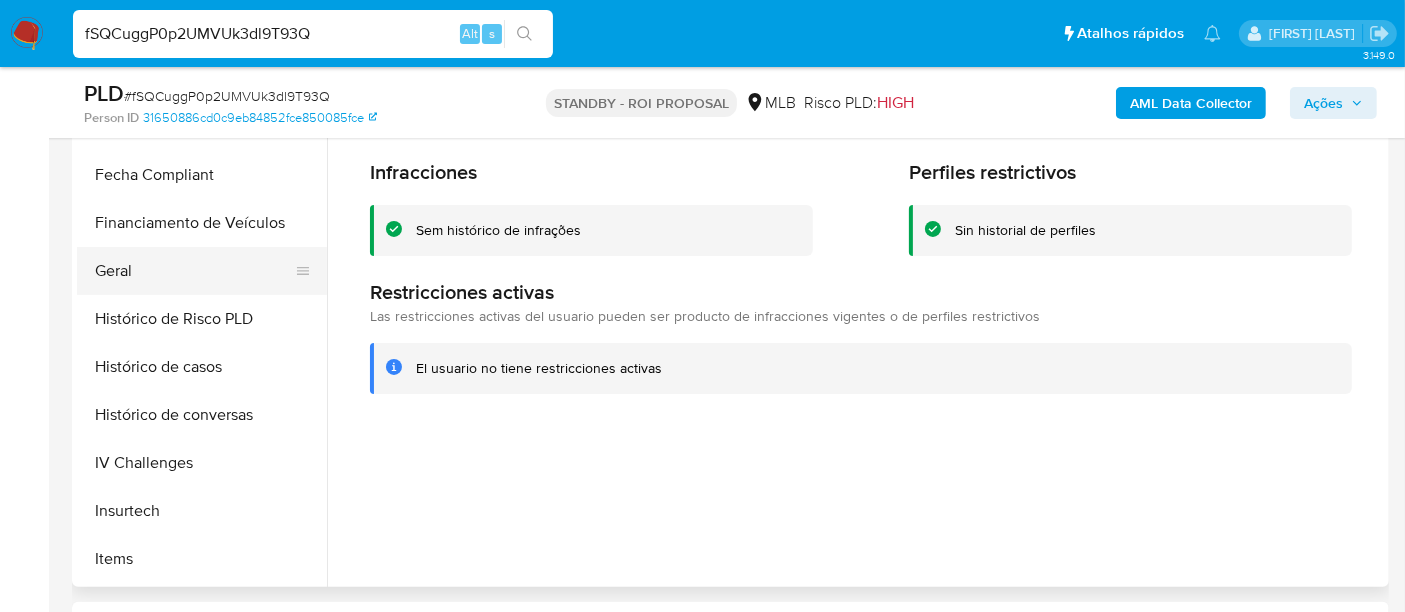 click on "Geral" at bounding box center (194, 271) 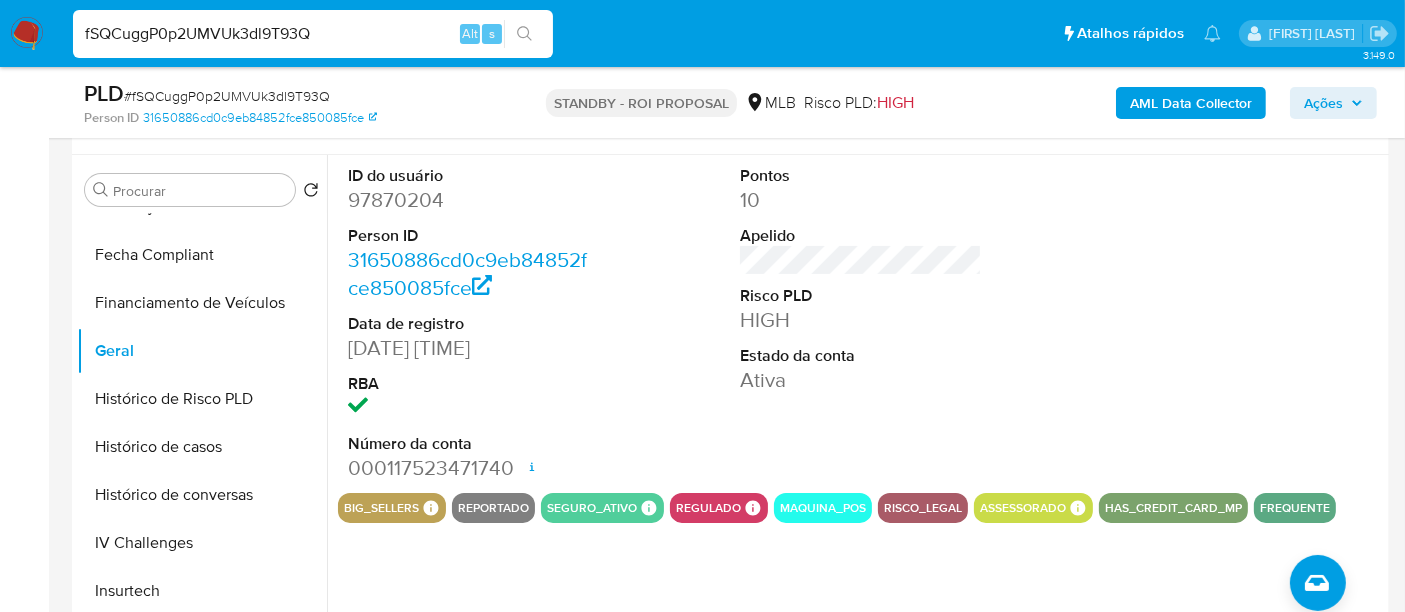 scroll, scrollTop: 333, scrollLeft: 0, axis: vertical 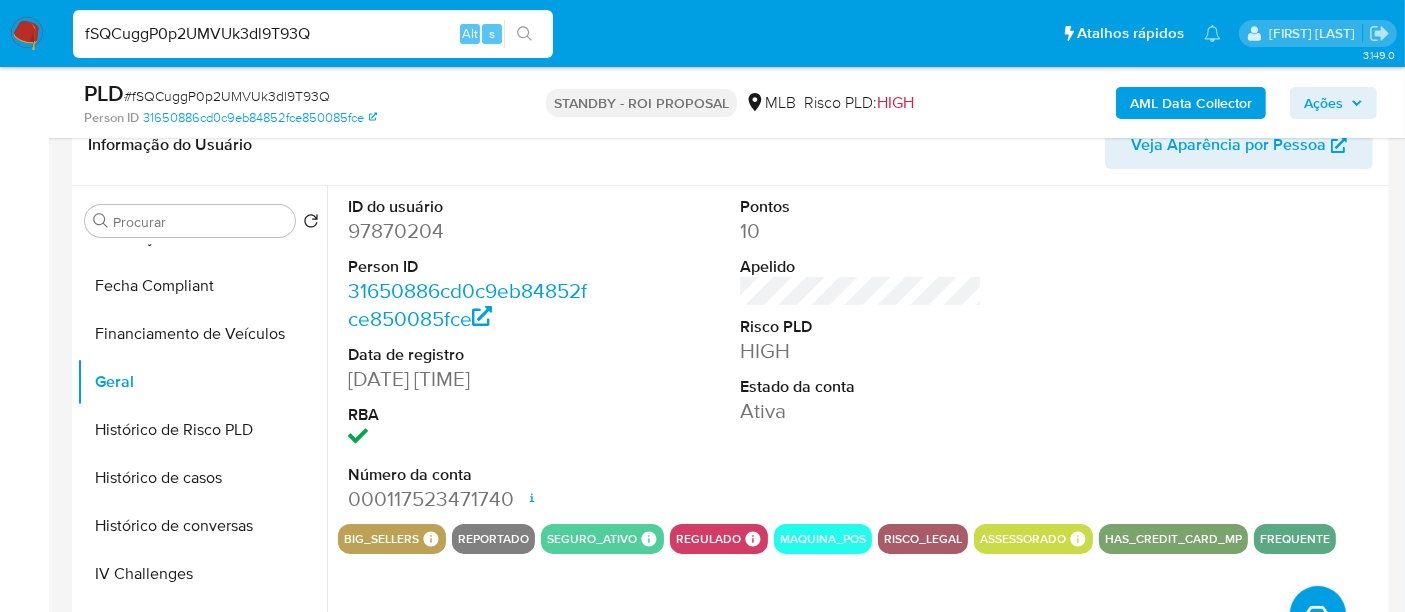 click on "97870204" at bounding box center (469, 231) 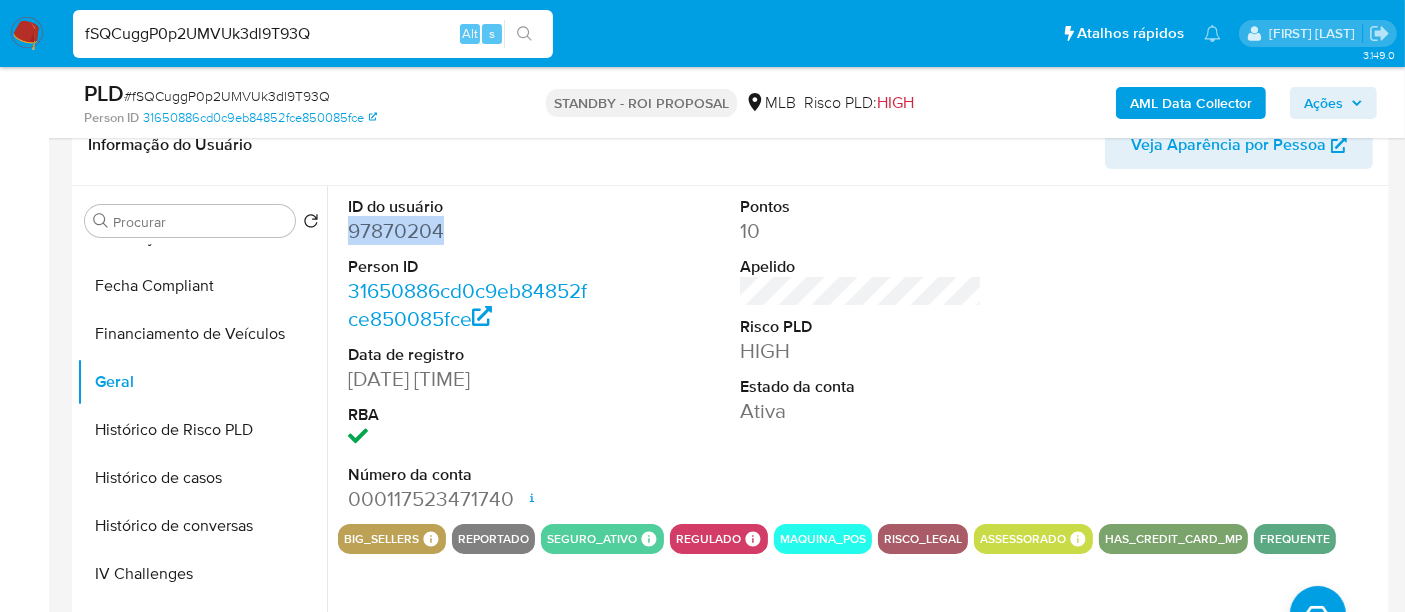 click on "97870204" at bounding box center (469, 231) 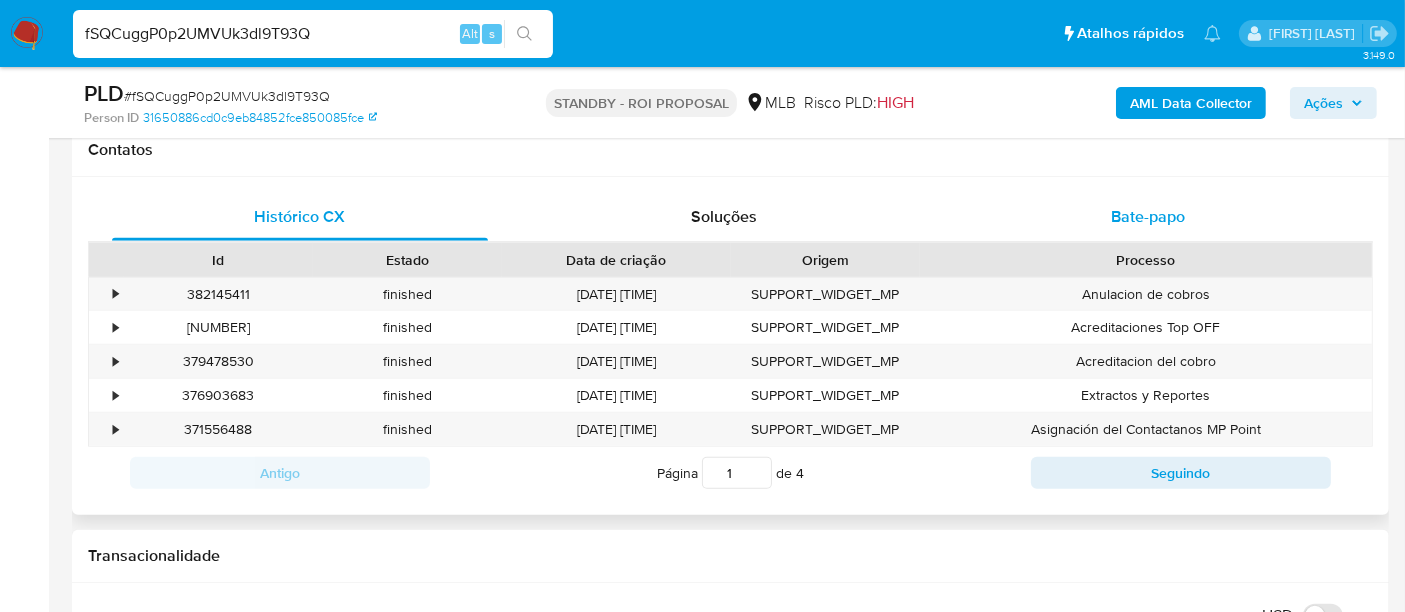 scroll, scrollTop: 888, scrollLeft: 0, axis: vertical 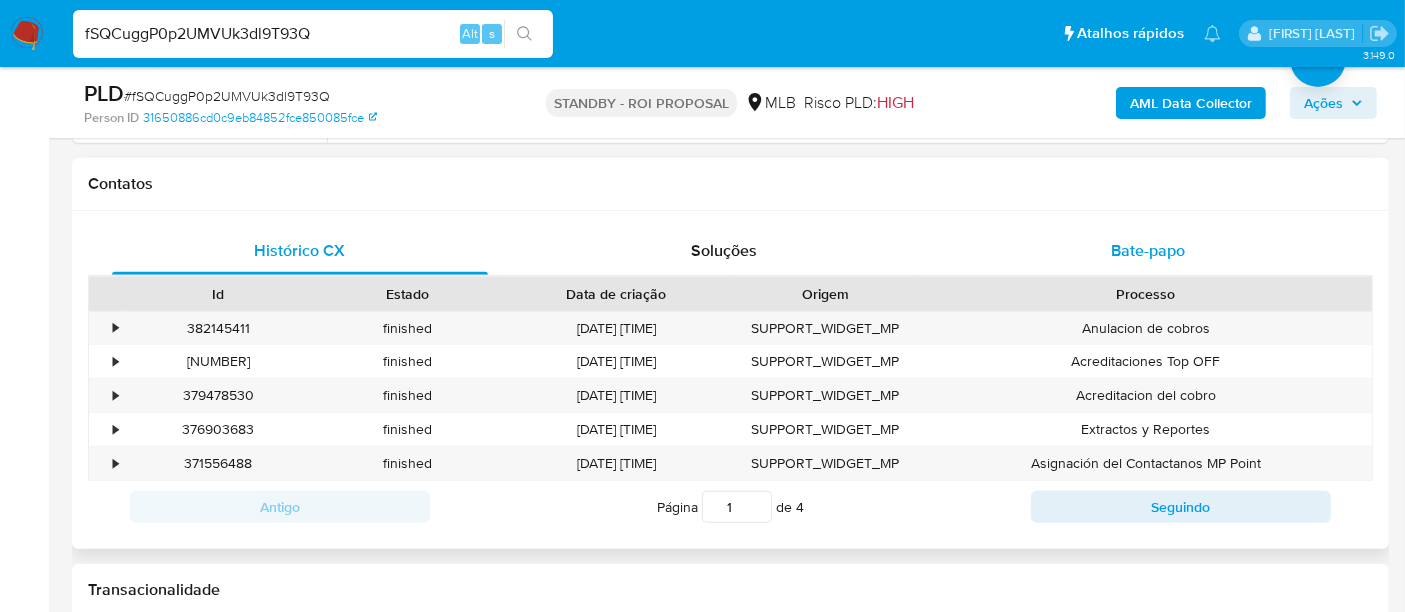 click on "Bate-papo" at bounding box center [1148, 250] 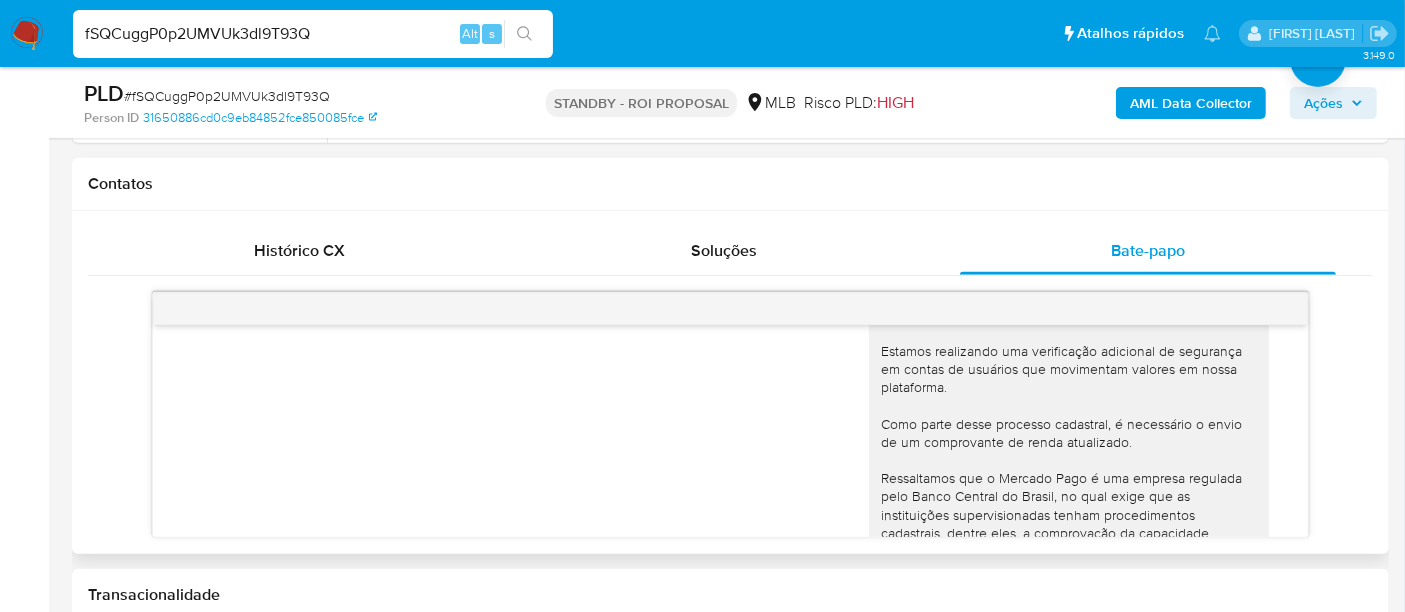 scroll, scrollTop: 0, scrollLeft: 0, axis: both 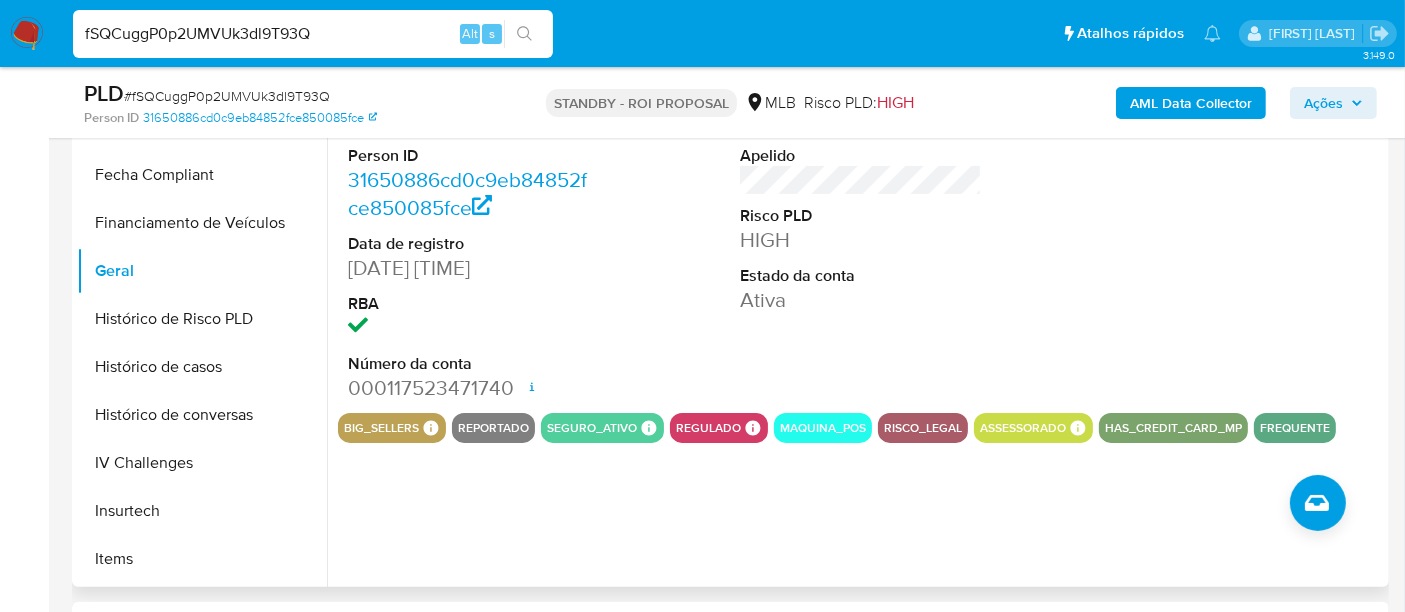 type 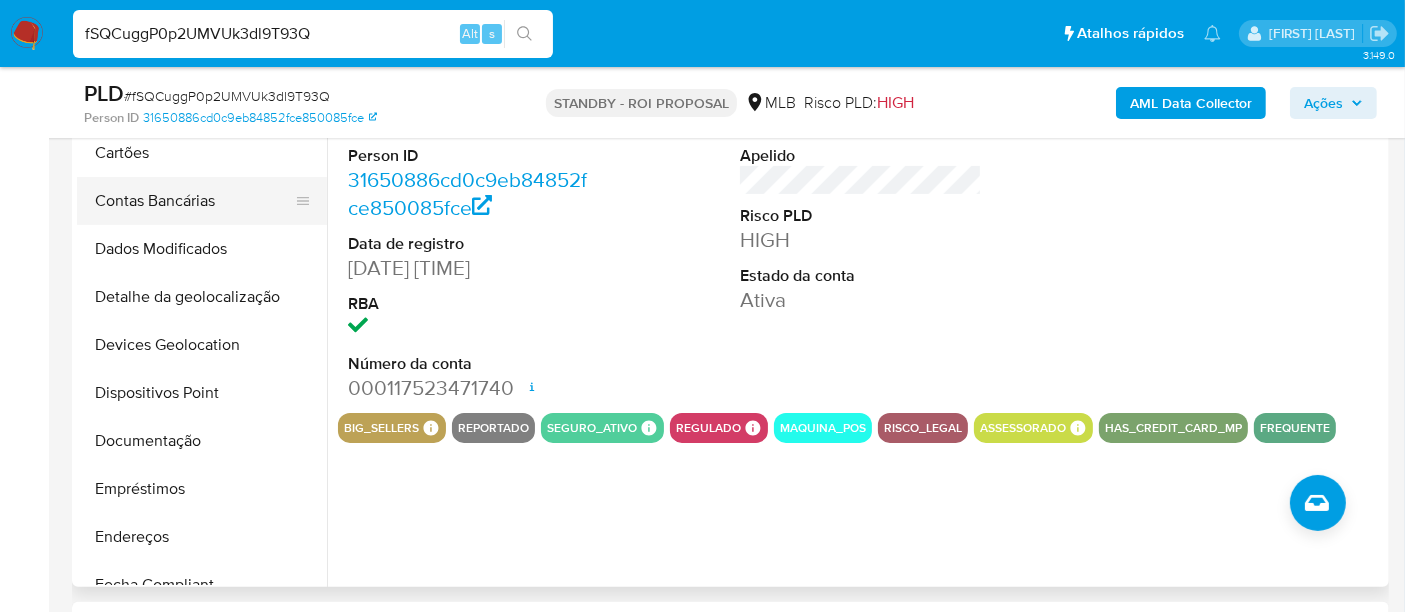 scroll, scrollTop: 0, scrollLeft: 0, axis: both 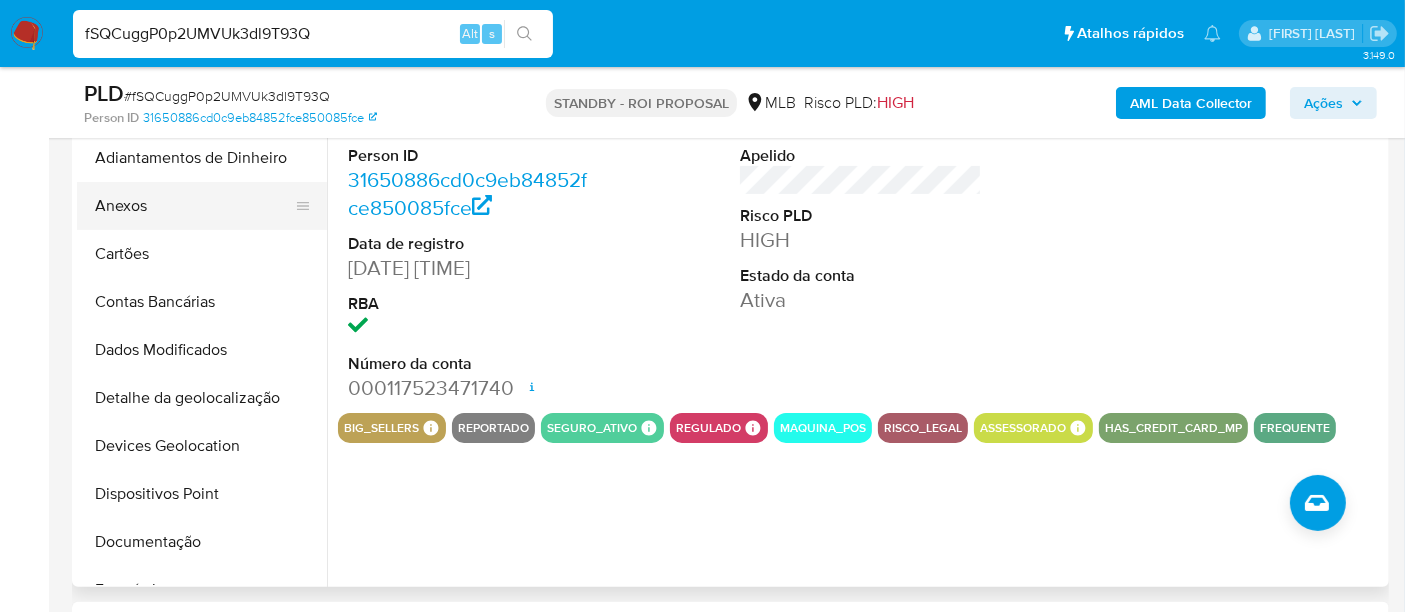 click on "Anexos" at bounding box center (194, 206) 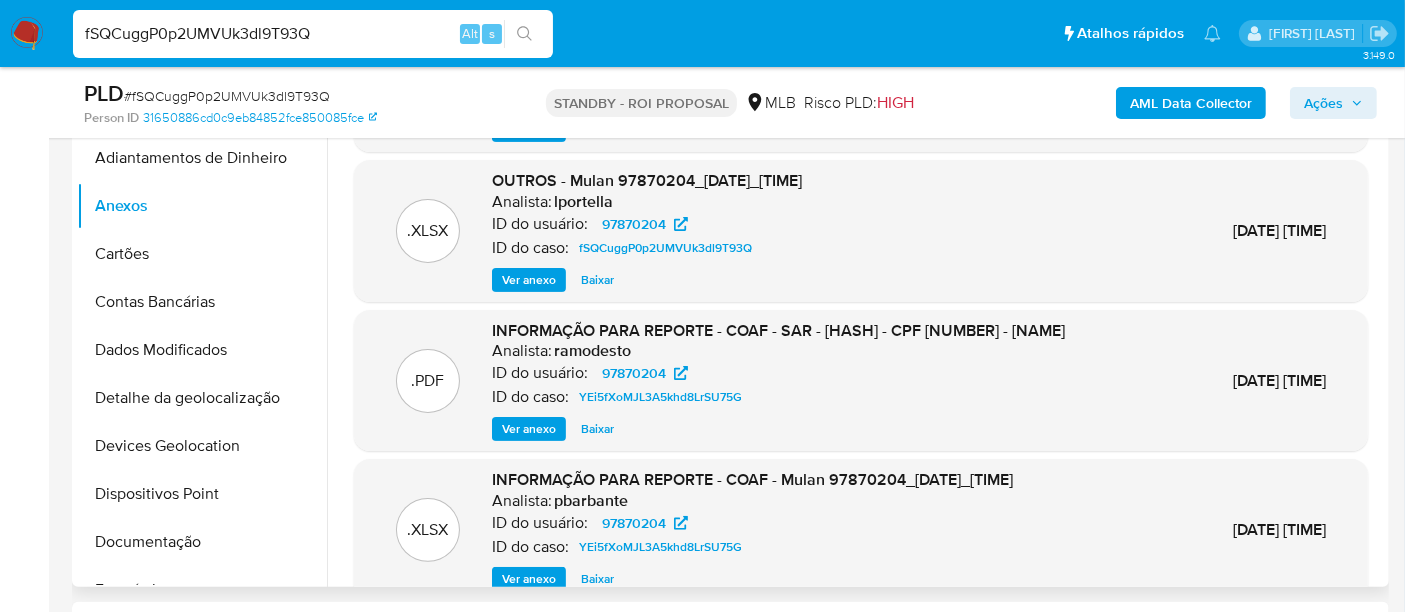 scroll, scrollTop: 111, scrollLeft: 0, axis: vertical 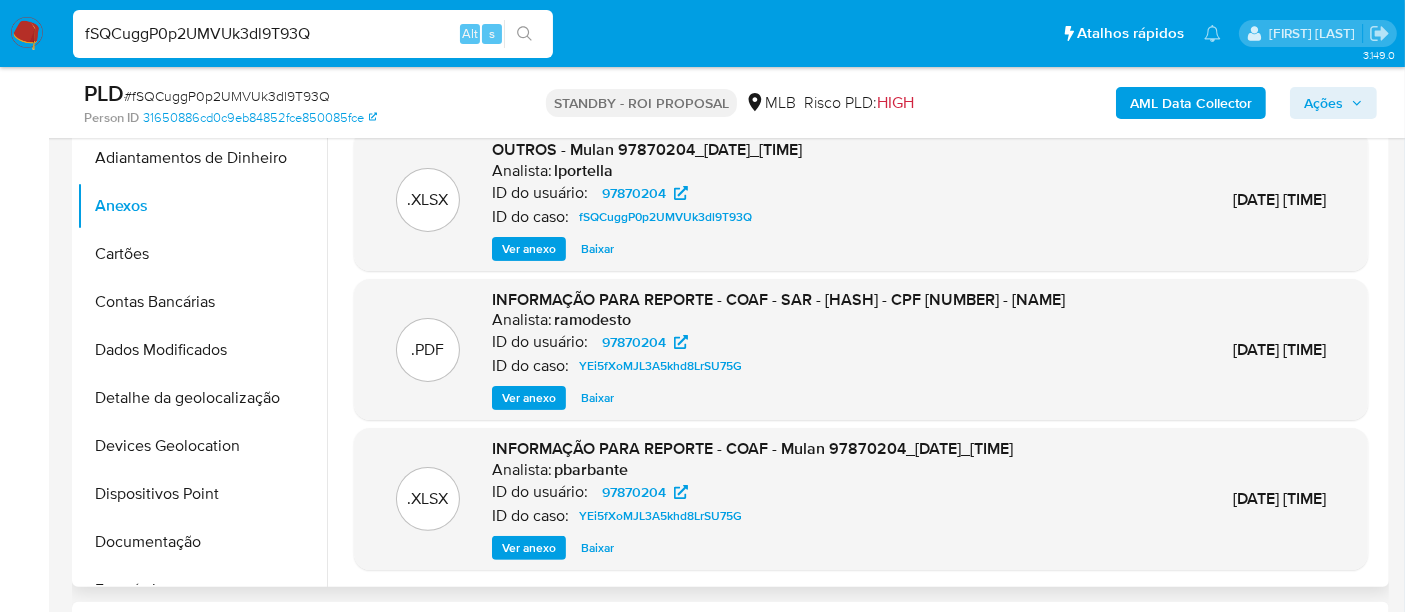 click on "Ver anexo" at bounding box center [529, 398] 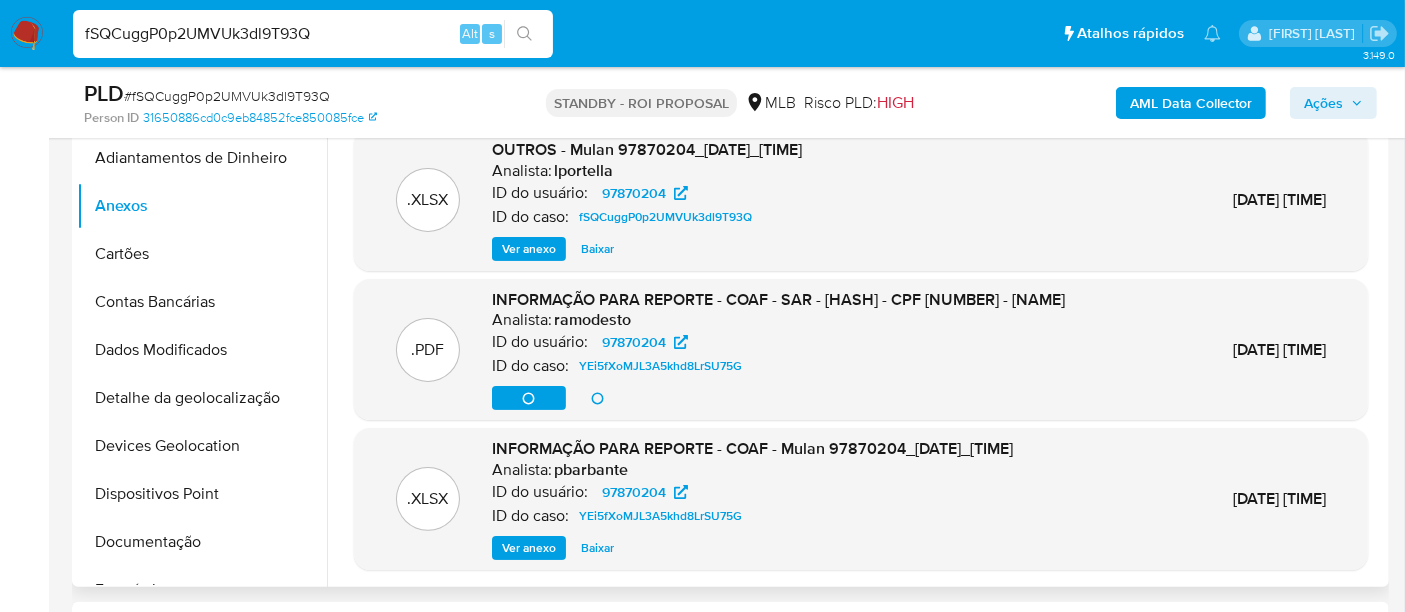 click on "ID do caso:" at bounding box center (530, 366) 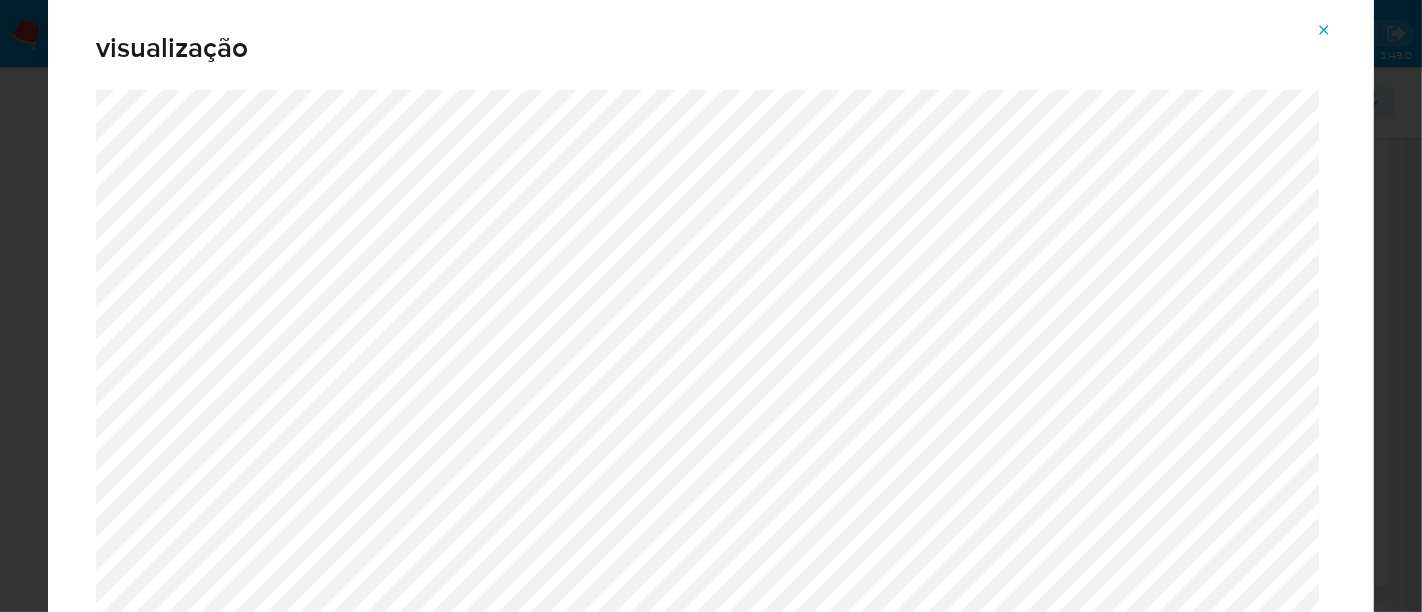click 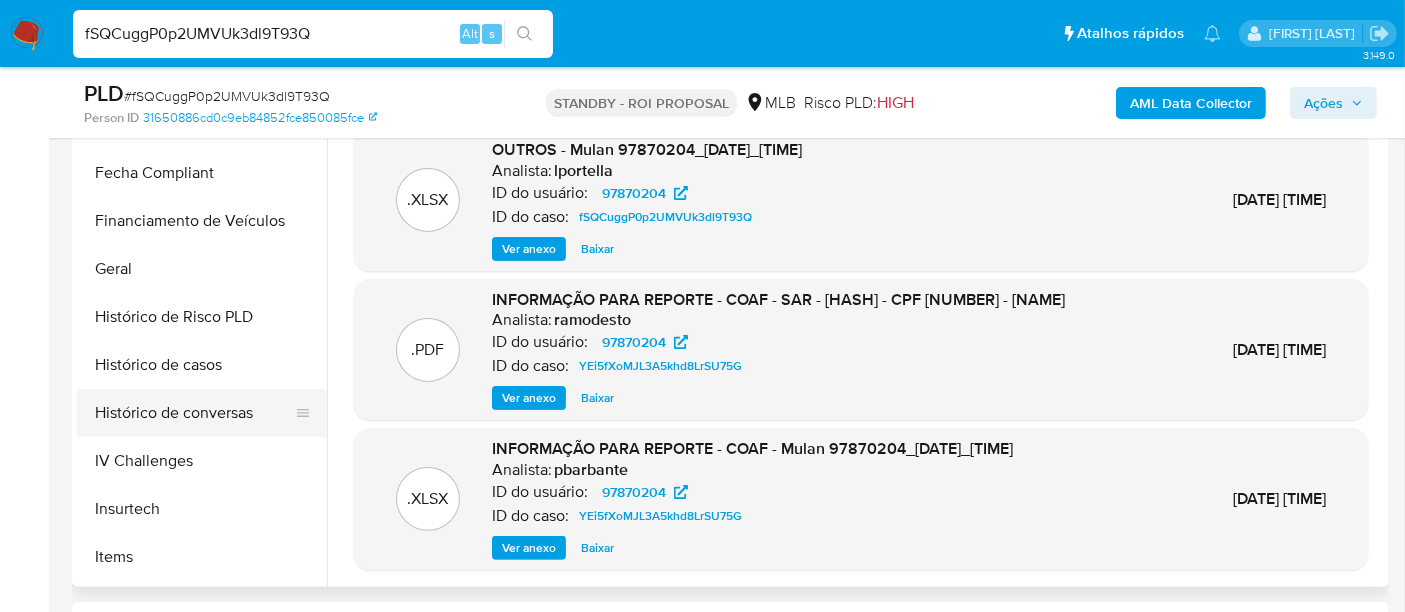 scroll, scrollTop: 555, scrollLeft: 0, axis: vertical 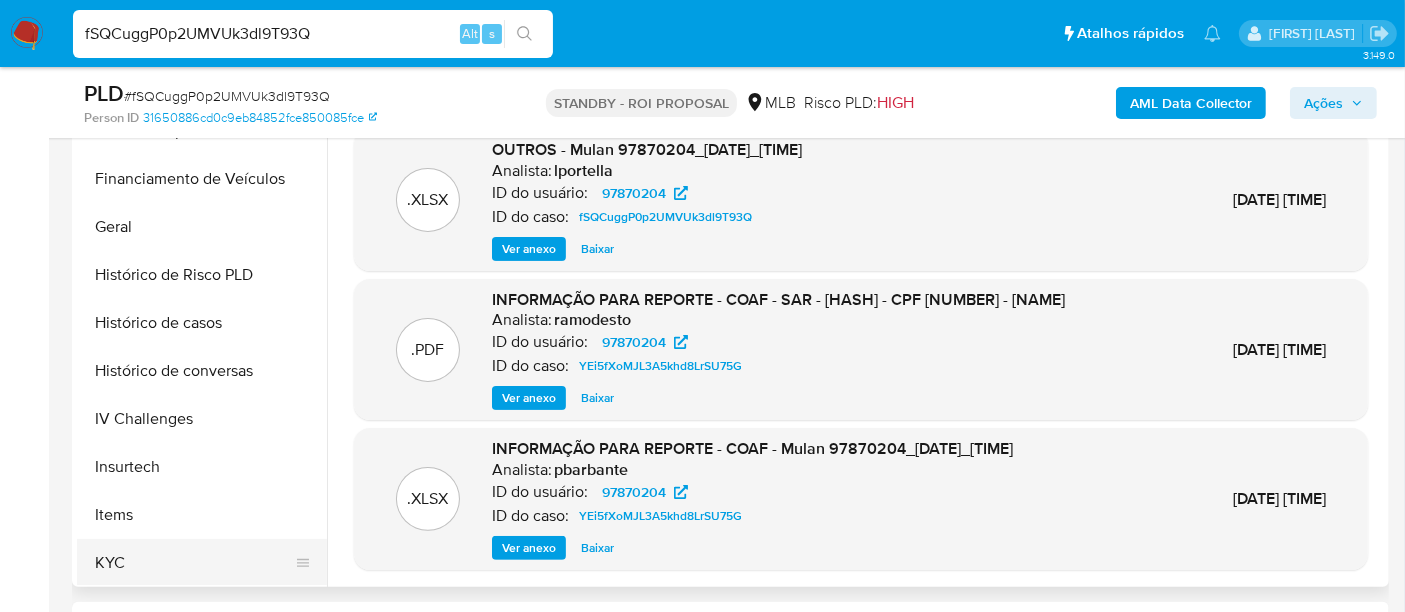 click on "KYC" at bounding box center [194, 563] 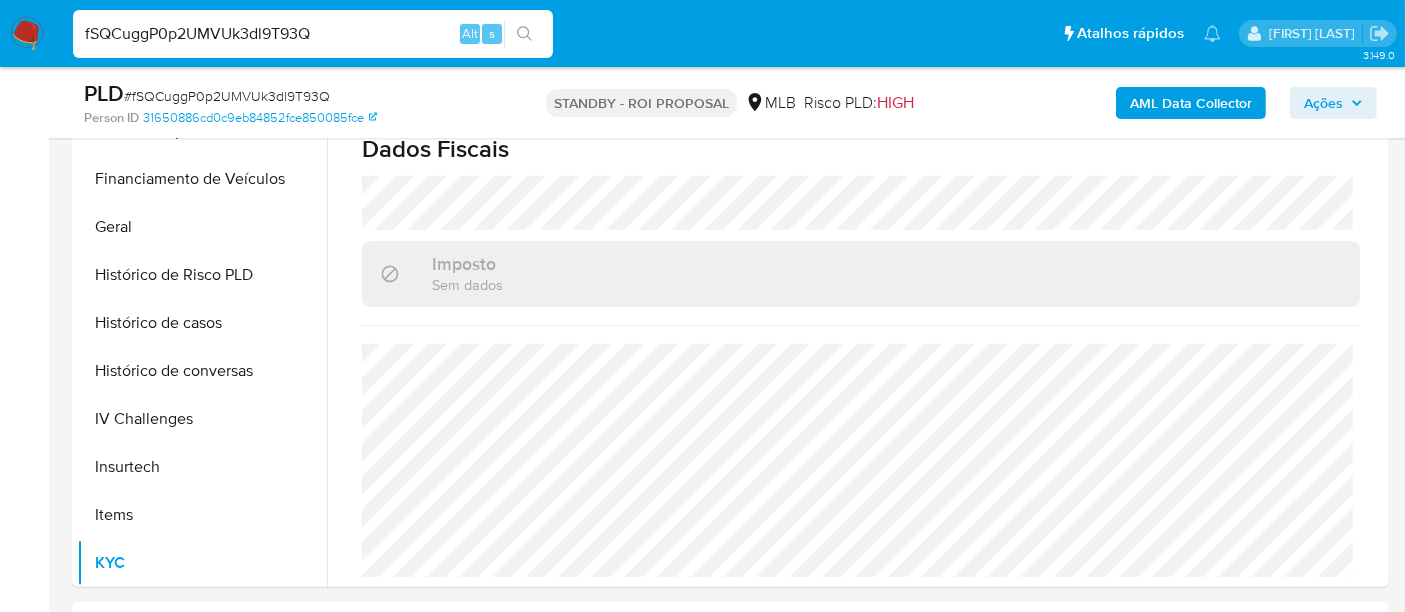 scroll, scrollTop: 908, scrollLeft: 0, axis: vertical 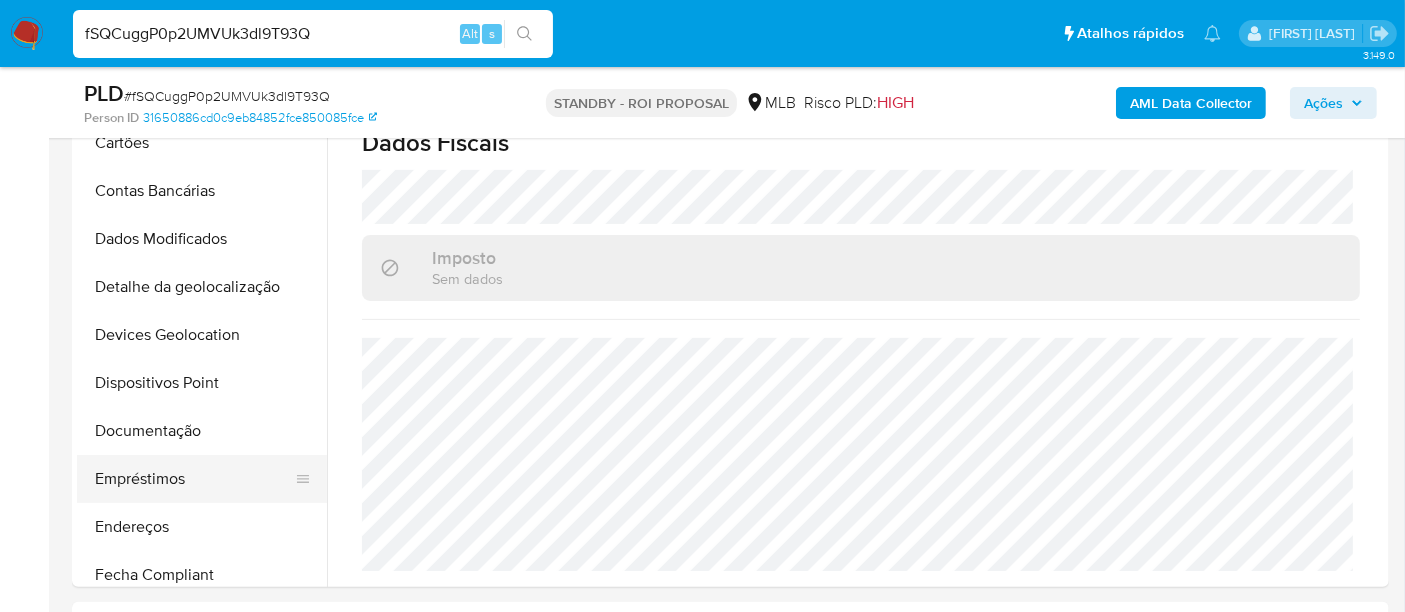 drag, startPoint x: 128, startPoint y: 526, endPoint x: 202, endPoint y: 494, distance: 80.622574 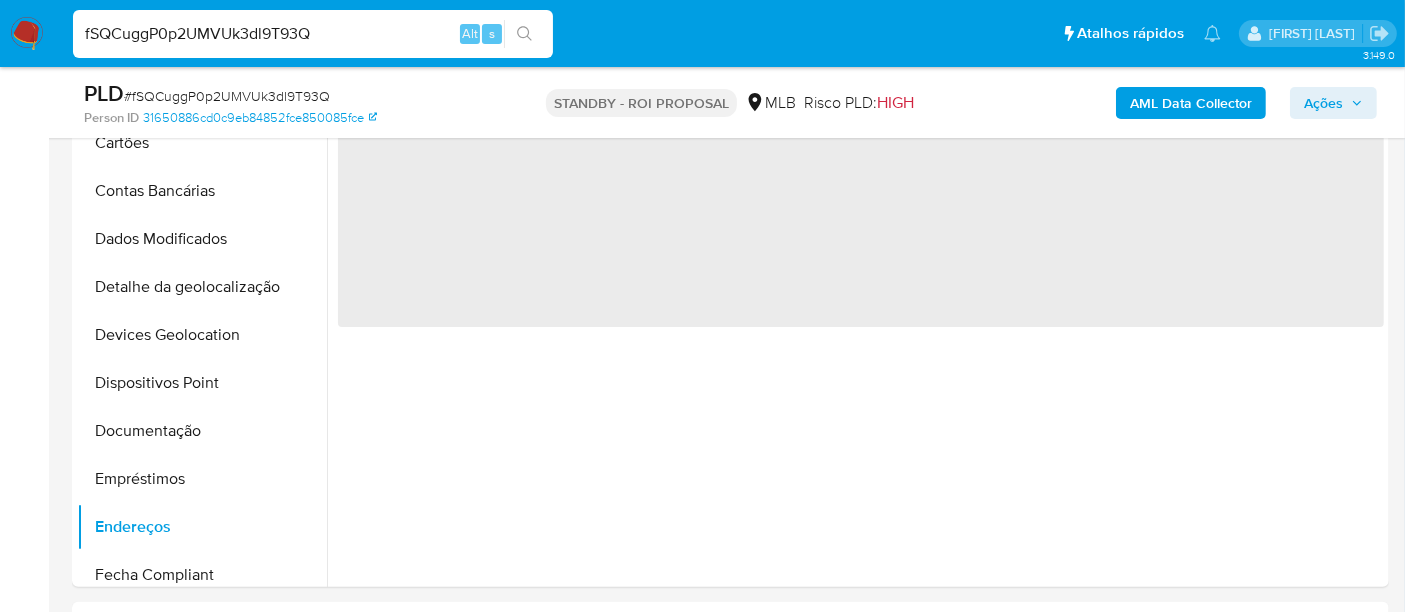 scroll, scrollTop: 0, scrollLeft: 0, axis: both 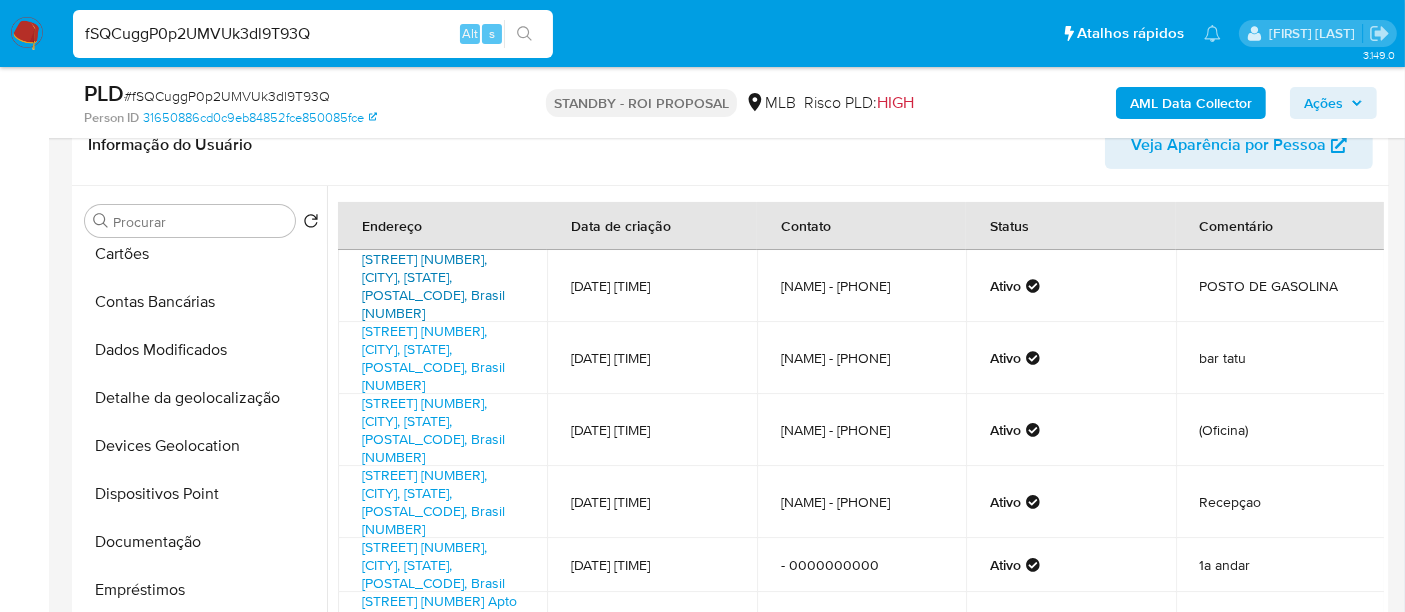 click on "Rua Joaquim José 60, Contagem, Minas Gerais, 32013390, Brasil 60" at bounding box center (433, 286) 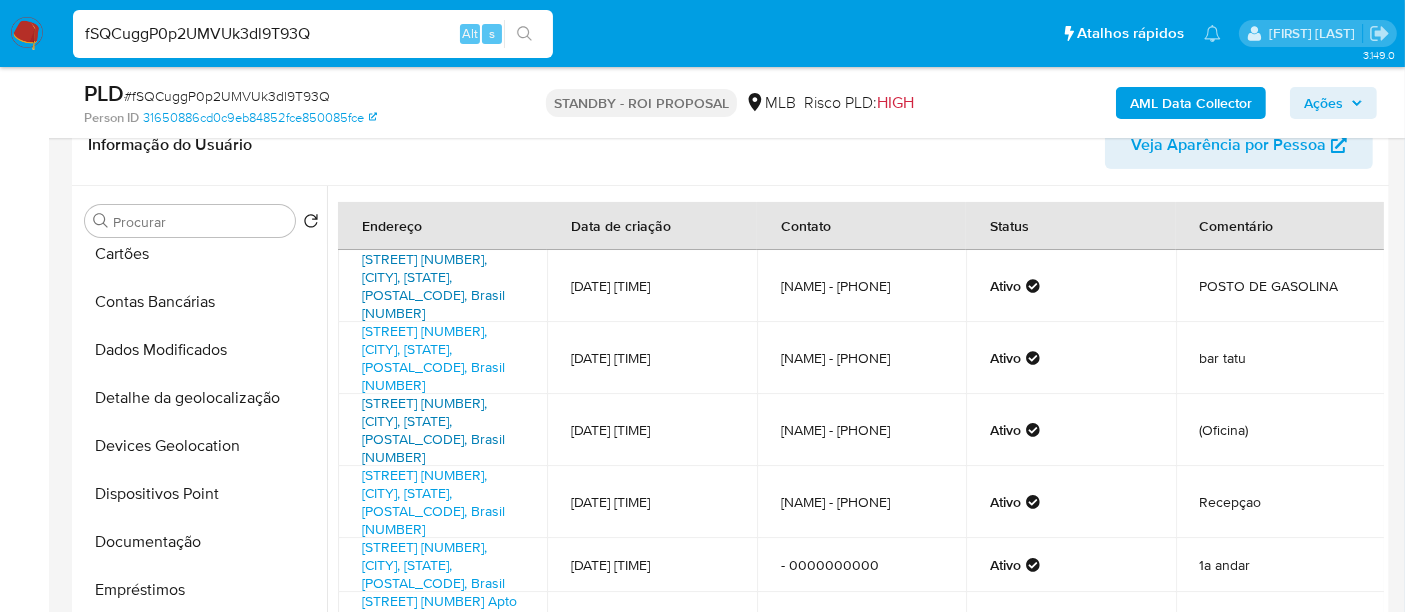 scroll, scrollTop: 2, scrollLeft: 0, axis: vertical 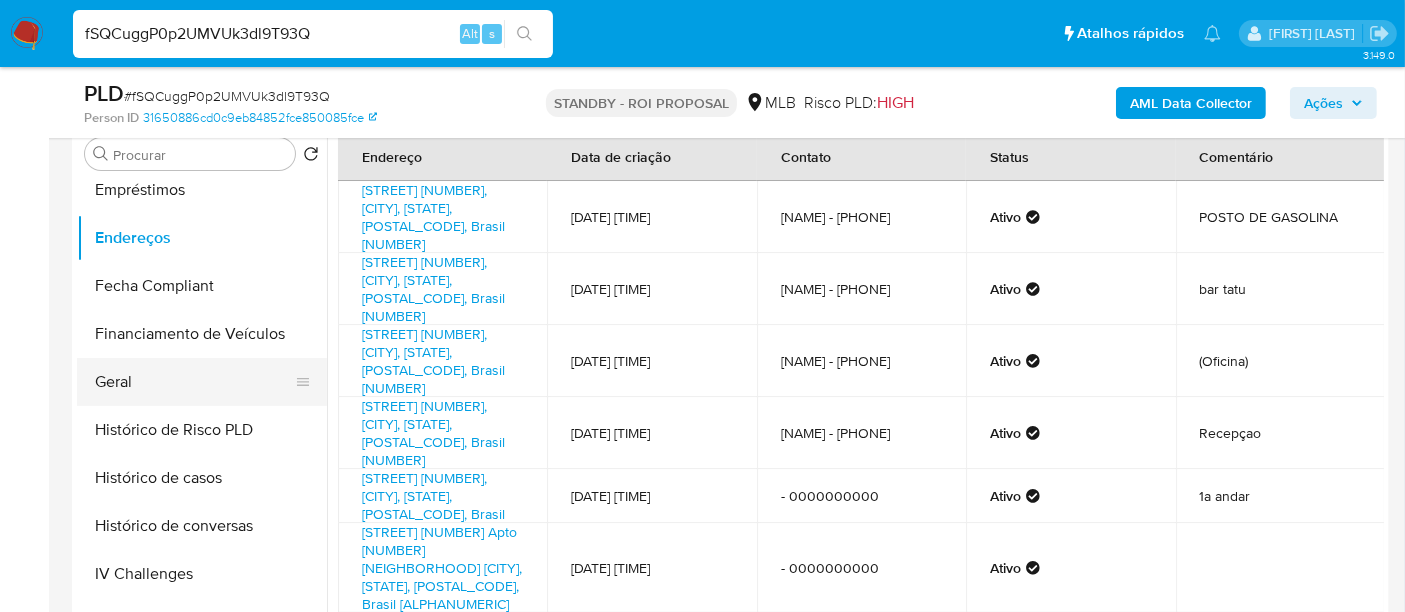 click on "Geral" at bounding box center [194, 382] 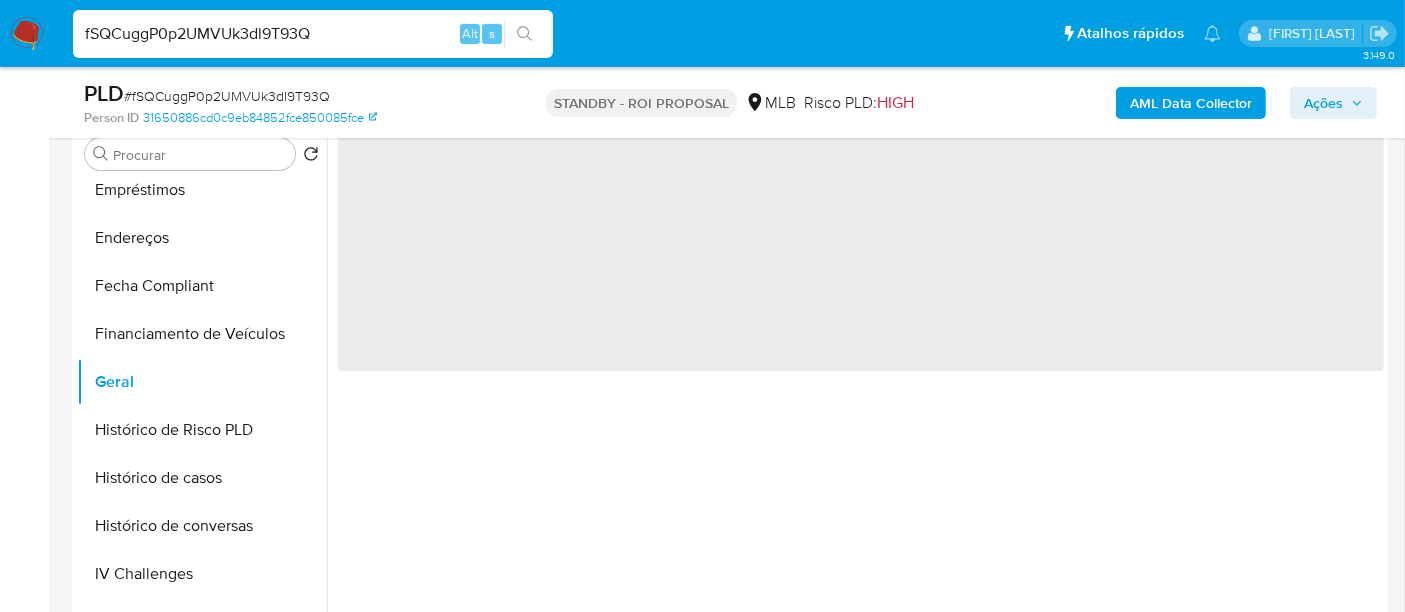 scroll, scrollTop: 0, scrollLeft: 0, axis: both 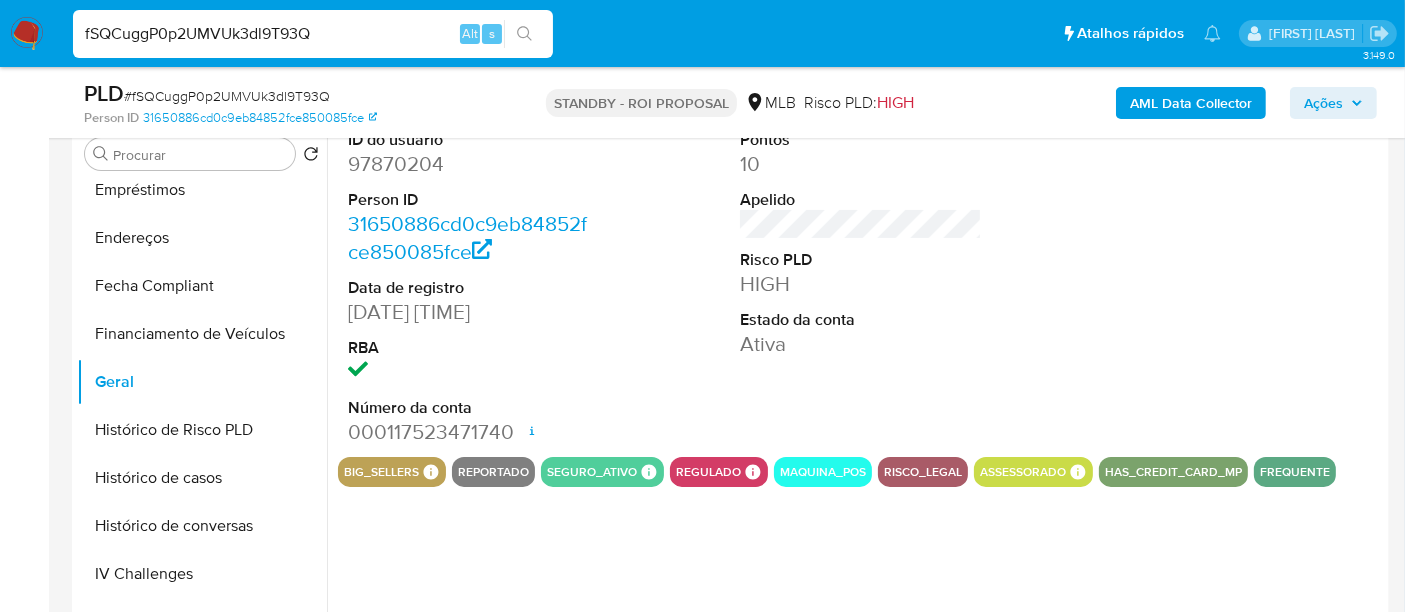 type 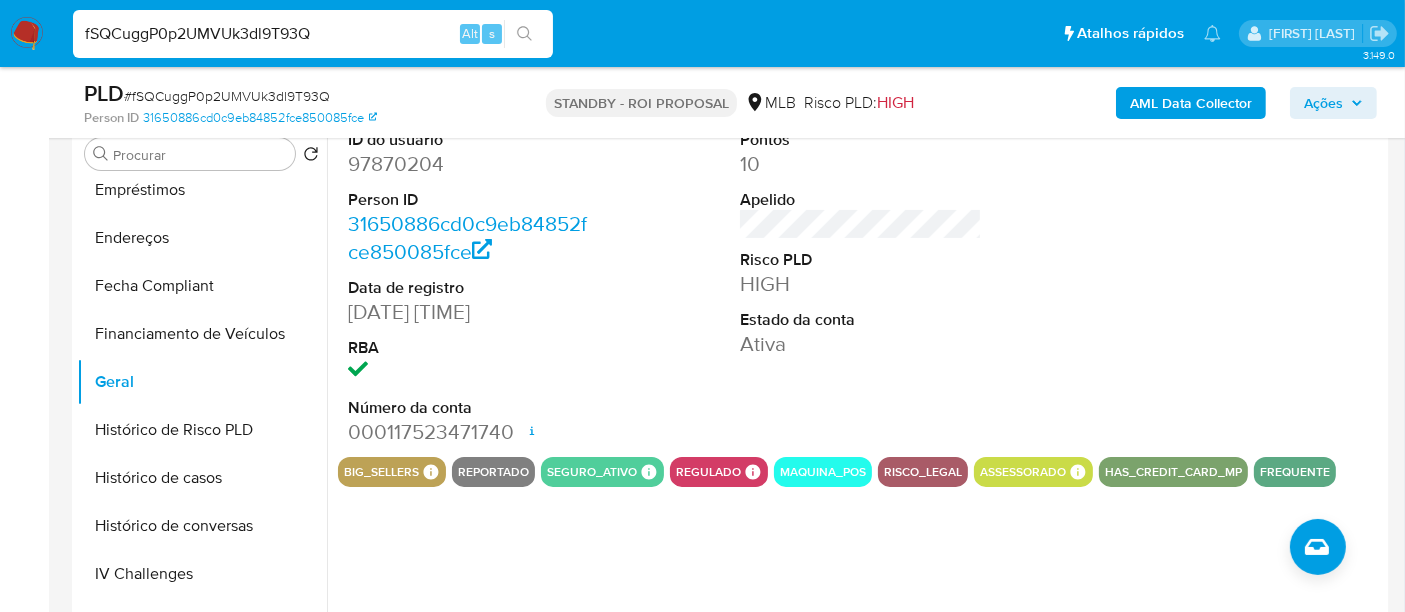 click on "fSQCuggP0p2UMVUk3dl9T93Q" at bounding box center (313, 34) 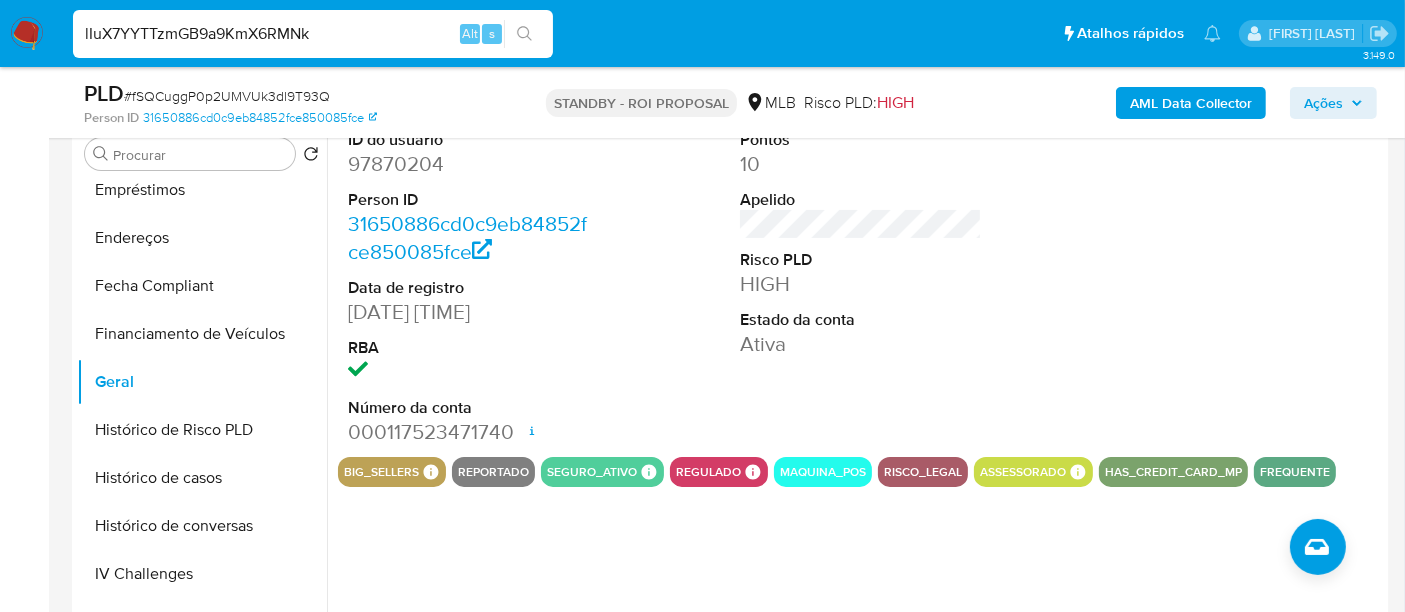 type on "lIuX7YYTTzmGB9a9KmX6RMNk" 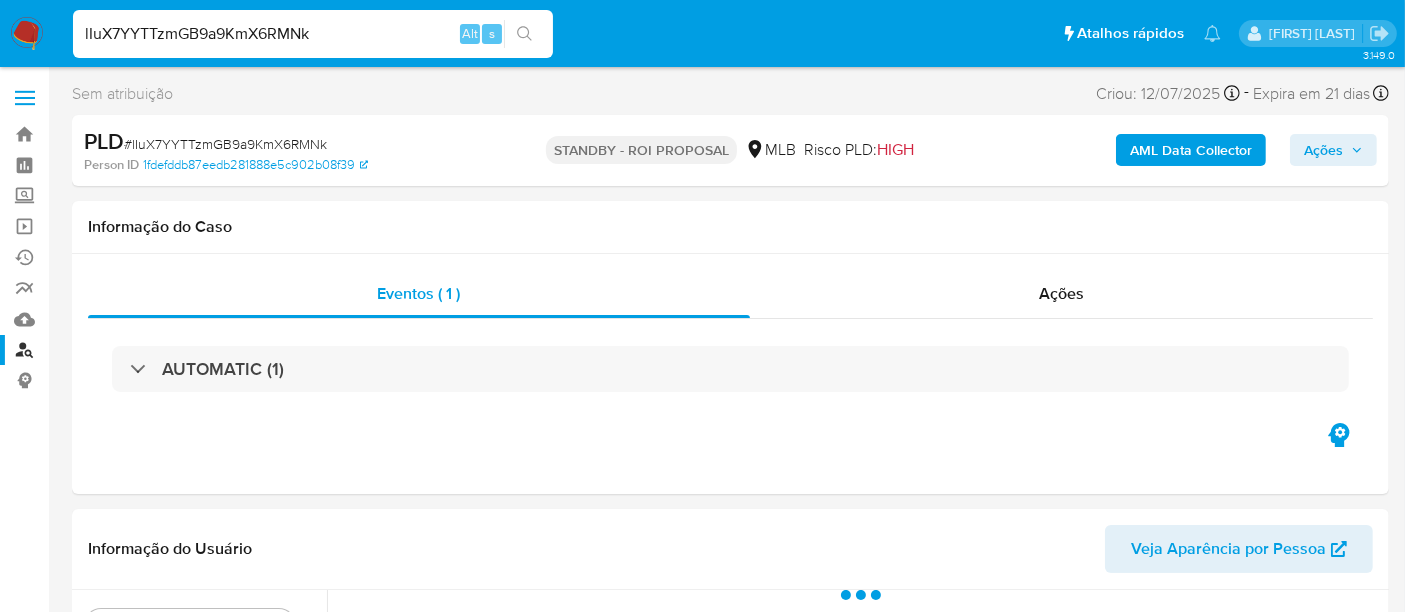 scroll, scrollTop: 333, scrollLeft: 0, axis: vertical 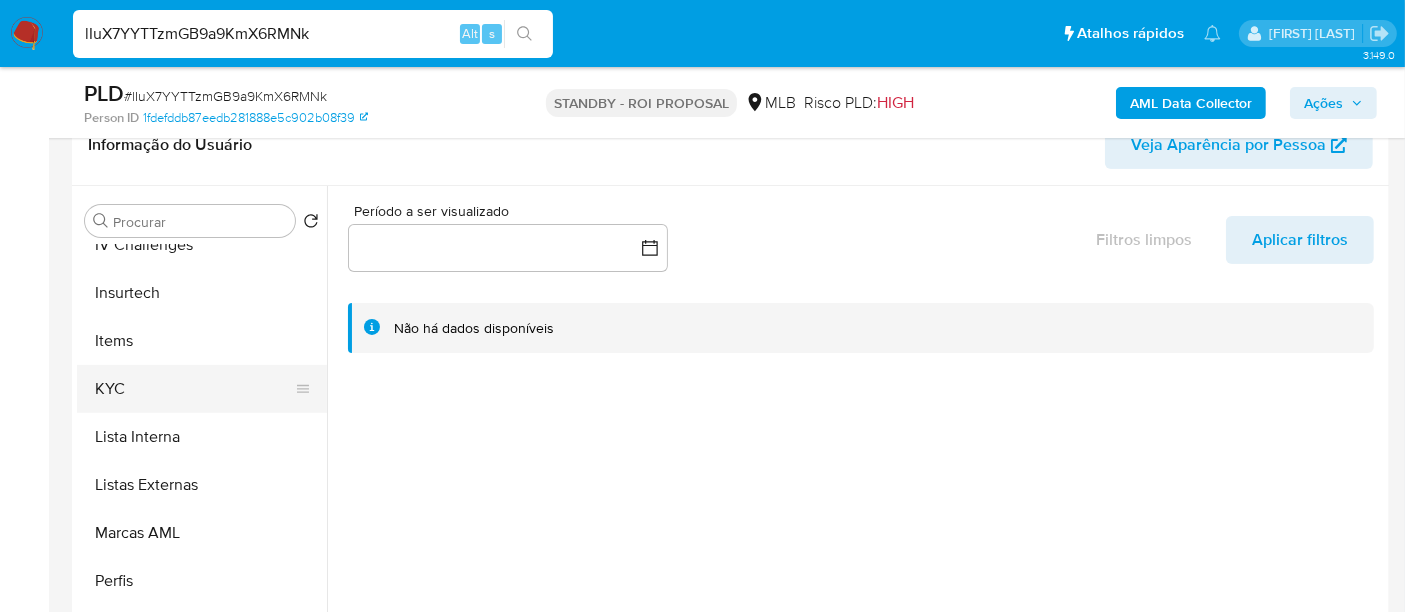select on "10" 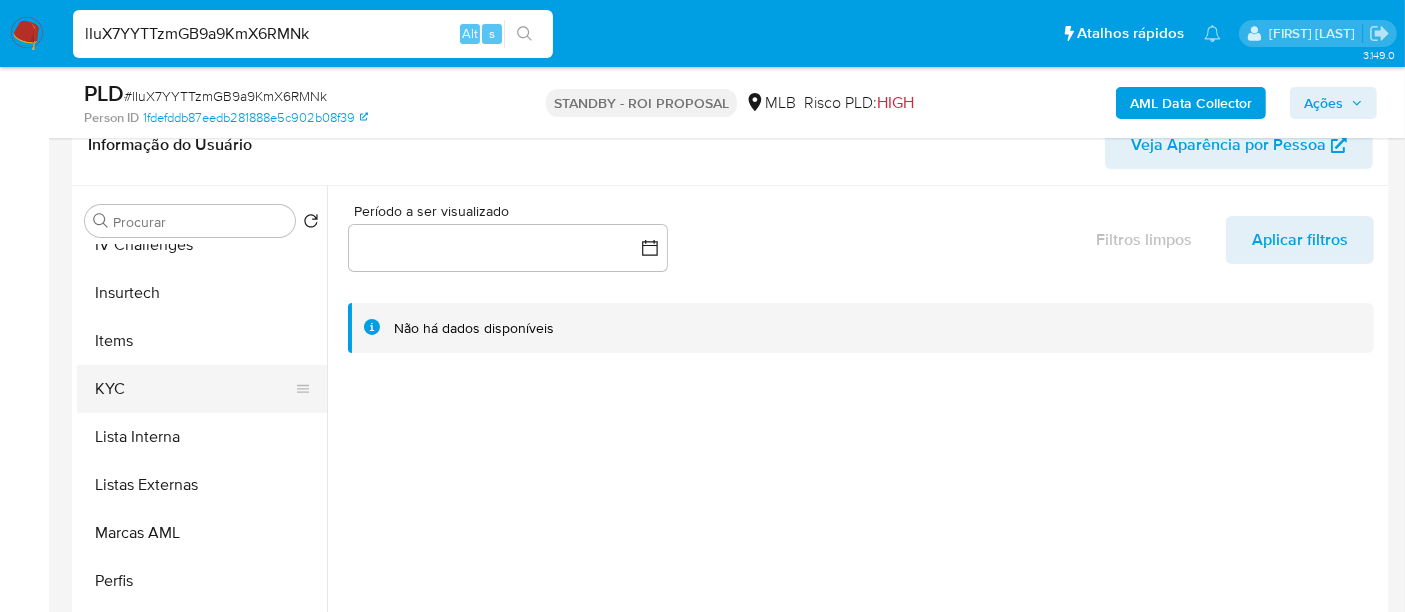 scroll, scrollTop: 844, scrollLeft: 0, axis: vertical 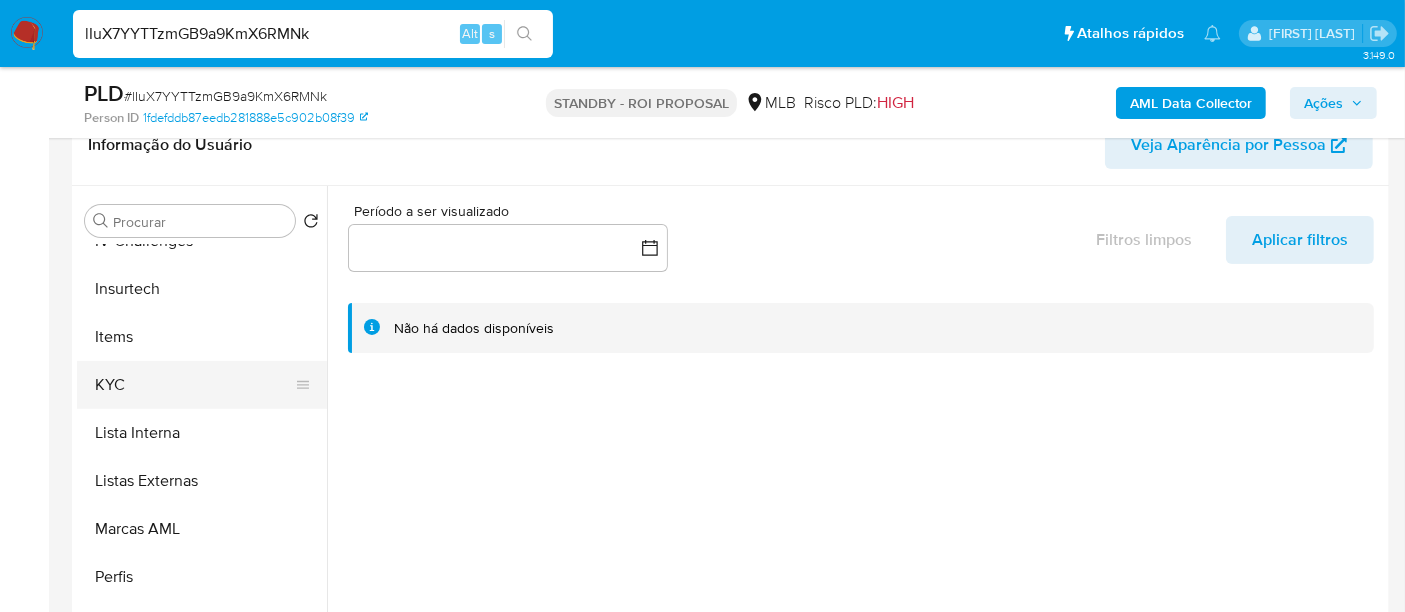 click on "KYC" at bounding box center (194, 385) 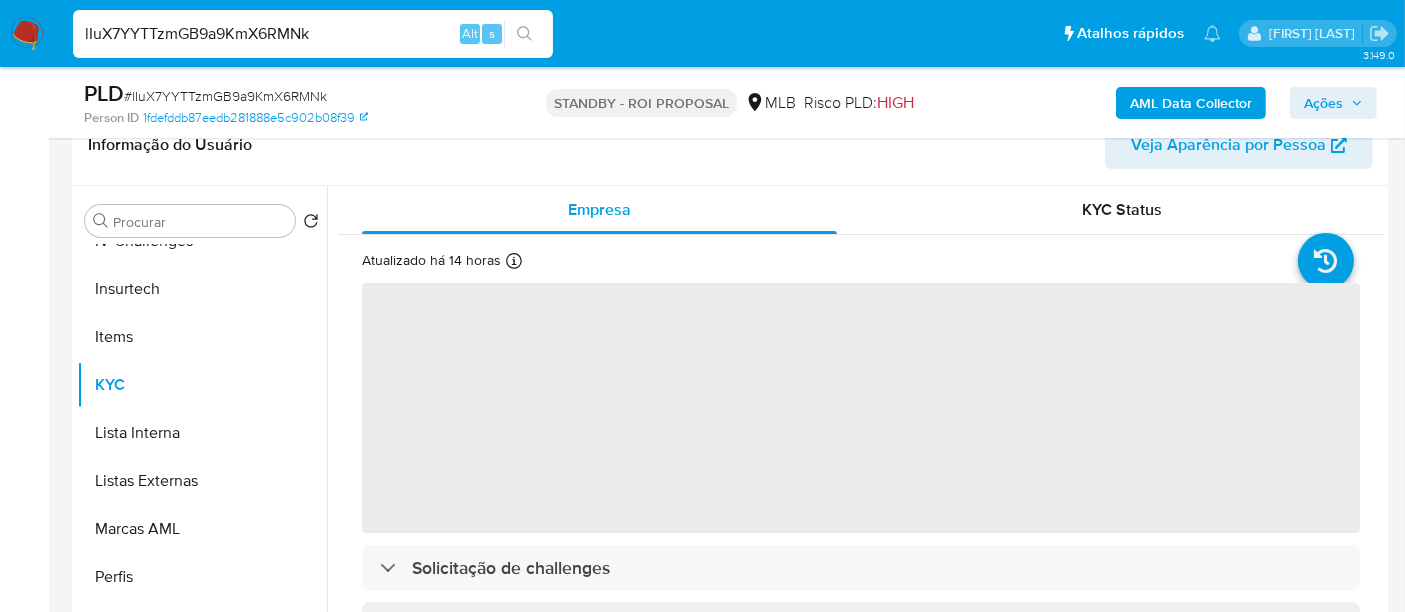 type 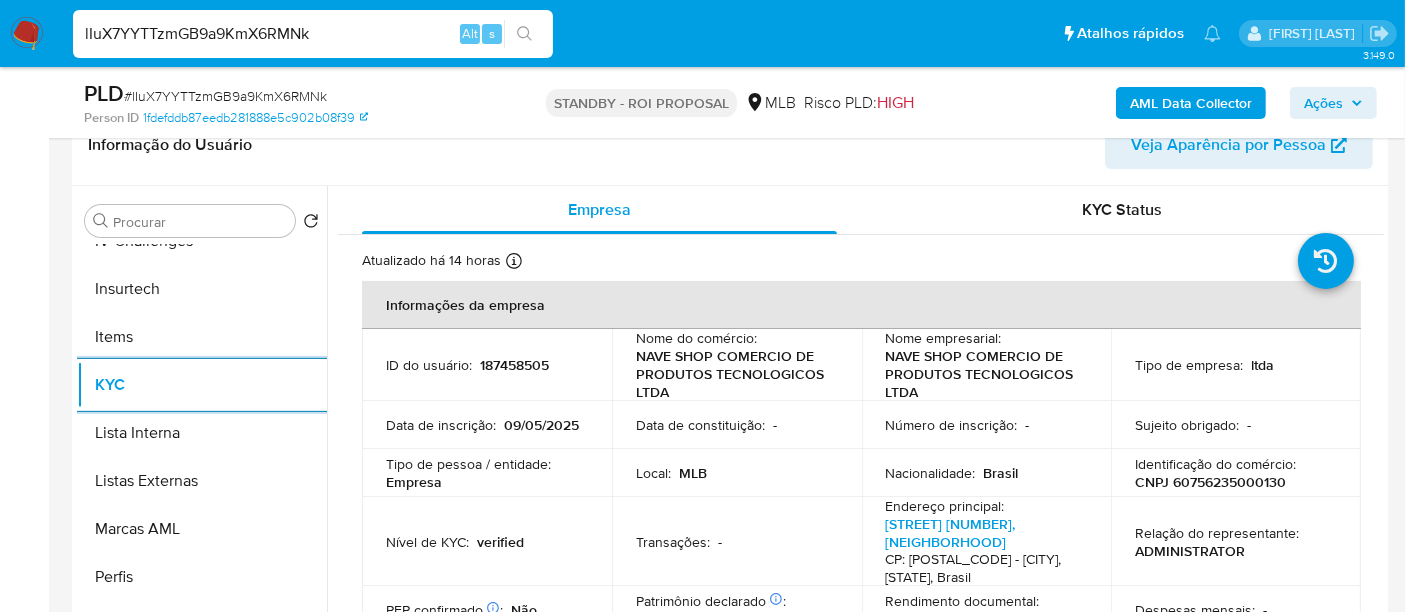 scroll, scrollTop: 222, scrollLeft: 0, axis: vertical 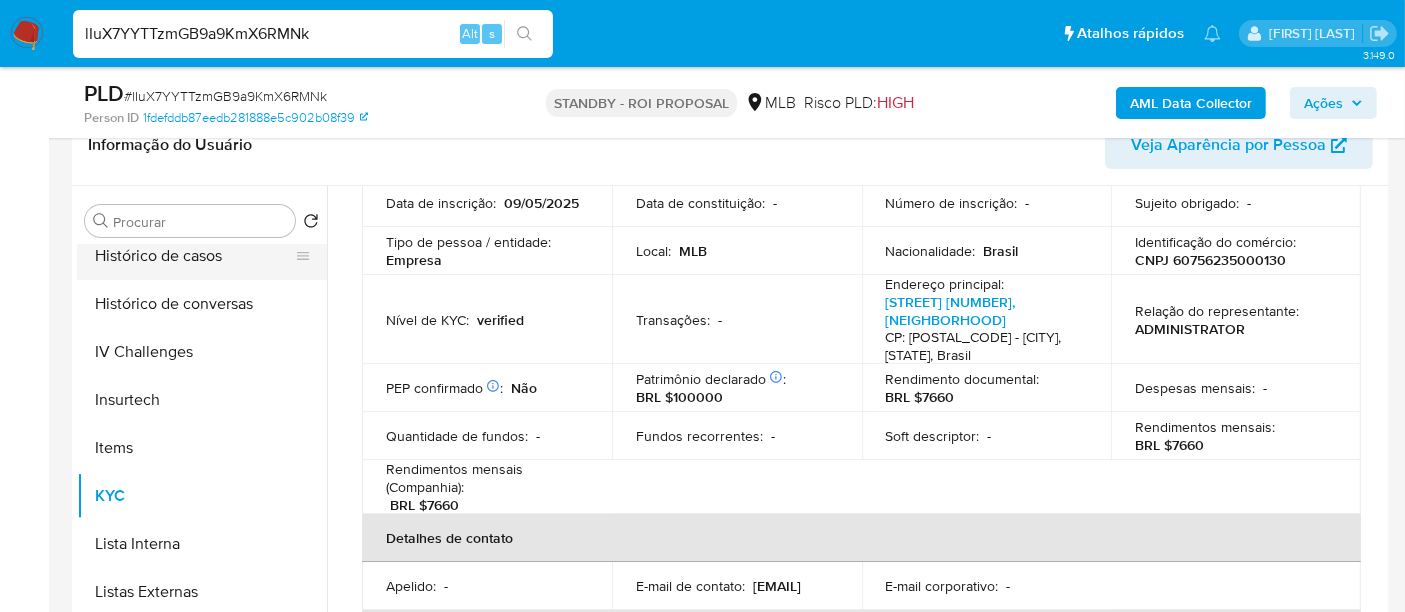 click on "Histórico de casos" at bounding box center [194, 256] 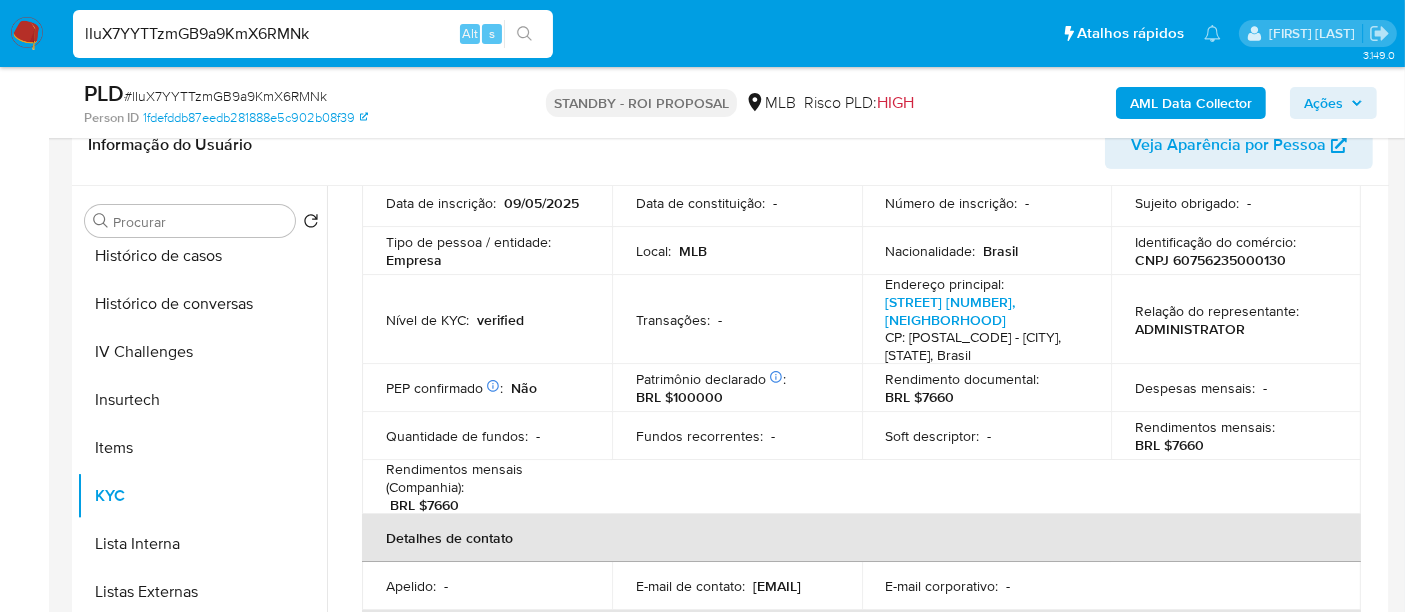 scroll, scrollTop: 0, scrollLeft: 0, axis: both 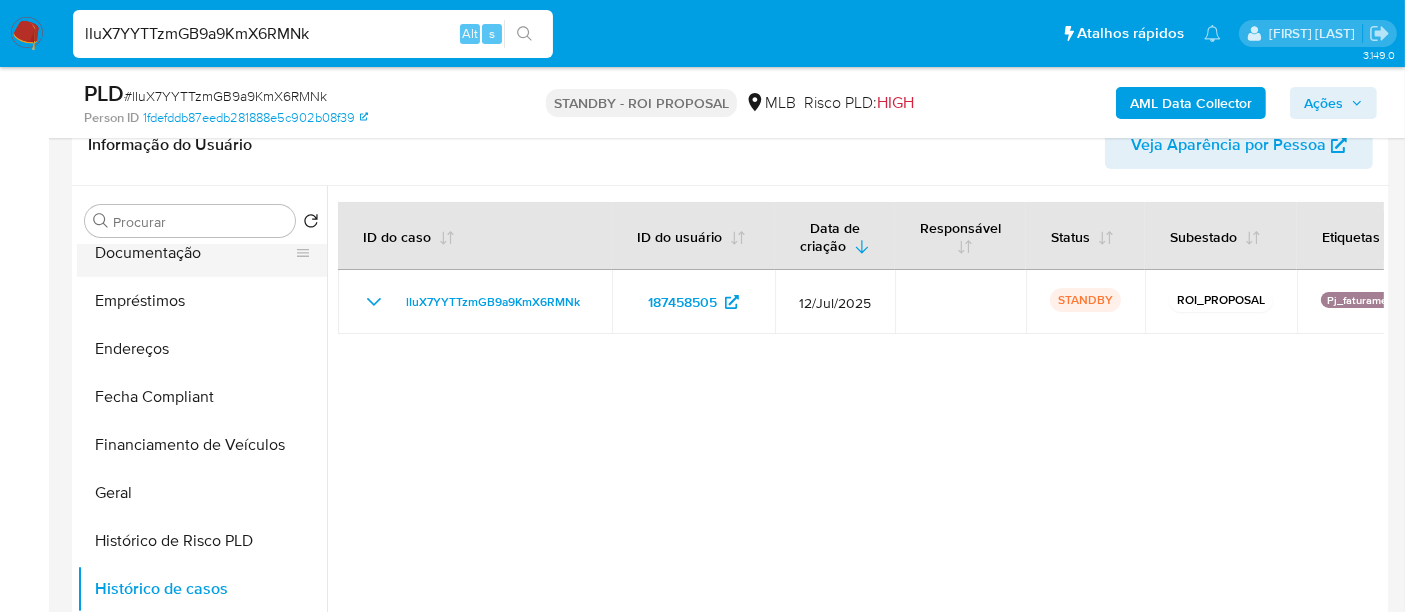 click on "Documentação" at bounding box center [194, 253] 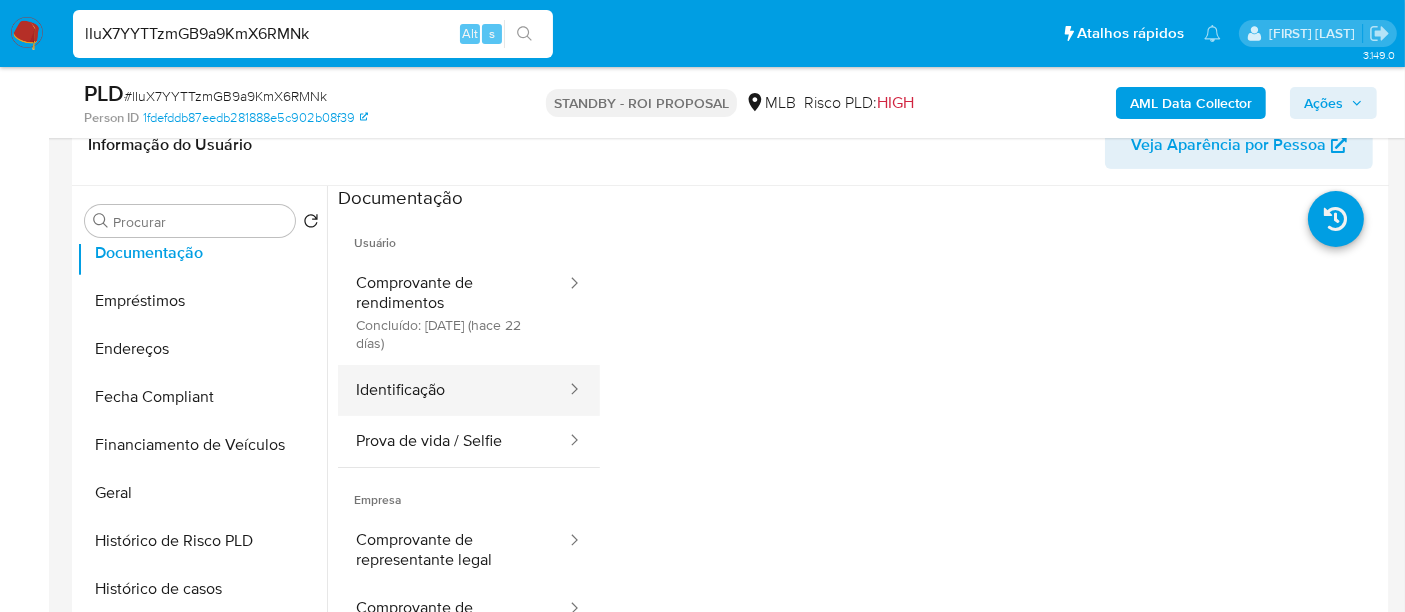 click on "Identificação" at bounding box center [453, 390] 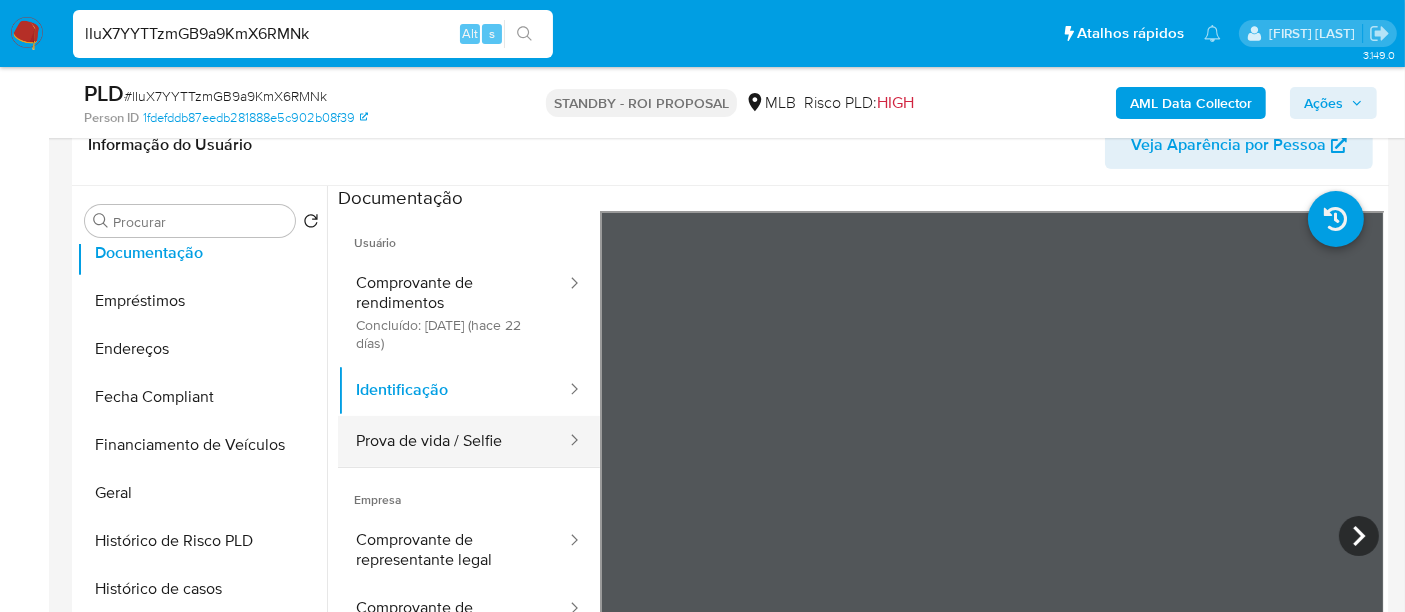 click on "Prova de vida / Selfie" at bounding box center (453, 441) 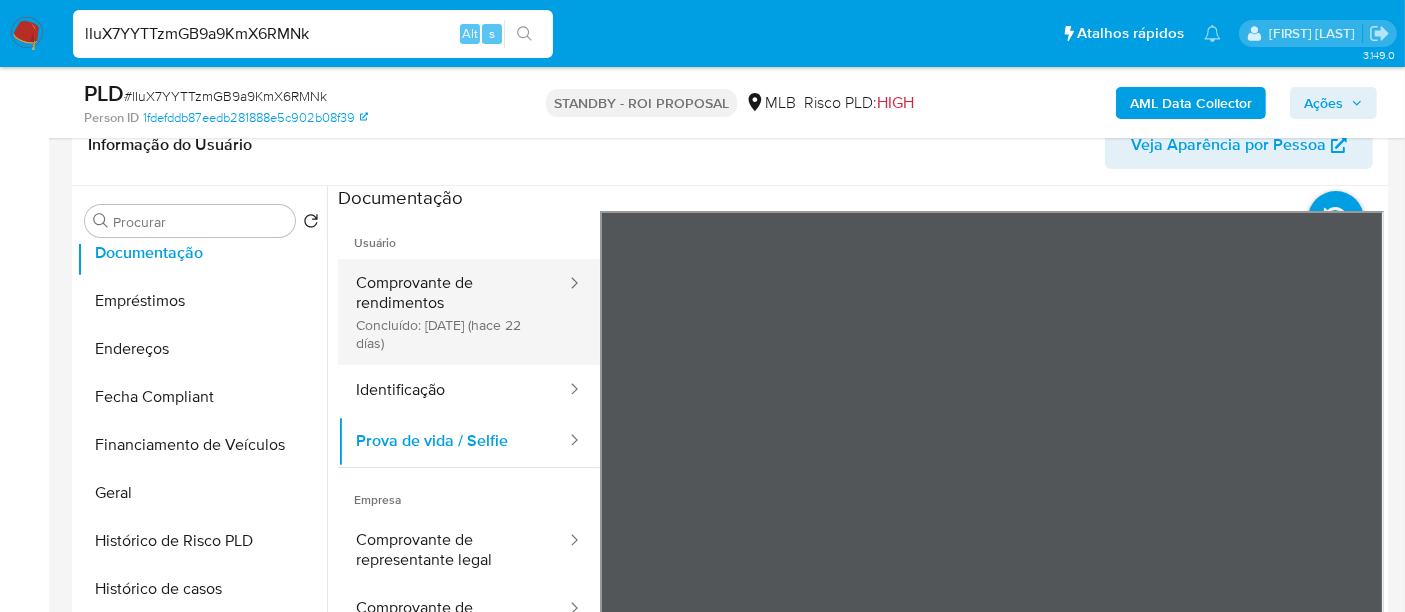 click on "Comprovante de rendimentos Concluído: 14/07/2025 (hace 22 días)" at bounding box center (453, 312) 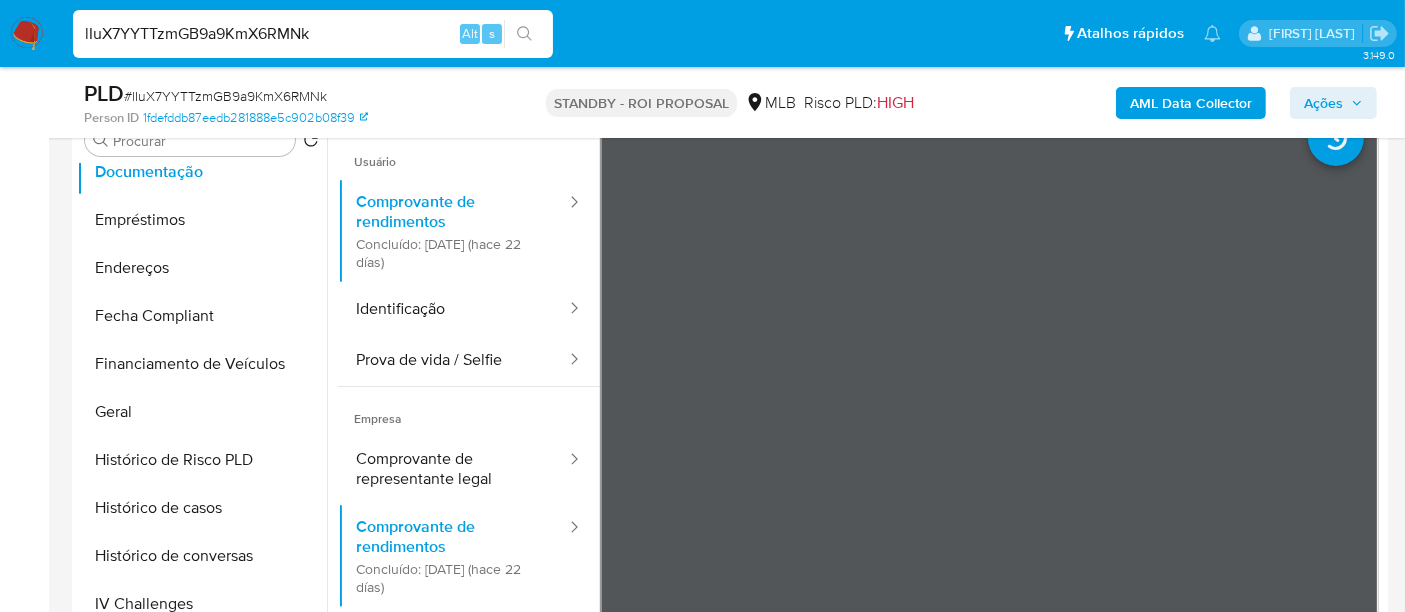 scroll, scrollTop: 444, scrollLeft: 0, axis: vertical 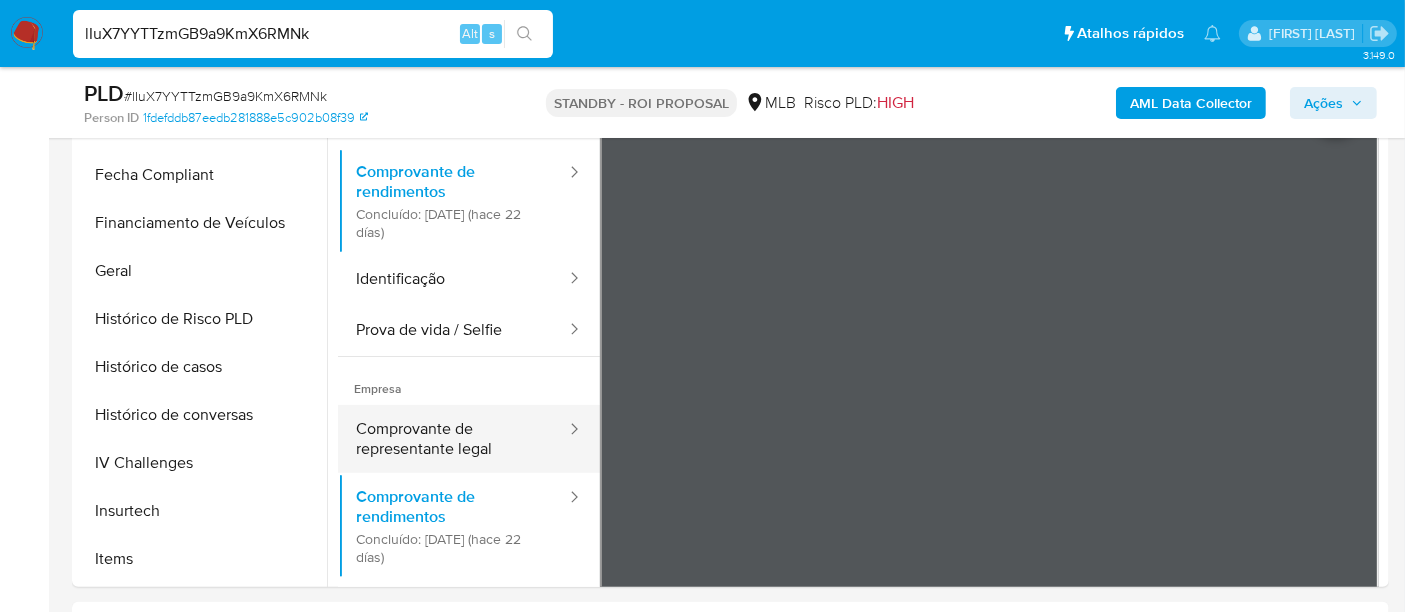 click on "Comprovante de representante legal" at bounding box center [453, 439] 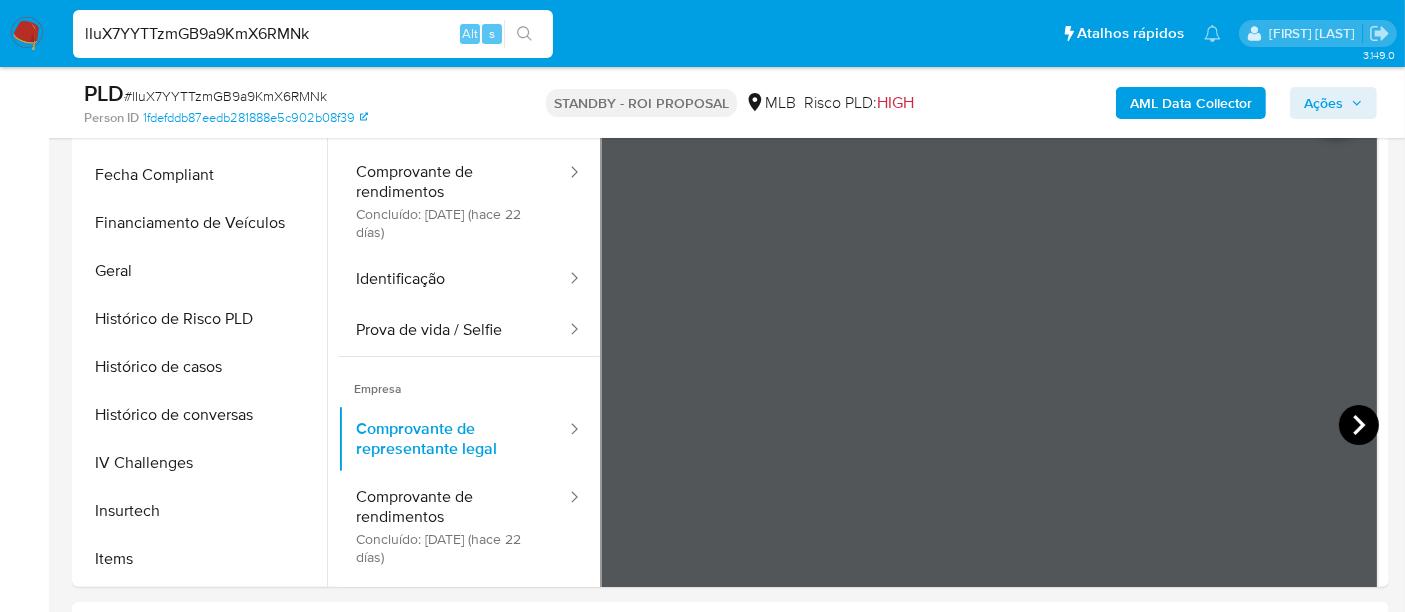 click 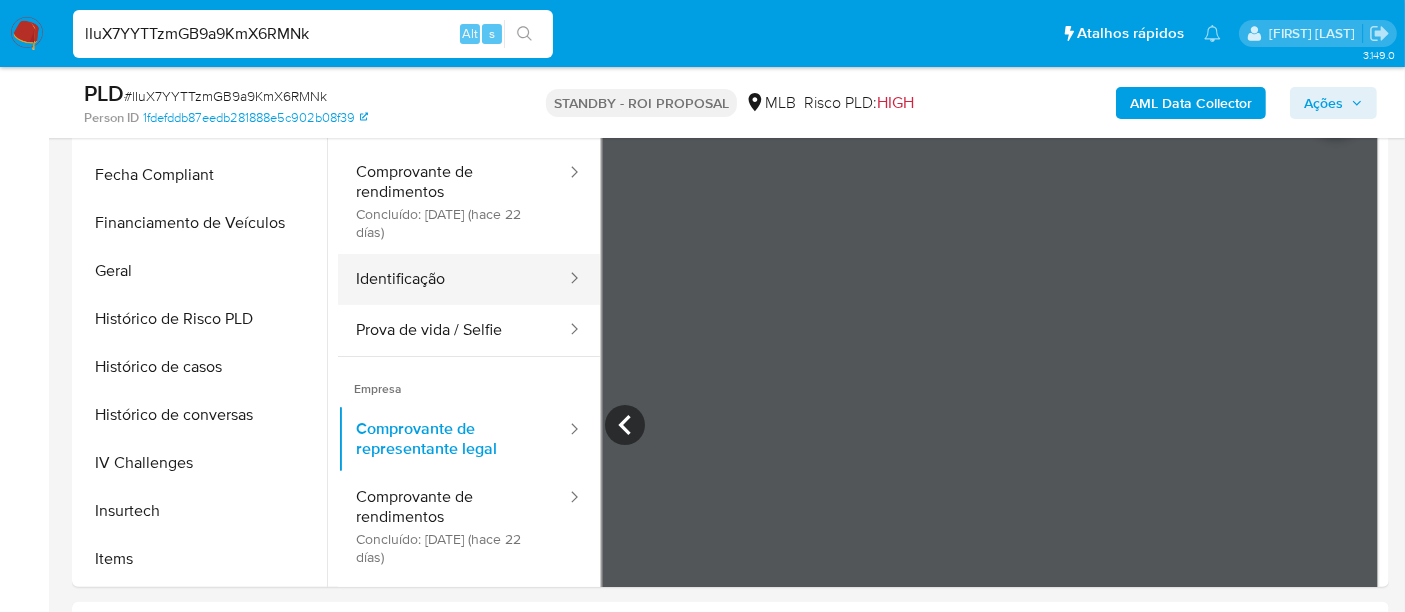 click on "Identificação" at bounding box center [453, 279] 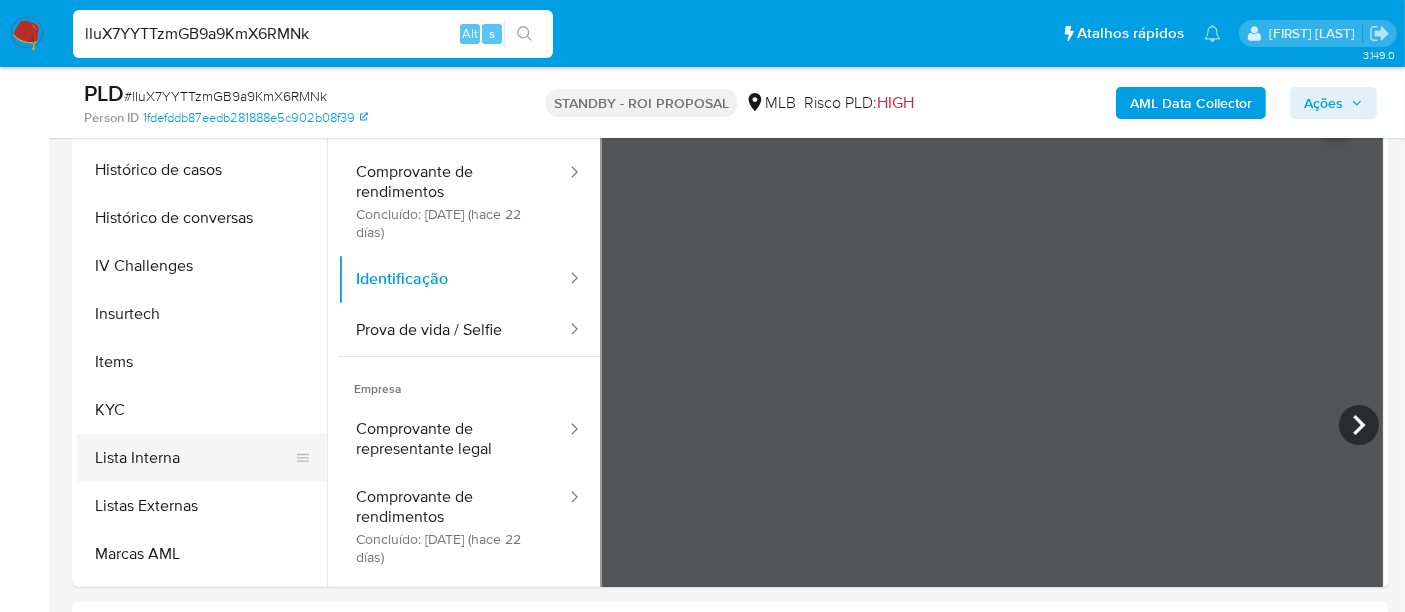 scroll, scrollTop: 844, scrollLeft: 0, axis: vertical 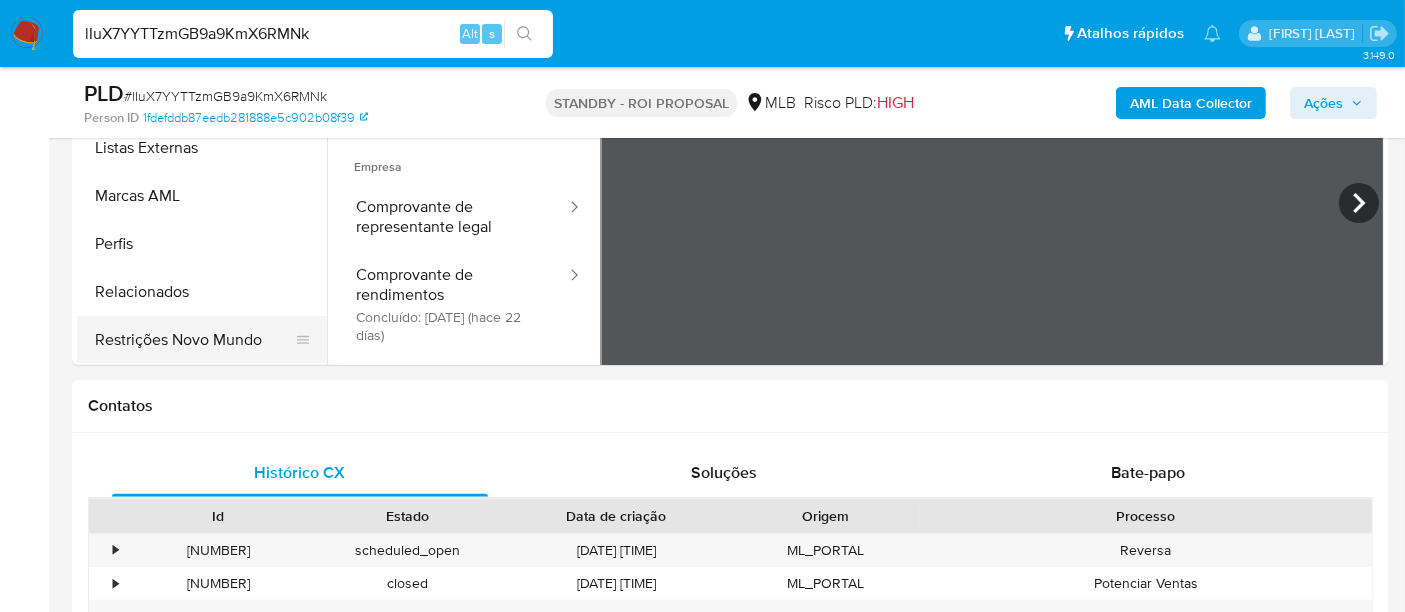 click on "Restrições Novo Mundo" at bounding box center [194, 340] 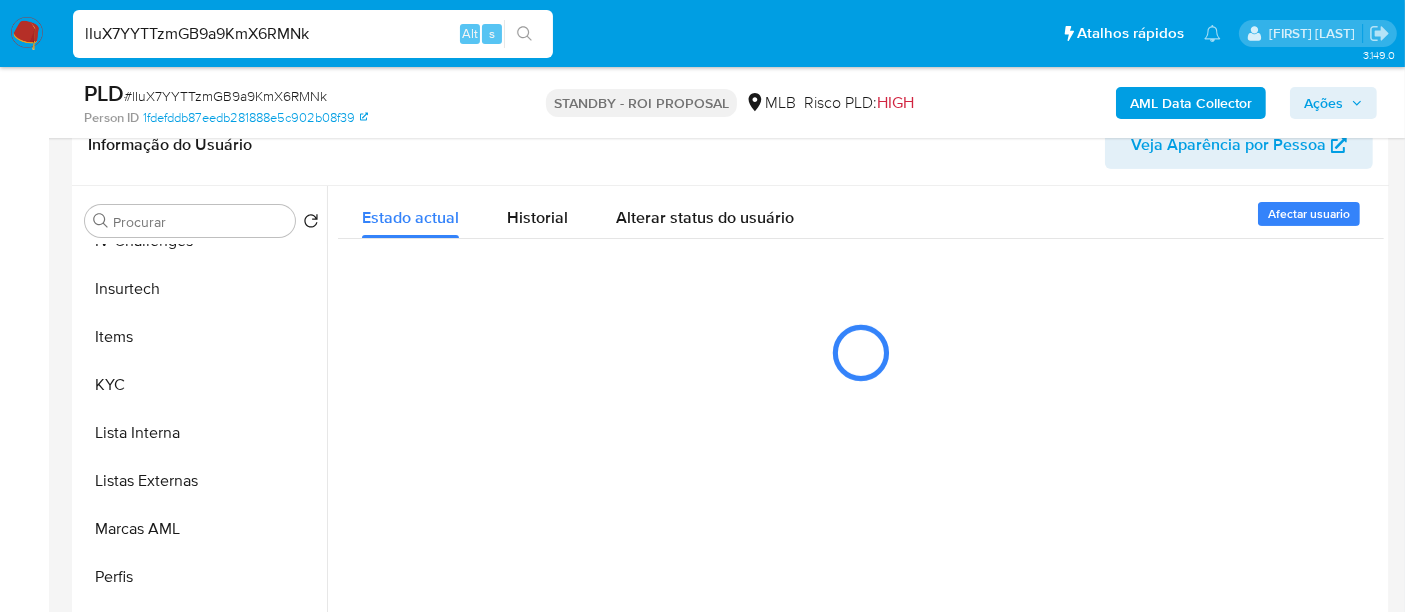 scroll, scrollTop: 444, scrollLeft: 0, axis: vertical 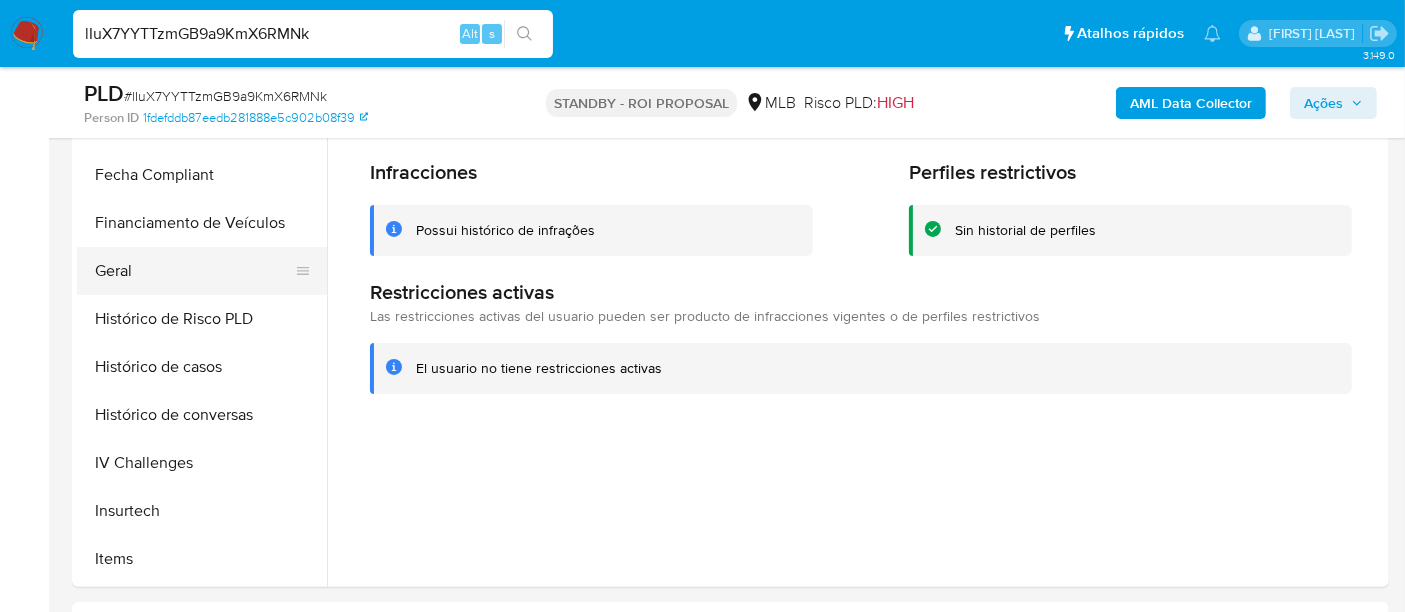 click on "Geral" at bounding box center (194, 271) 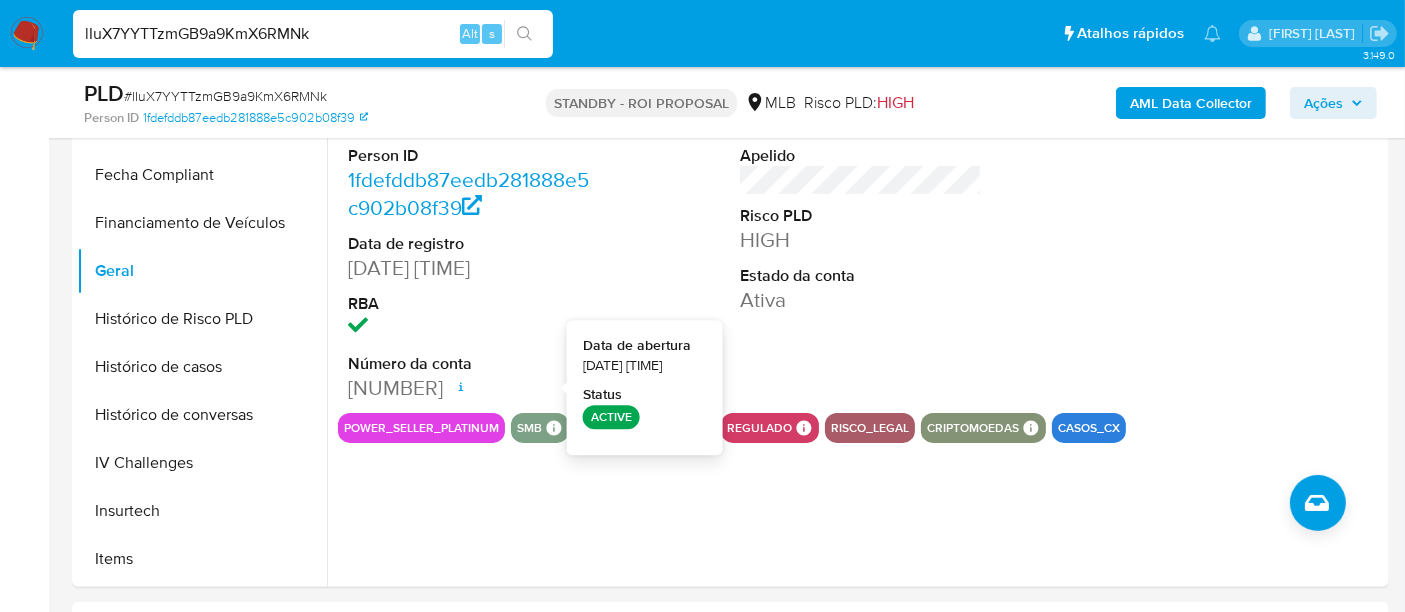 type 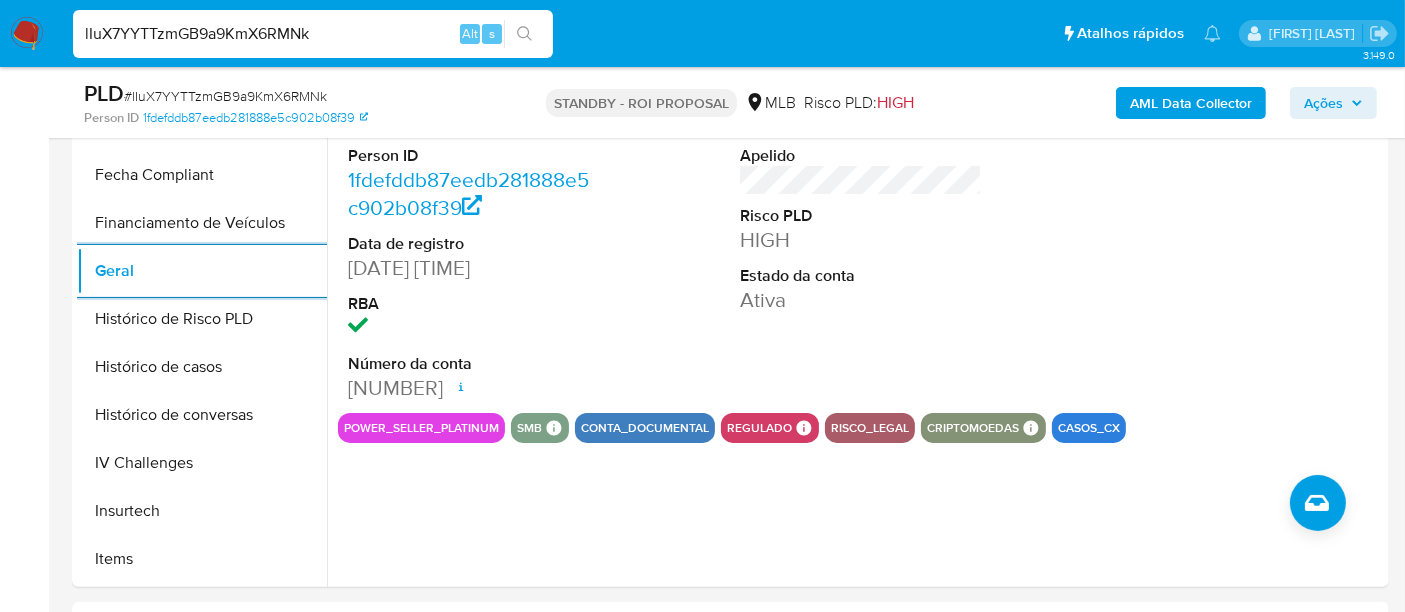 scroll, scrollTop: 333, scrollLeft: 0, axis: vertical 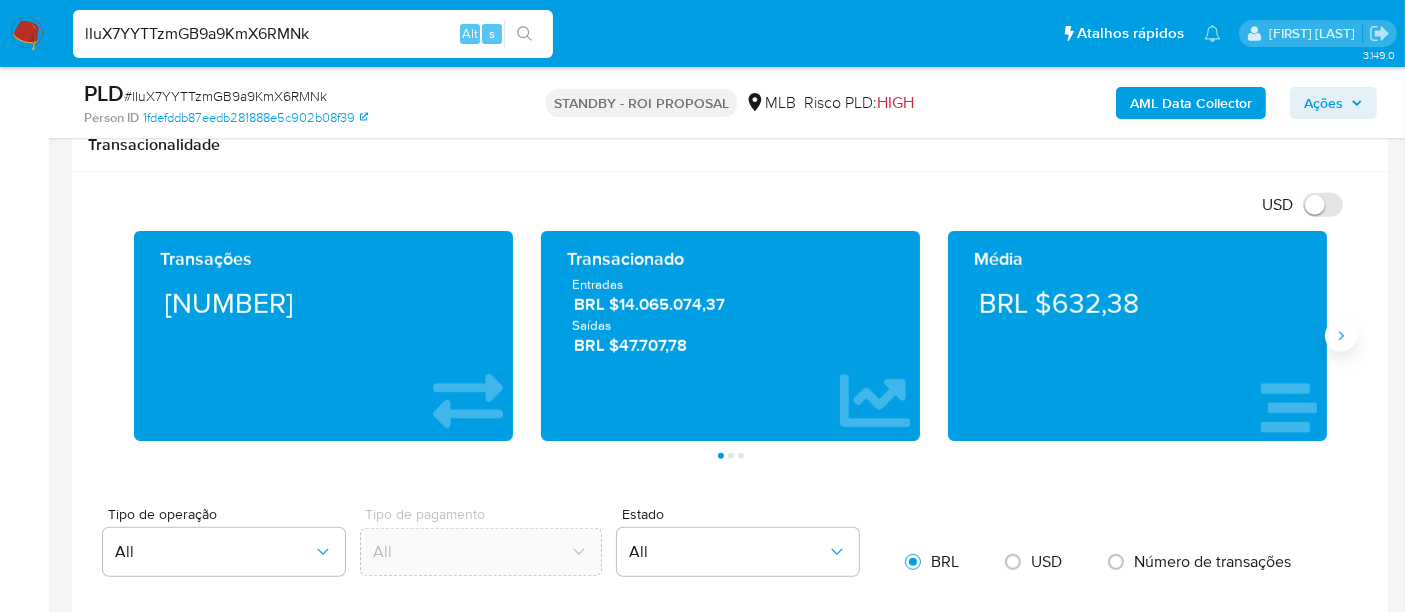 click 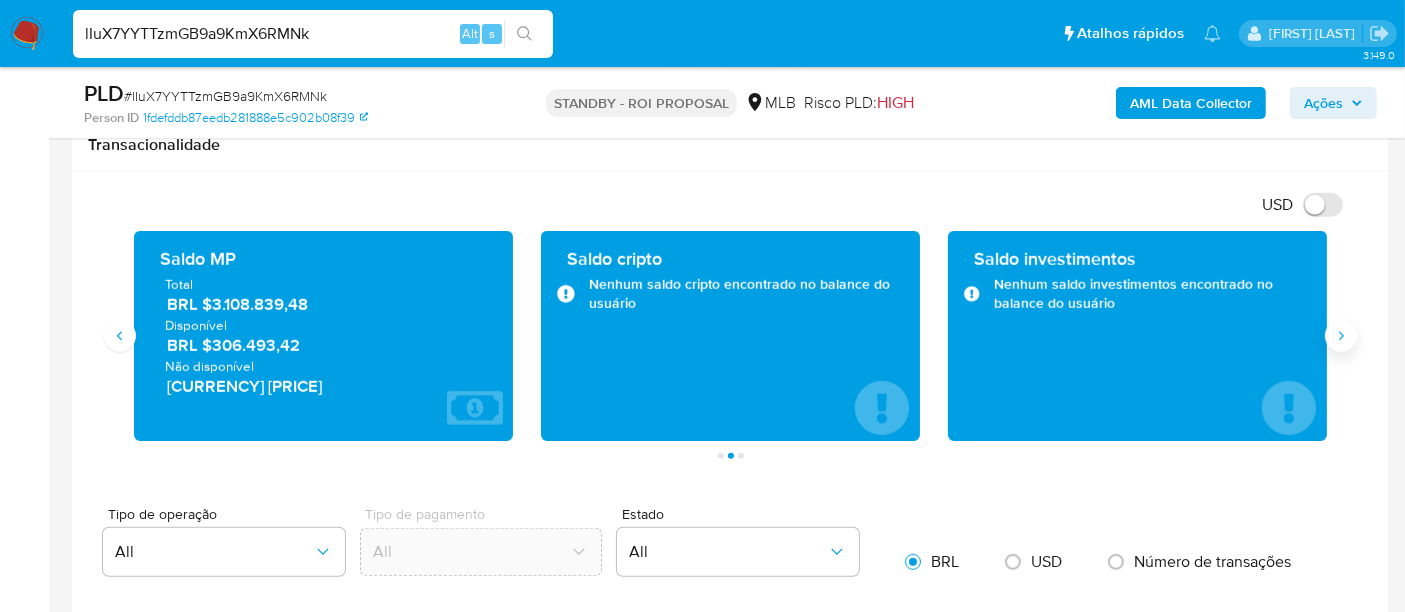 click 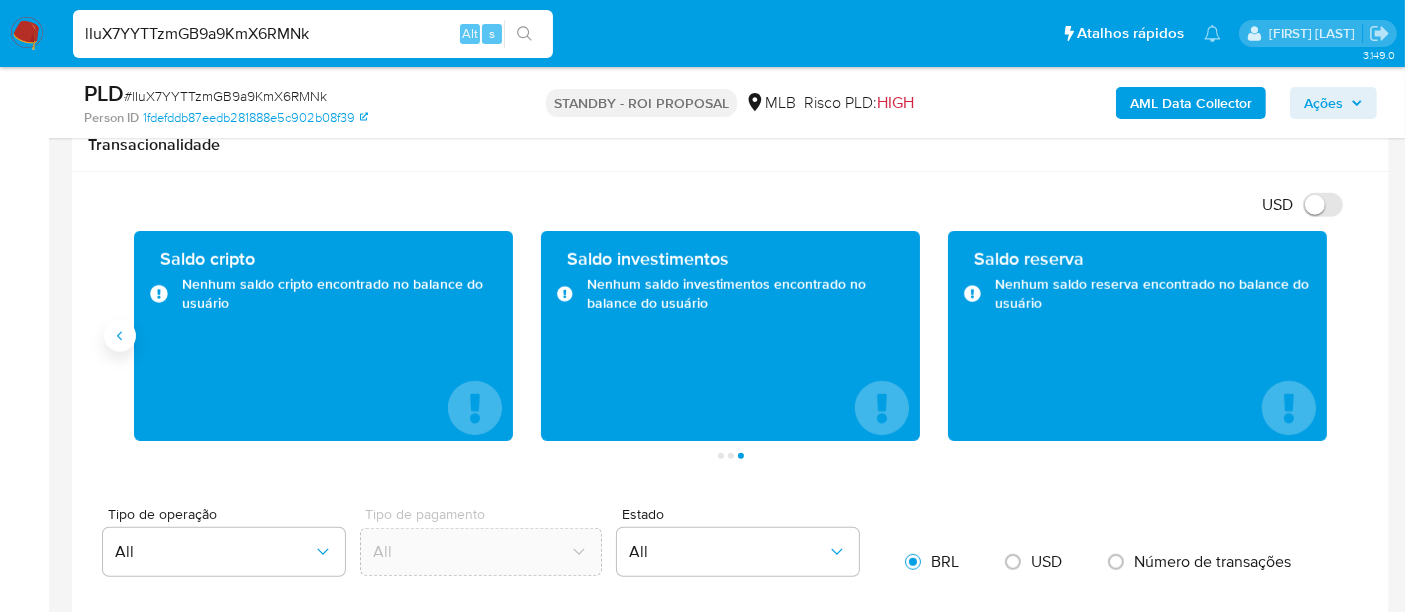 click at bounding box center [120, 336] 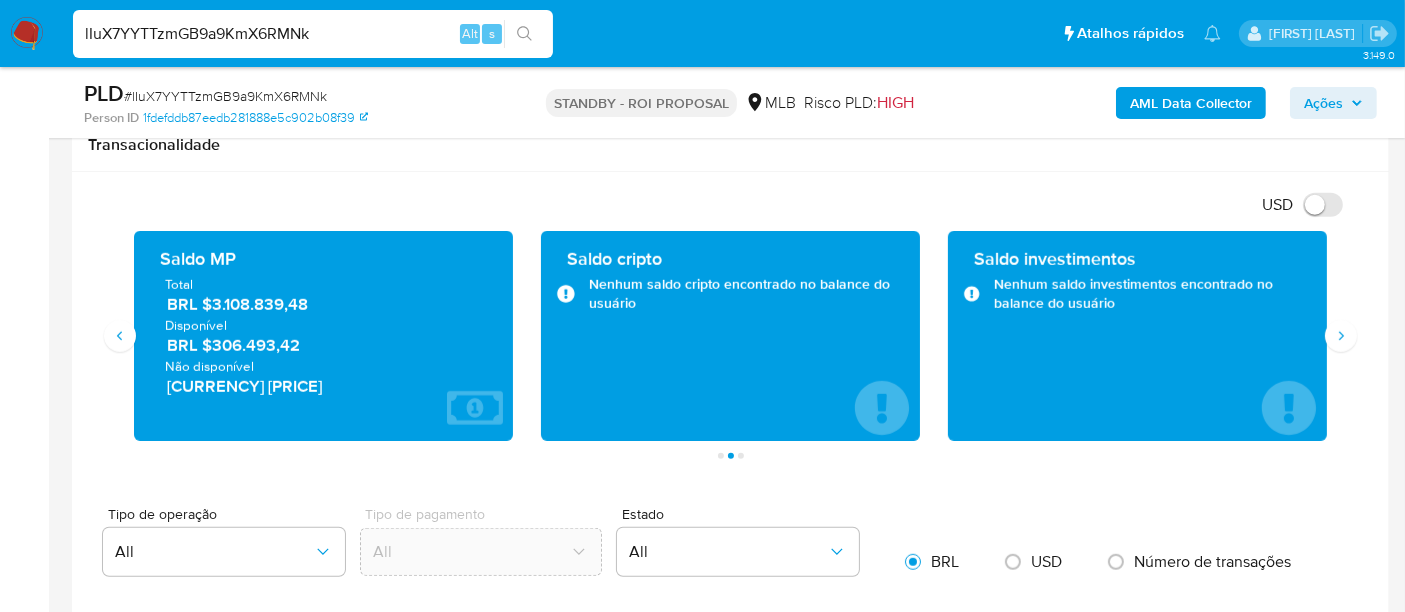 type 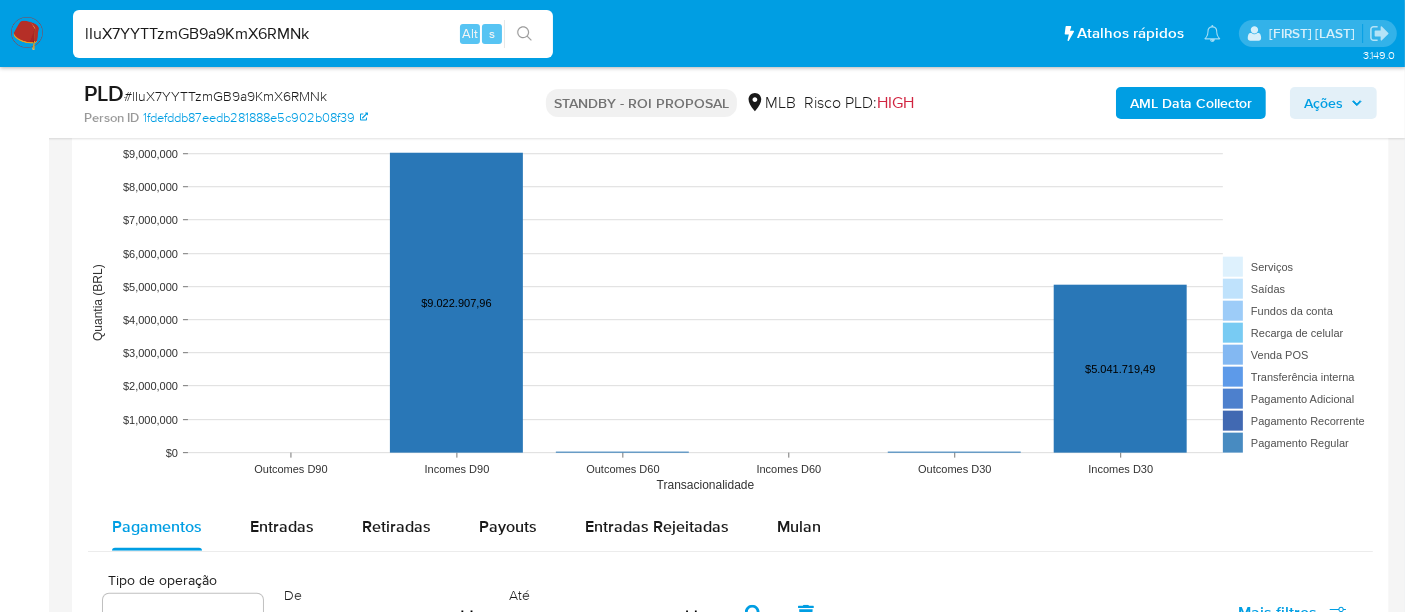 scroll, scrollTop: 2140, scrollLeft: 0, axis: vertical 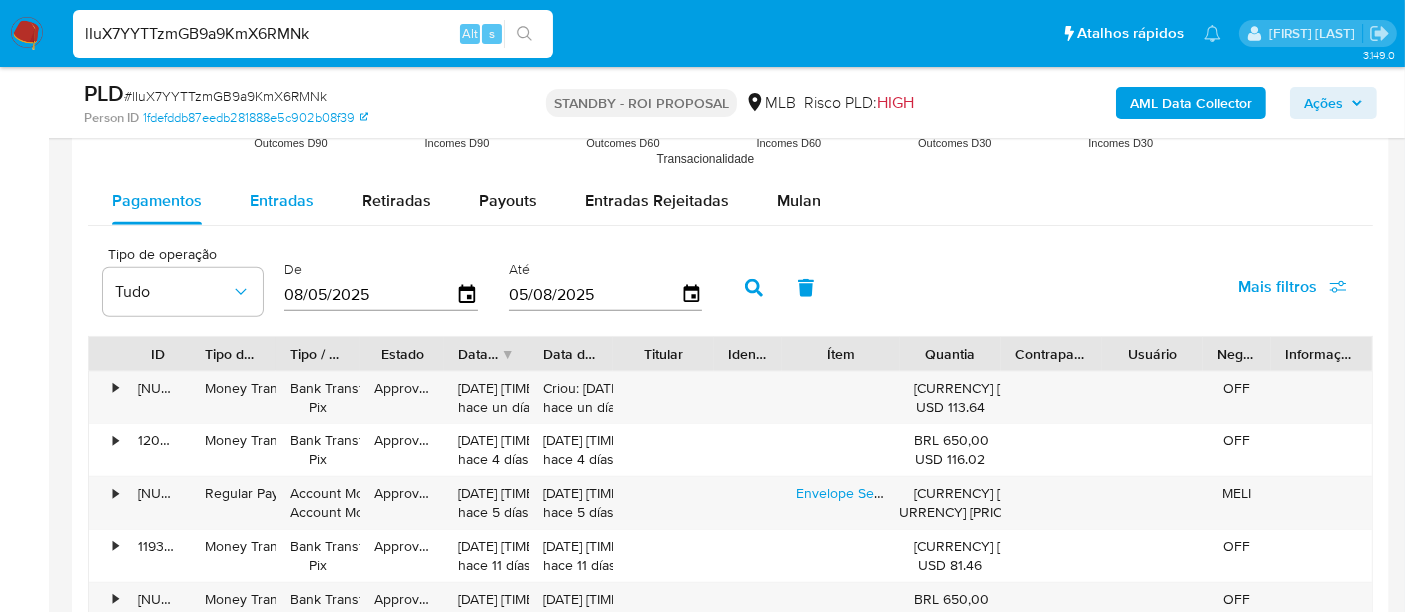 click on "Entradas" at bounding box center (282, 200) 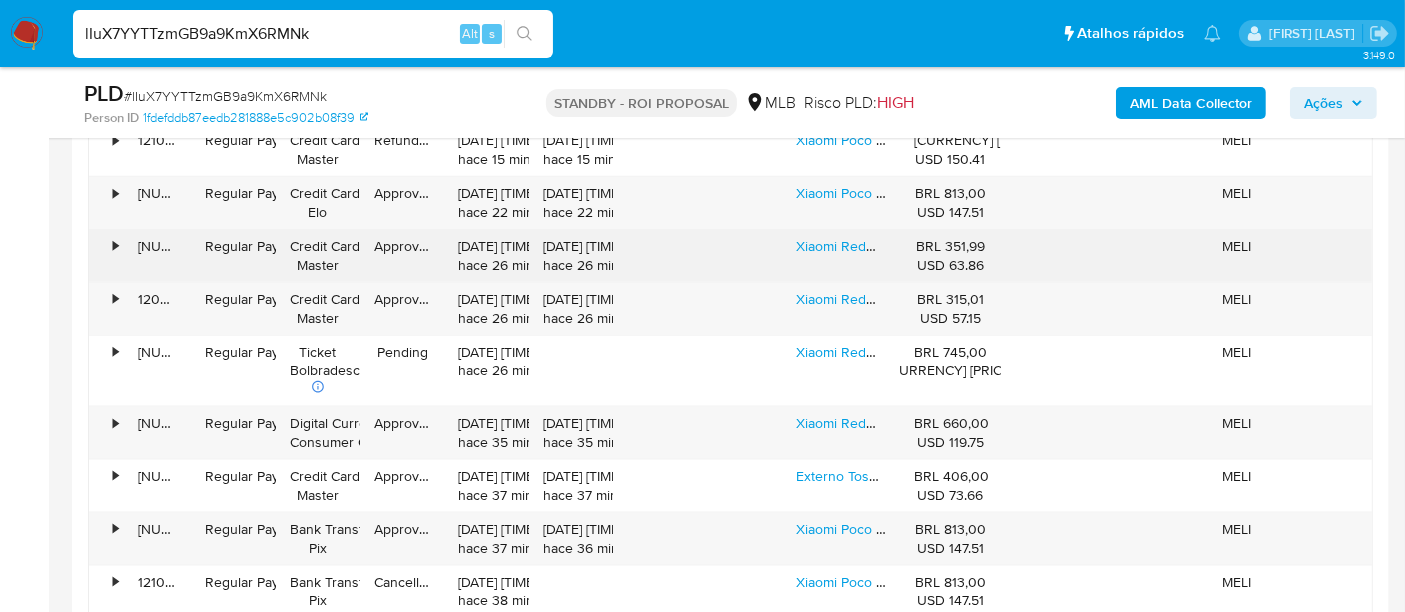 scroll, scrollTop: 2474, scrollLeft: 0, axis: vertical 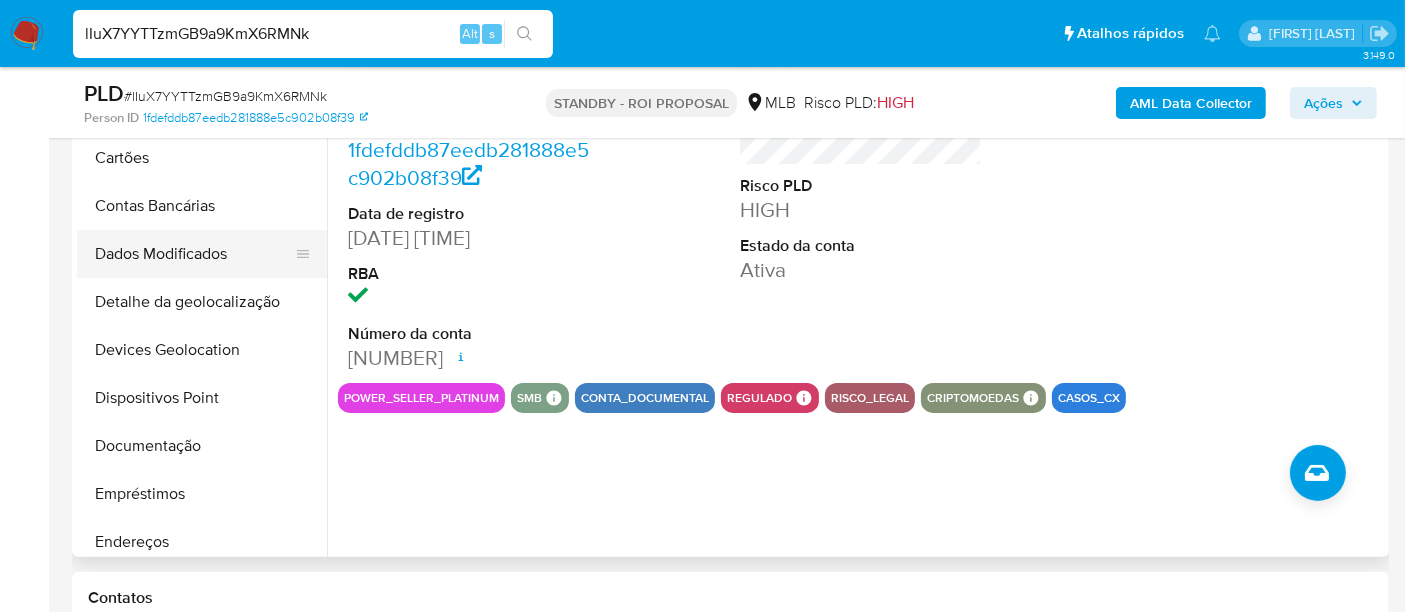 click on "Dados Modificados" at bounding box center (194, 254) 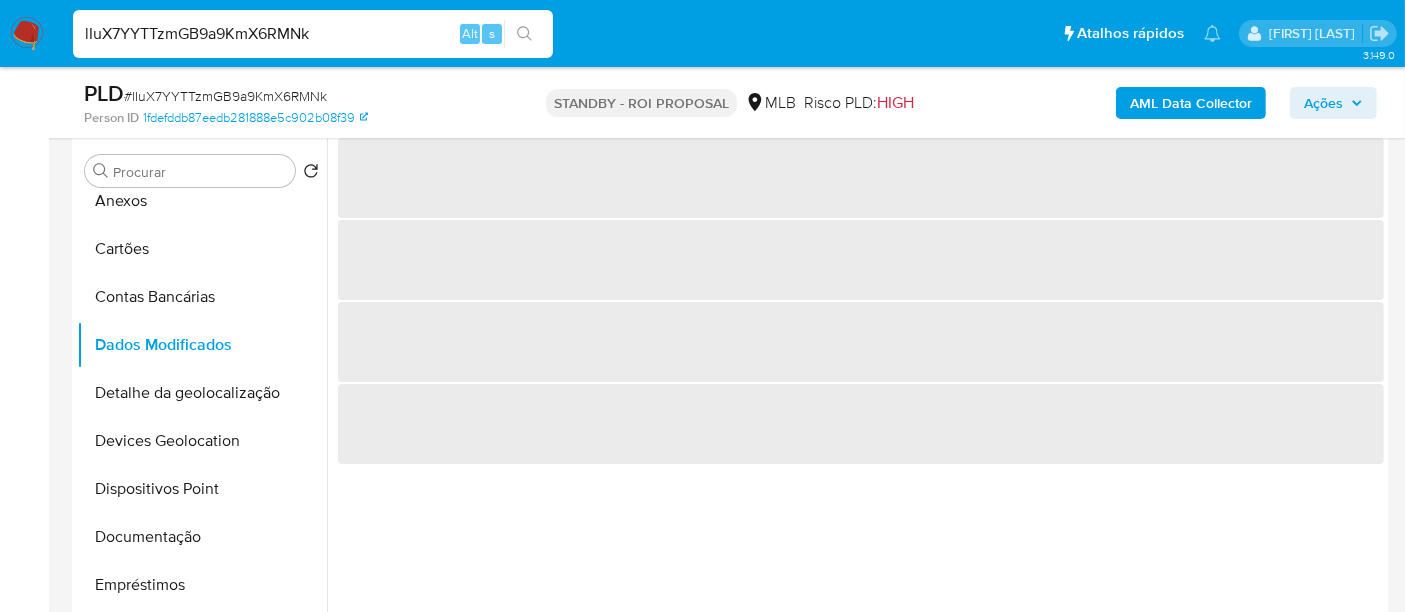 scroll, scrollTop: 362, scrollLeft: 0, axis: vertical 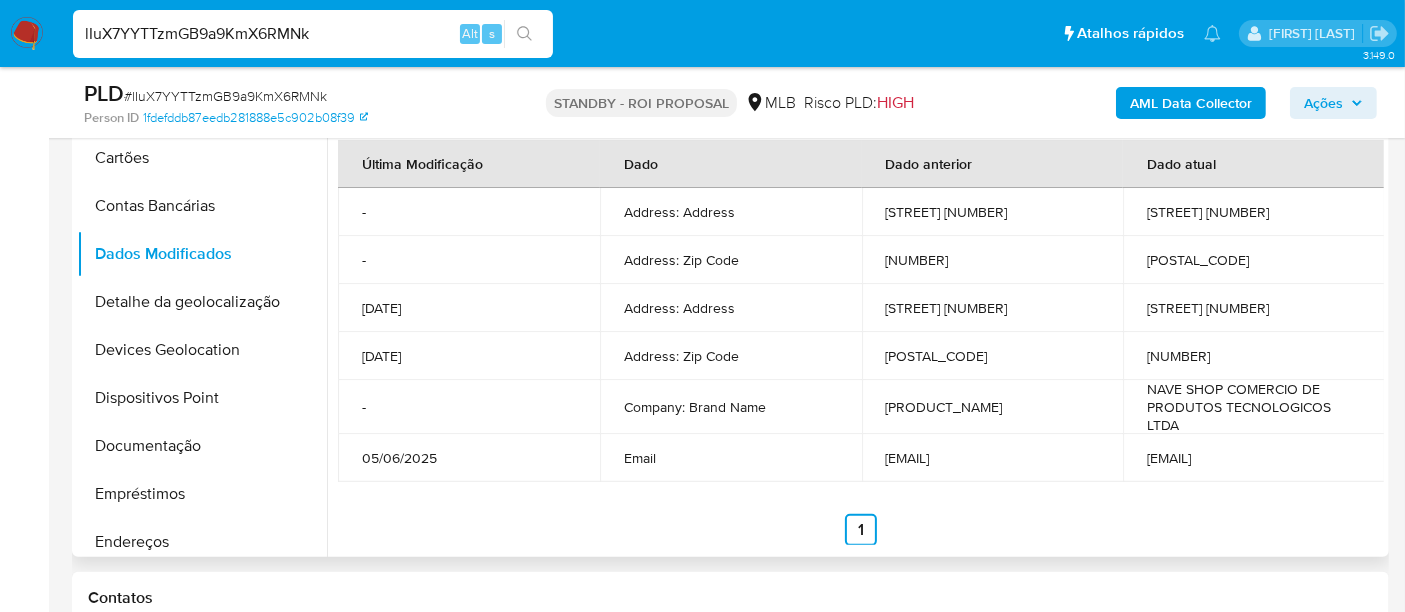 type 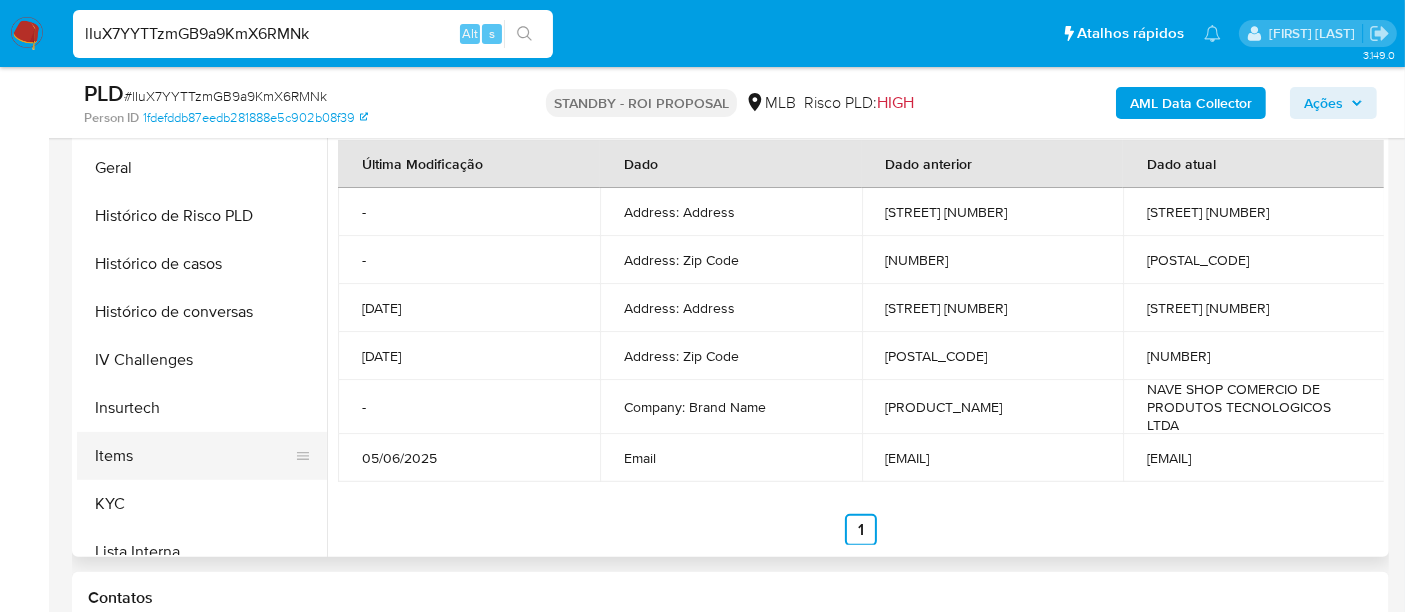 scroll, scrollTop: 622, scrollLeft: 0, axis: vertical 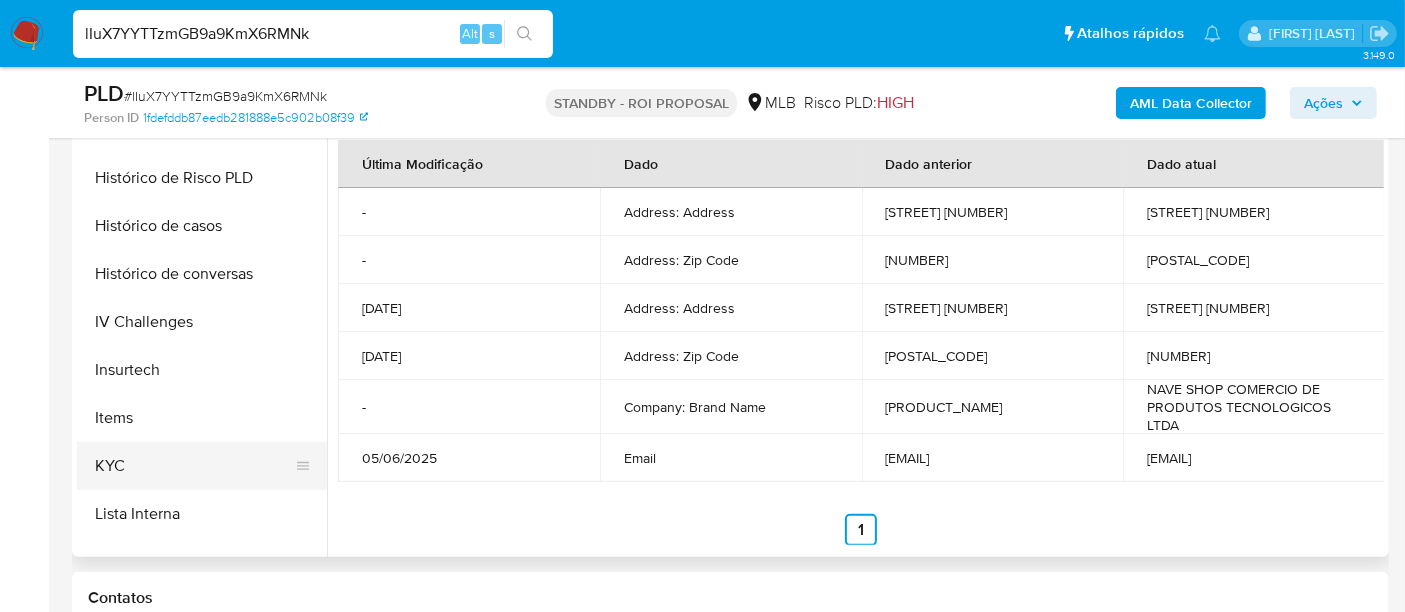 click on "KYC" at bounding box center [194, 466] 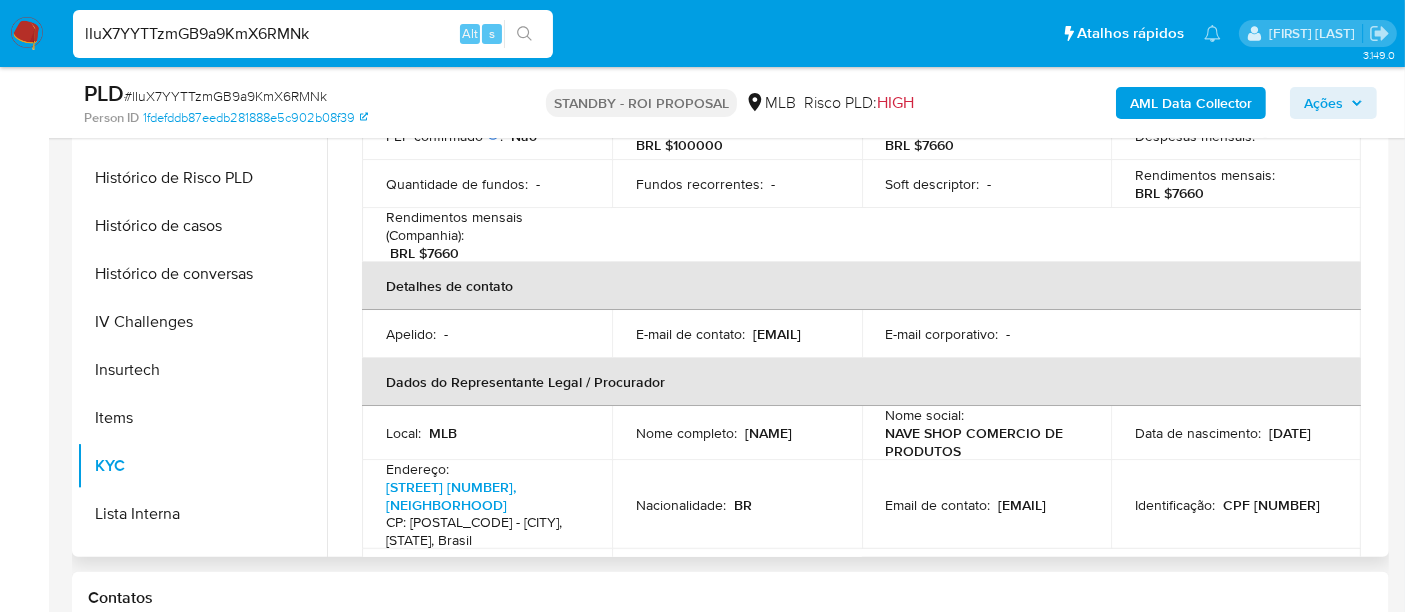 scroll, scrollTop: 444, scrollLeft: 0, axis: vertical 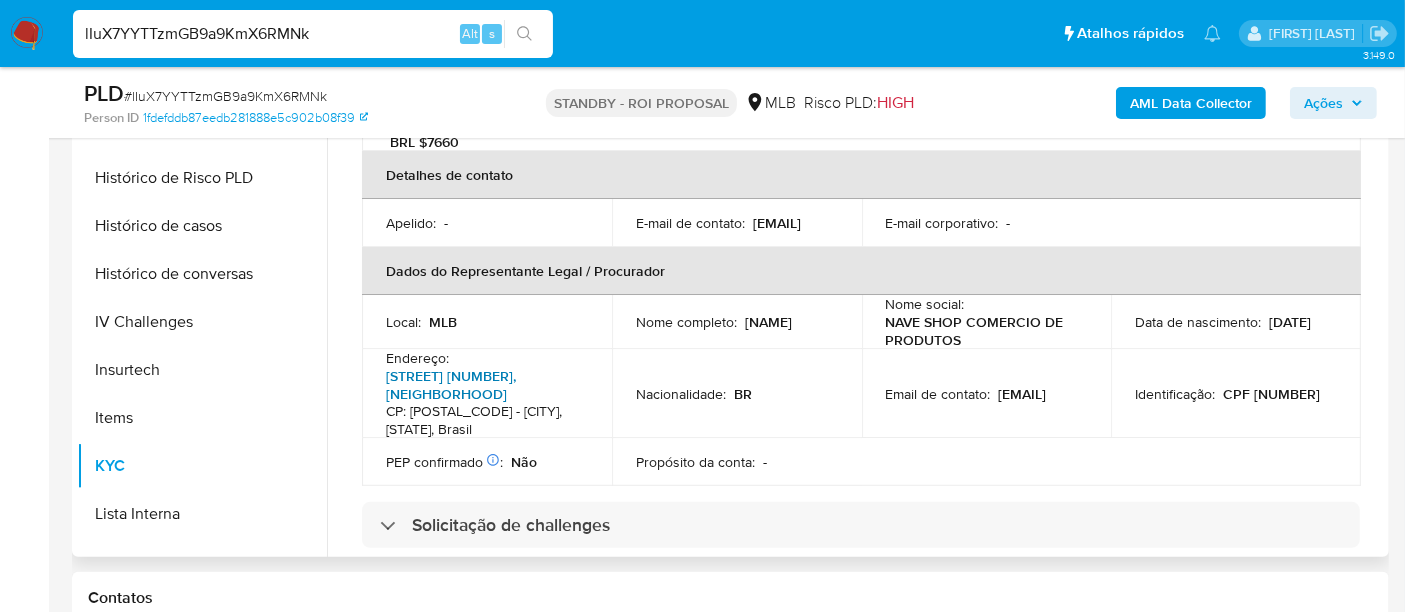 click on "Avenida Dom Pedro Ii 3973, Carlos Prates" at bounding box center [451, 385] 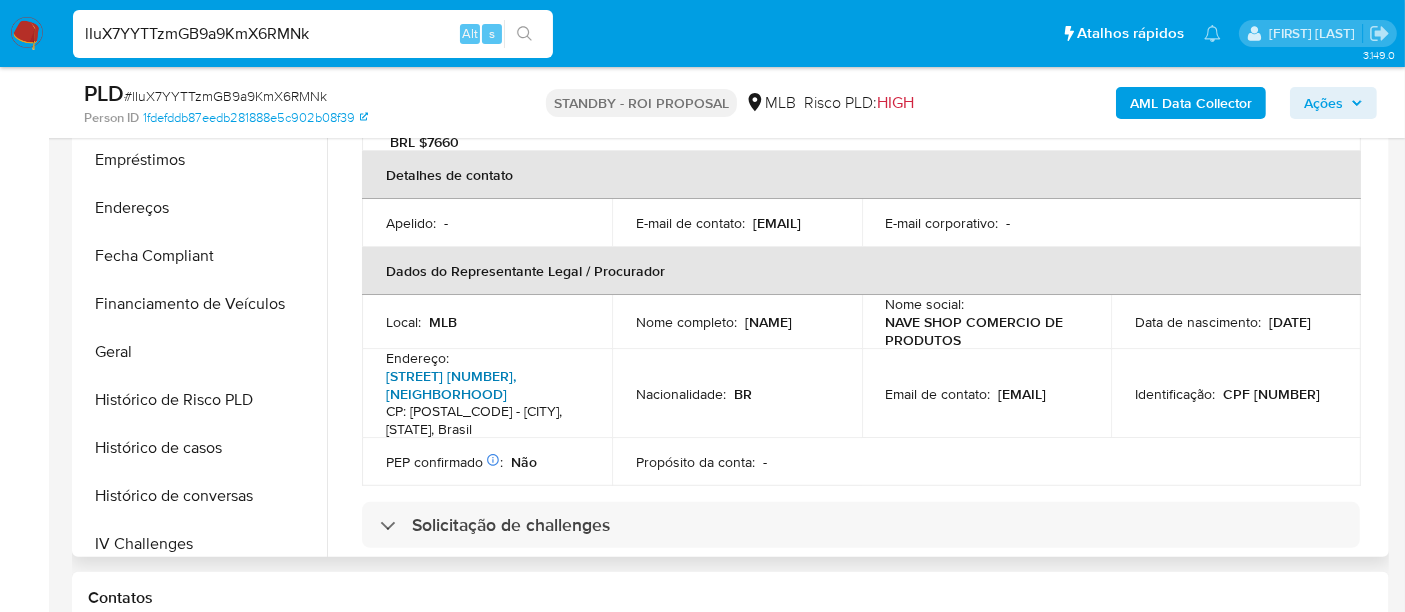 scroll, scrollTop: 288, scrollLeft: 0, axis: vertical 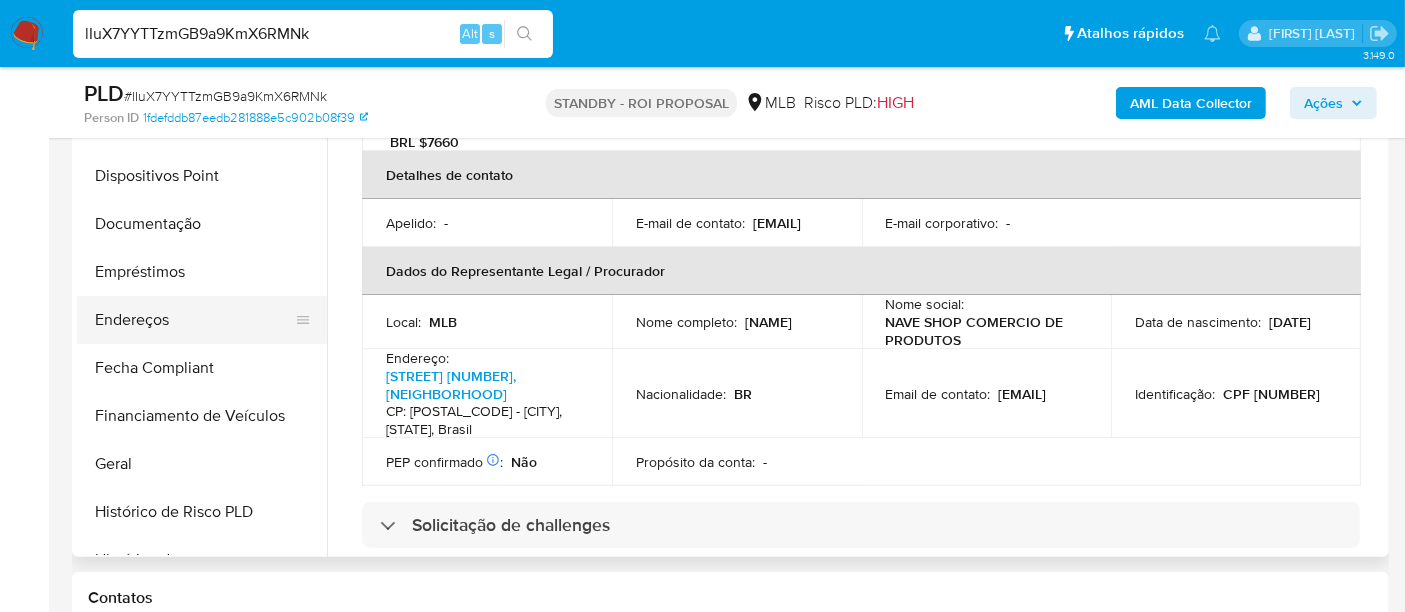 click on "Endereços" at bounding box center (194, 320) 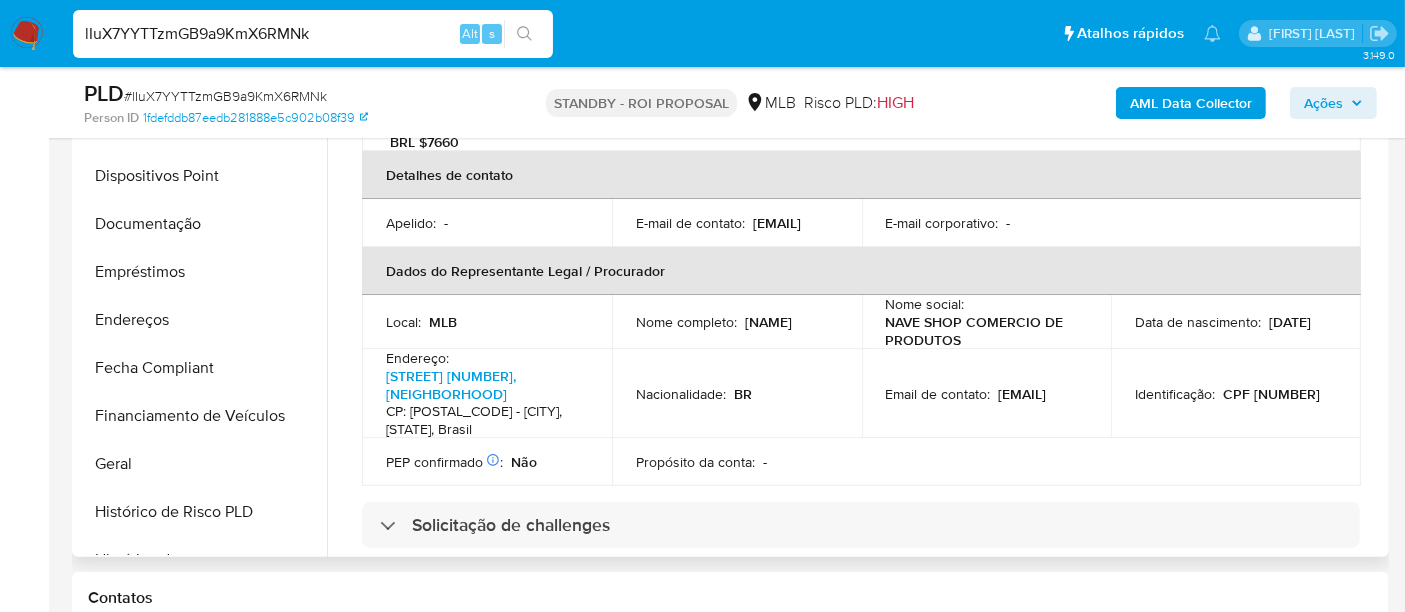 scroll, scrollTop: 0, scrollLeft: 0, axis: both 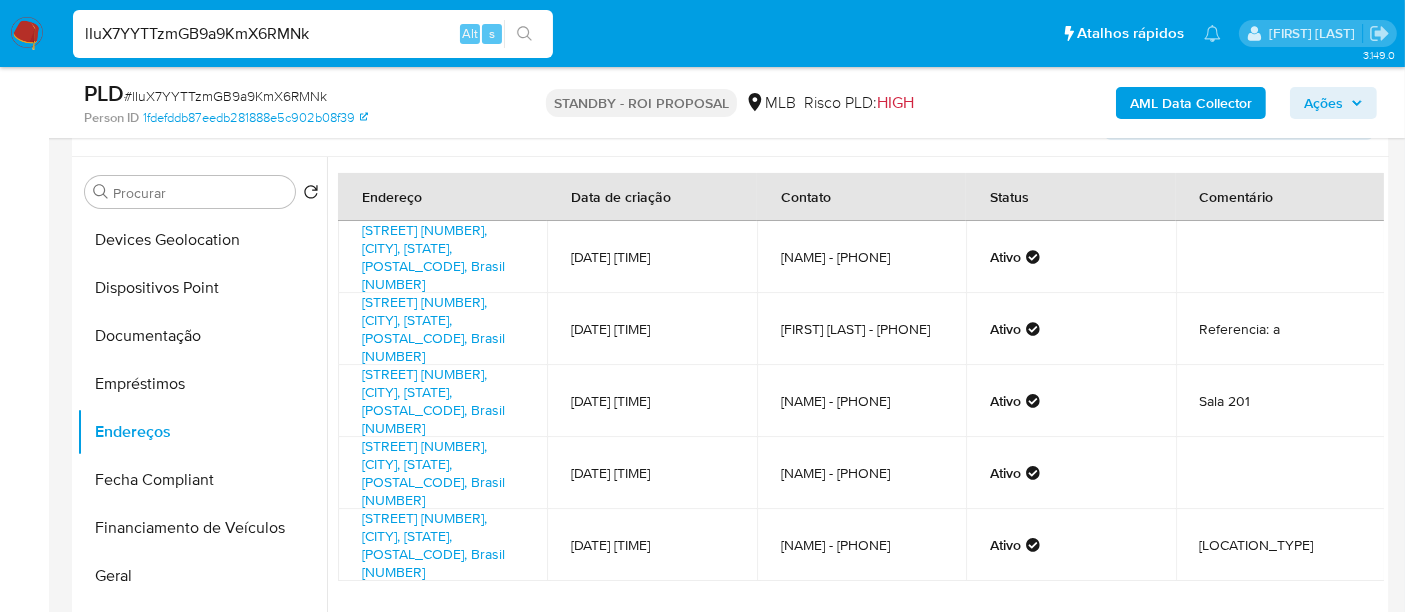 type 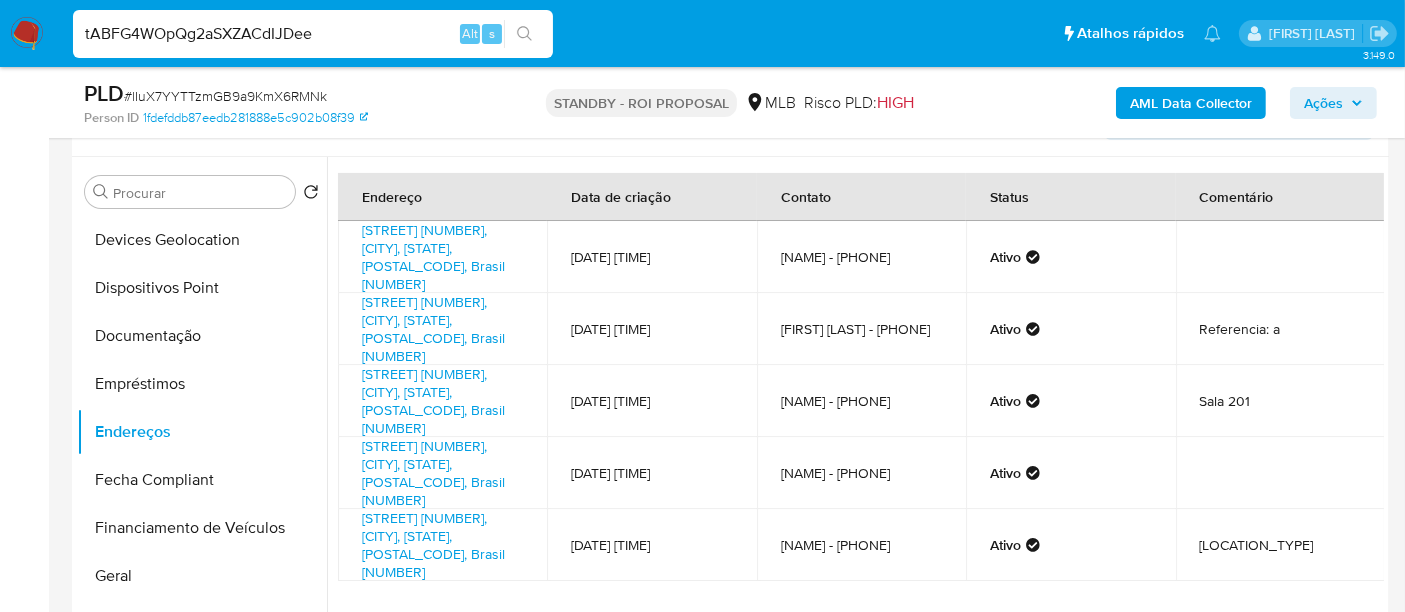 type on "tABFG4WOpQg2aSXZACdIJDee" 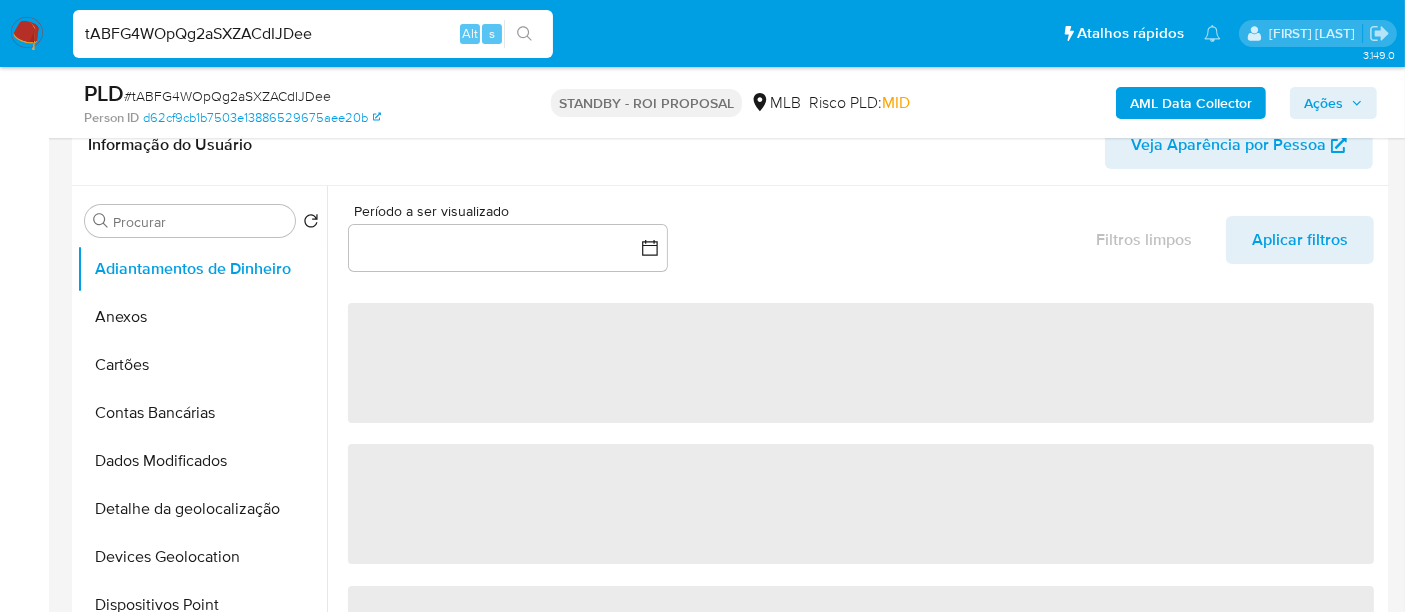scroll, scrollTop: 555, scrollLeft: 0, axis: vertical 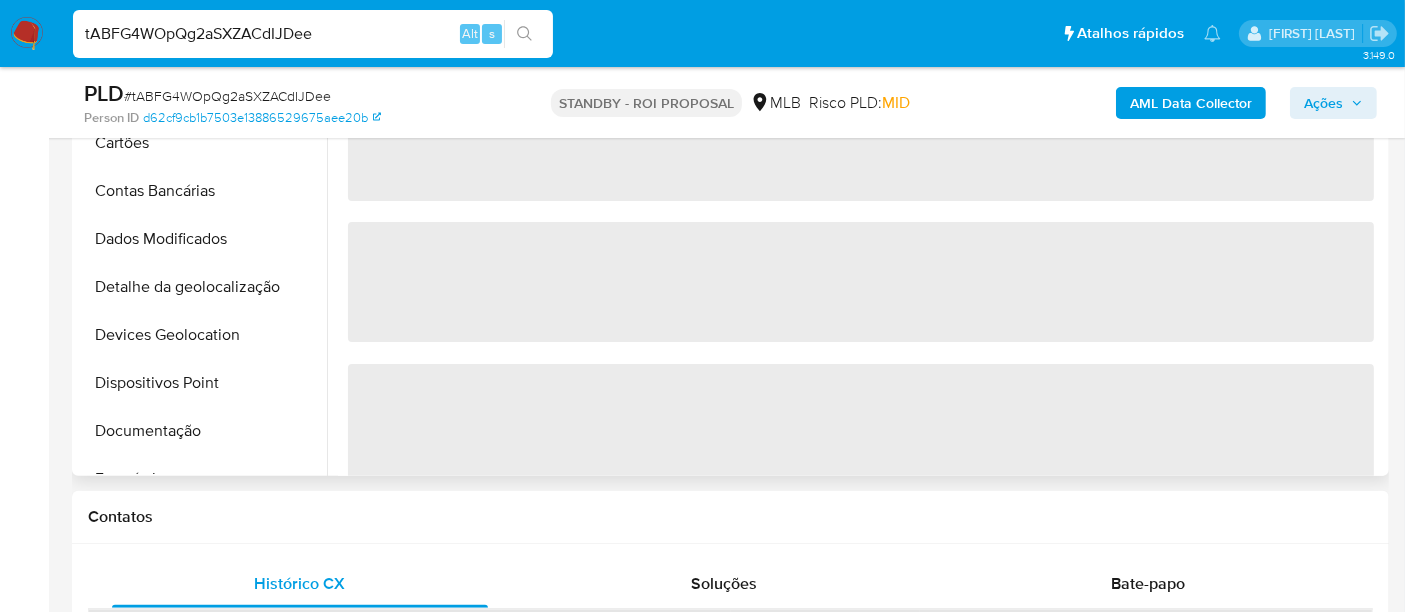 select on "10" 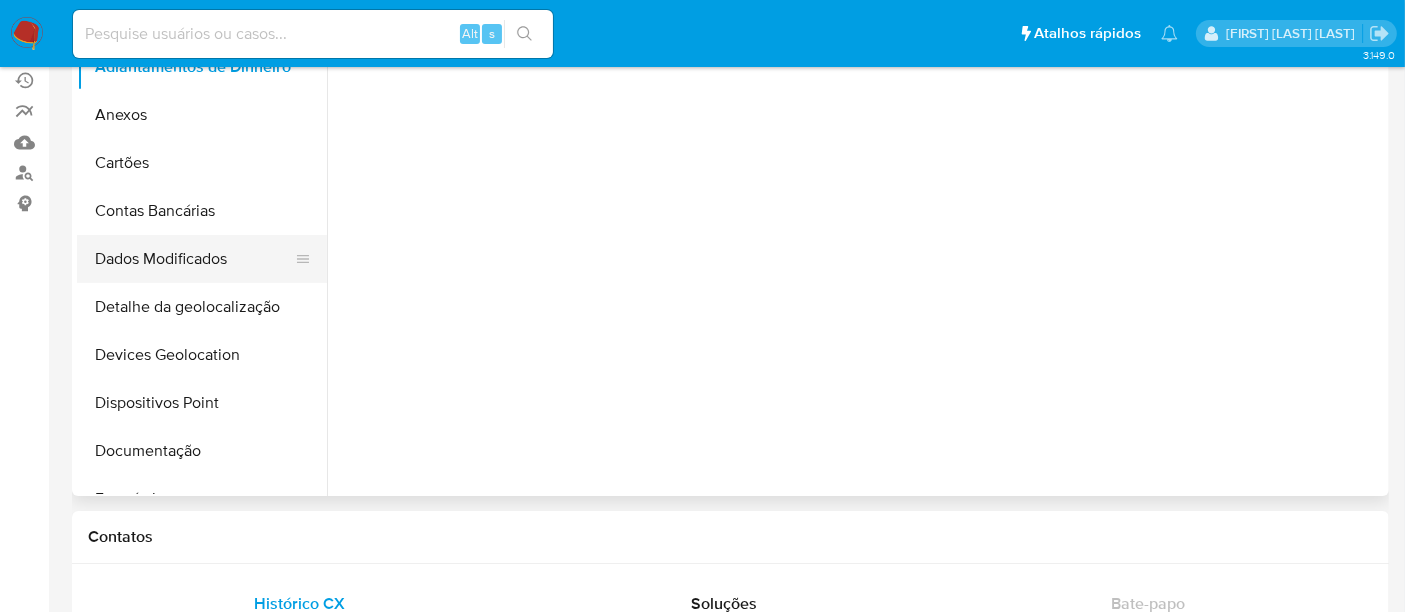scroll, scrollTop: 222, scrollLeft: 0, axis: vertical 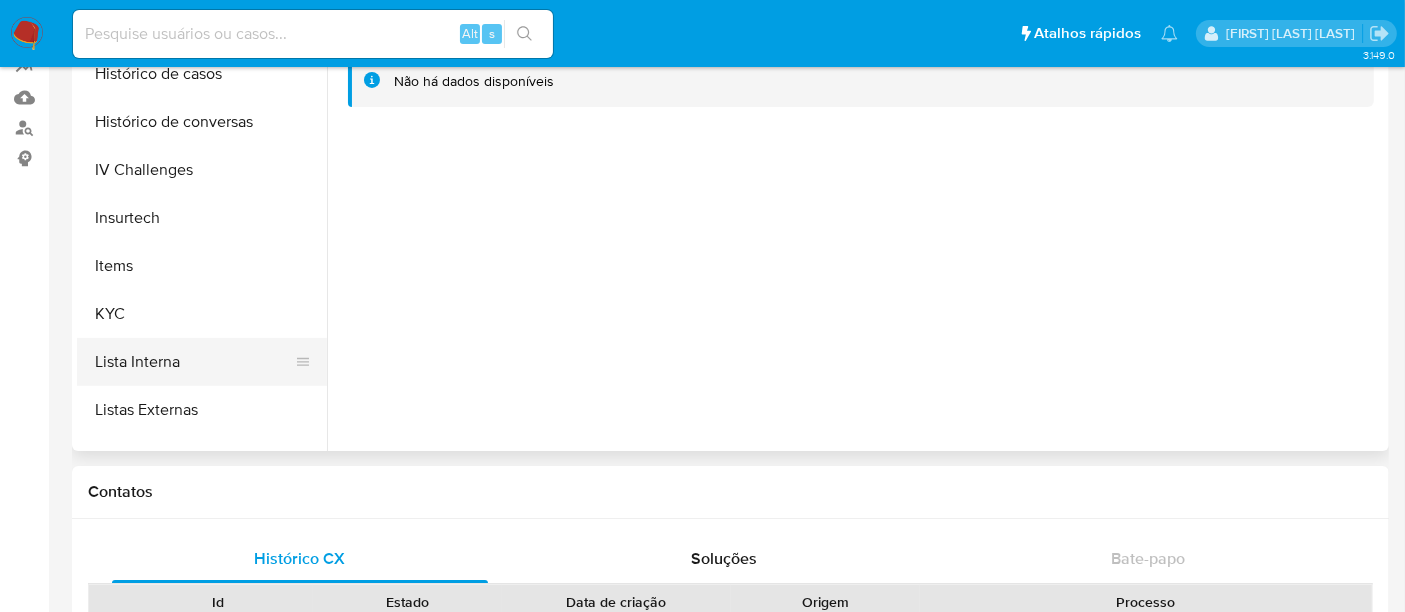 select on "10" 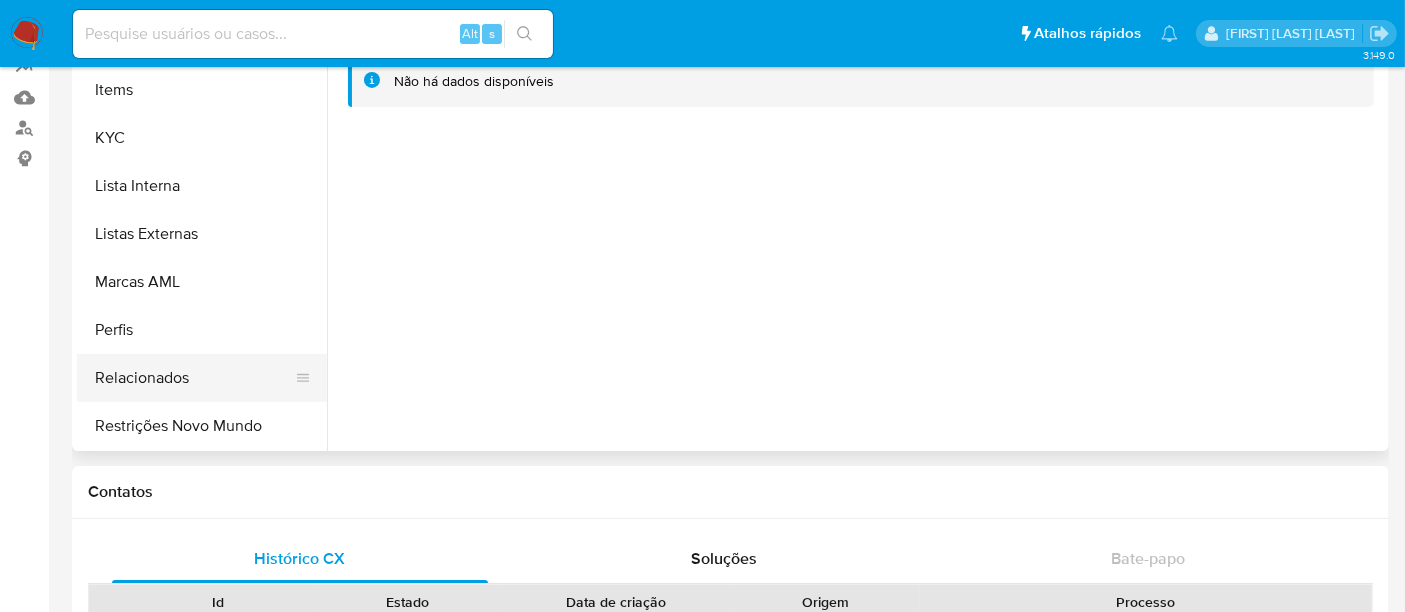 scroll, scrollTop: 622, scrollLeft: 0, axis: vertical 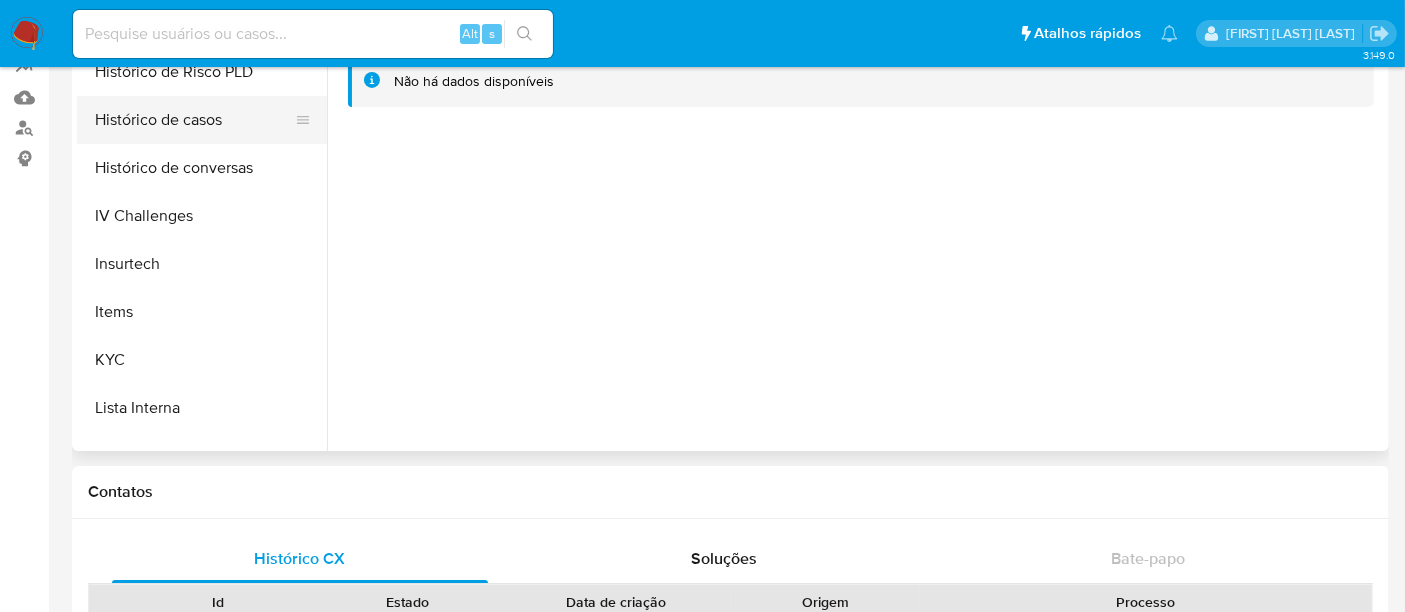 click on "Histórico de casos" at bounding box center [194, 120] 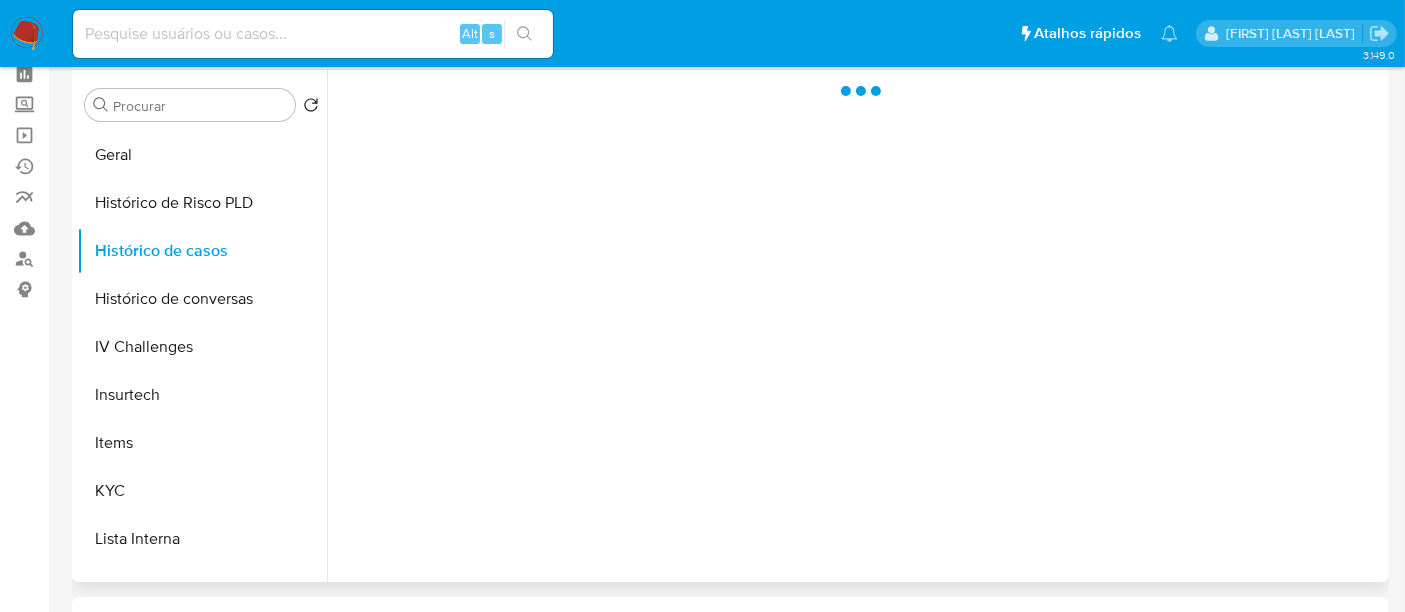 scroll, scrollTop: 0, scrollLeft: 0, axis: both 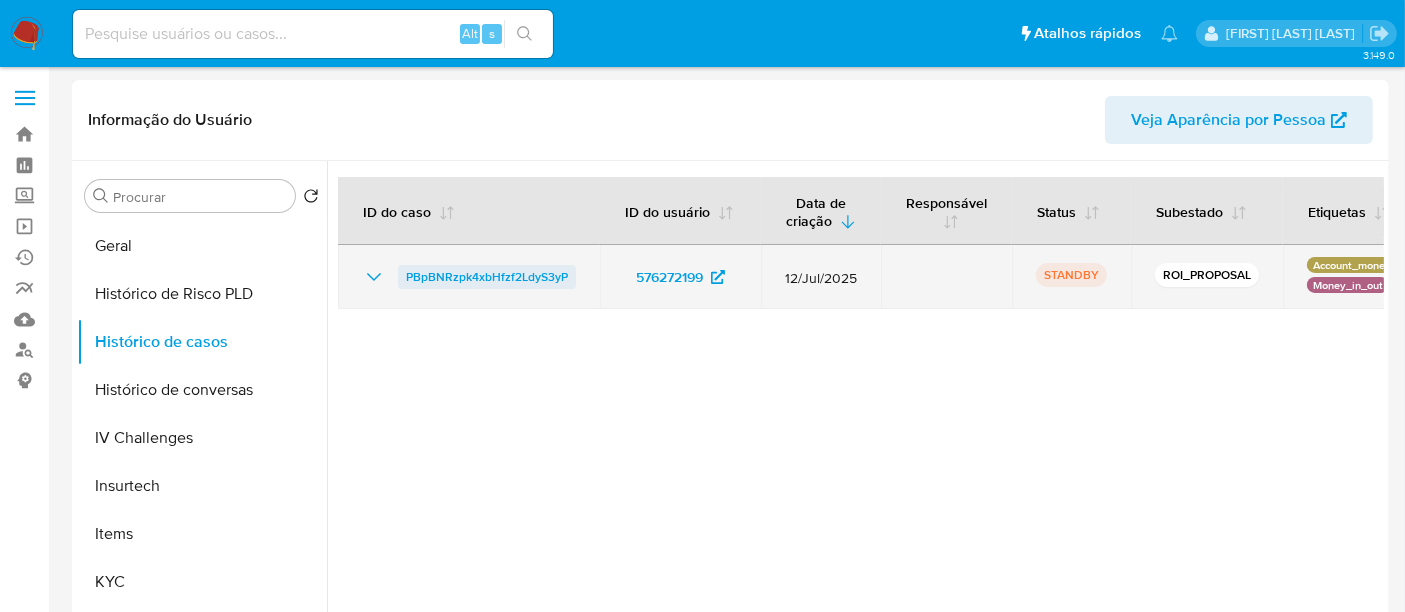 click on "PBpBNRzpk4xbHfzf2LdyS3yP" at bounding box center (487, 277) 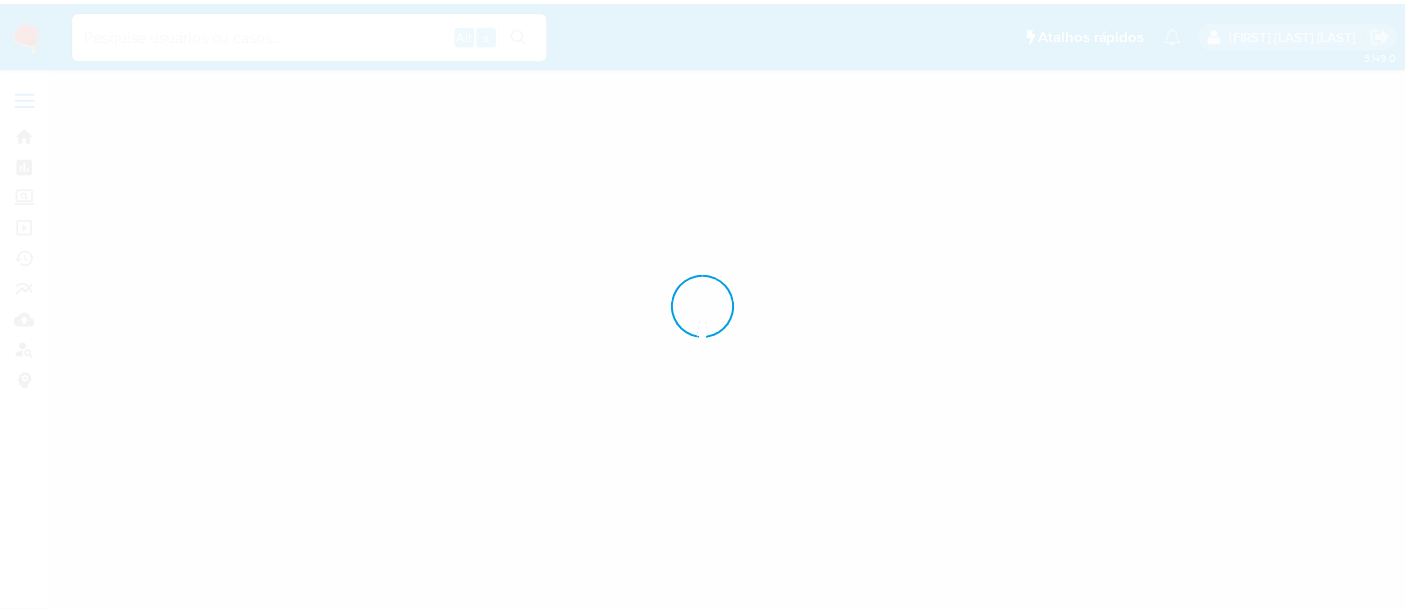 scroll, scrollTop: 0, scrollLeft: 0, axis: both 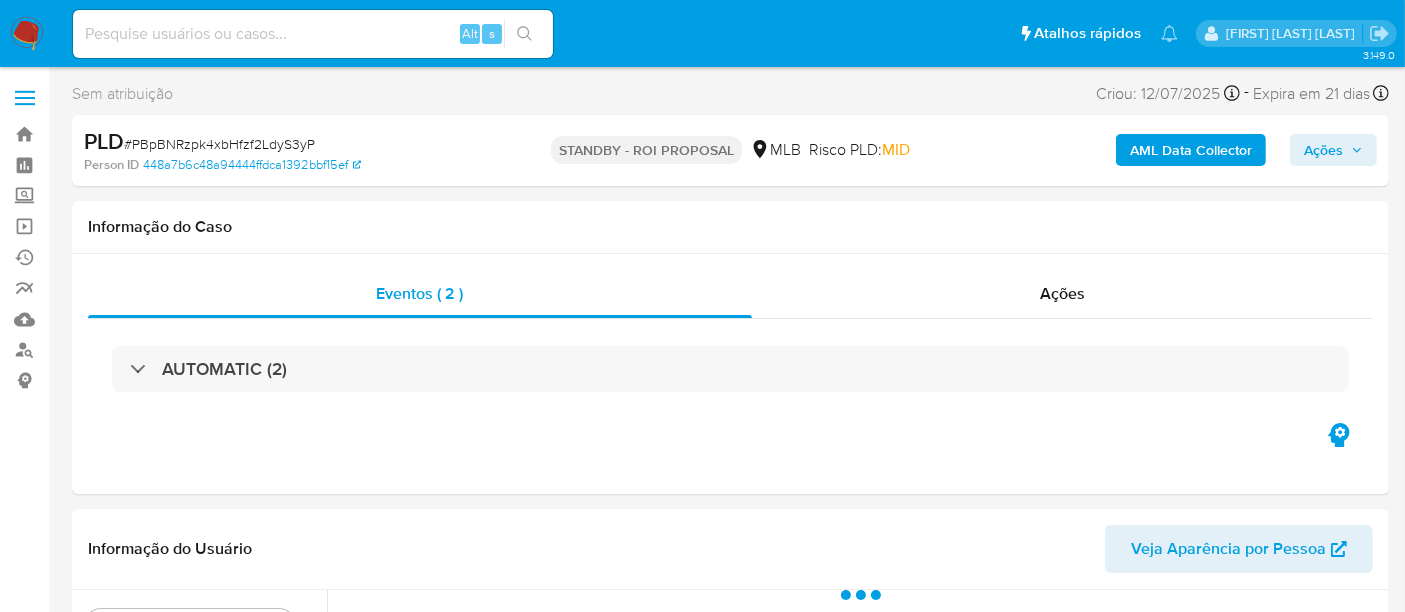 click on "# PBpBNRzpk4xbHfzf2LdyS3yP" at bounding box center [219, 144] 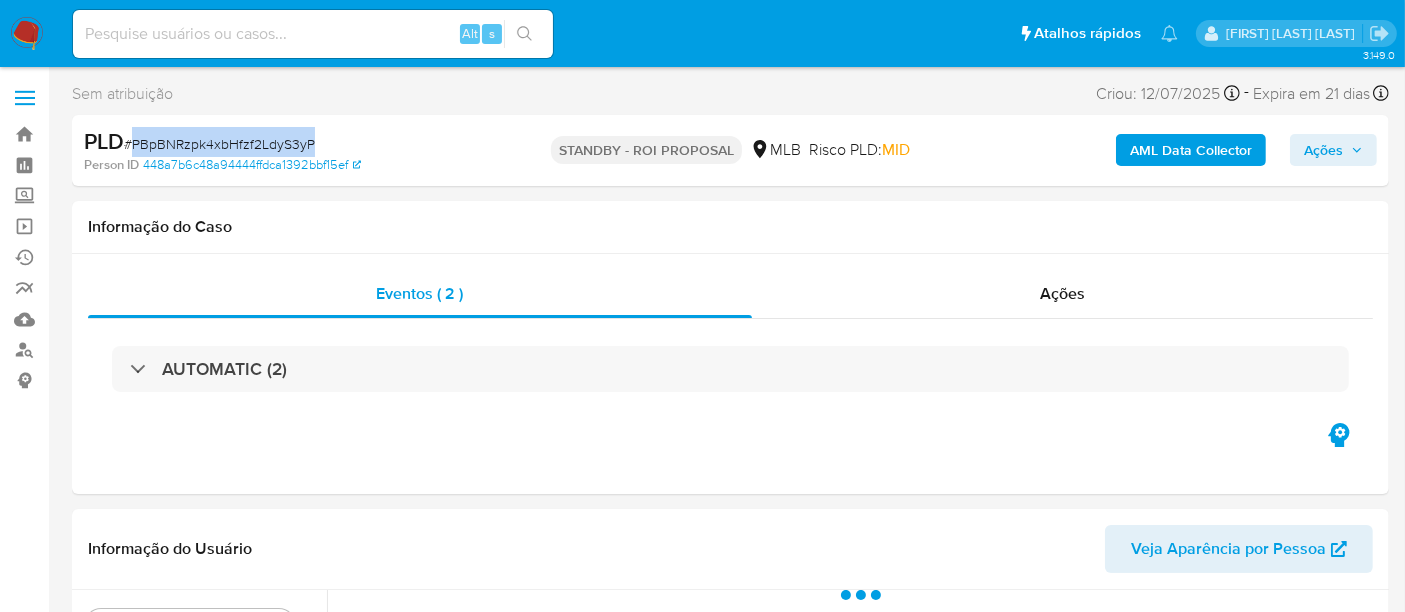 click on "# PBpBNRzpk4xbHfzf2LdyS3yP" at bounding box center (219, 144) 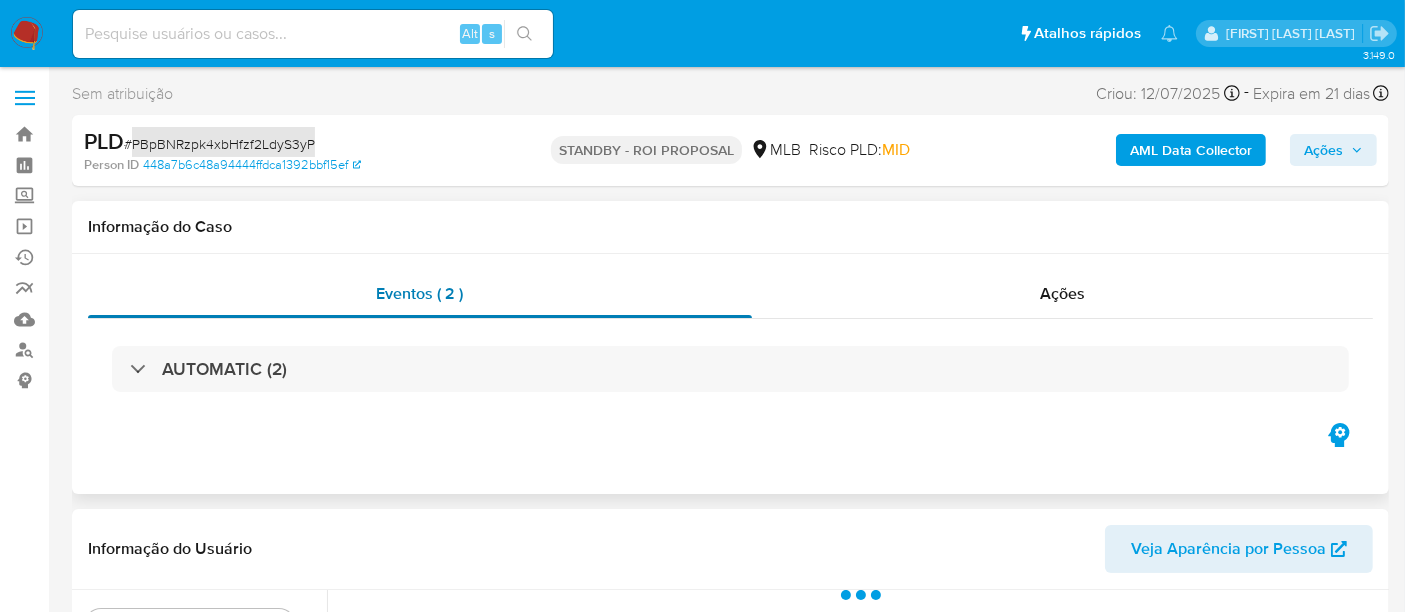 select on "10" 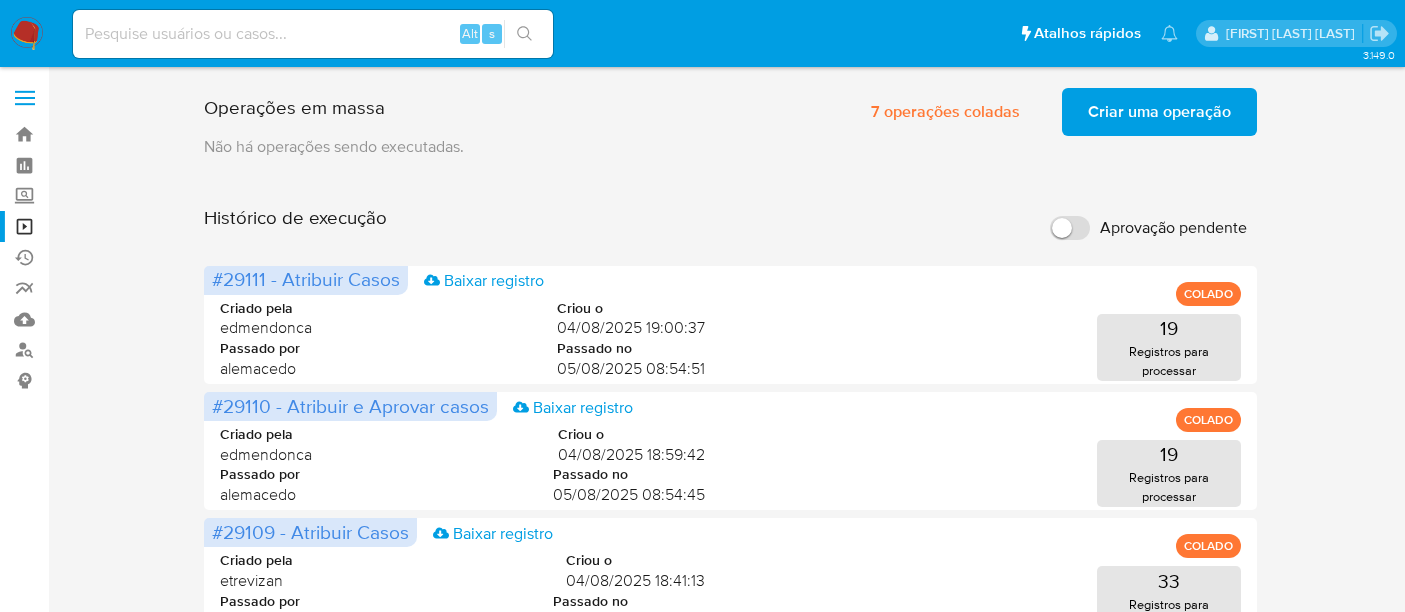 scroll, scrollTop: 777, scrollLeft: 0, axis: vertical 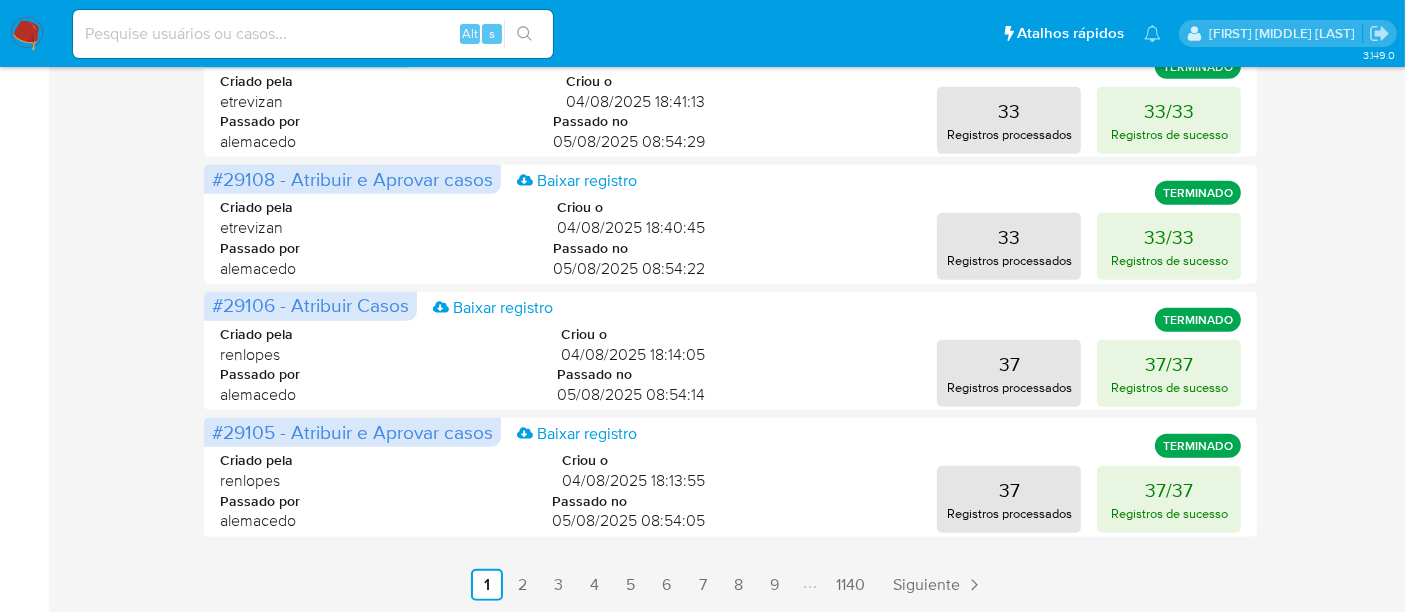 click at bounding box center [27, 34] 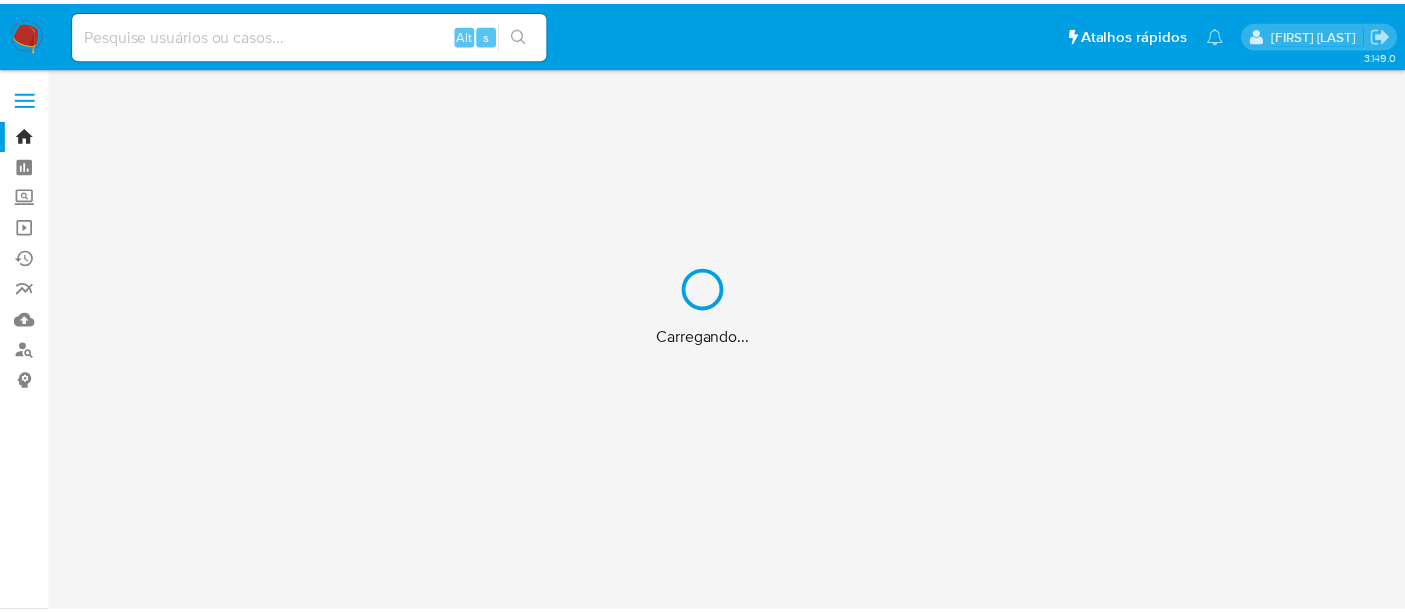 scroll, scrollTop: 0, scrollLeft: 0, axis: both 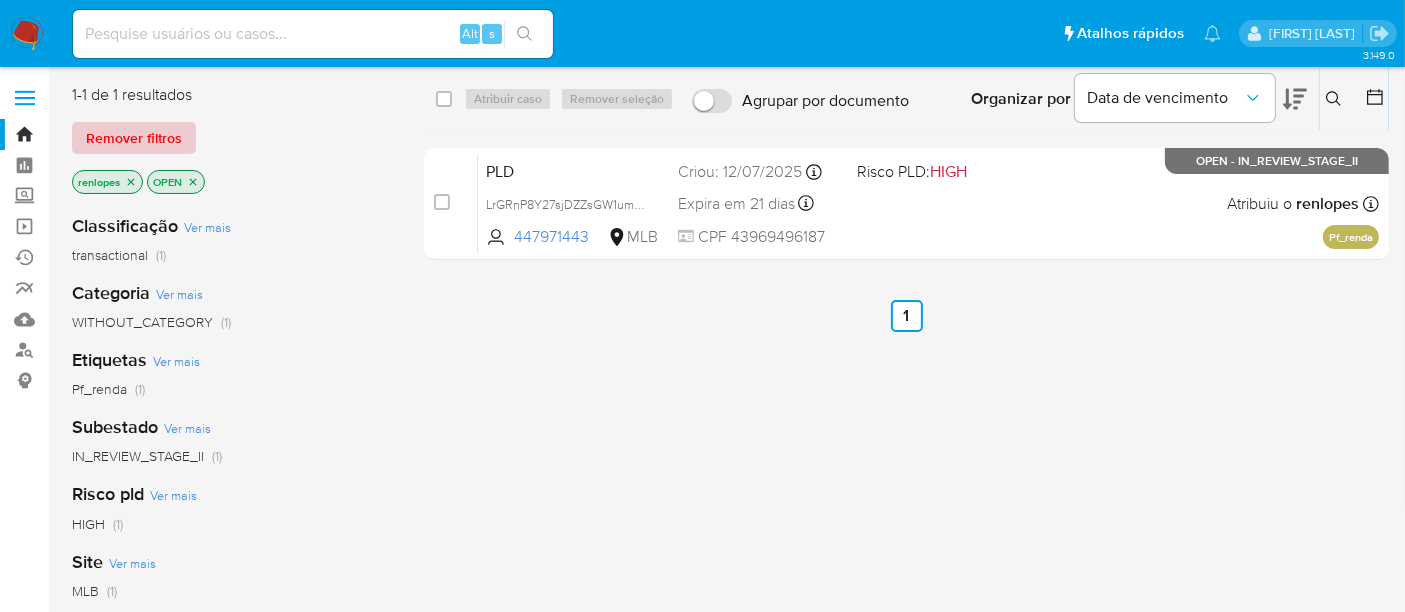 click on "Remover filtros" at bounding box center (134, 138) 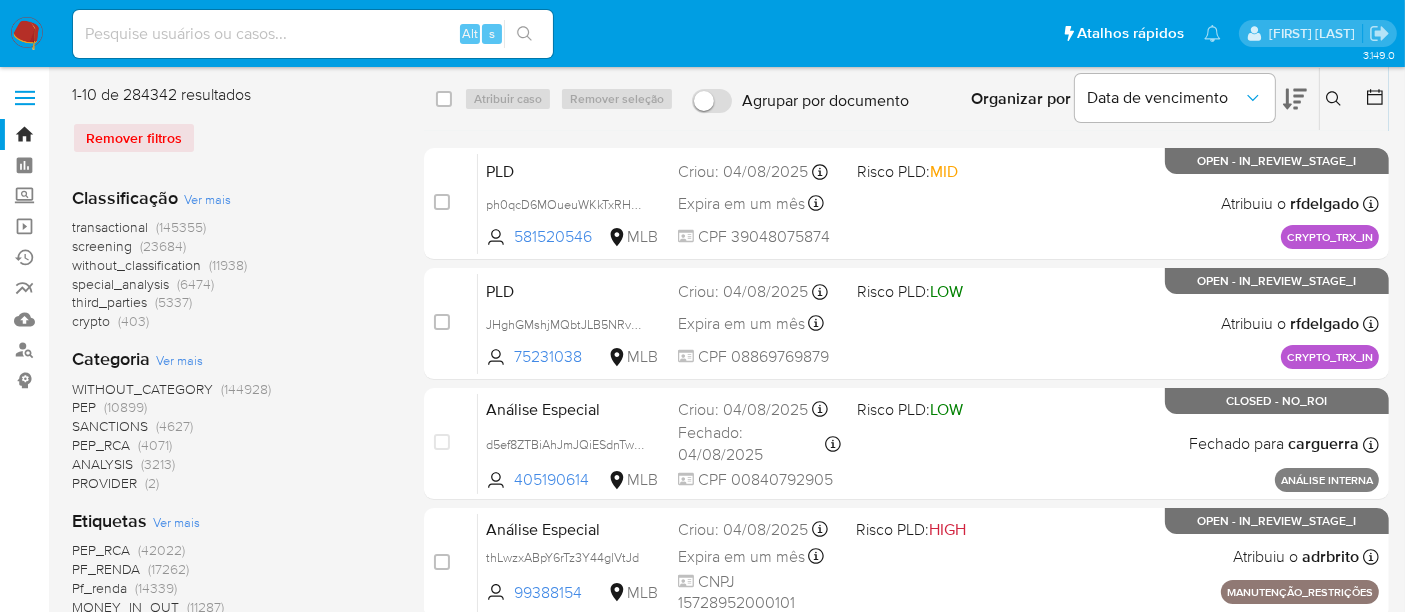 click 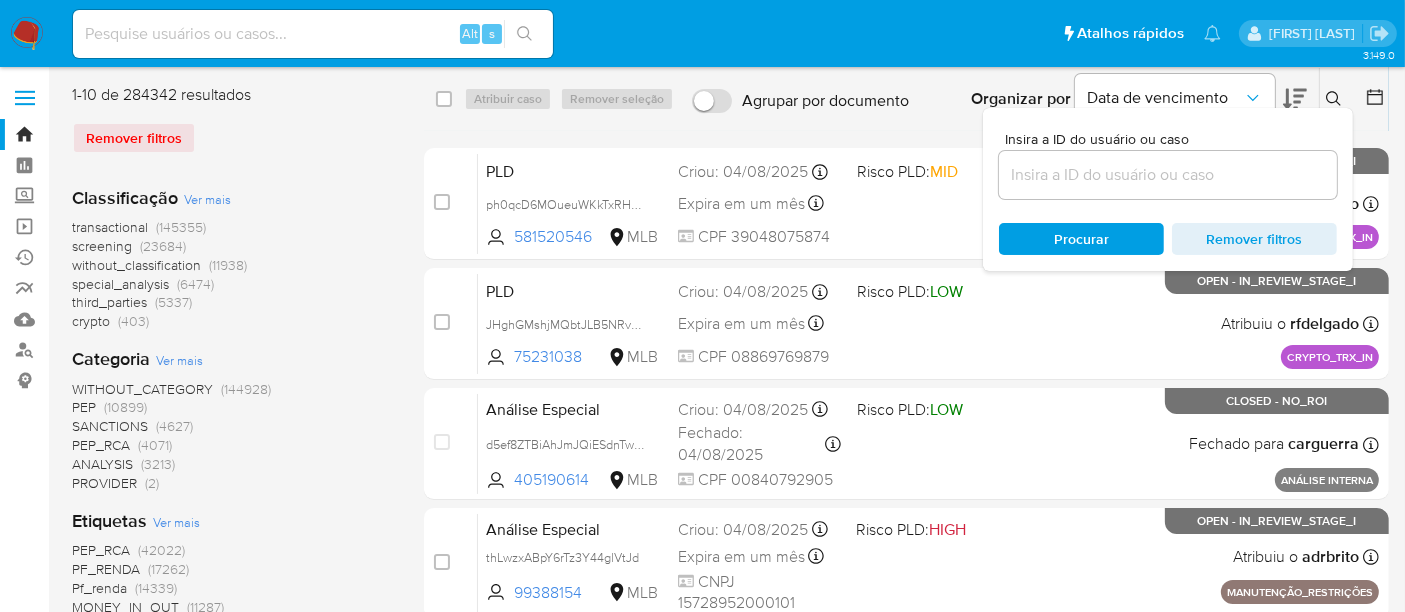 click at bounding box center (1168, 175) 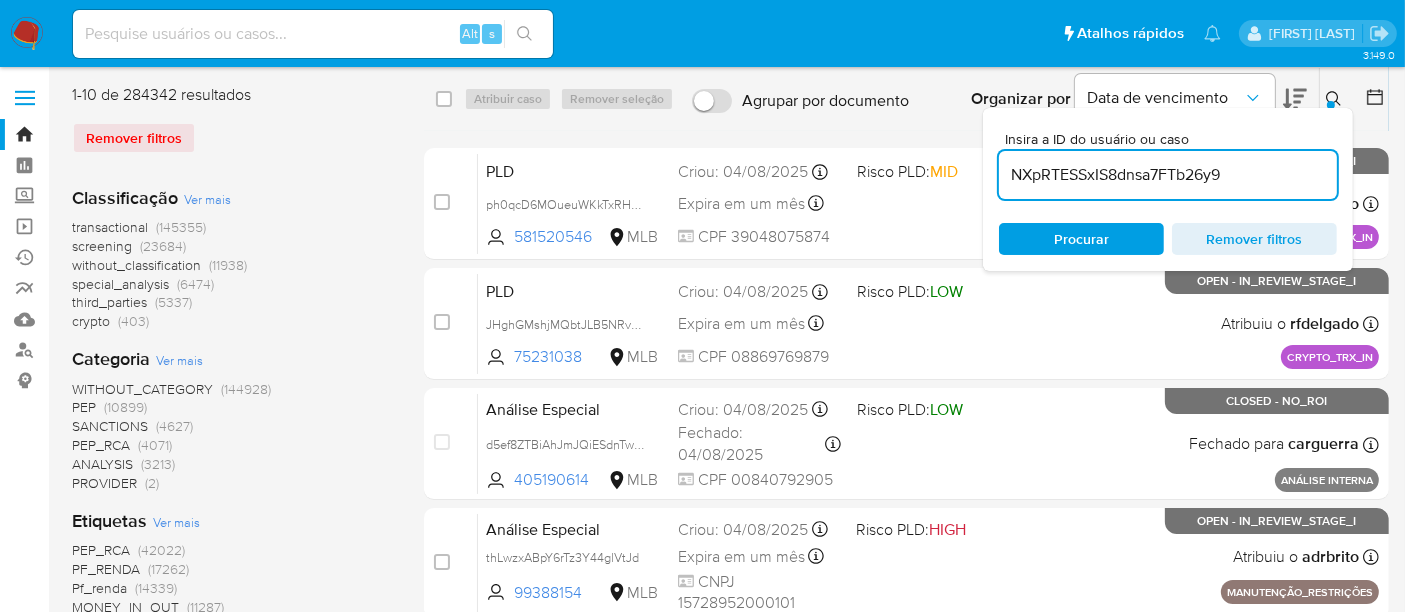 type on "NXpRTESSxIS8dnsa7FTb26y9" 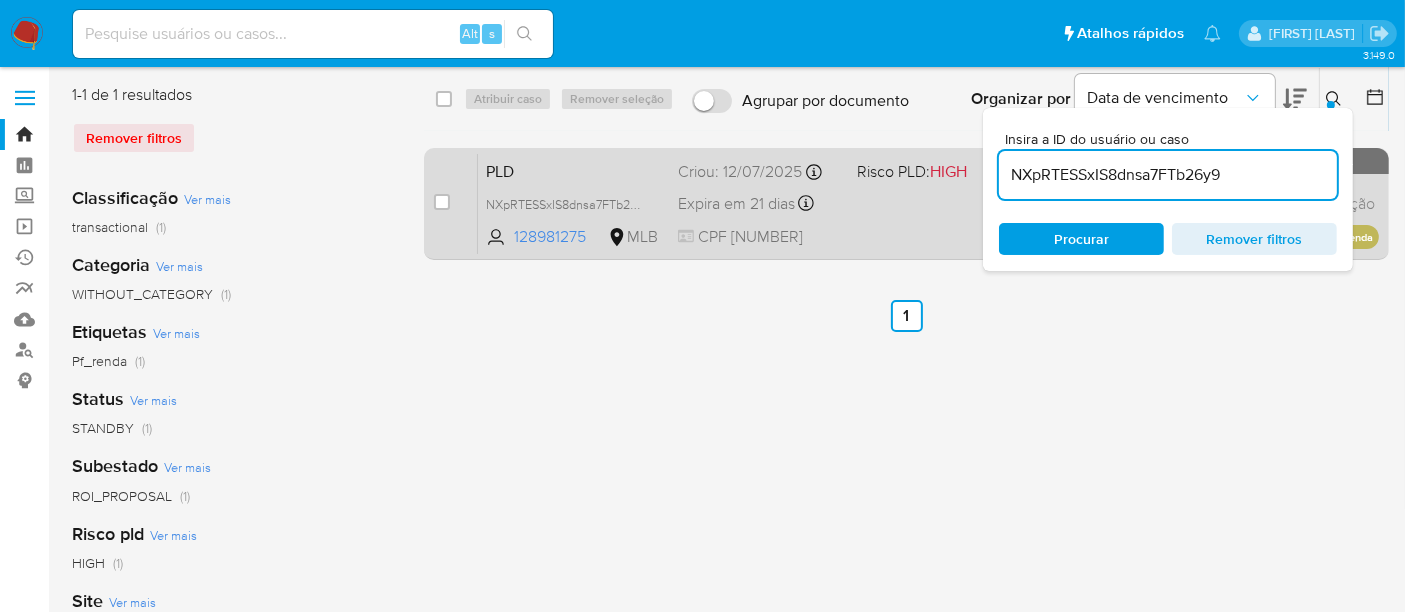 drag, startPoint x: 441, startPoint y: 198, endPoint x: 457, endPoint y: 172, distance: 30.528675 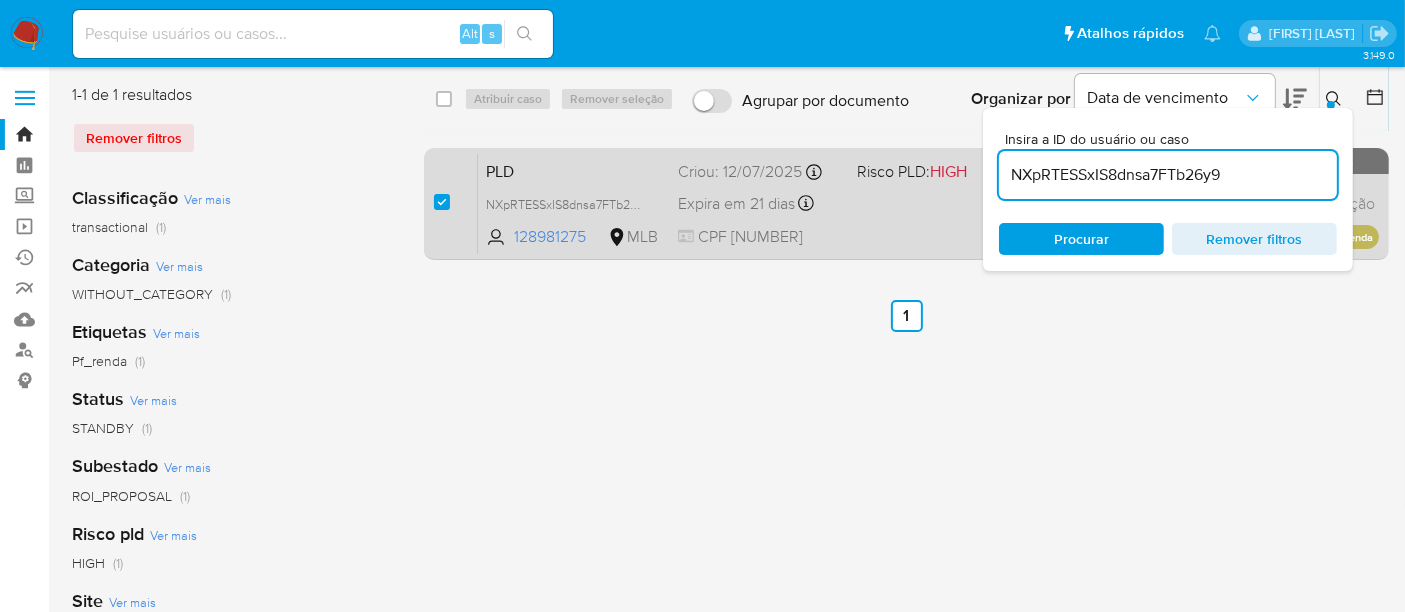checkbox on "true" 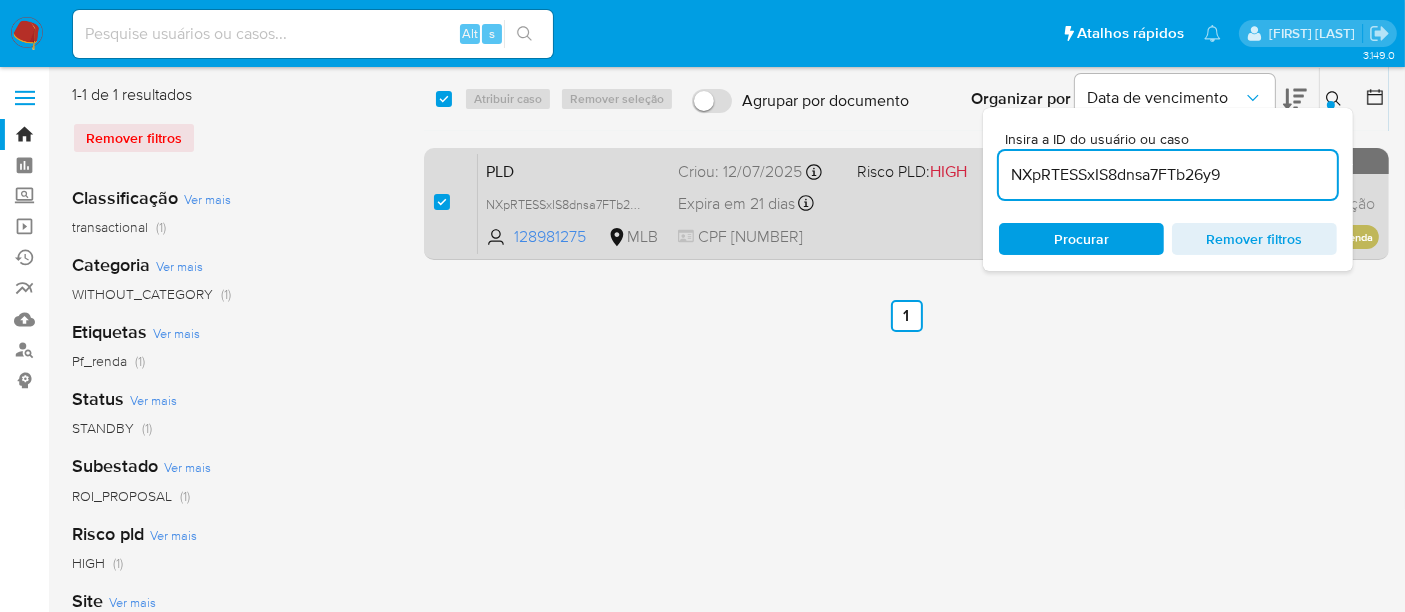 checkbox on "true" 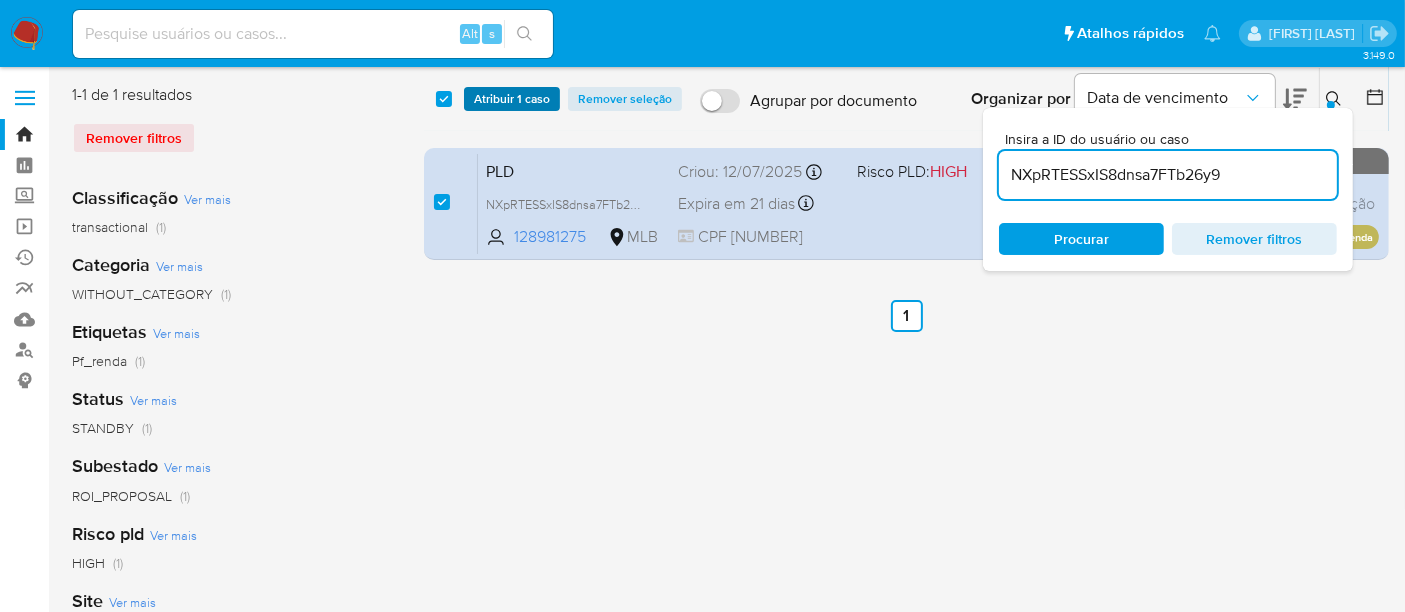 click on "Atribuir 1 caso" at bounding box center (512, 99) 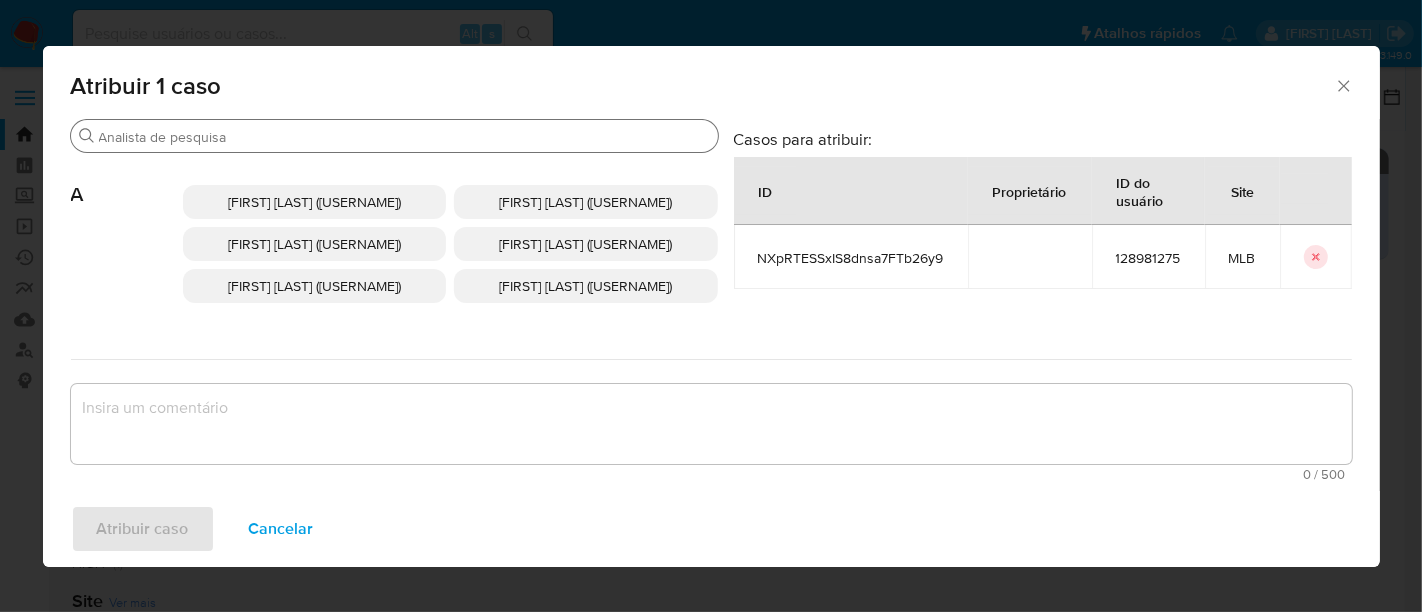 click on "Buscar" at bounding box center [404, 137] 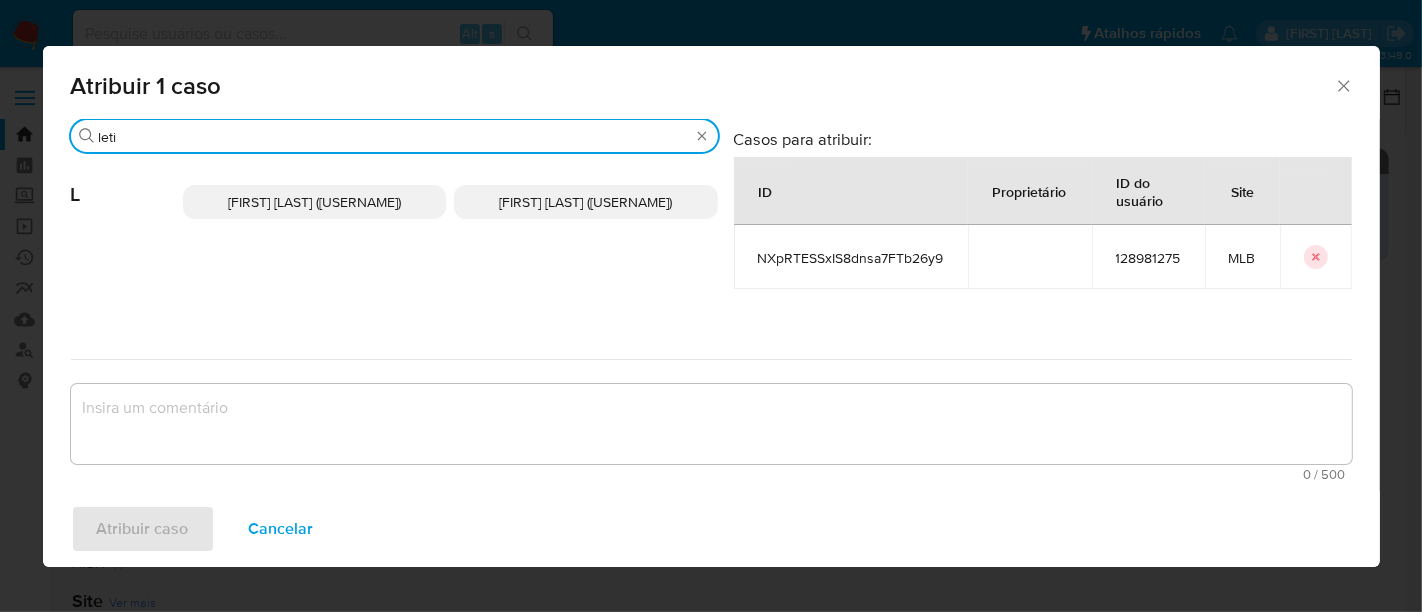 type on "leti" 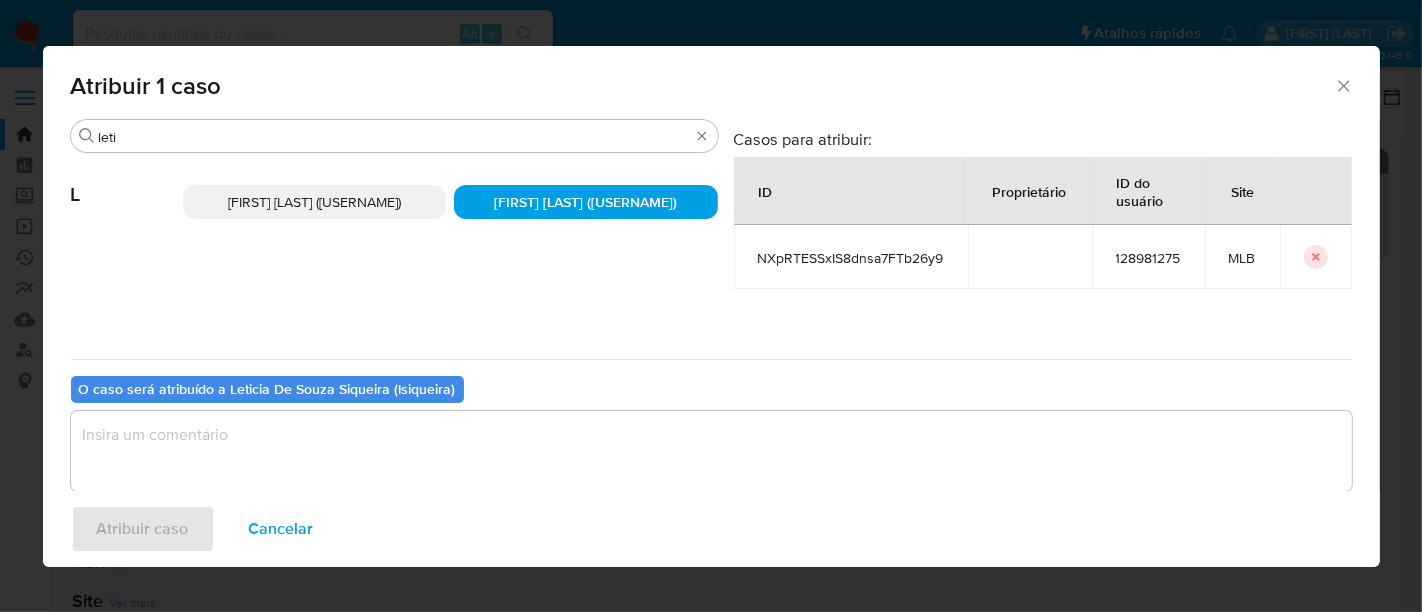 click at bounding box center (711, 451) 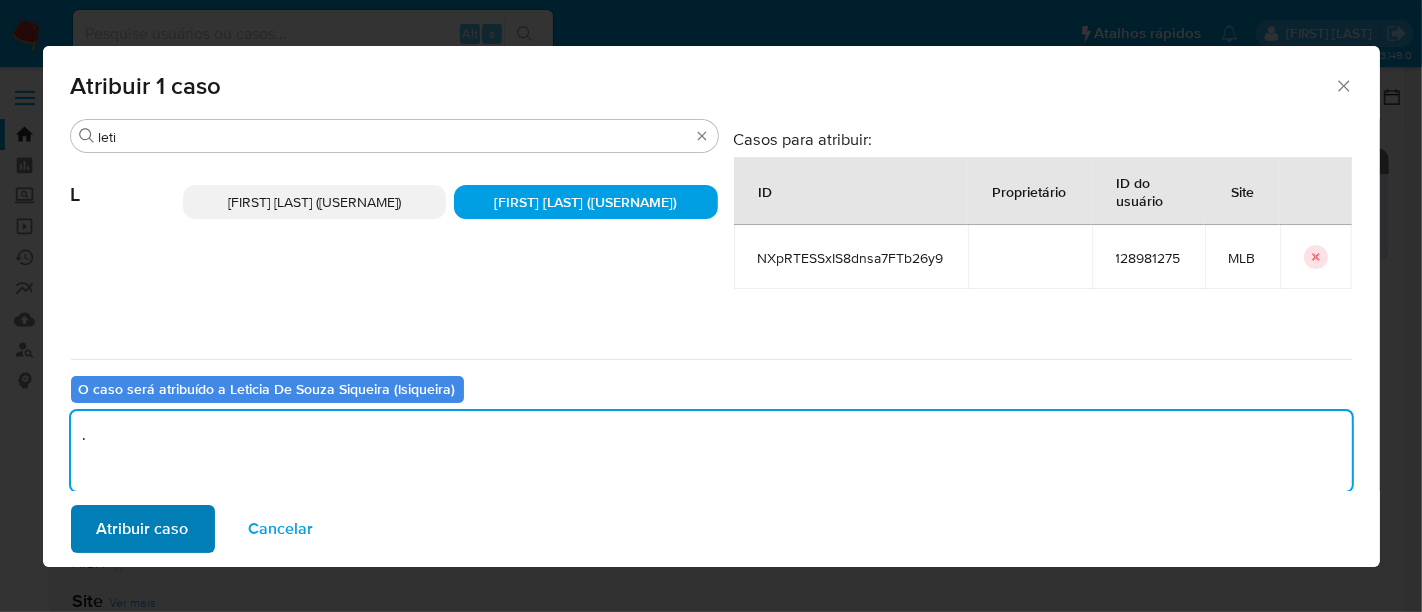type on "." 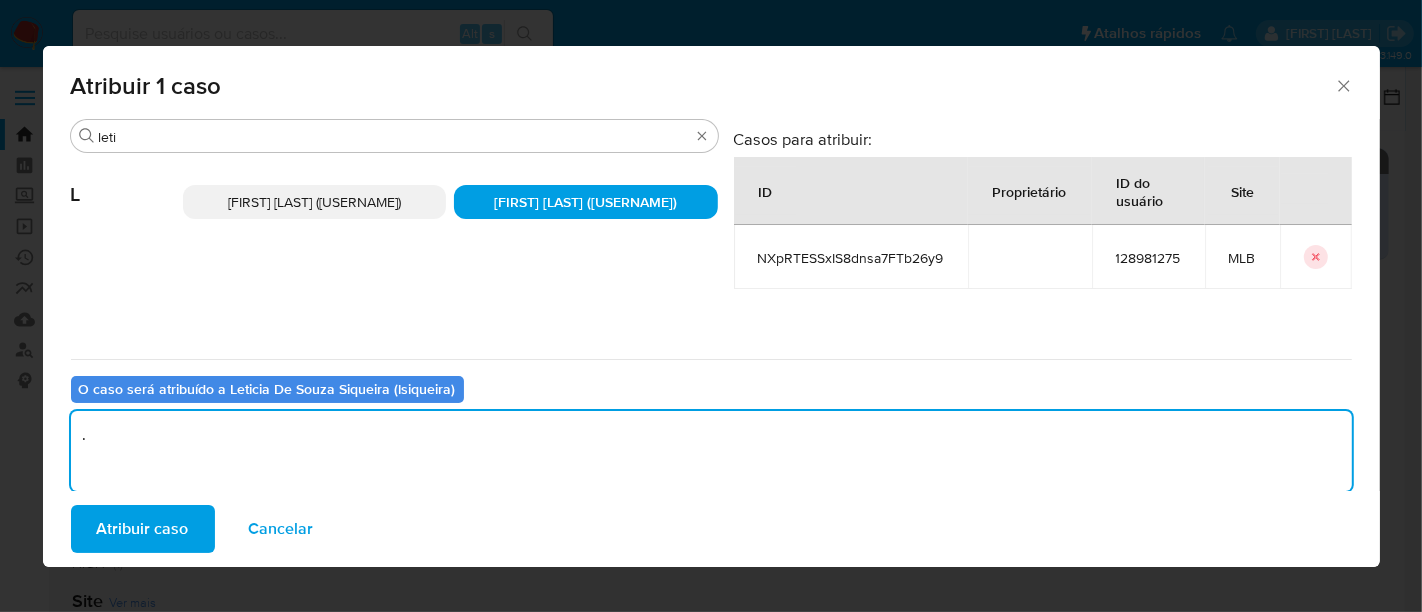 click on "Atribuir caso" at bounding box center (143, 529) 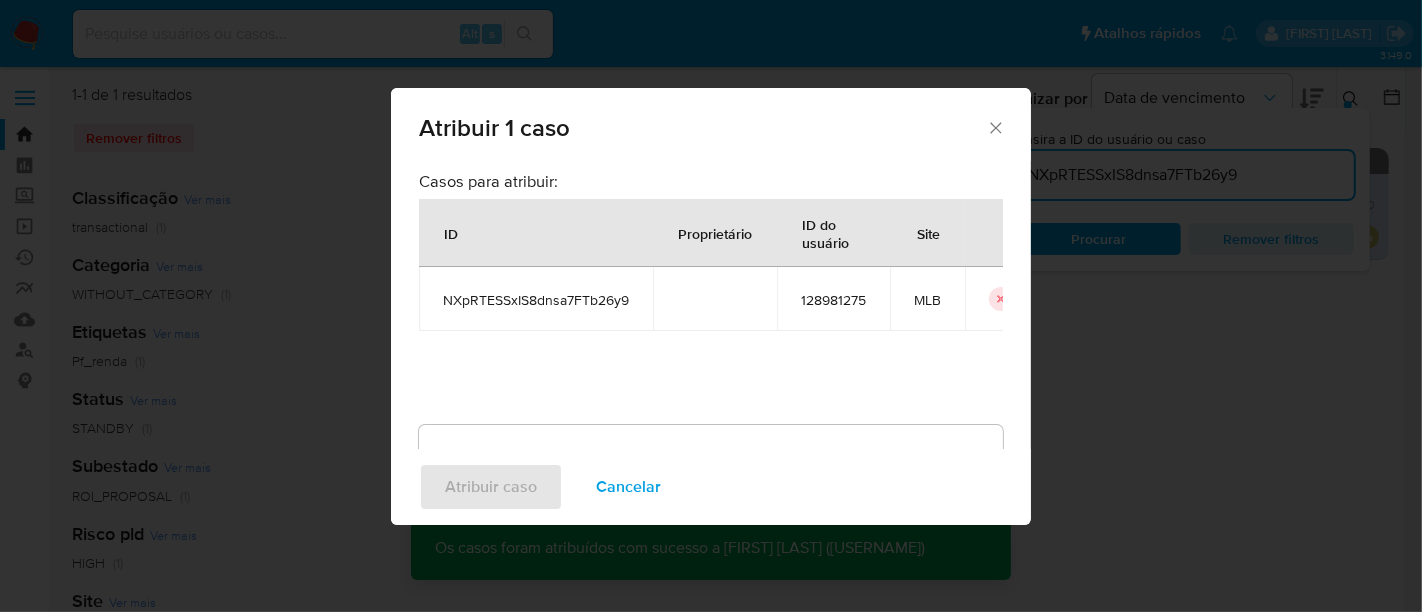 type 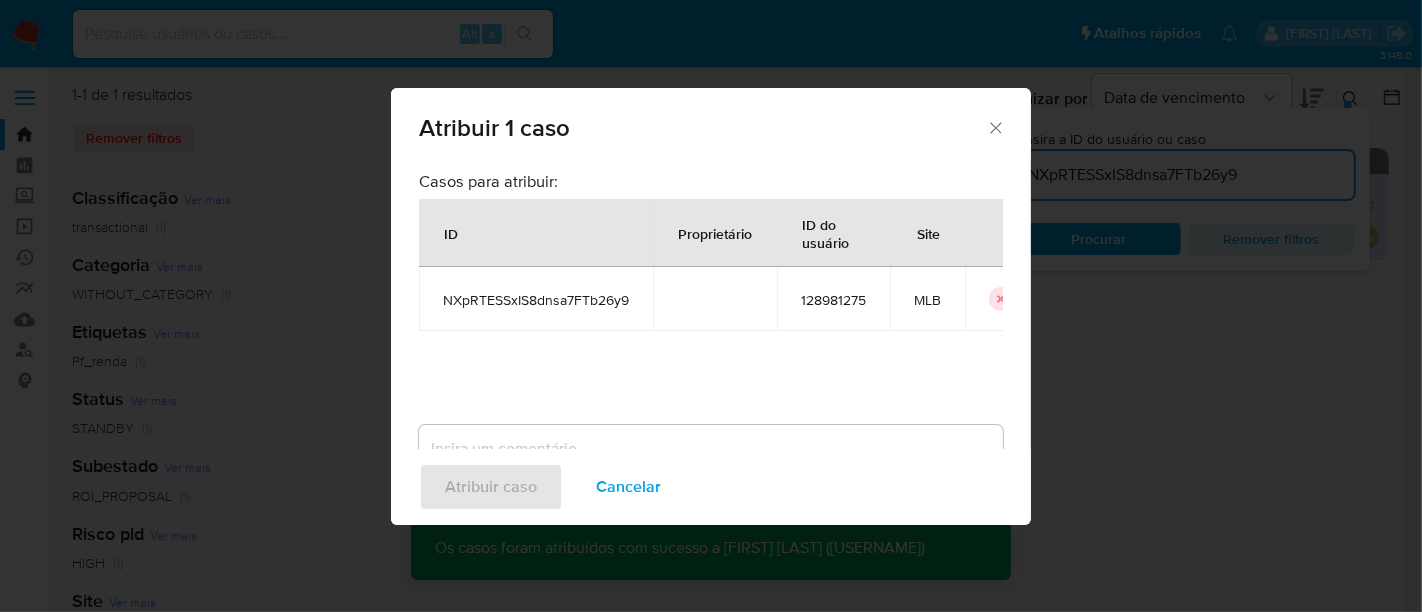checkbox on "false" 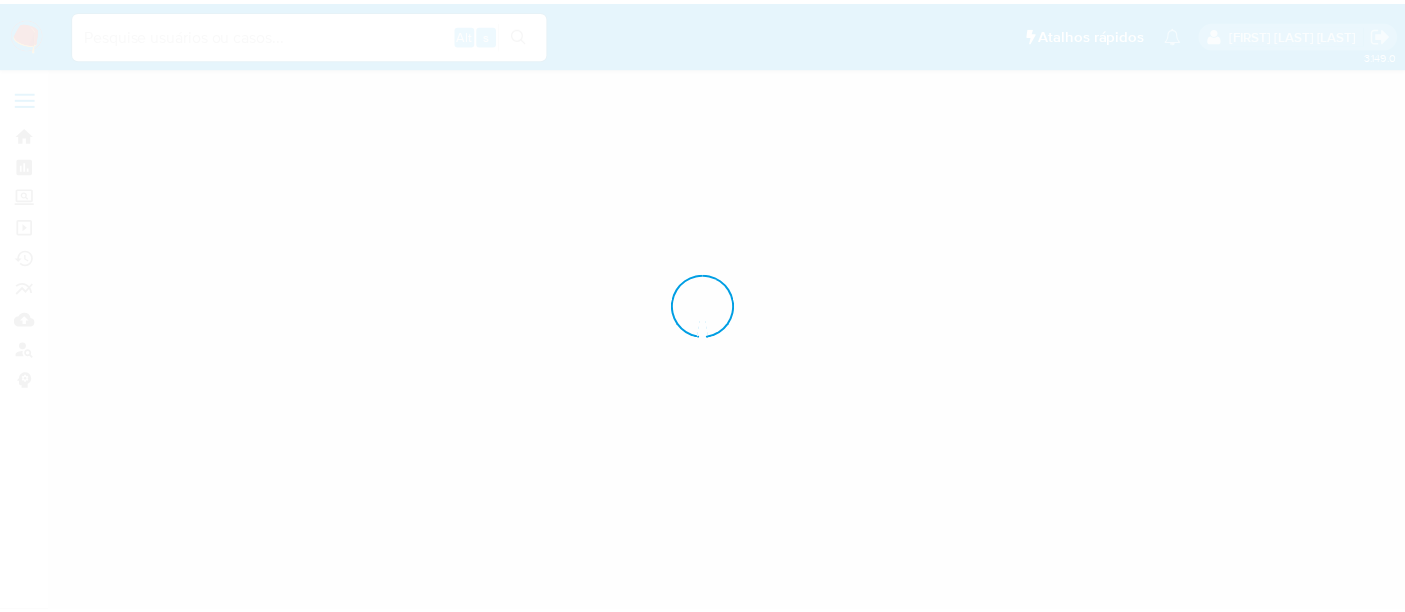 scroll, scrollTop: 0, scrollLeft: 0, axis: both 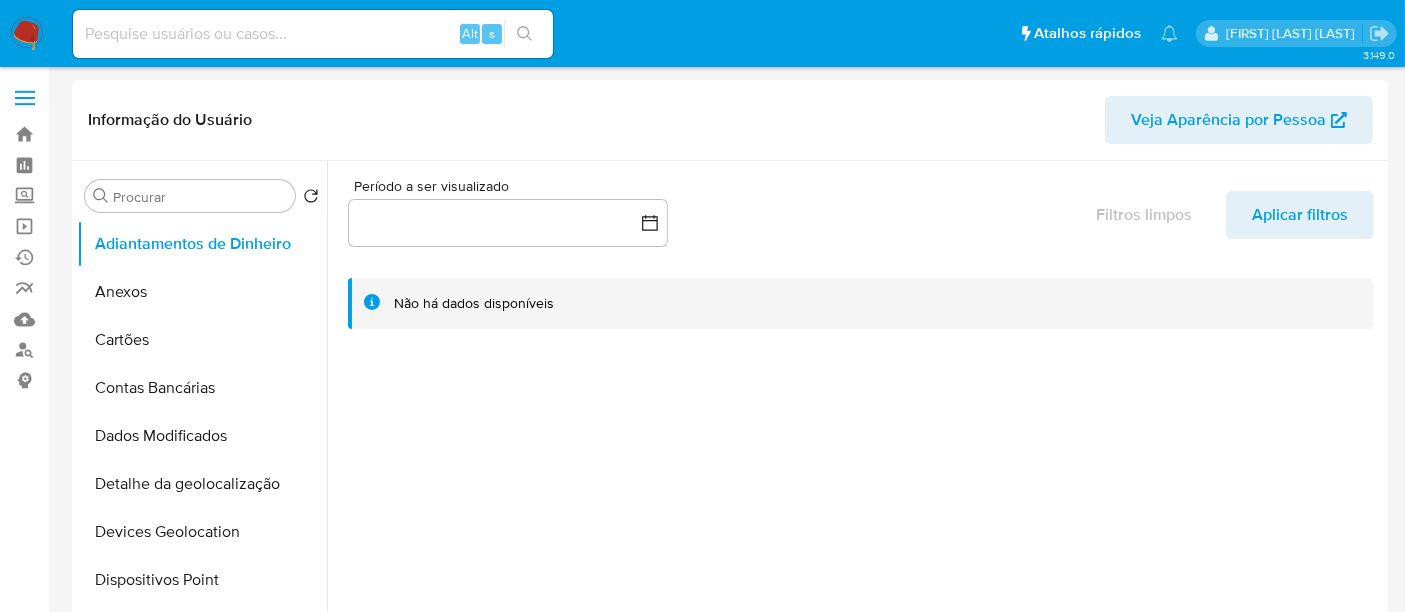 select on "10" 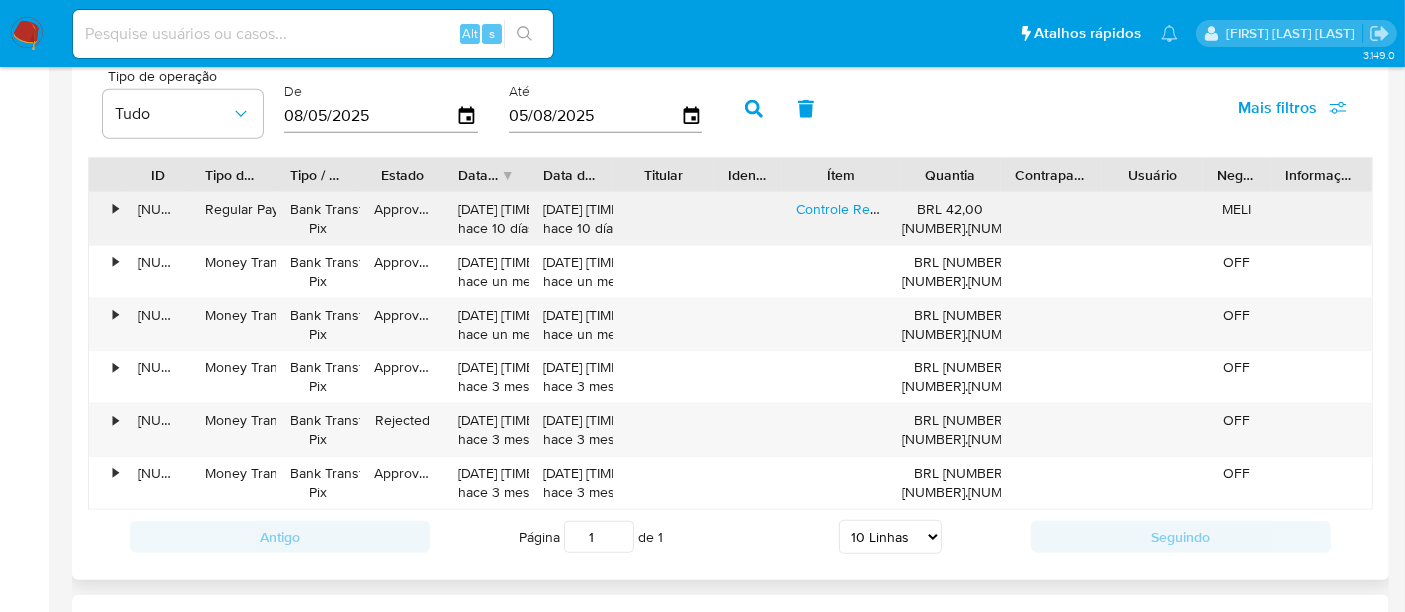 scroll, scrollTop: 1888, scrollLeft: 0, axis: vertical 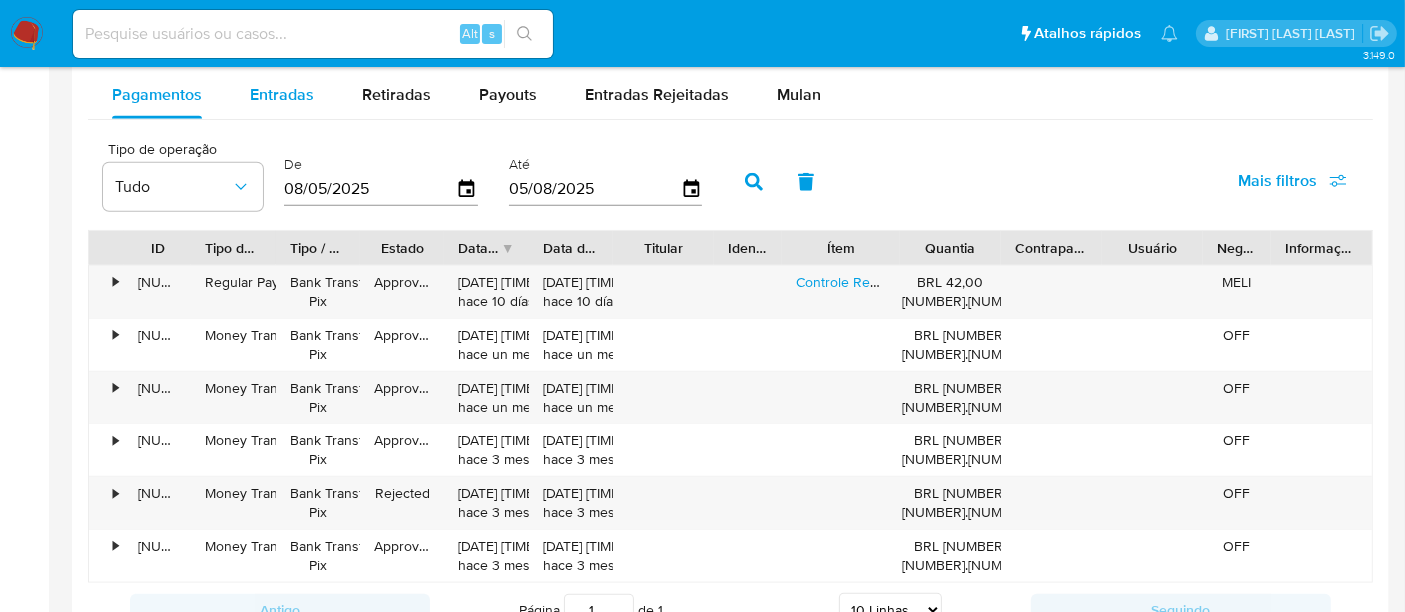 click on "Entradas" at bounding box center [282, 94] 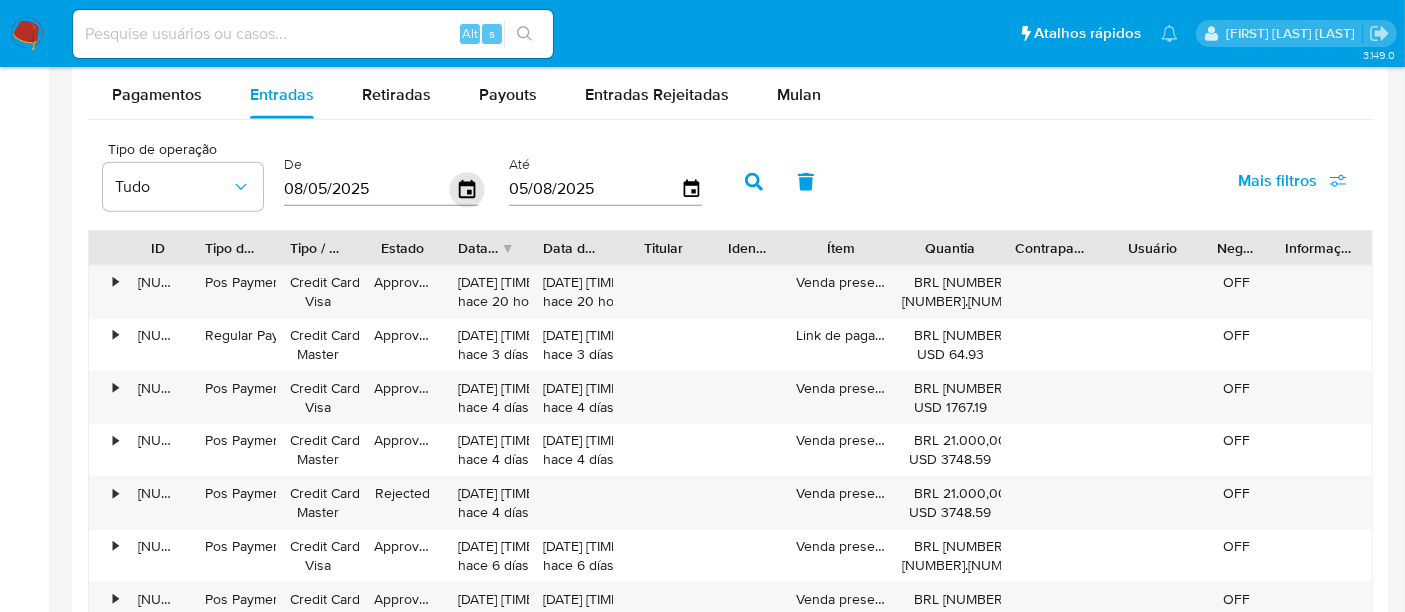 click 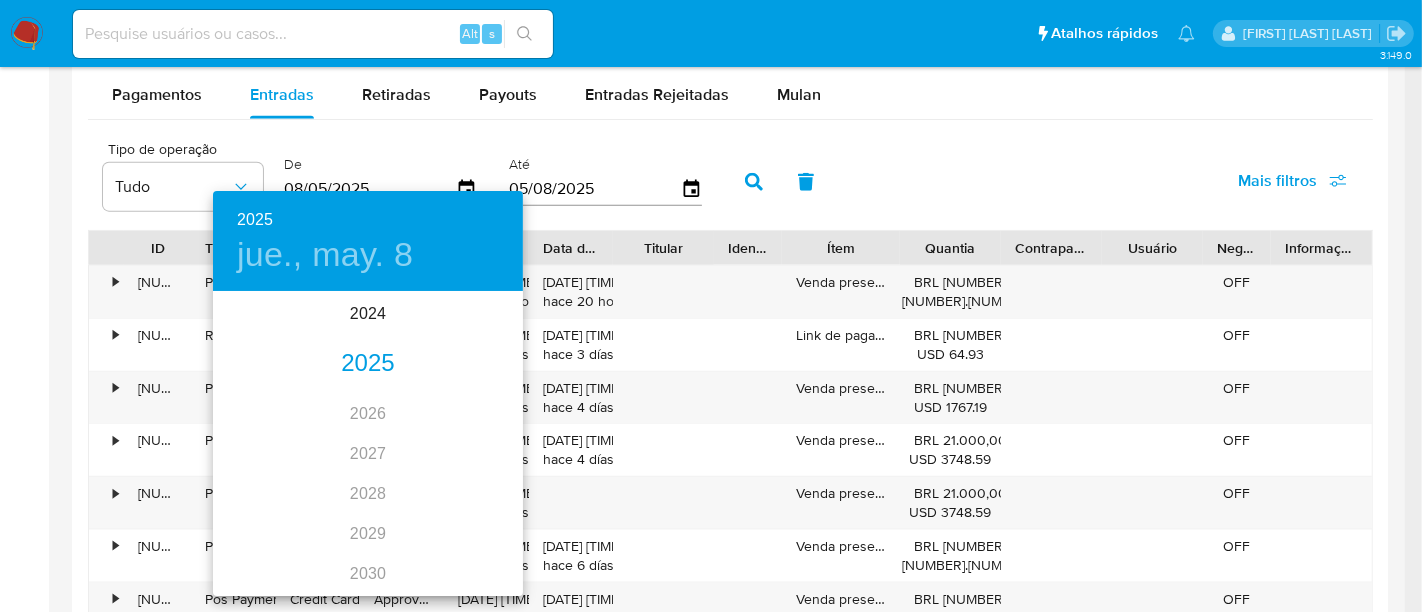 click on "2025" at bounding box center [368, 364] 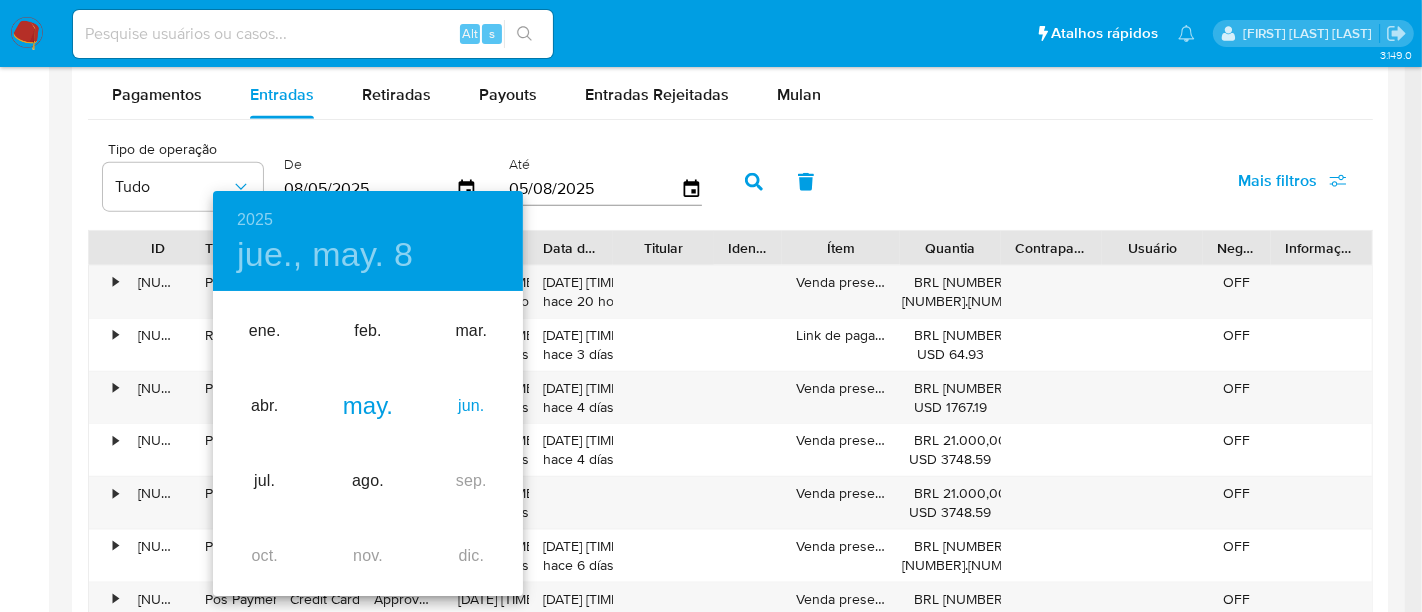 click on "jun." at bounding box center (471, 406) 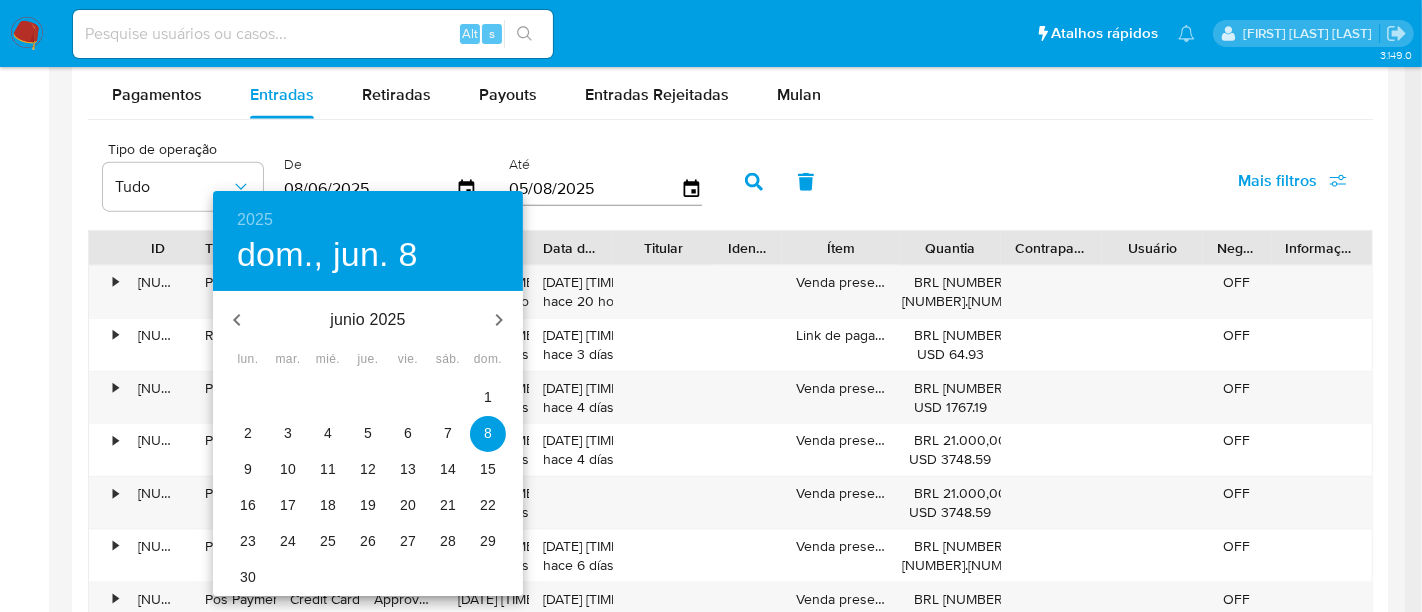 click on "2" at bounding box center (248, 433) 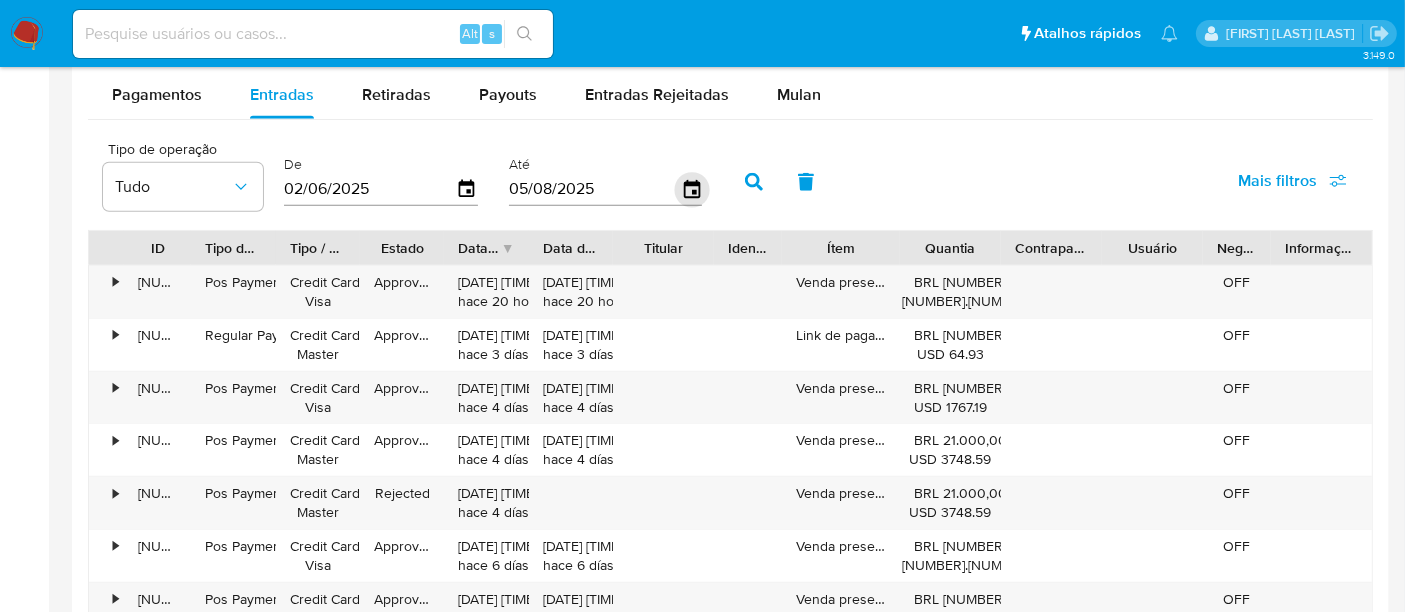 click 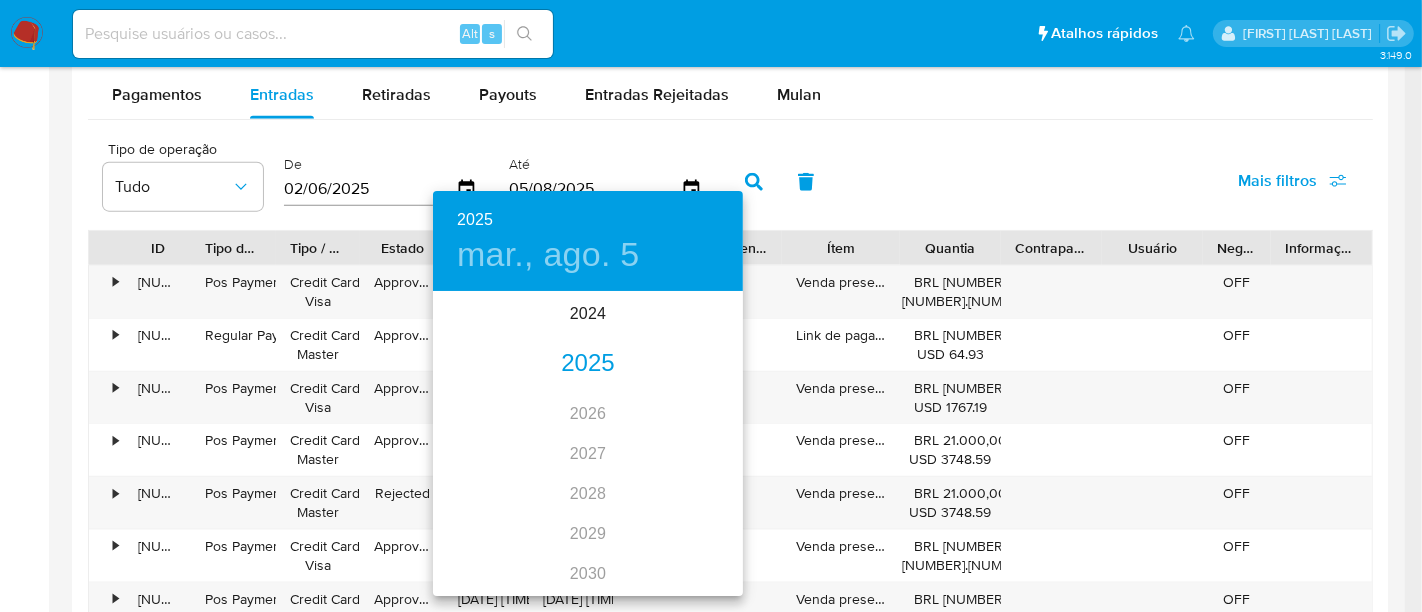click on "2025" at bounding box center [588, 364] 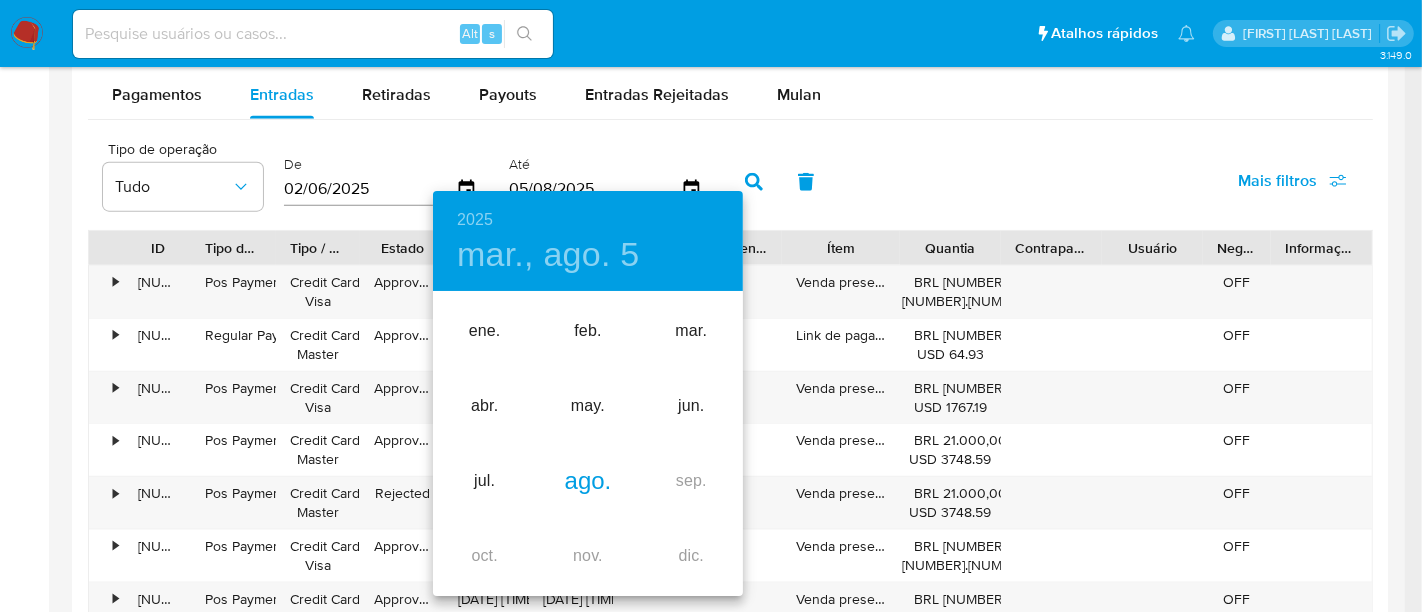 click on "ago." at bounding box center (587, 481) 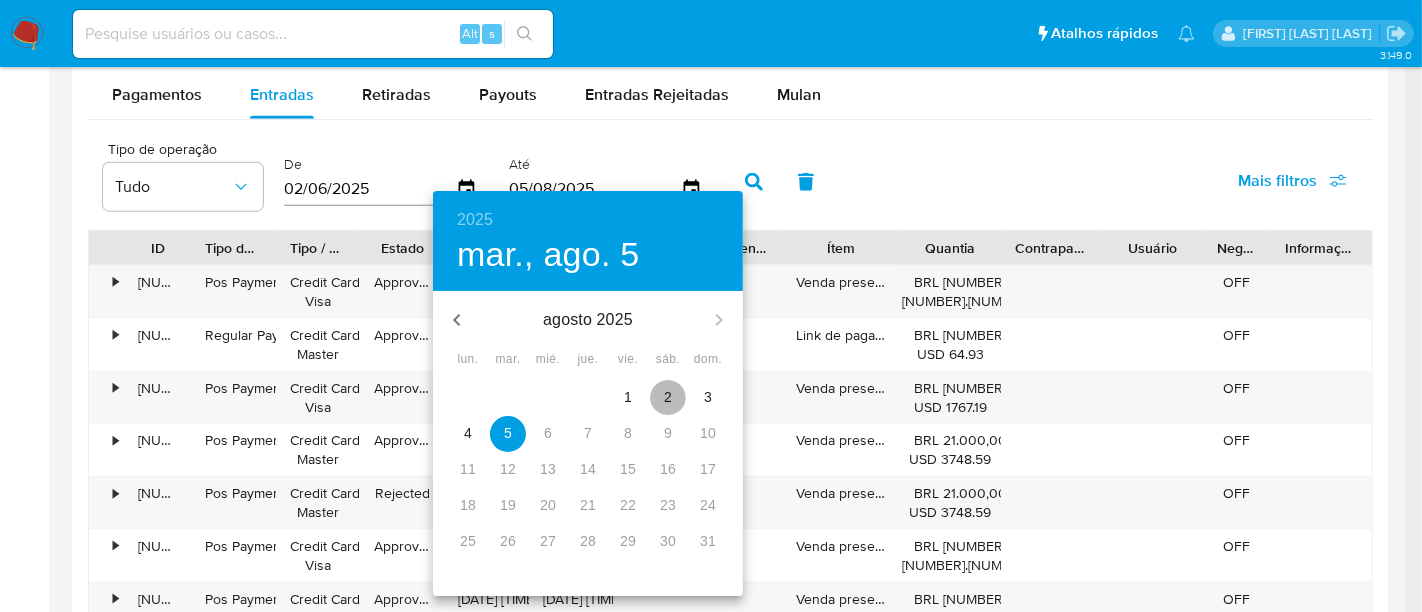 click on "2" at bounding box center (668, 397) 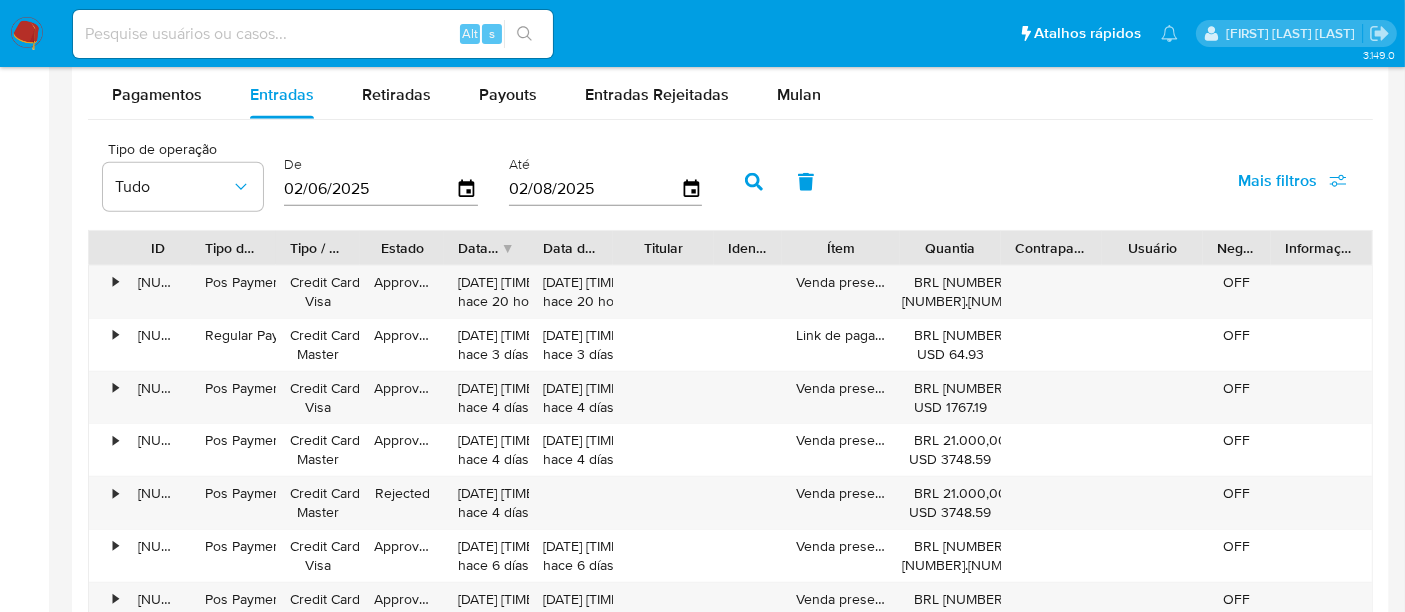 click on "Mais filtros" at bounding box center (1277, 181) 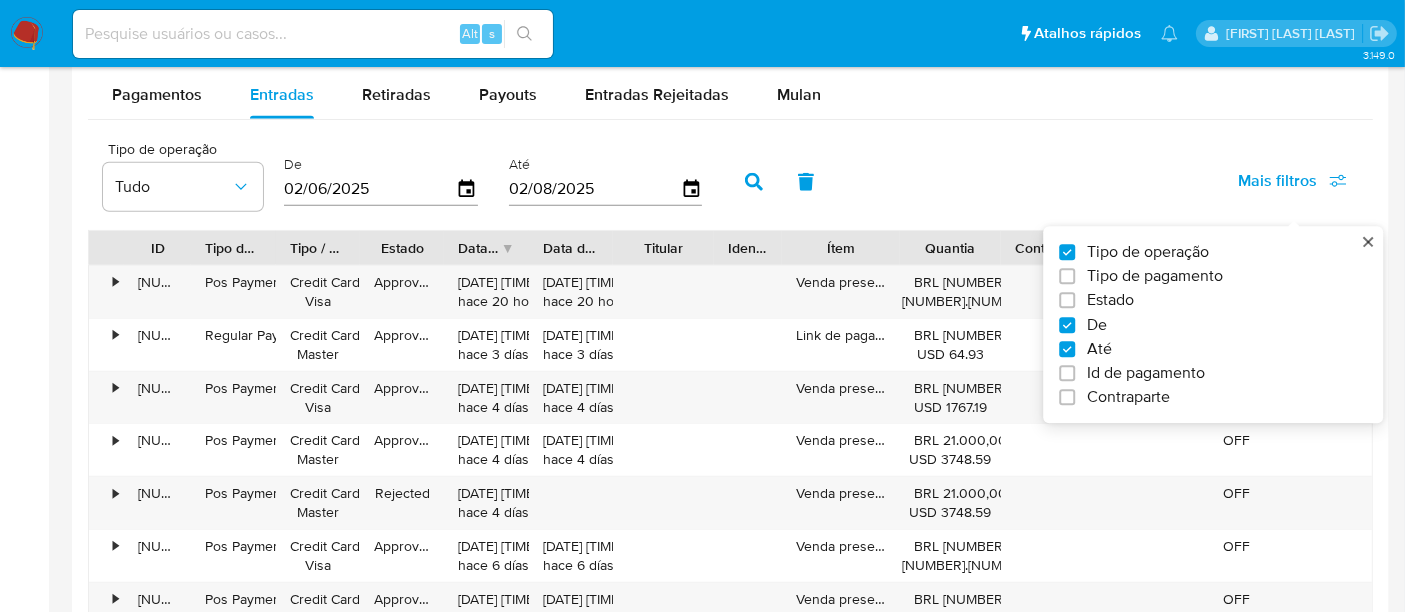 click on "Estado" at bounding box center [1110, 301] 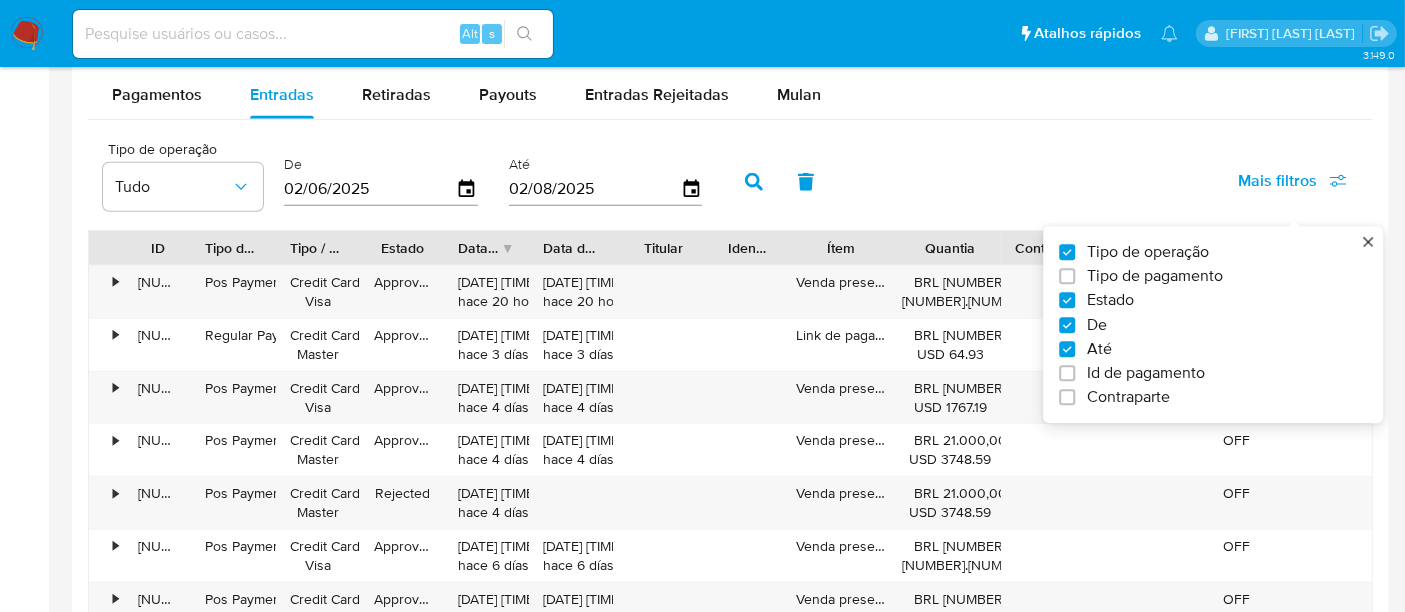 checkbox on "true" 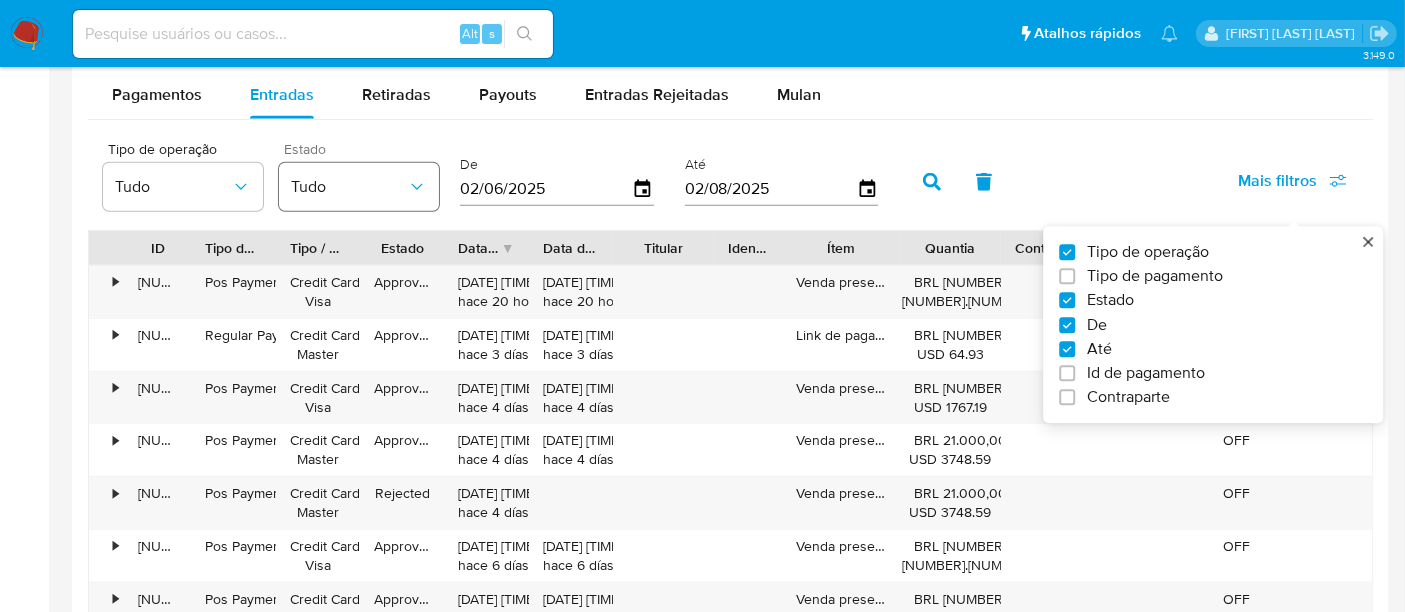 click 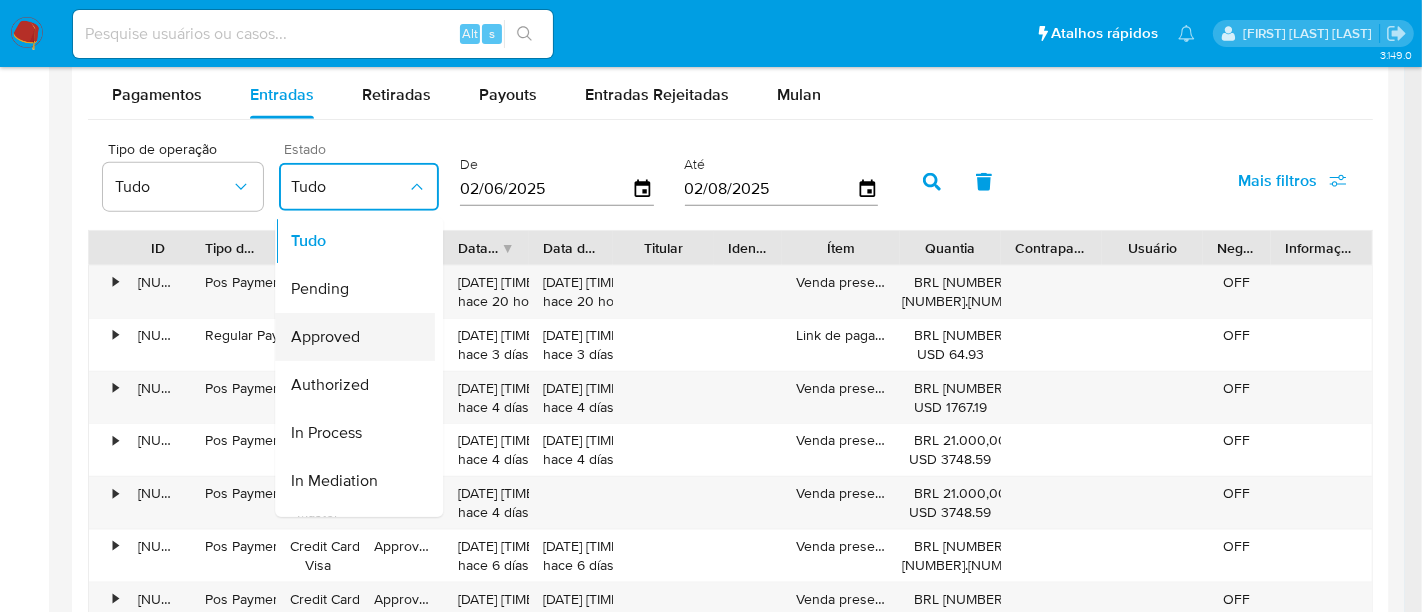 click on "Approved" at bounding box center (325, 337) 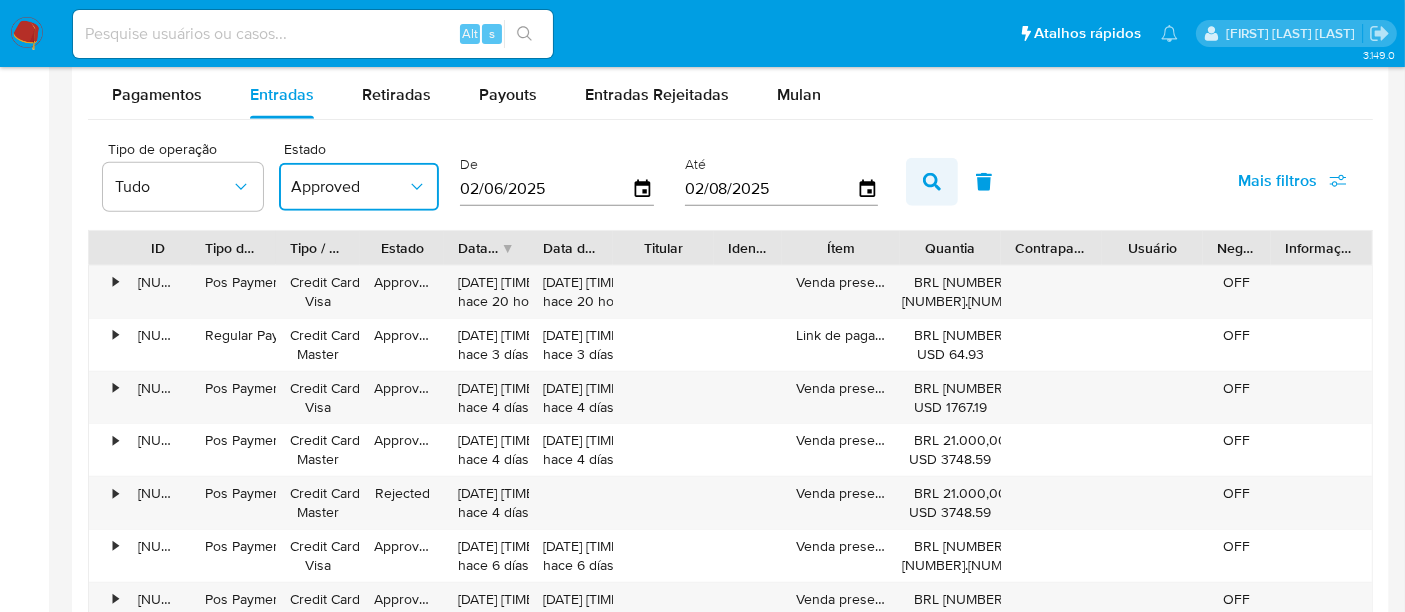 click 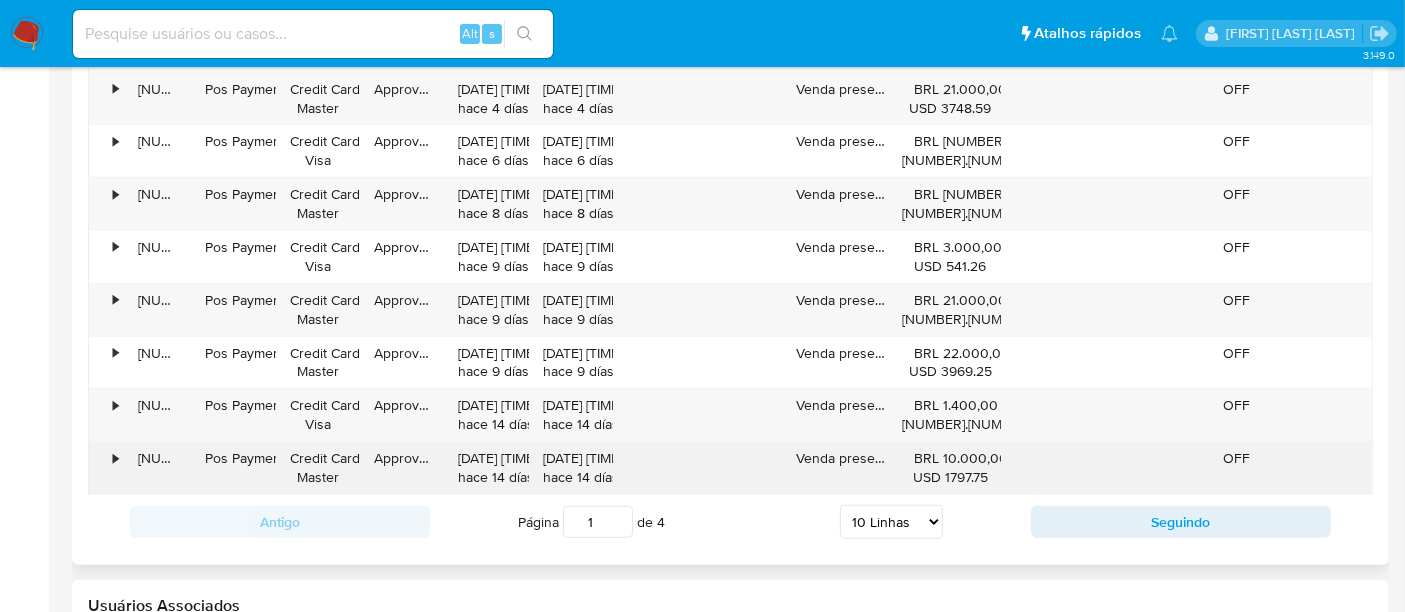scroll, scrollTop: 2222, scrollLeft: 0, axis: vertical 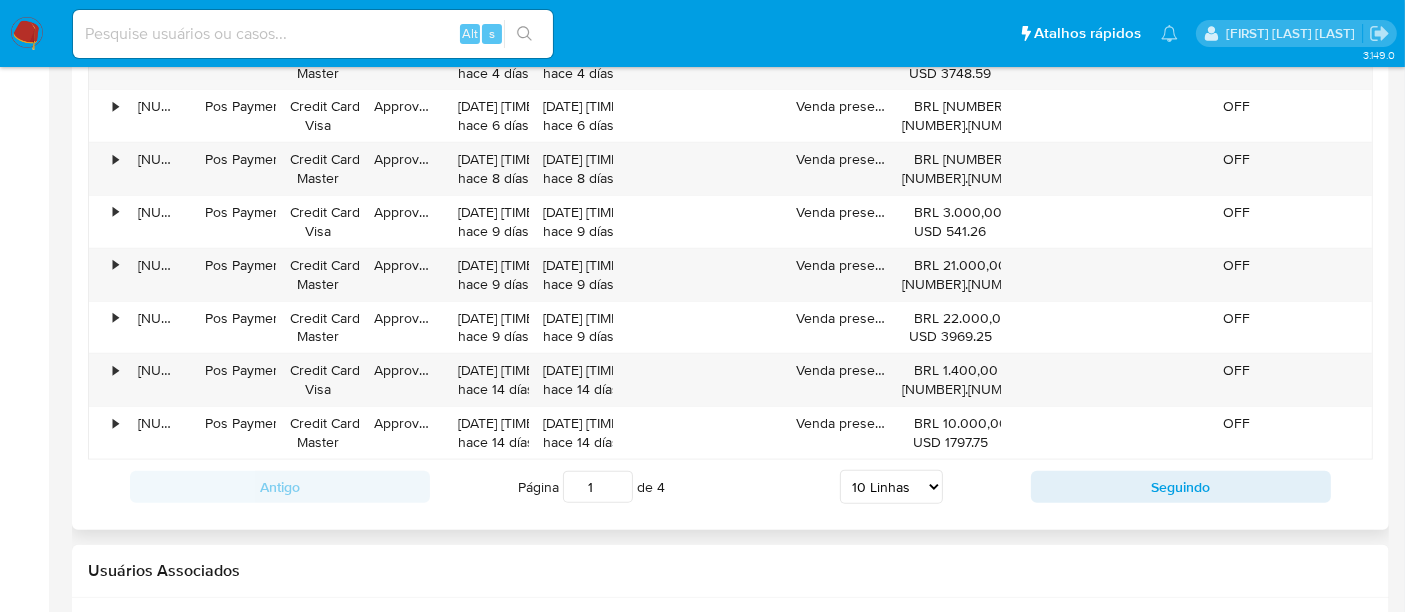 click on "5   Linhas 10   Linhas 20   Linhas 25   Linhas 50   Linhas 100   Linhas" at bounding box center [891, 487] 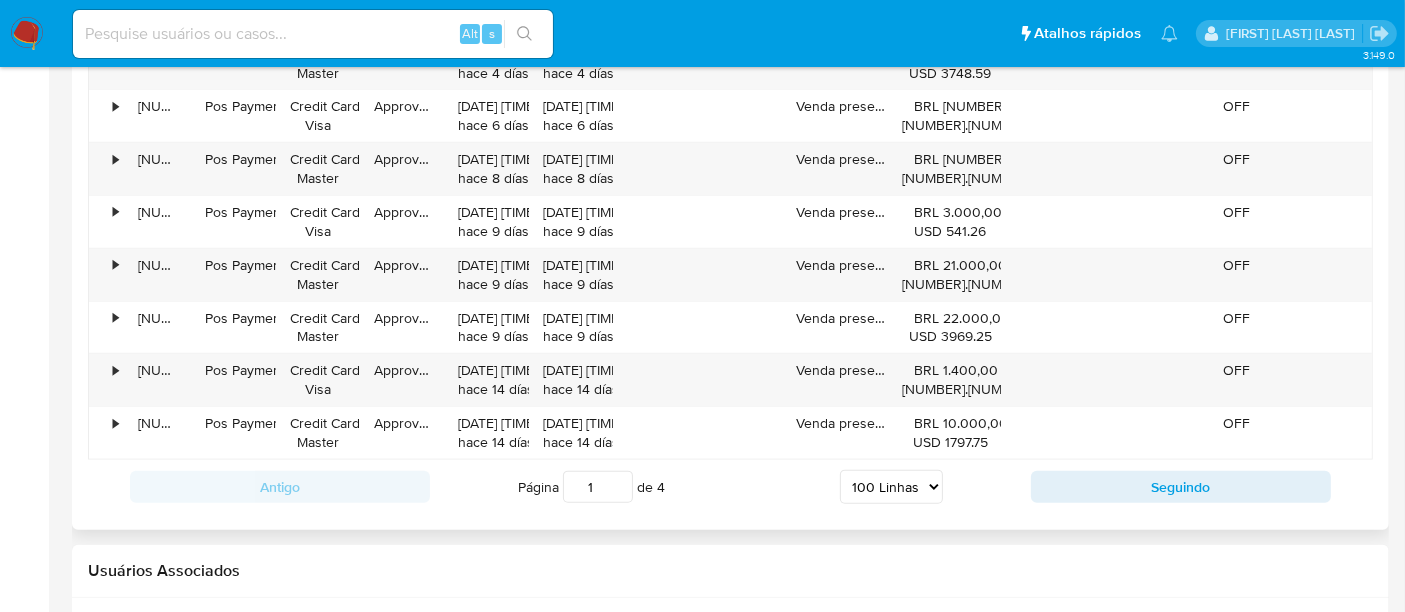 click on "5   Linhas 10   Linhas 20   Linhas 25   Linhas 50   Linhas 100   Linhas" at bounding box center [891, 487] 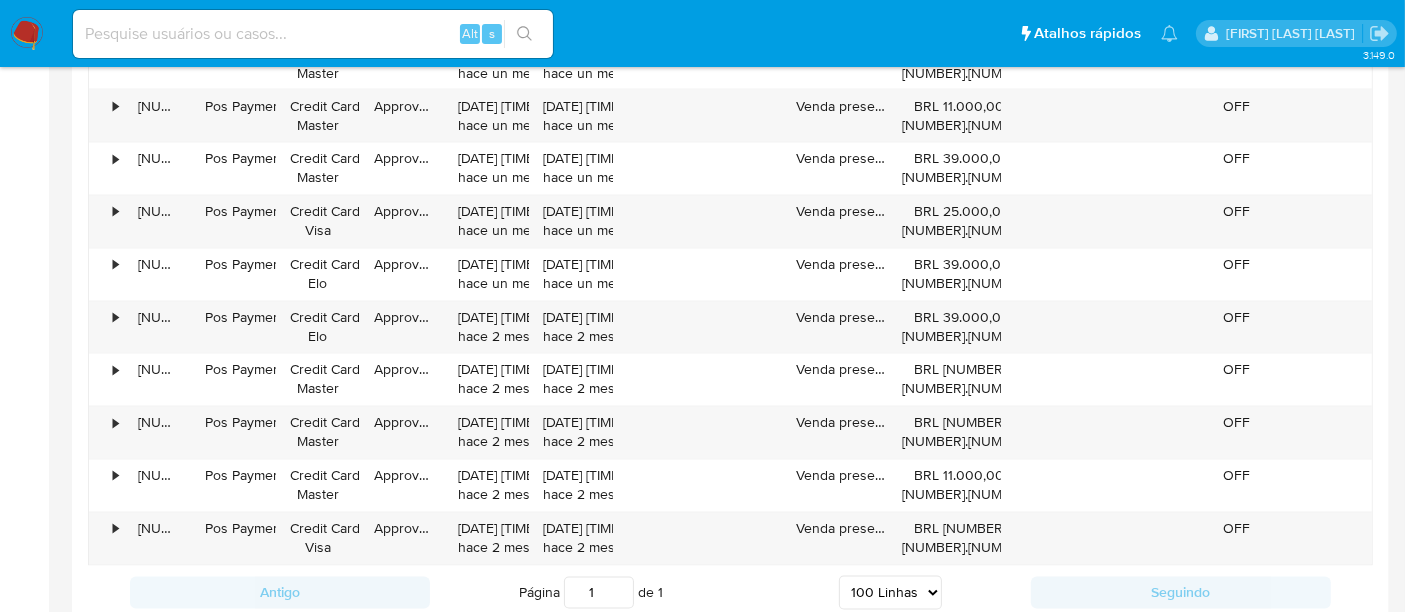 scroll, scrollTop: 3666, scrollLeft: 0, axis: vertical 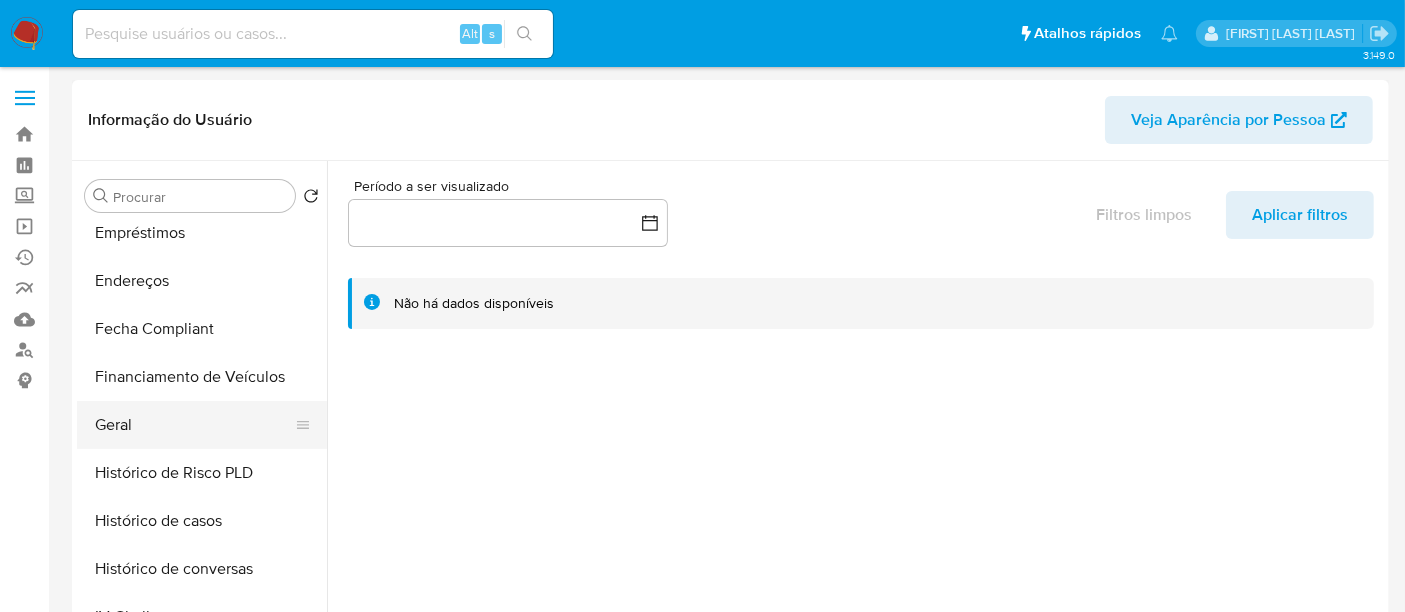 click on "Geral" at bounding box center (194, 425) 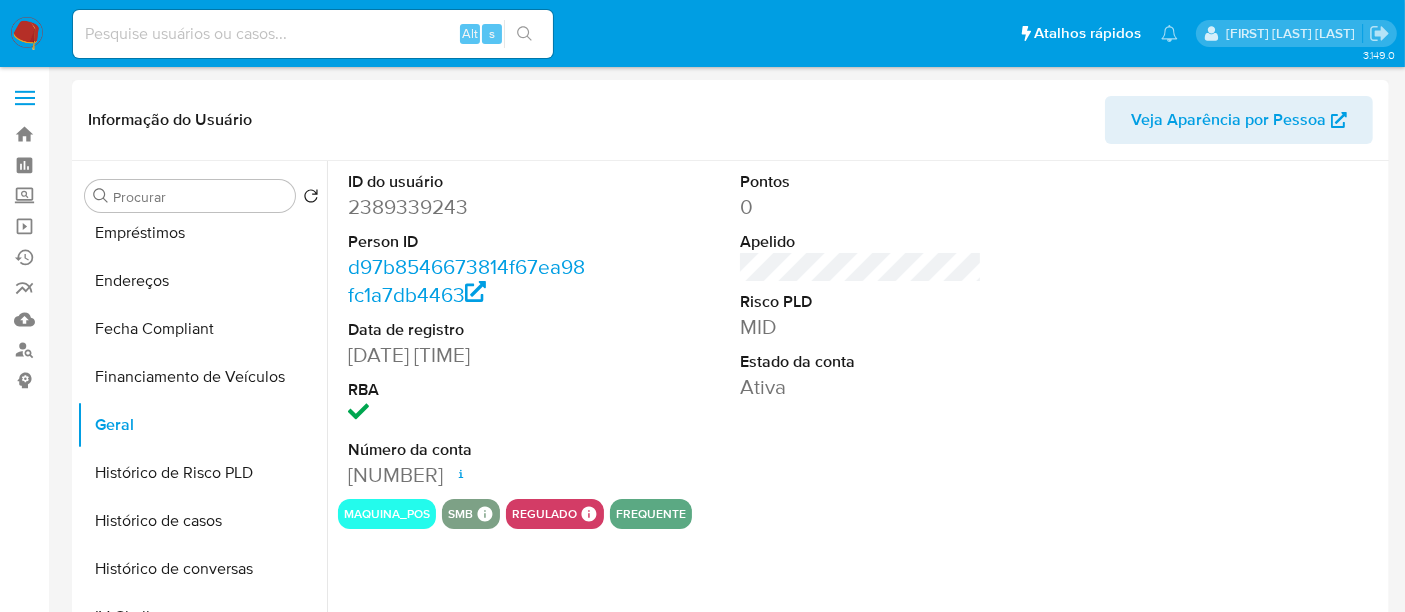 click on "2389339243" at bounding box center [469, 207] 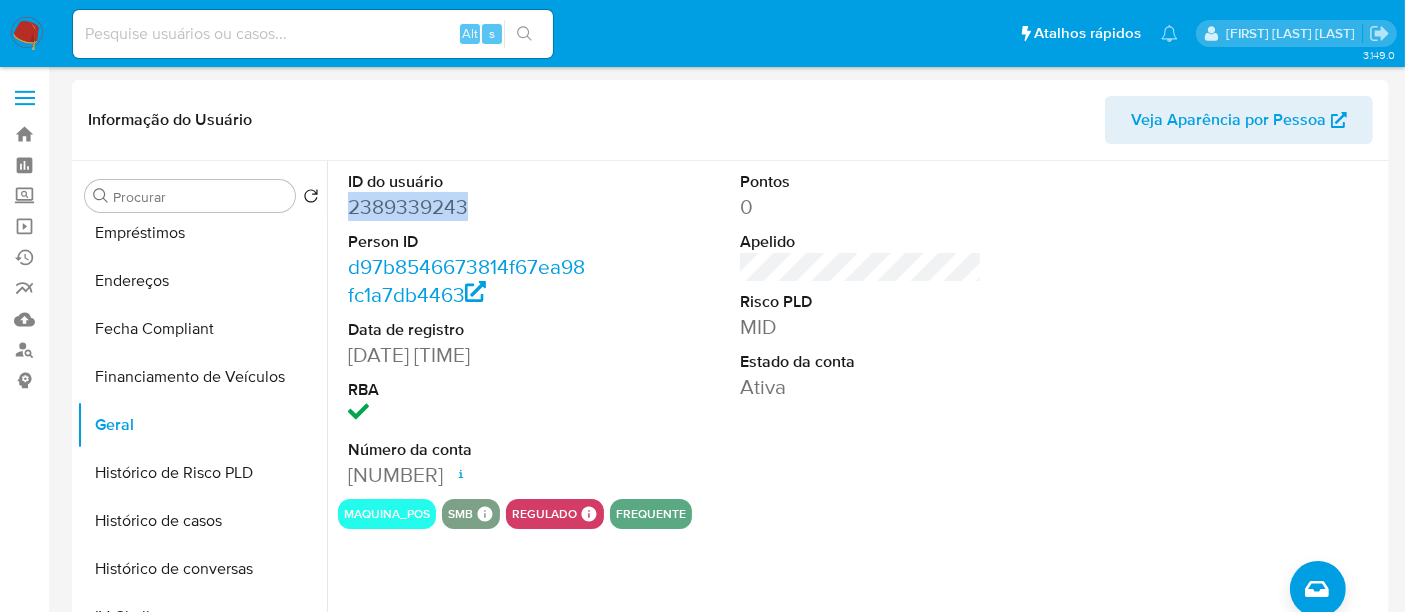 click on "2389339243" at bounding box center [469, 207] 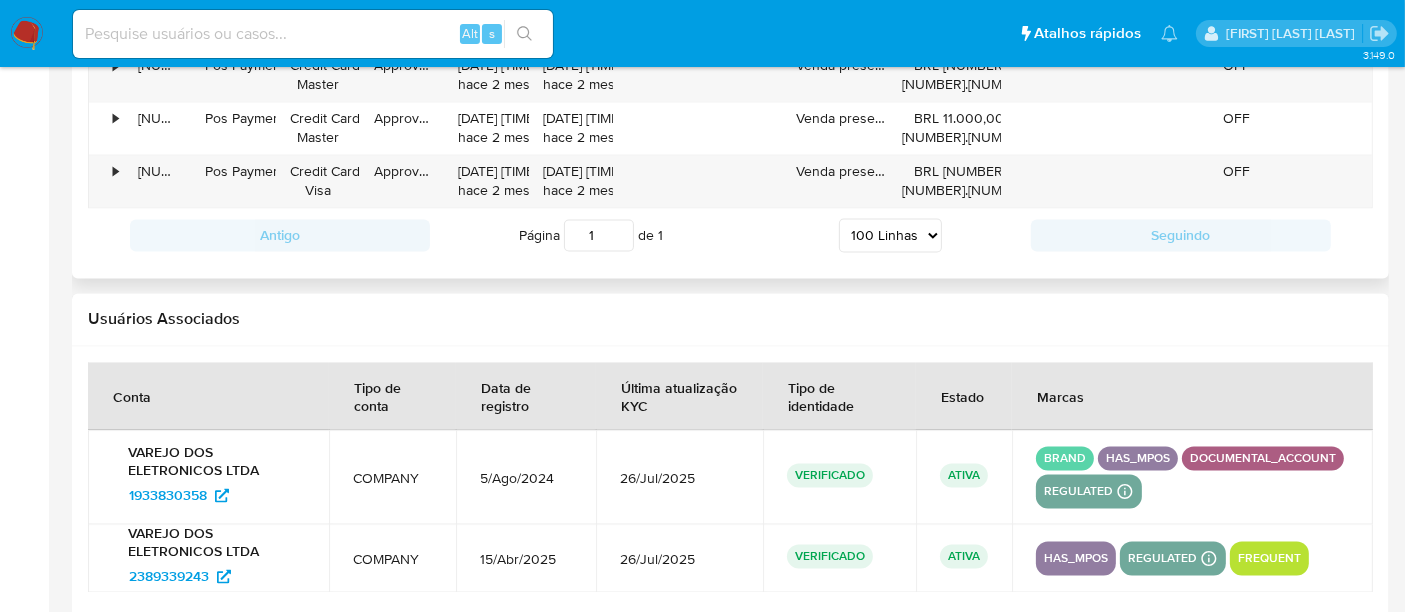 scroll, scrollTop: 4077, scrollLeft: 0, axis: vertical 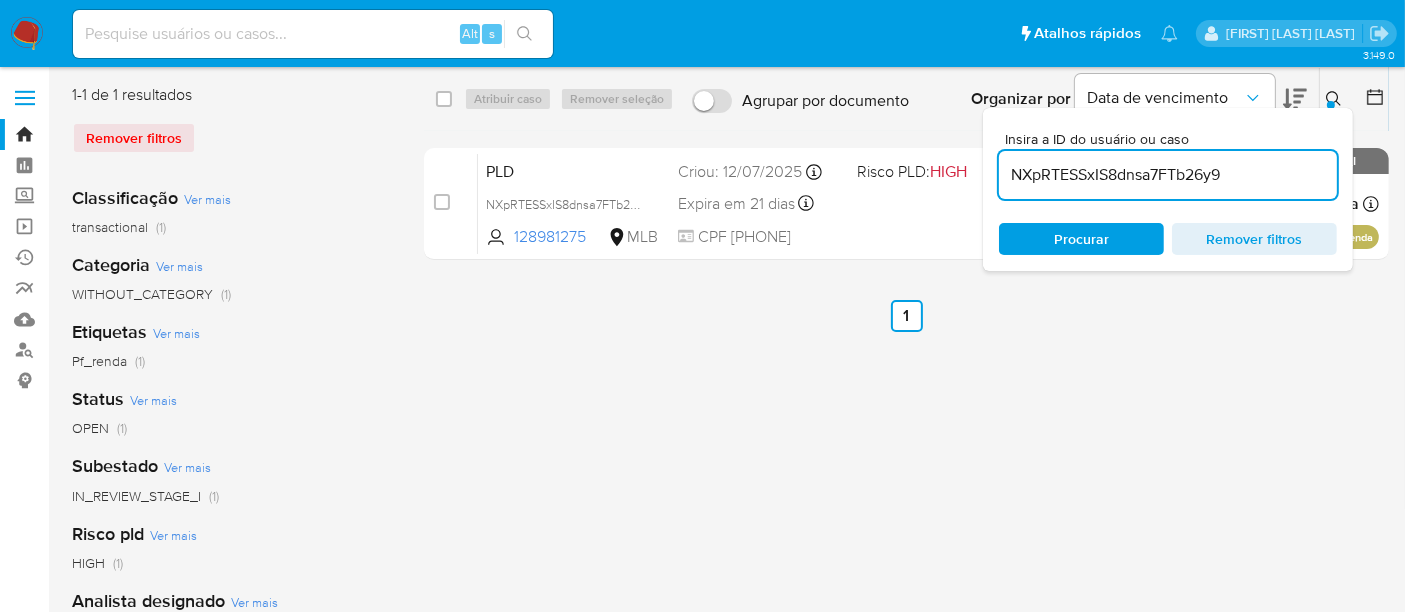 click at bounding box center (313, 34) 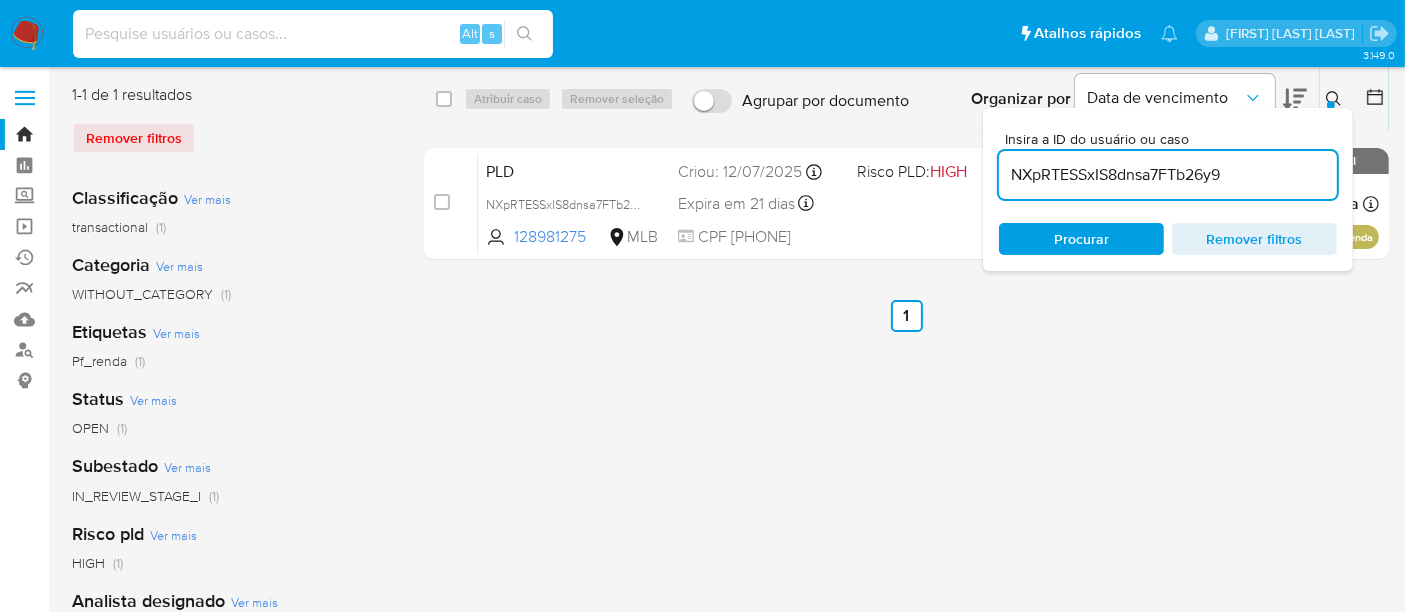 paste on "fSQCuggP0p2UMVUk3dl9T93Q" 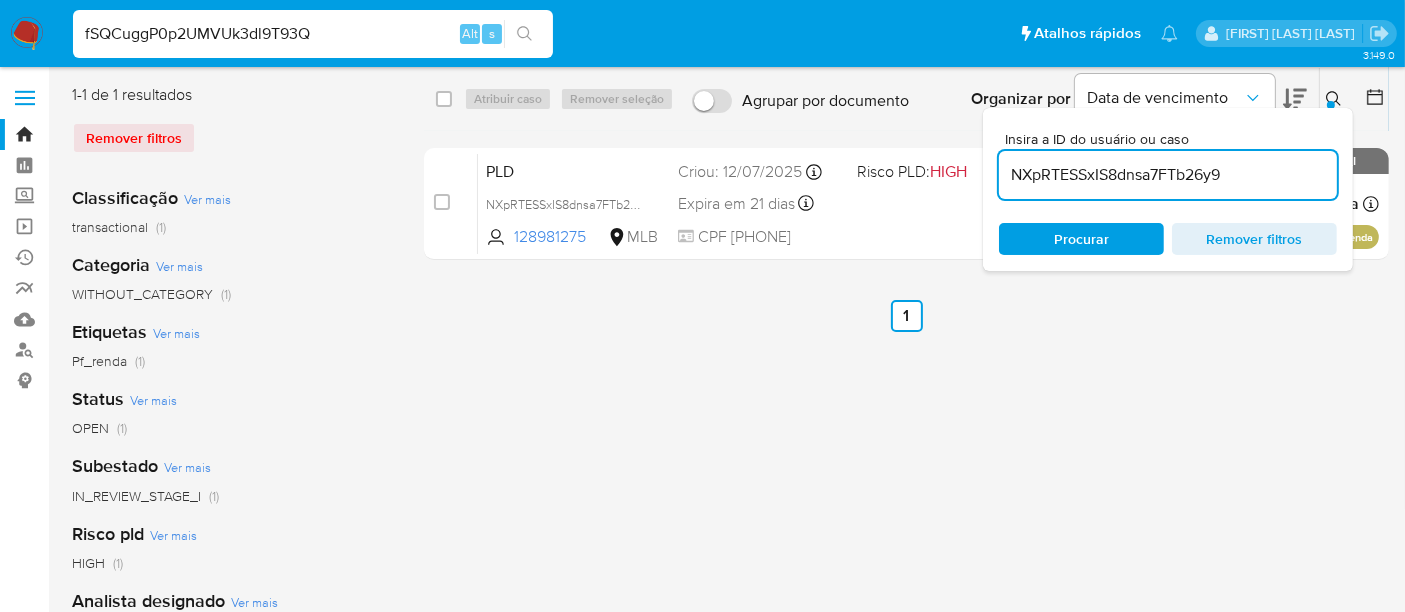 type on "fSQCuggP0p2UMVUk3dl9T93Q" 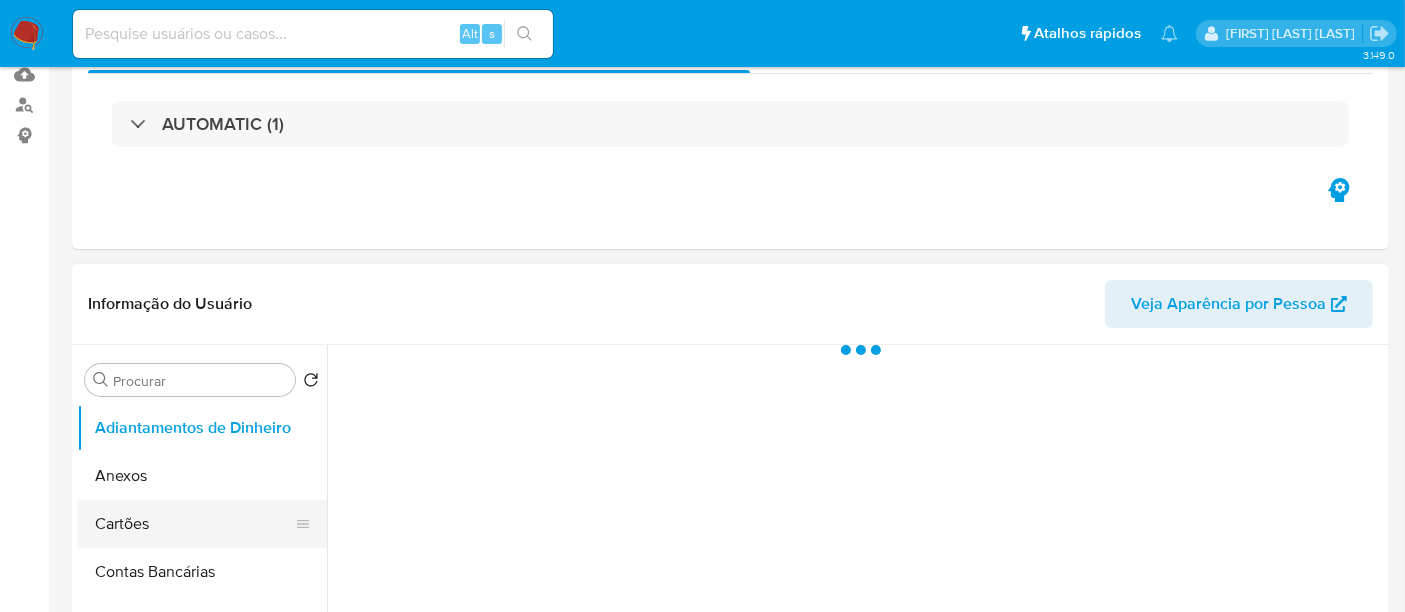 scroll, scrollTop: 444, scrollLeft: 0, axis: vertical 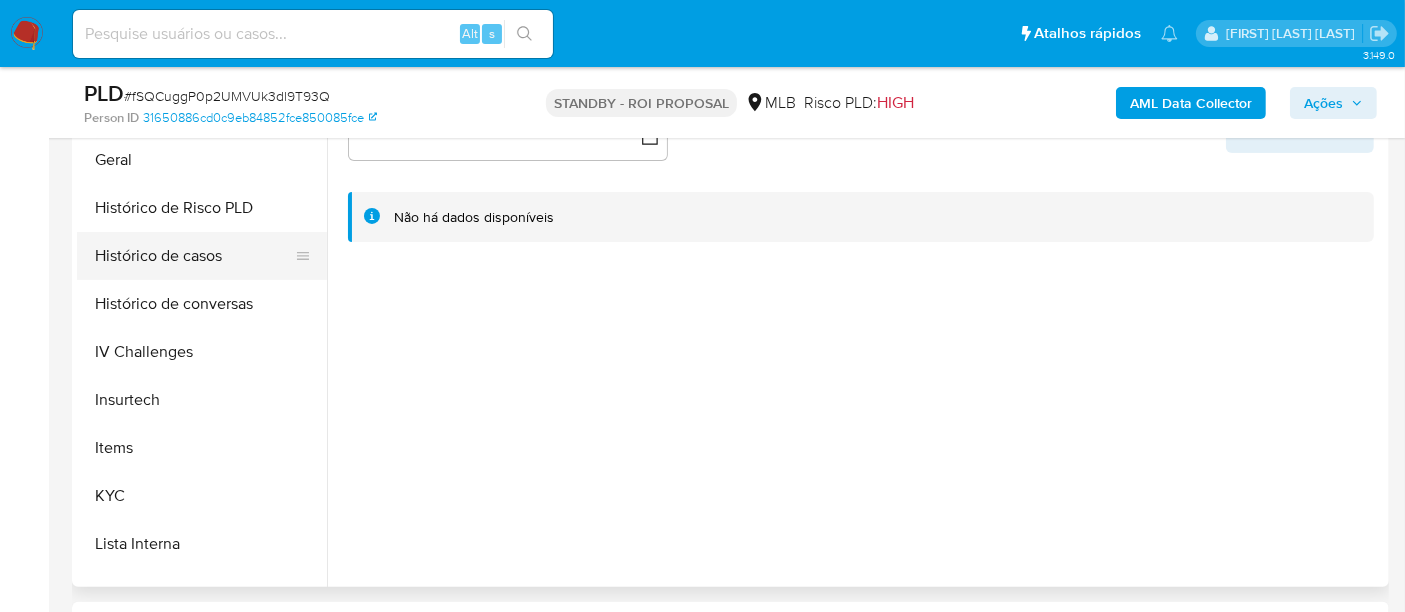 select on "10" 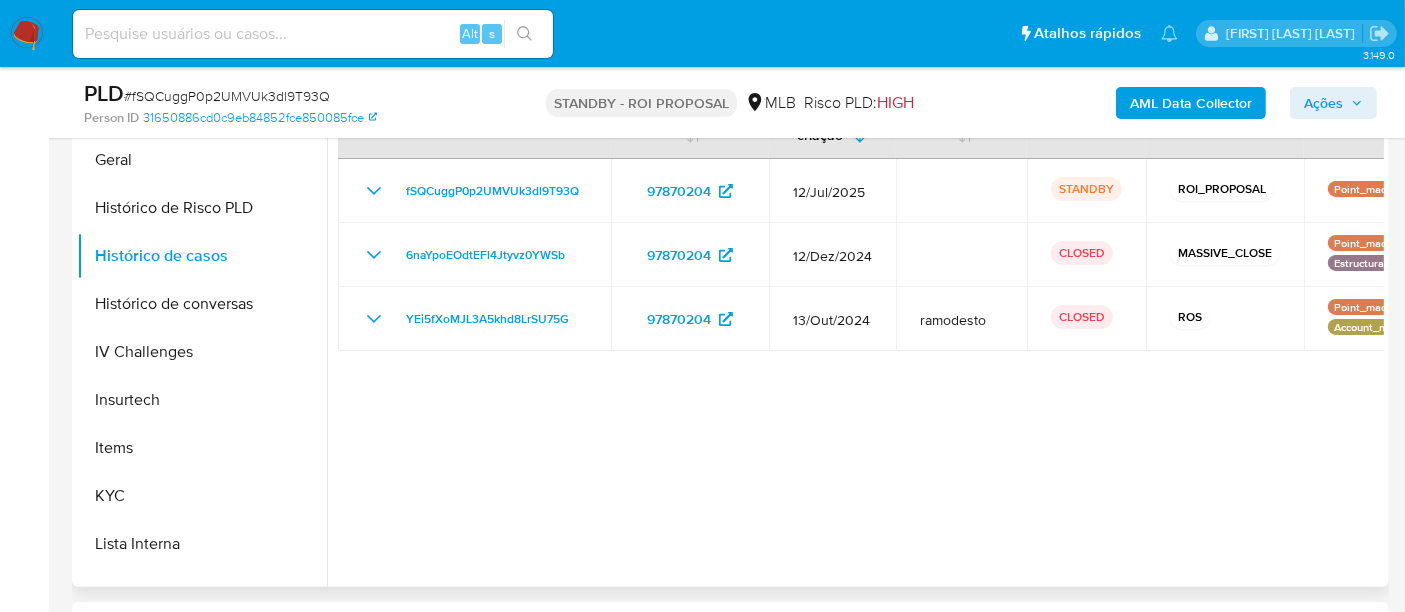 type 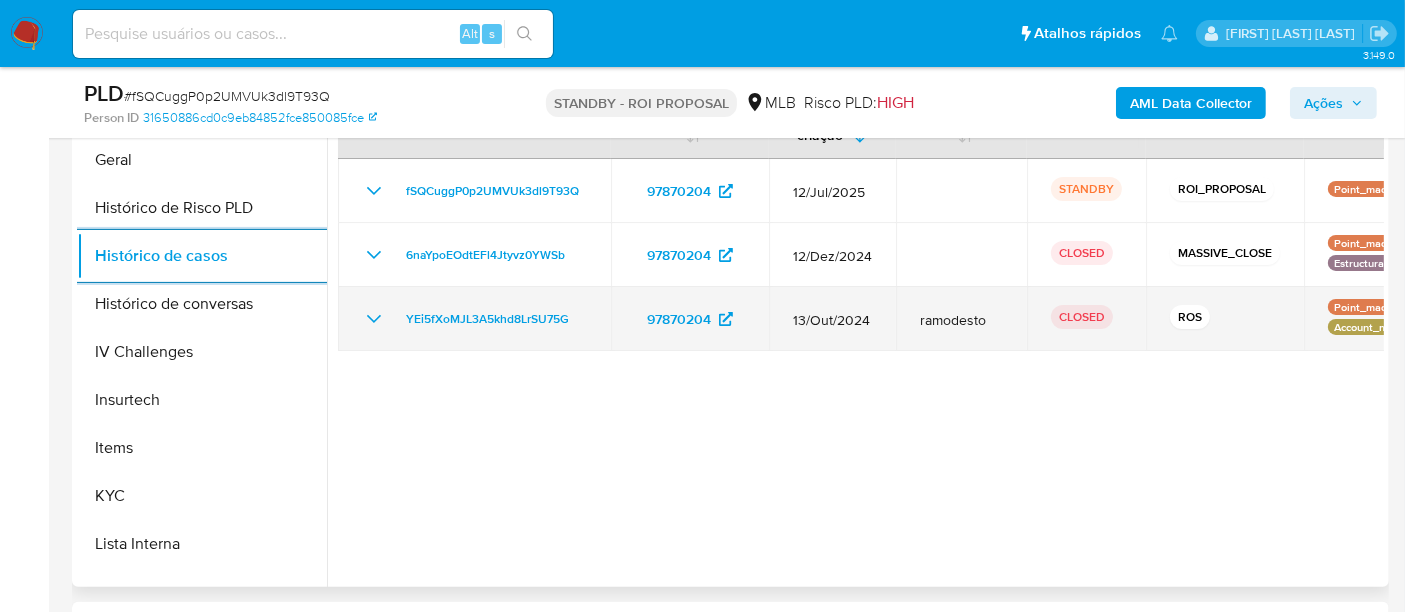 click 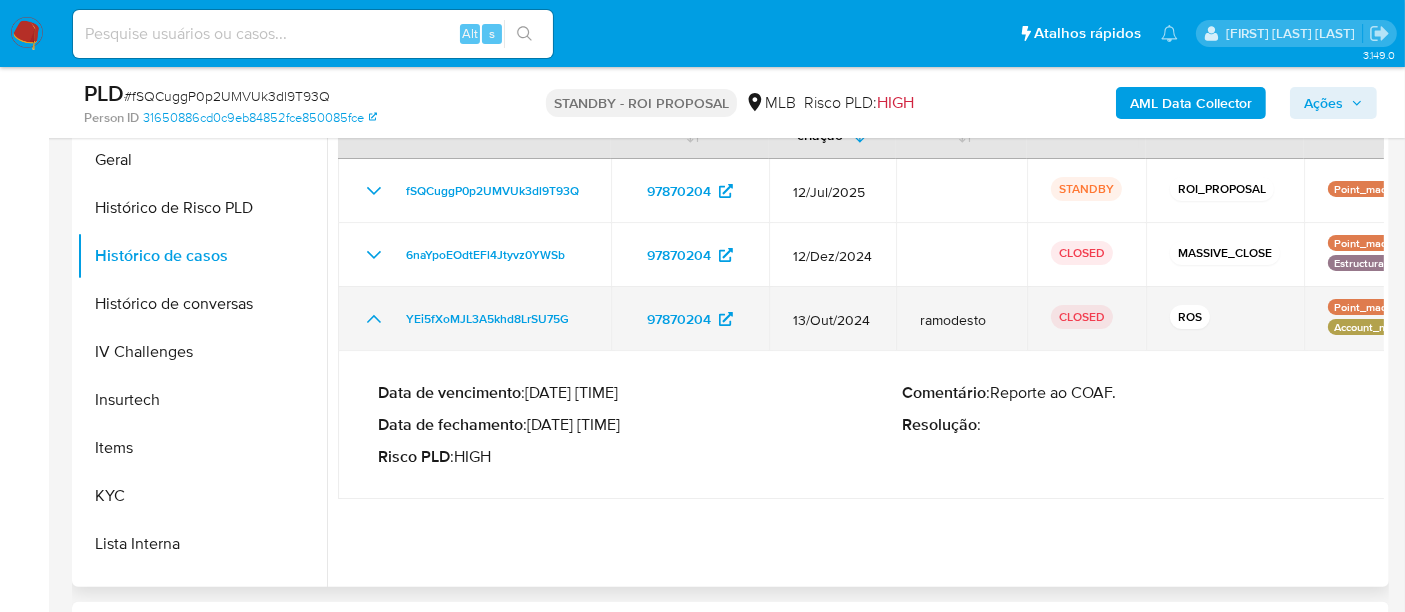 type 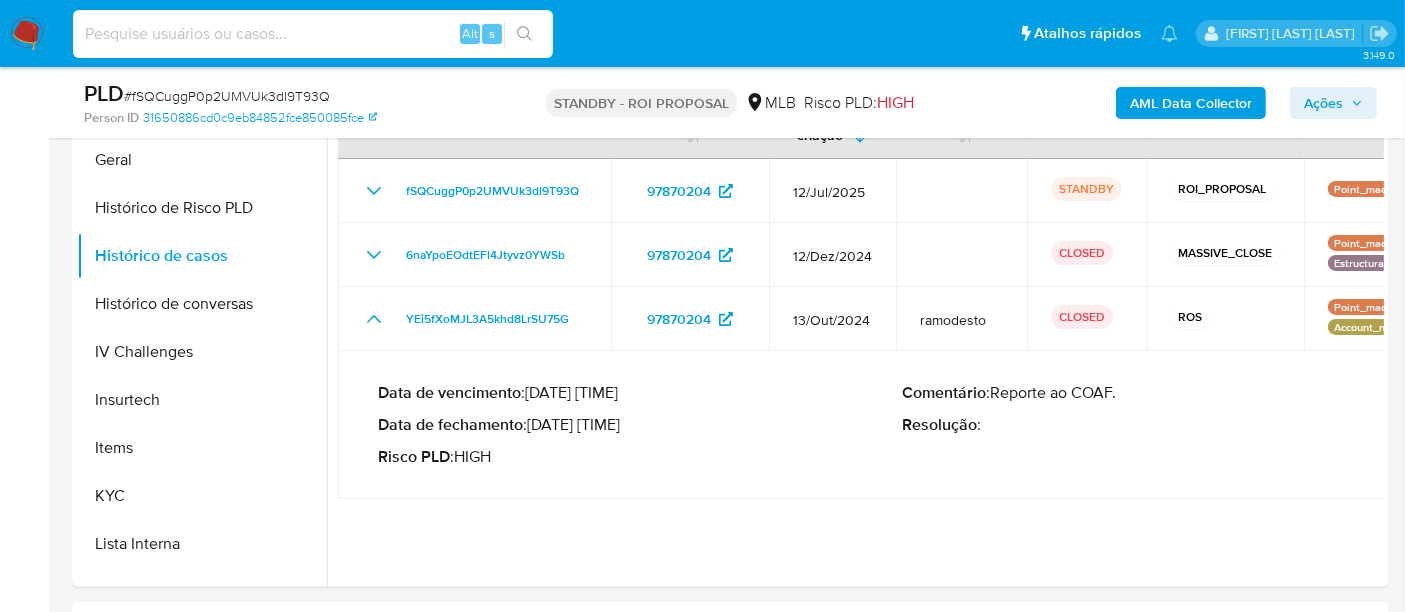 click at bounding box center [313, 34] 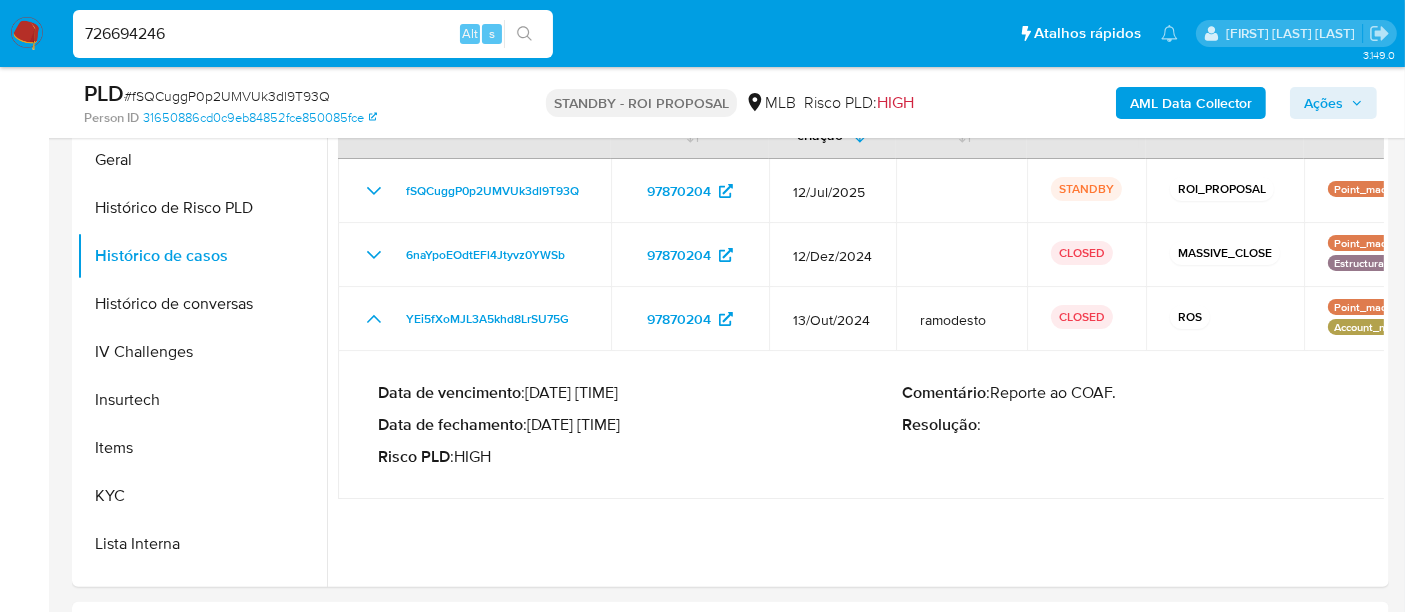 type on "726694246" 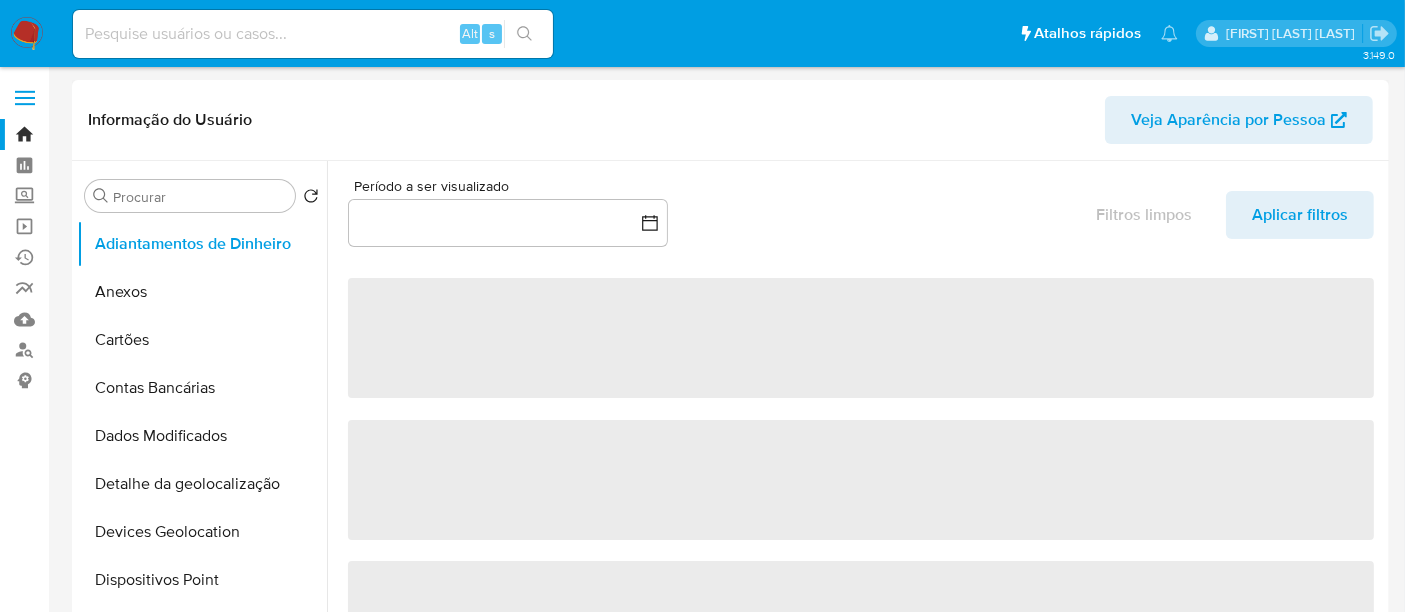 select on "10" 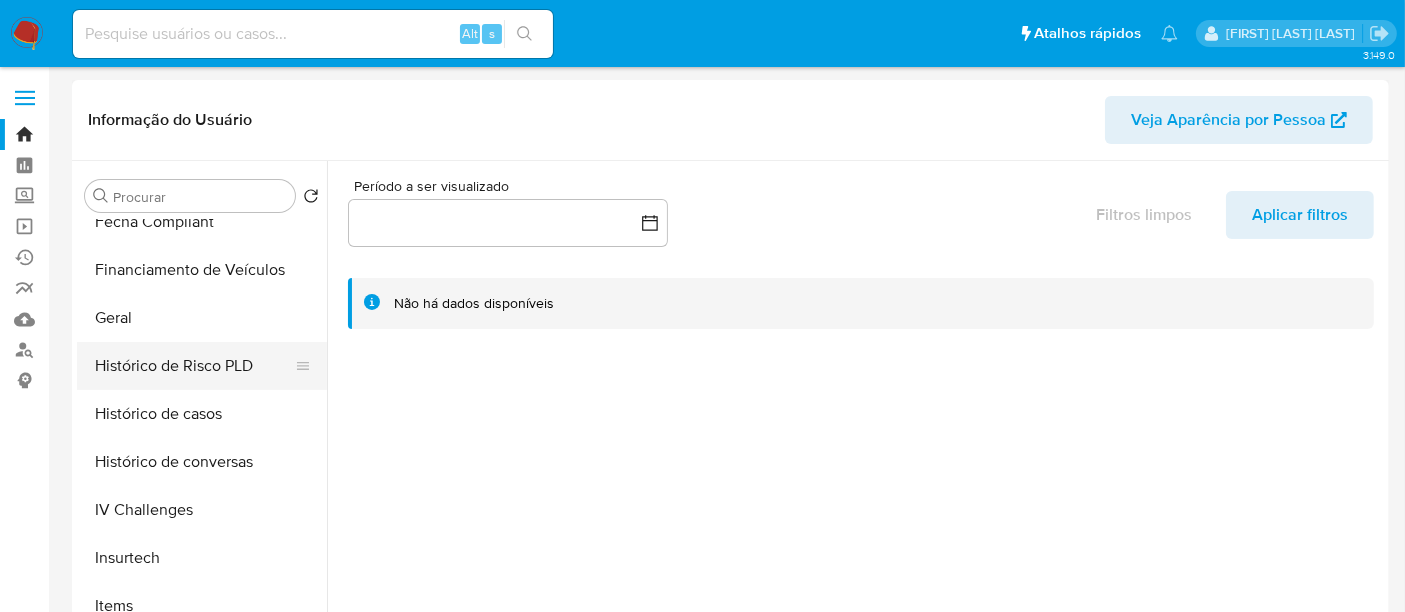 scroll, scrollTop: 555, scrollLeft: 0, axis: vertical 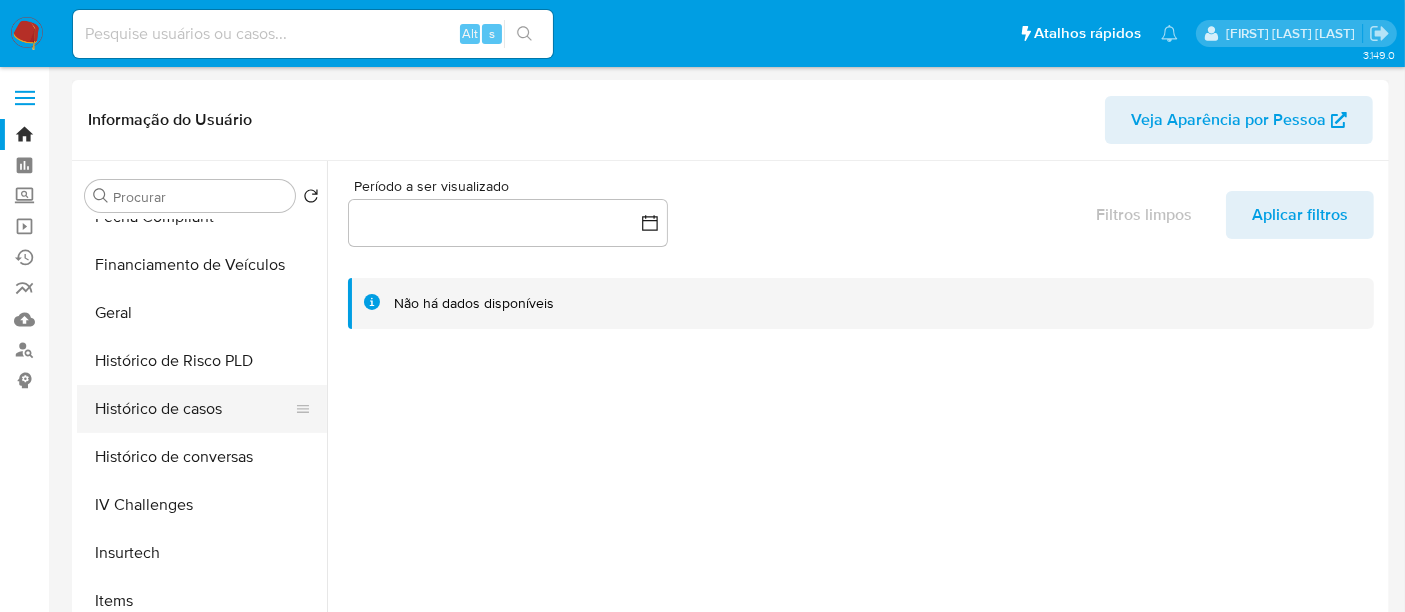 click on "Histórico de casos" at bounding box center [194, 409] 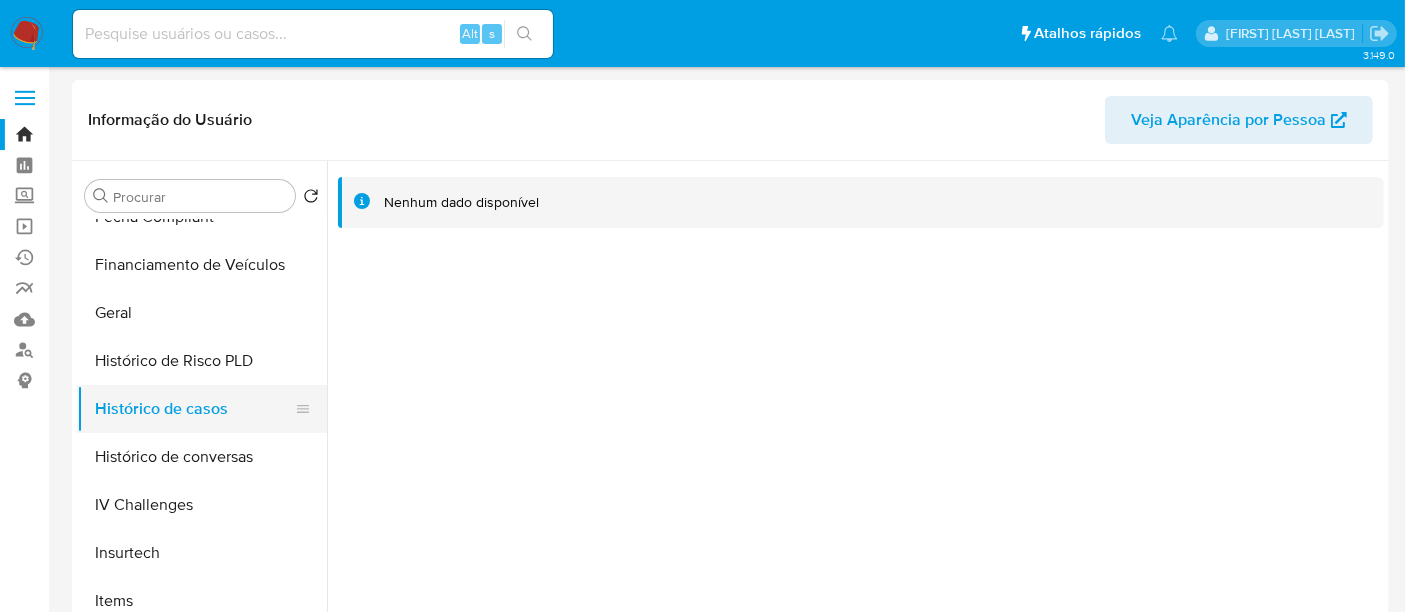 scroll, scrollTop: 844, scrollLeft: 0, axis: vertical 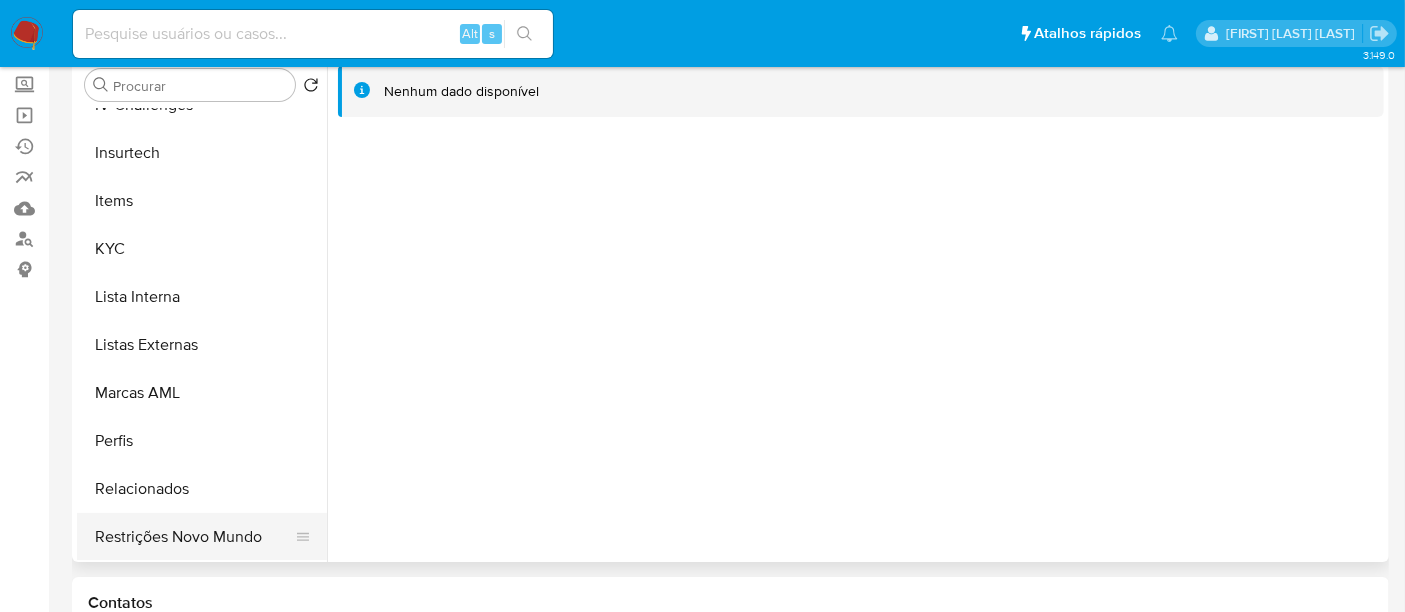 click on "Restrições Novo Mundo" at bounding box center [194, 537] 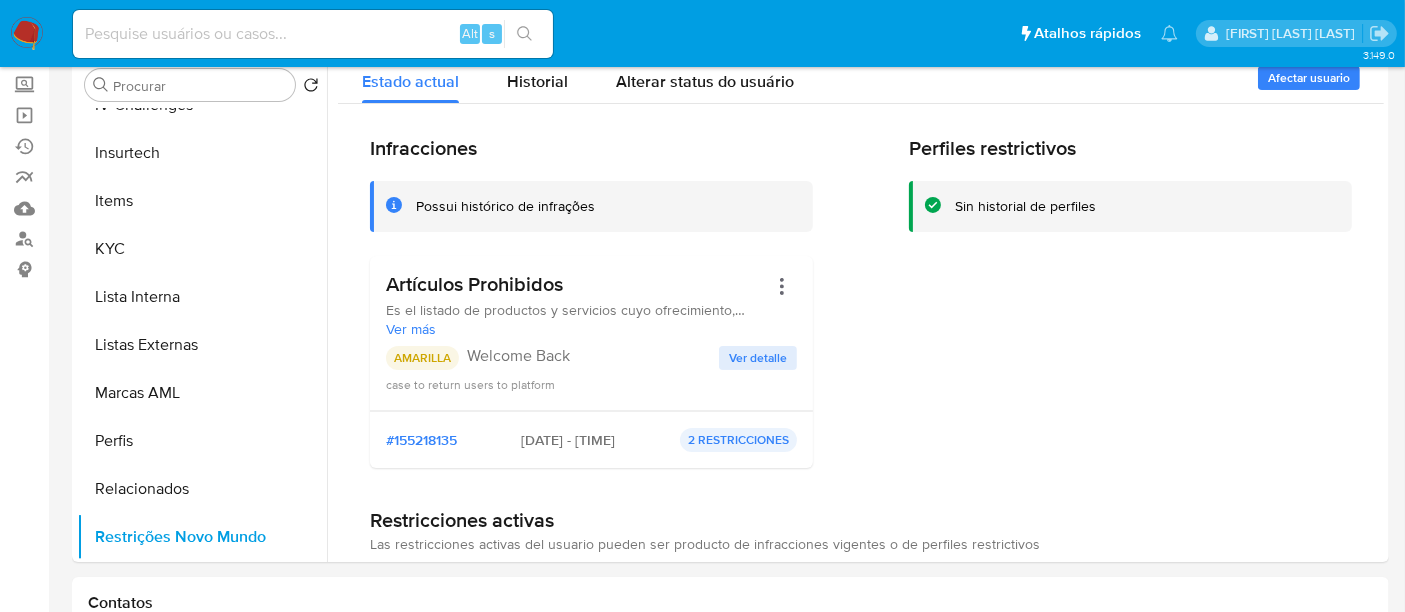click on "Ver detalle" at bounding box center [758, 358] 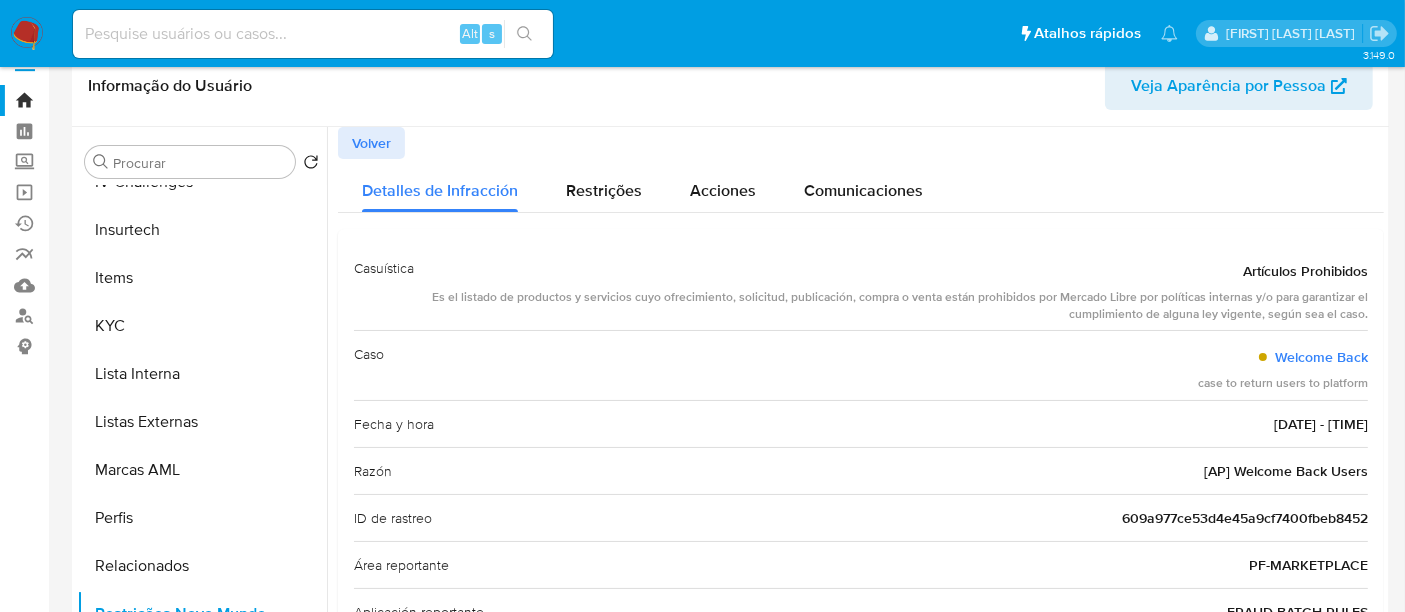 scroll, scrollTop: 0, scrollLeft: 0, axis: both 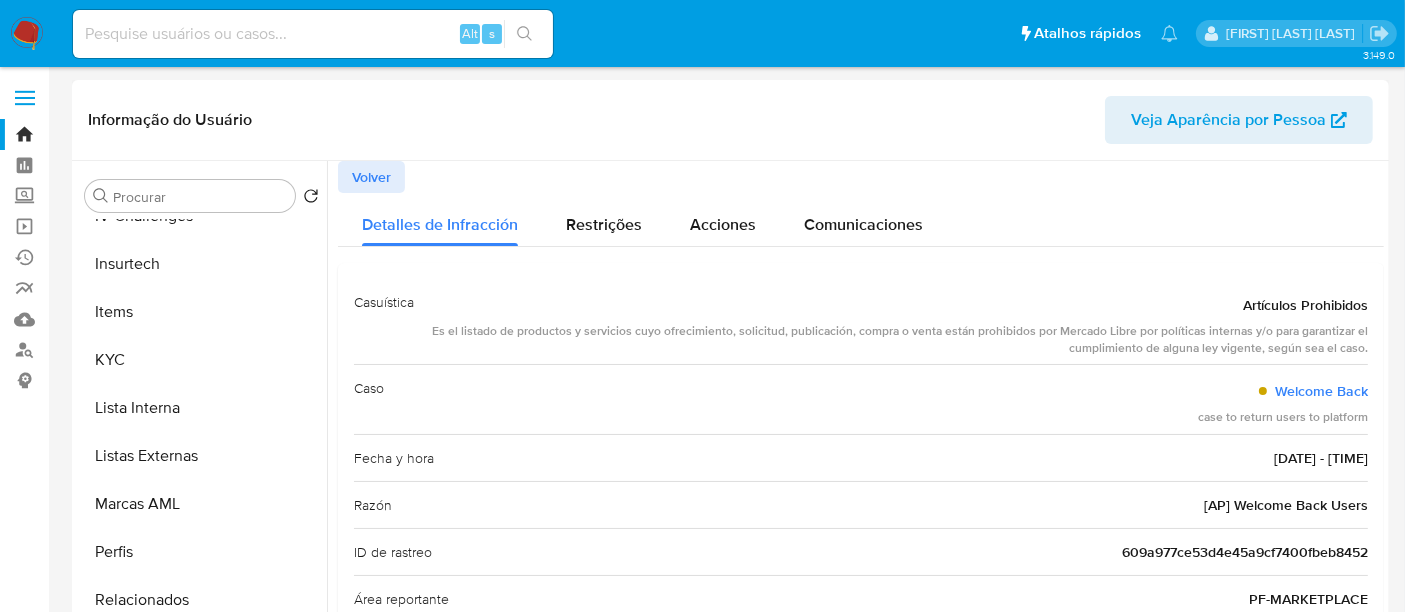 click on "Volver" at bounding box center (371, 177) 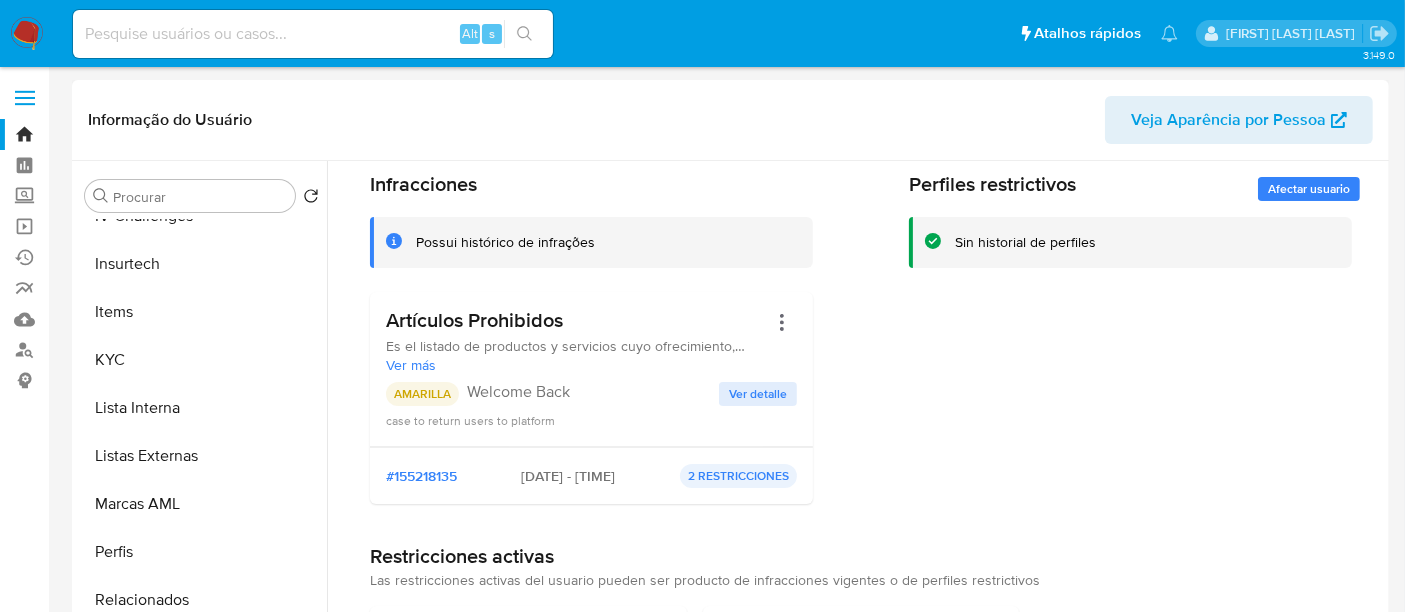 scroll, scrollTop: 134, scrollLeft: 0, axis: vertical 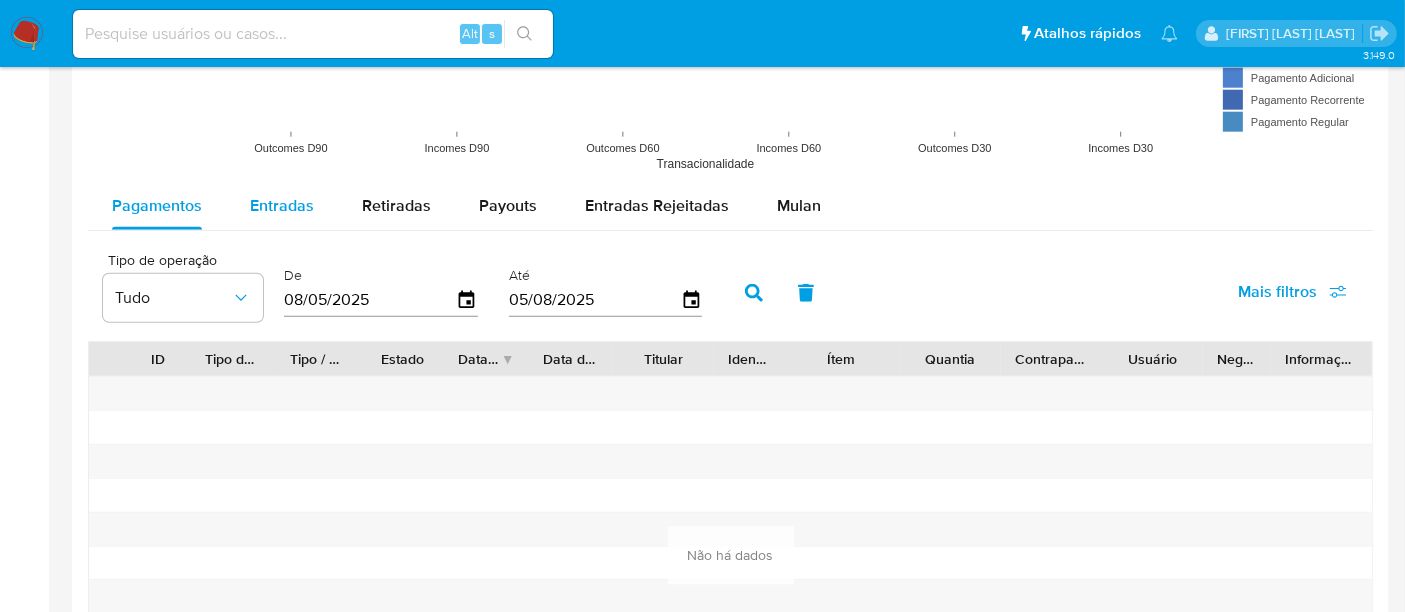 click on "Entradas" at bounding box center (282, 206) 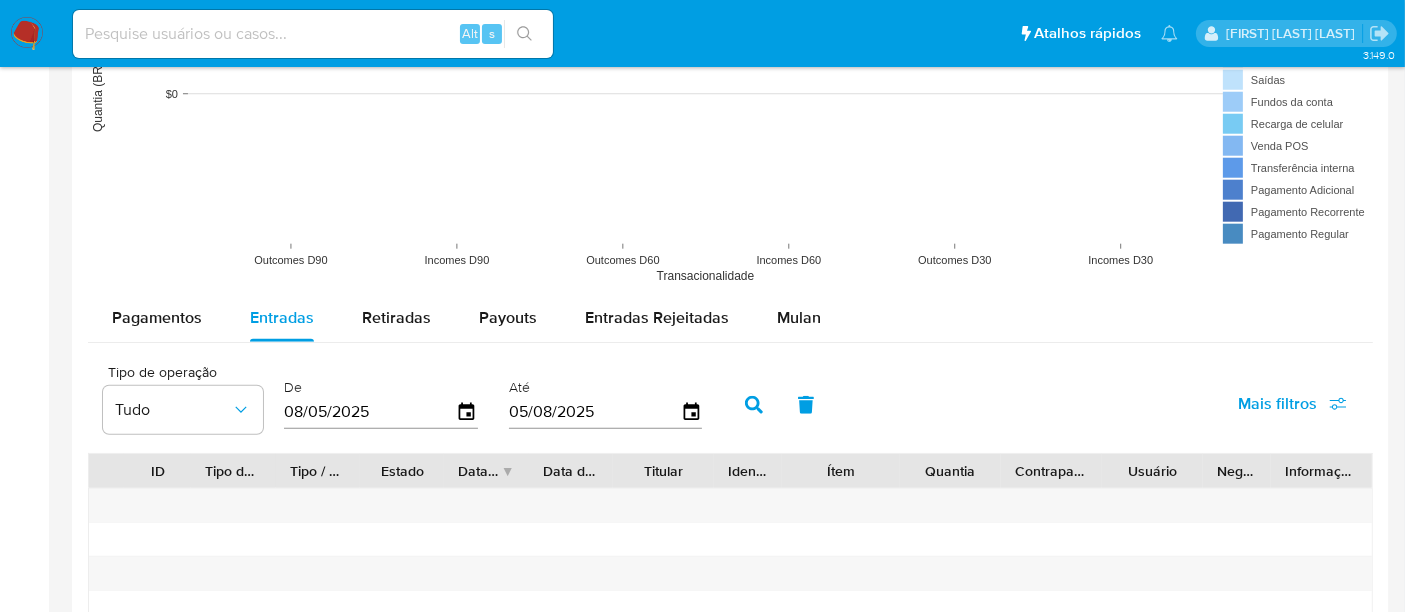 scroll, scrollTop: 1555, scrollLeft: 0, axis: vertical 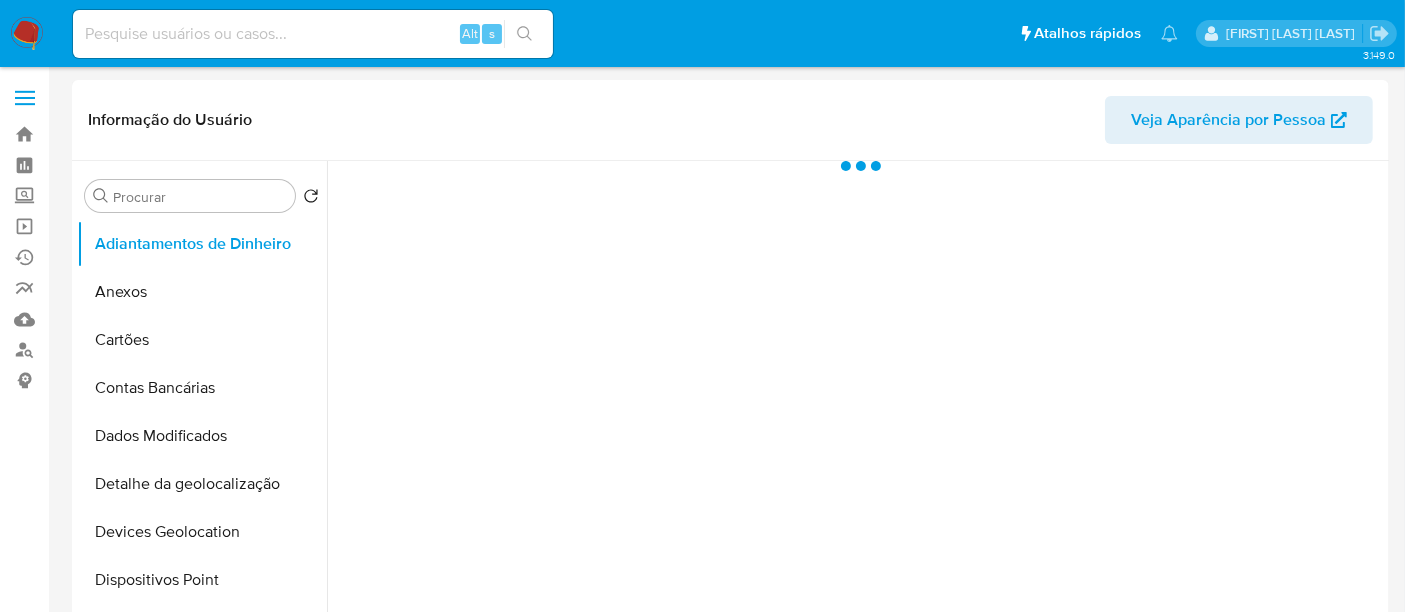 click at bounding box center [313, 34] 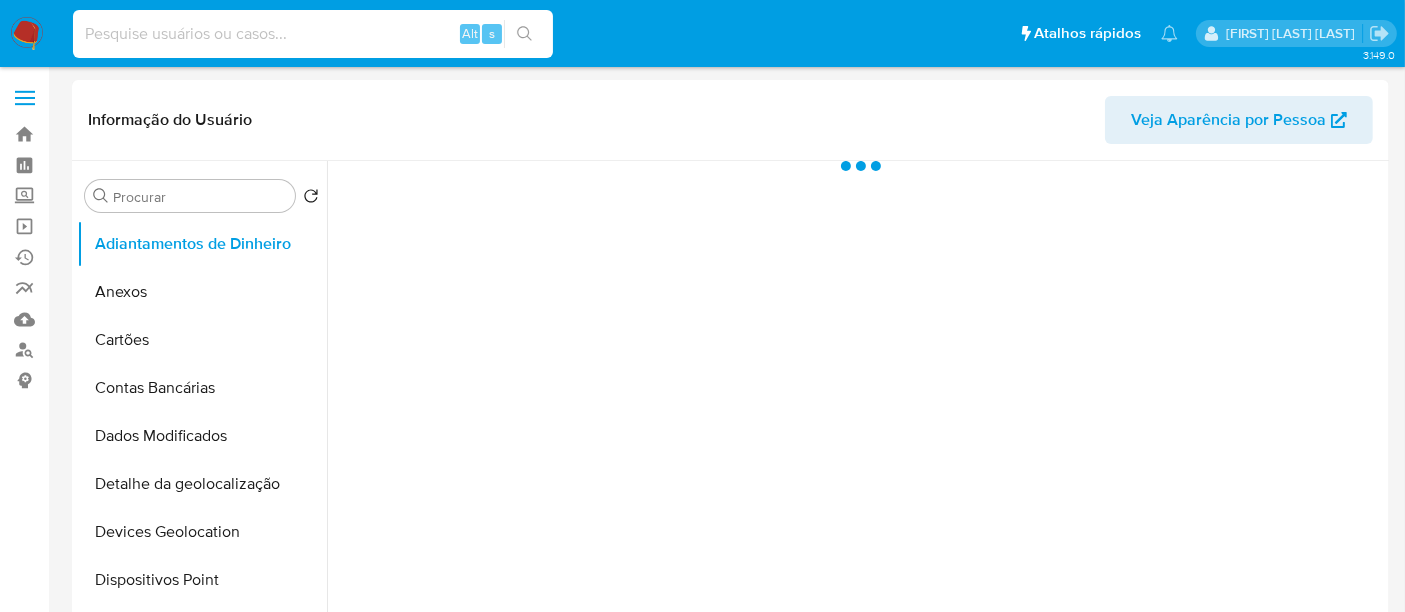 paste on "1546576410" 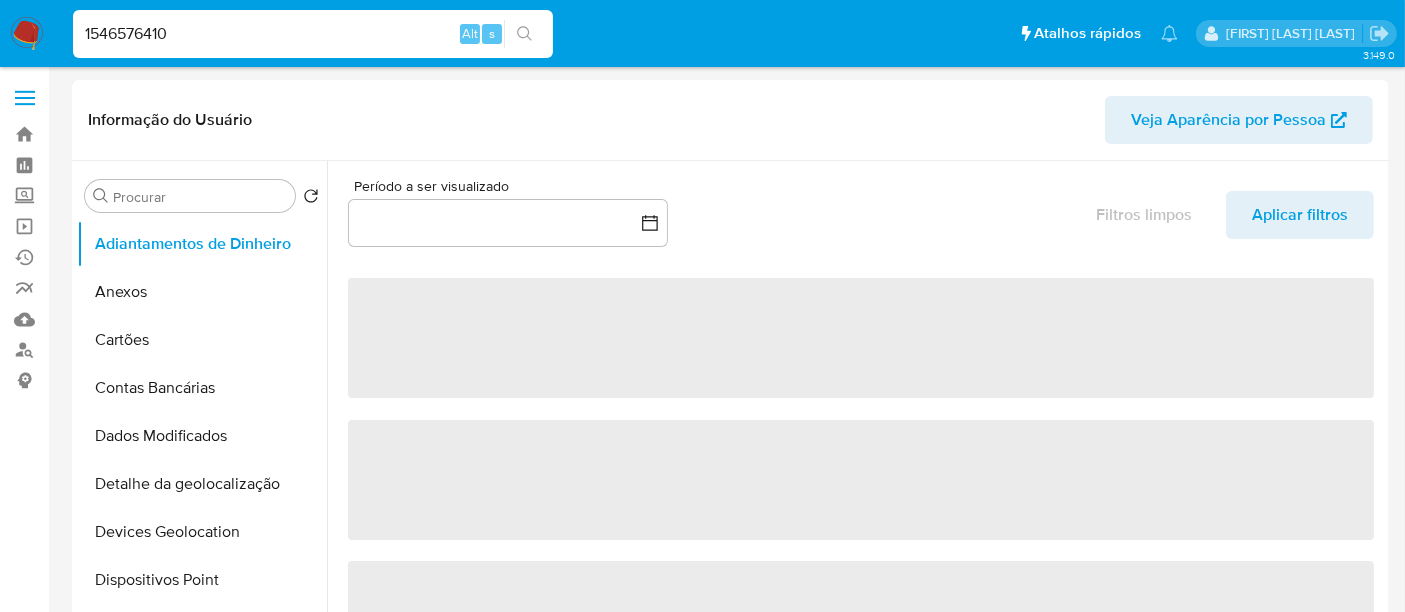 type on "1546576410" 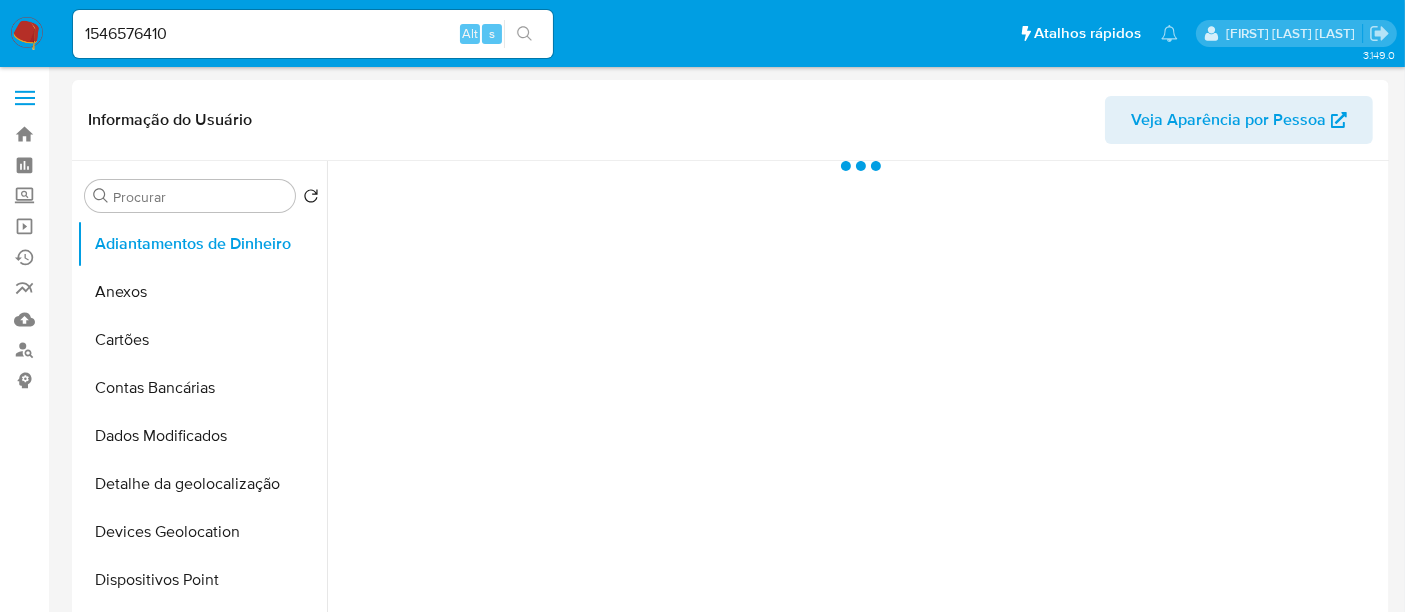 select on "10" 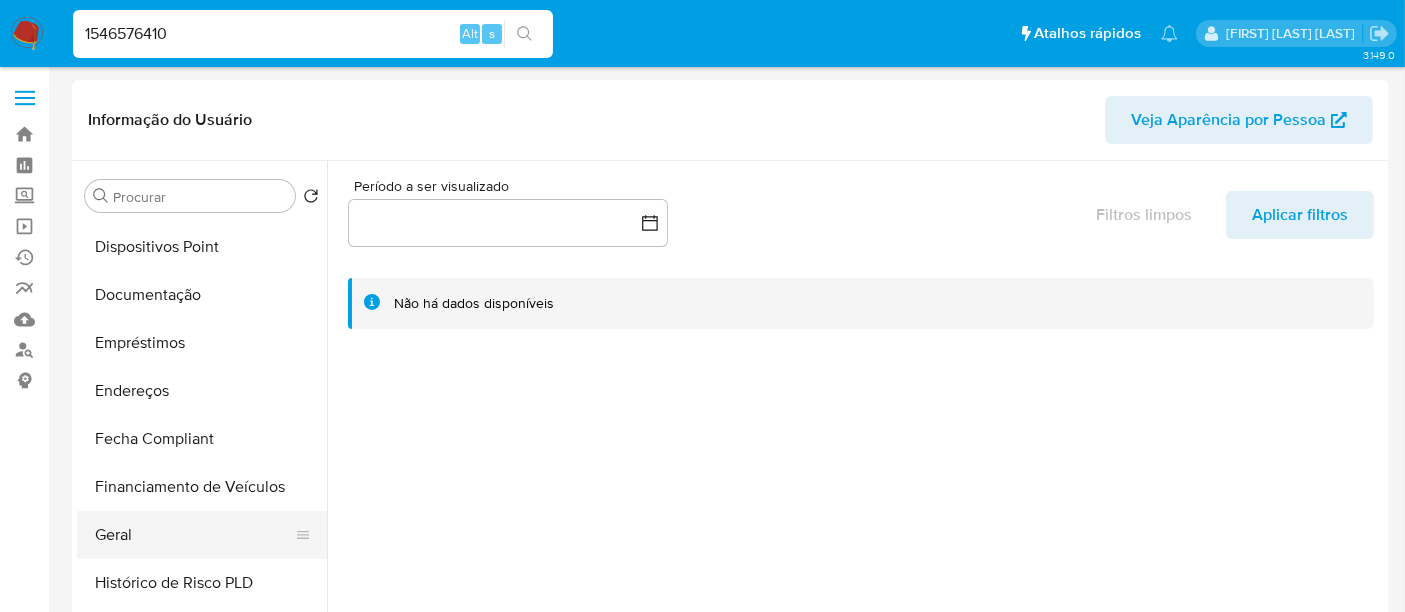 scroll, scrollTop: 555, scrollLeft: 0, axis: vertical 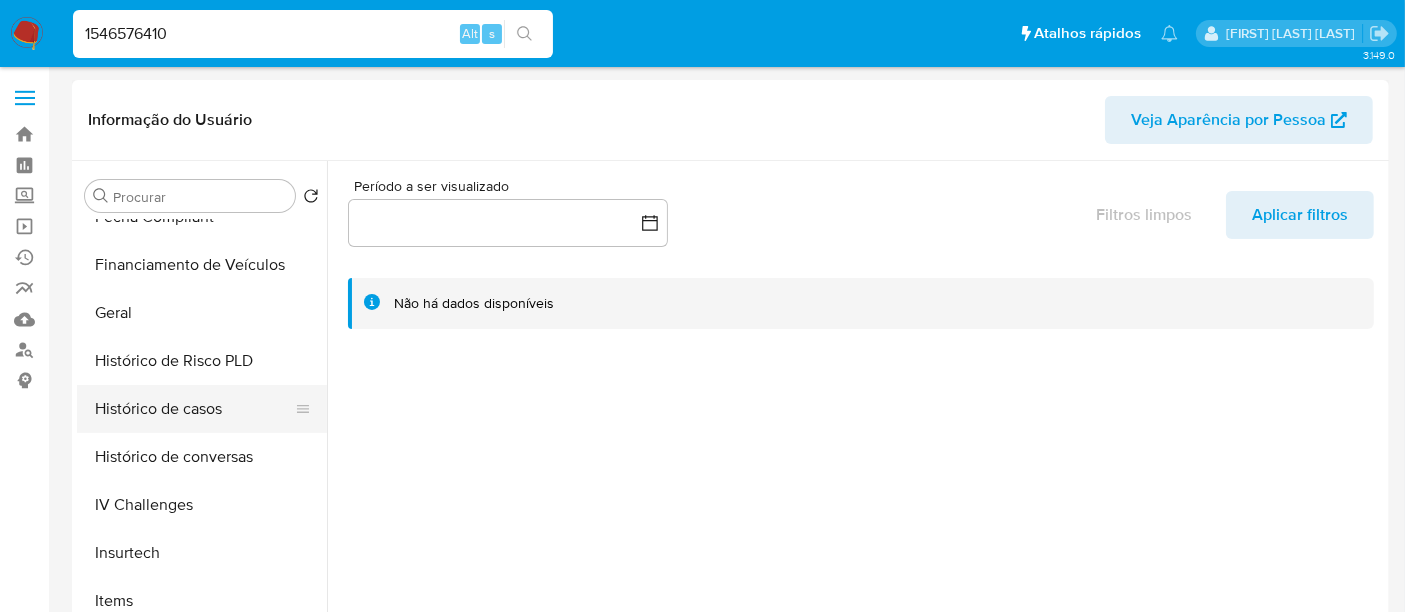 click on "Histórico de casos" at bounding box center [194, 409] 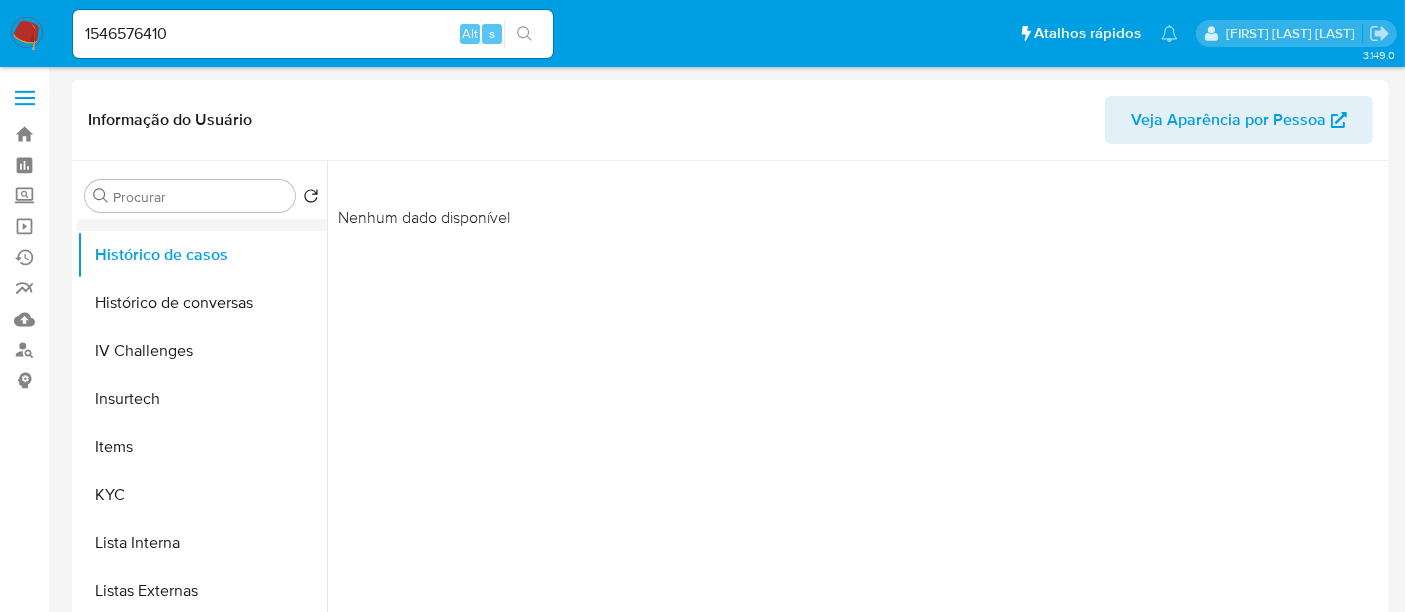 scroll, scrollTop: 844, scrollLeft: 0, axis: vertical 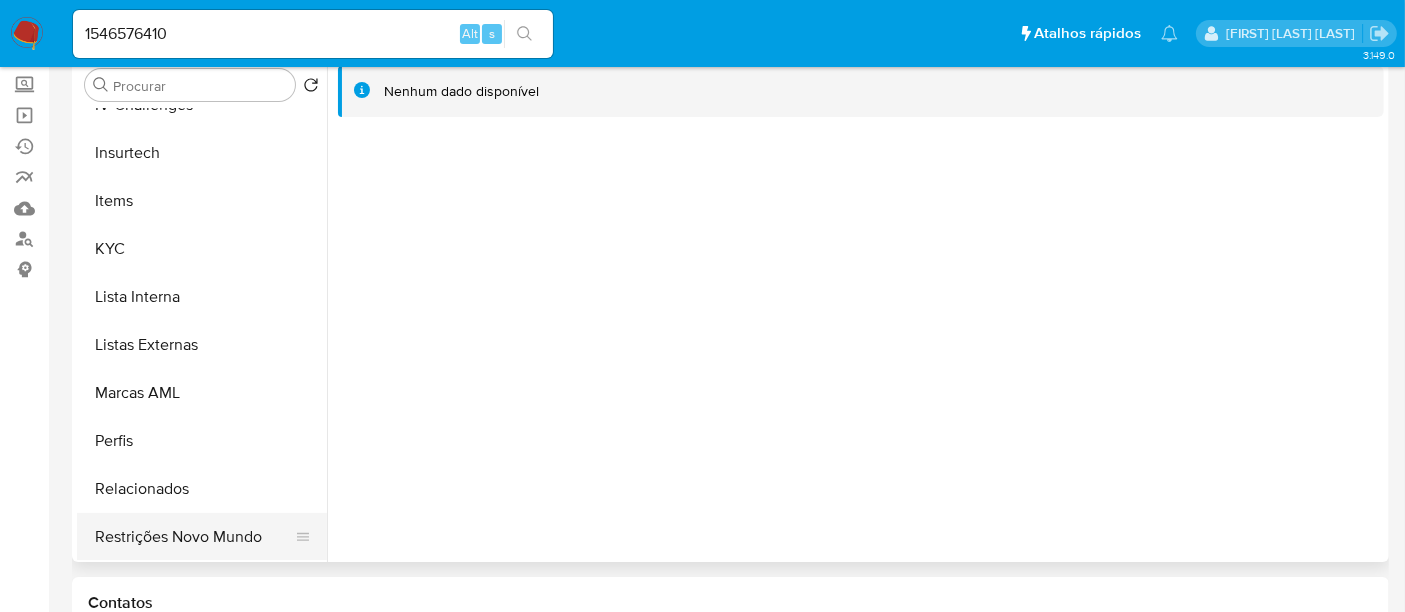 click on "Restrições Novo Mundo" at bounding box center [194, 537] 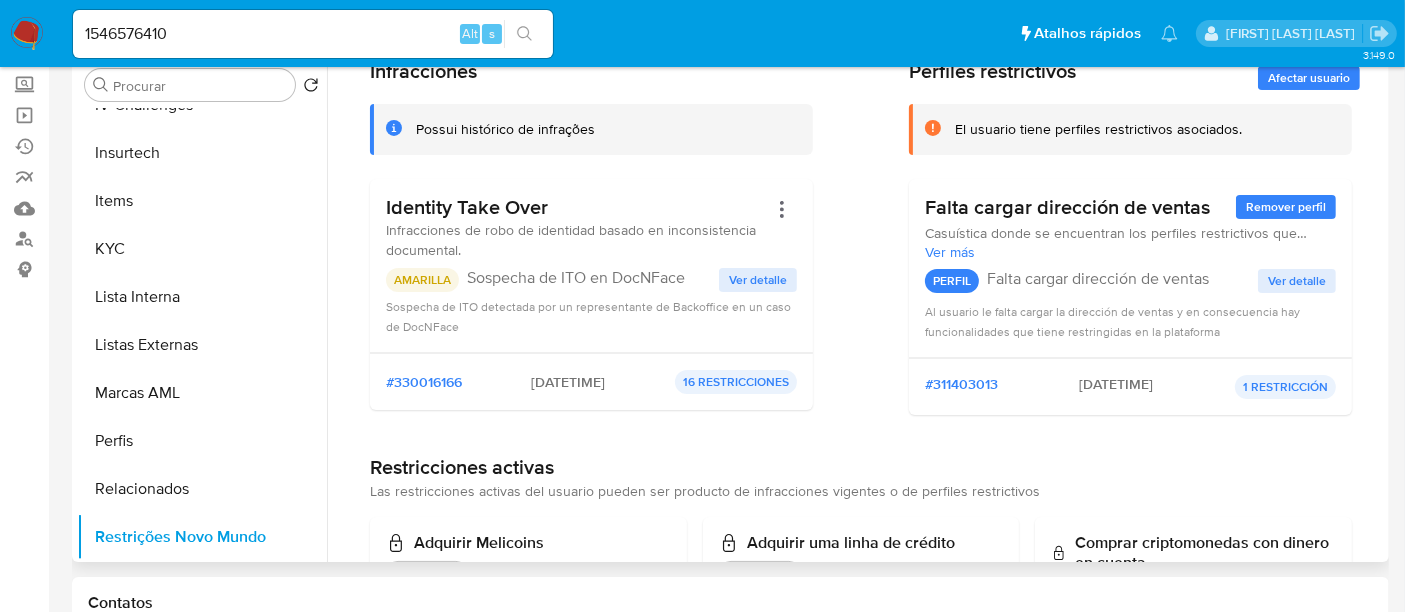 scroll, scrollTop: 111, scrollLeft: 0, axis: vertical 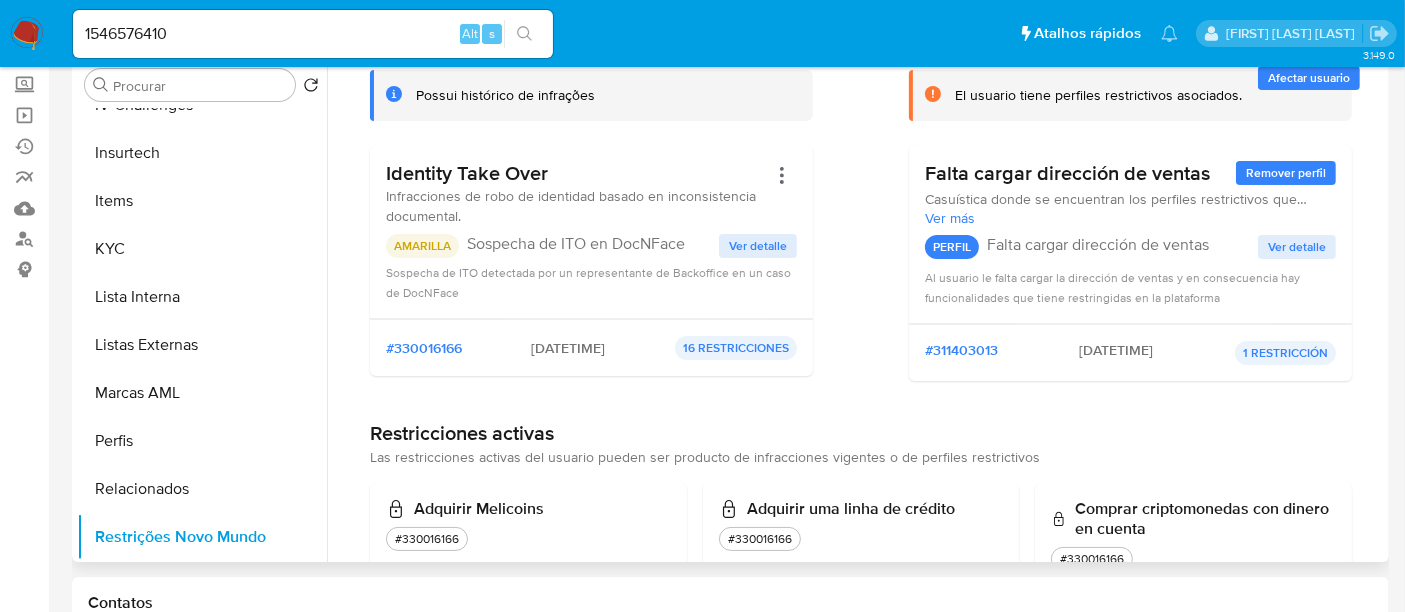 click on "Ver detalle" at bounding box center (758, 246) 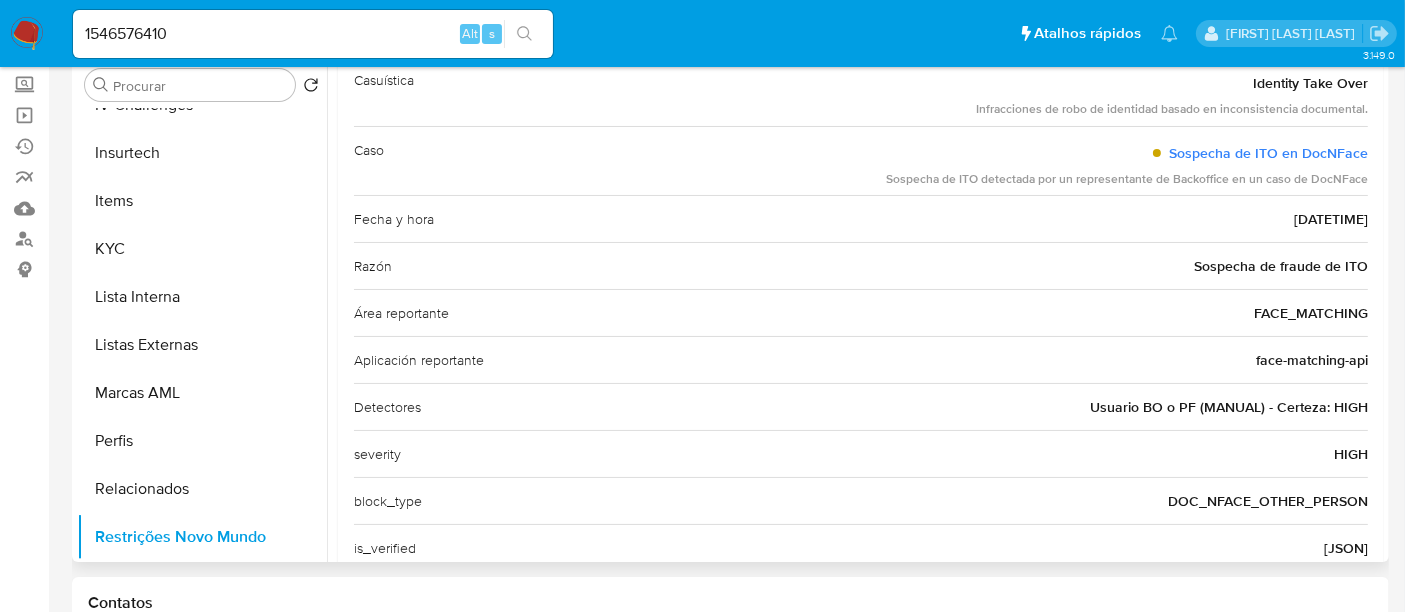 scroll, scrollTop: 160, scrollLeft: 0, axis: vertical 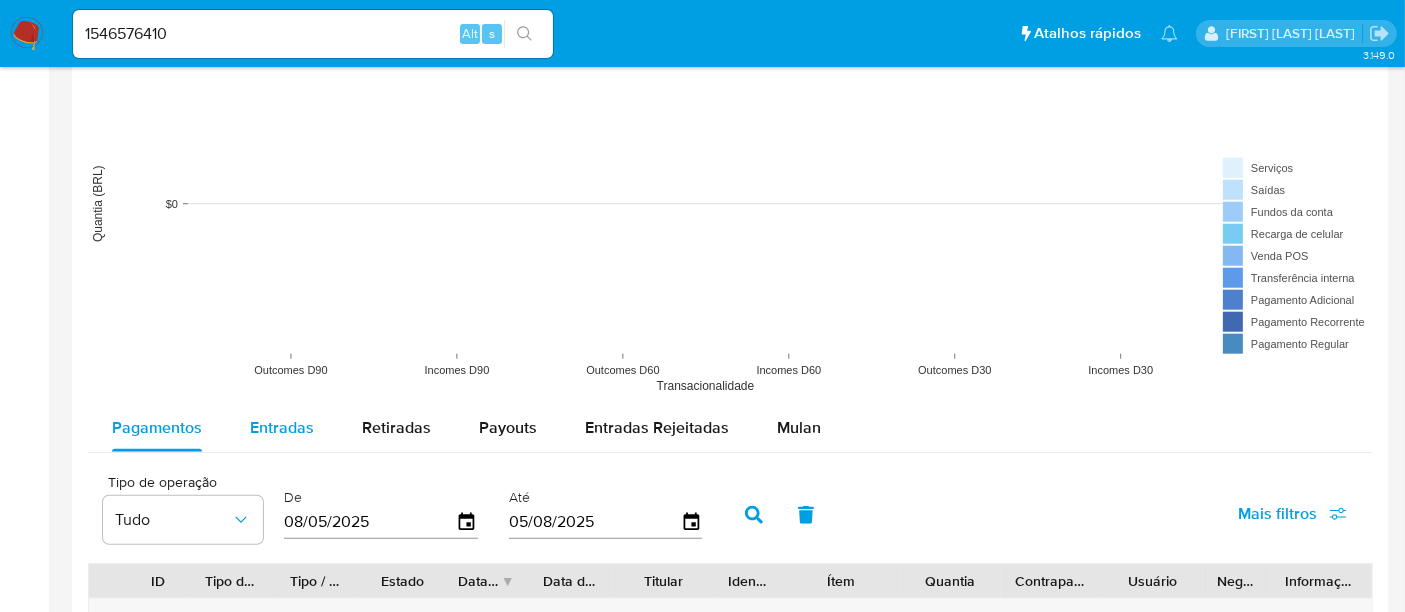 click on "Entradas" at bounding box center [282, 427] 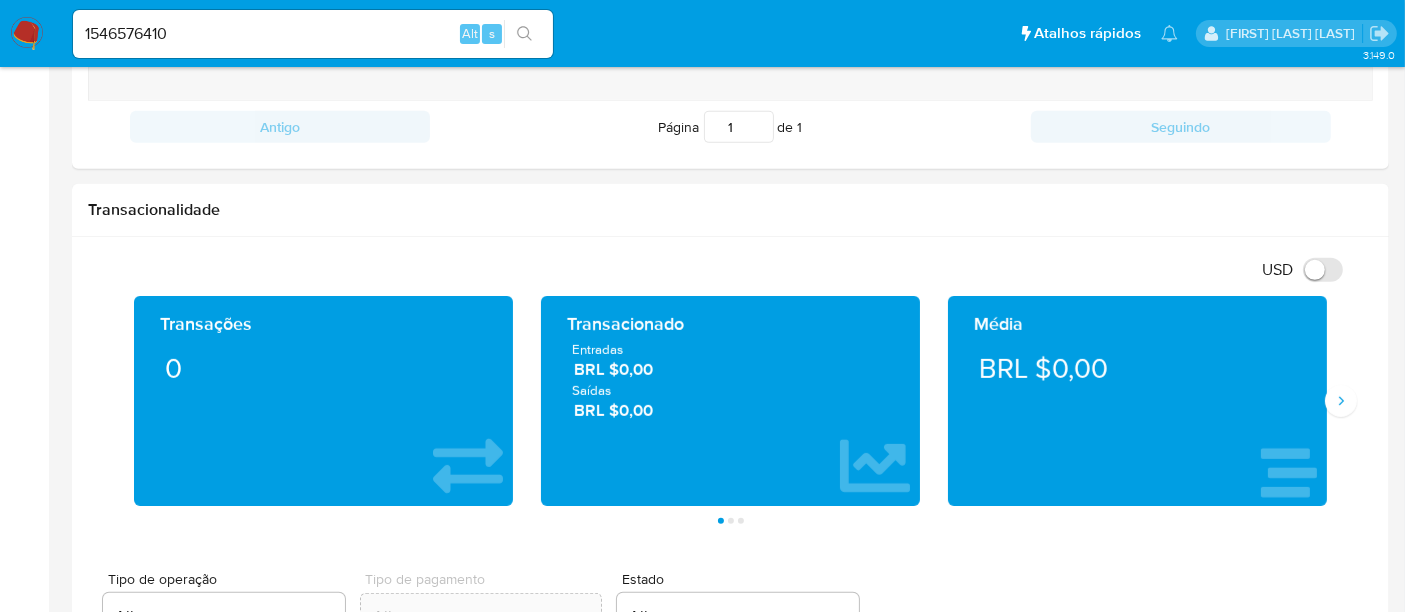 scroll, scrollTop: 777, scrollLeft: 0, axis: vertical 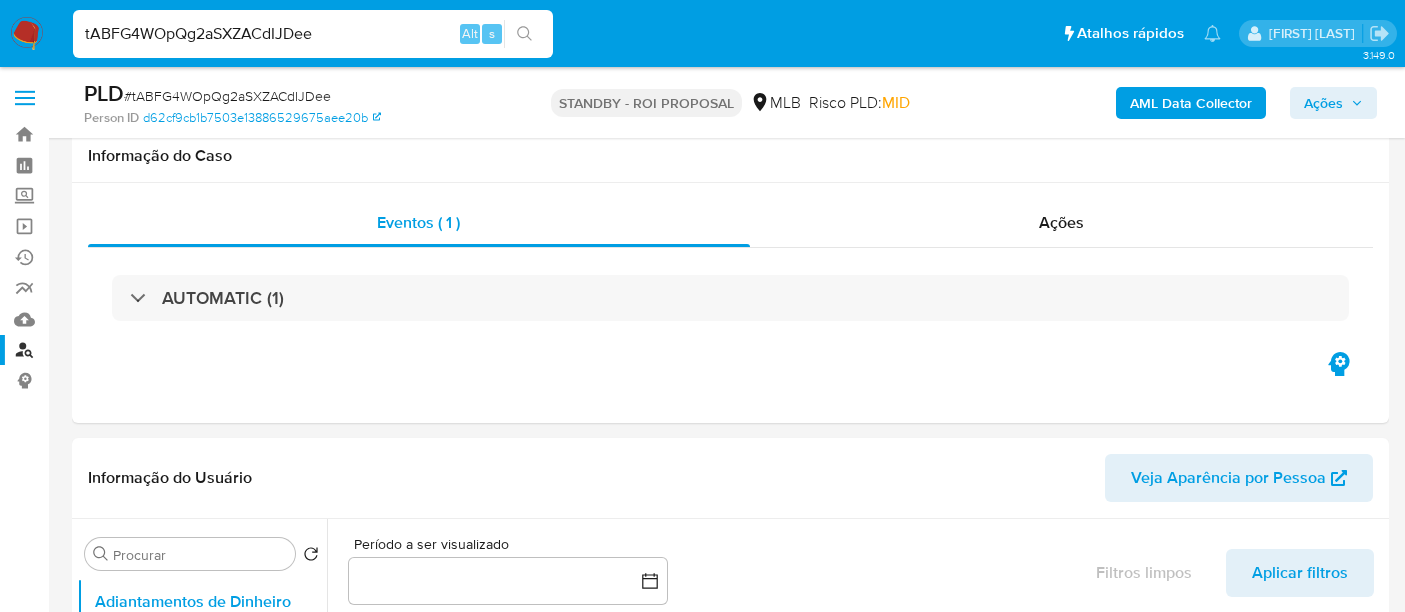 select on "10" 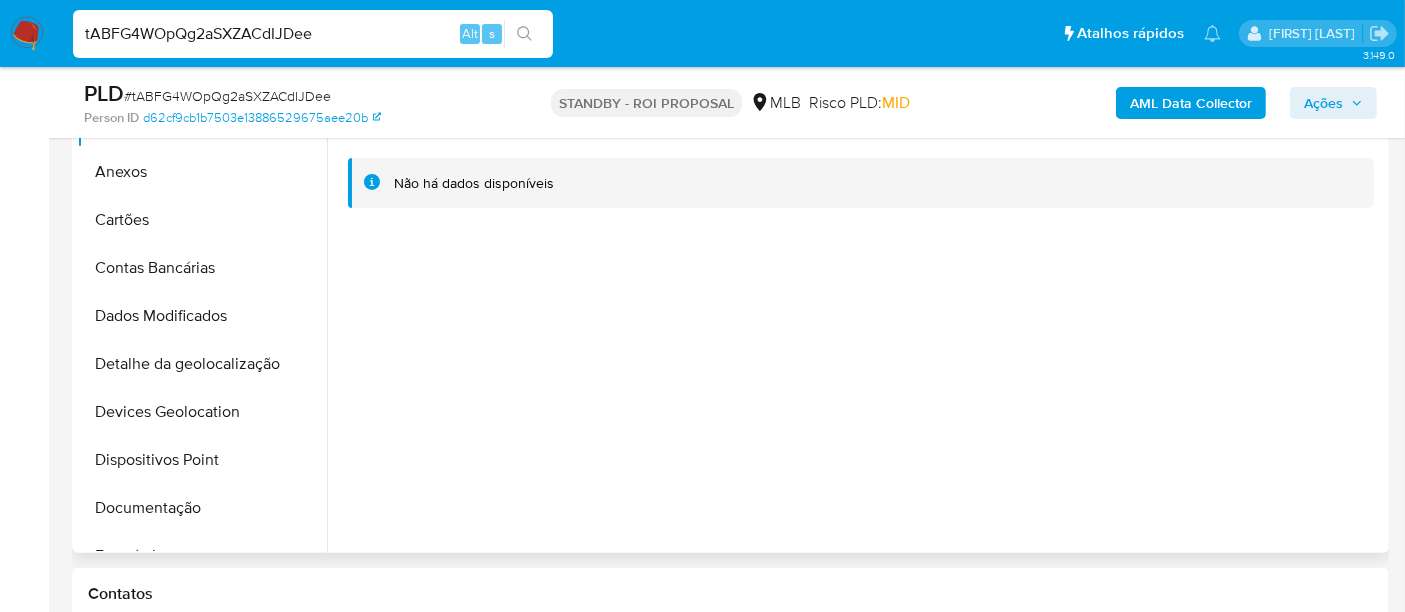 scroll, scrollTop: 444, scrollLeft: 0, axis: vertical 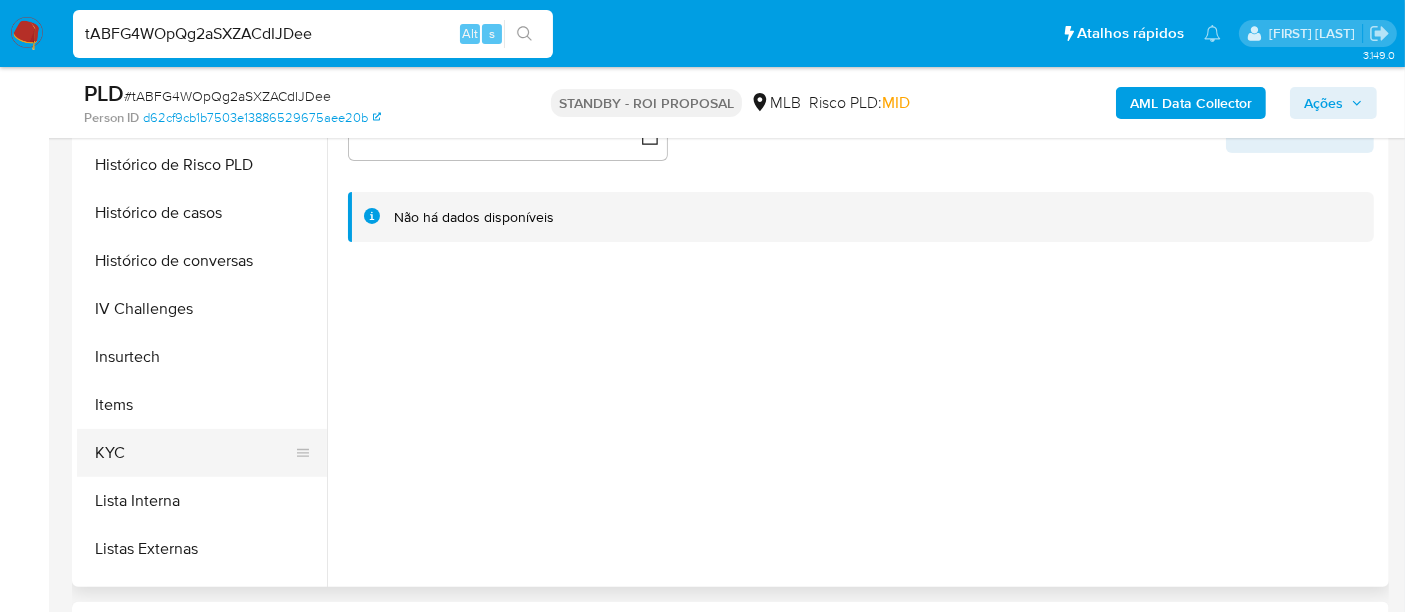 click on "KYC" at bounding box center (194, 453) 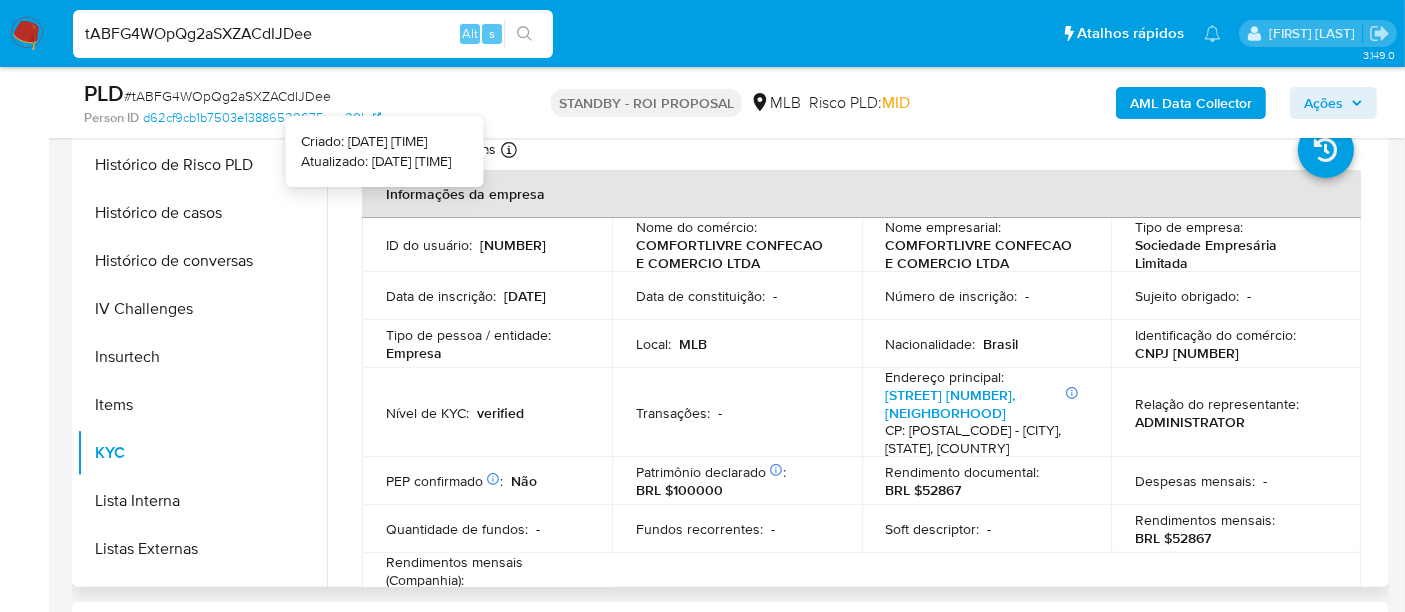 type 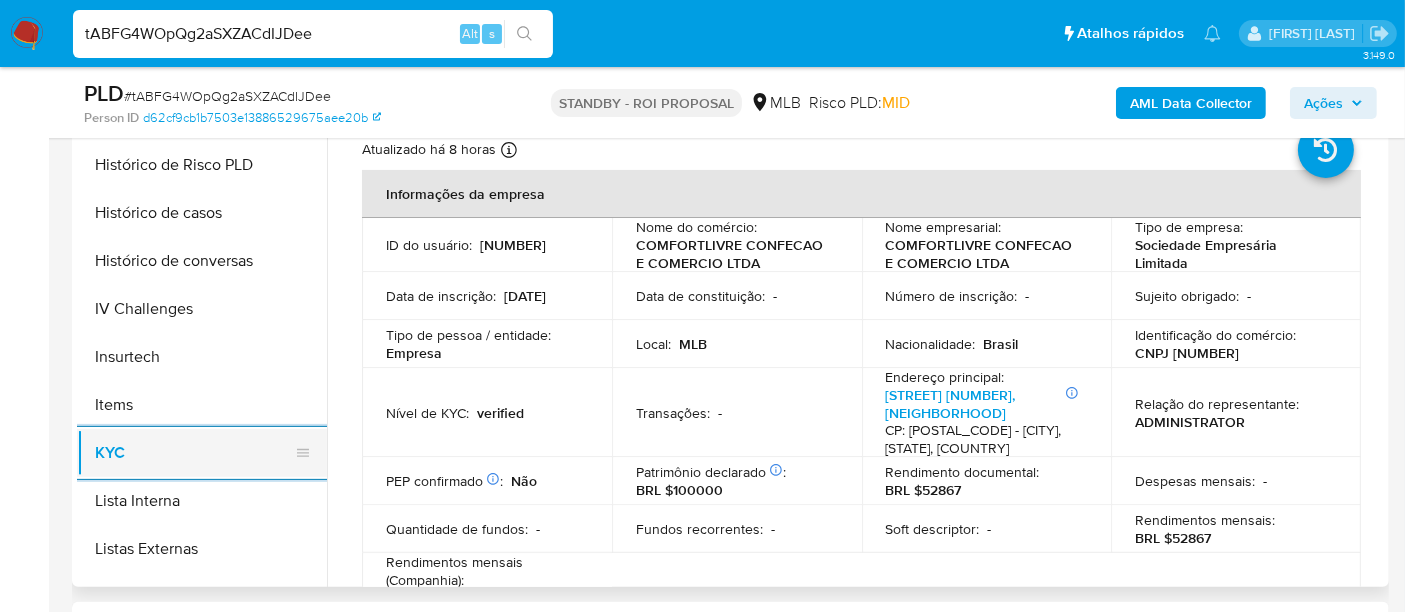 scroll, scrollTop: 554, scrollLeft: 0, axis: vertical 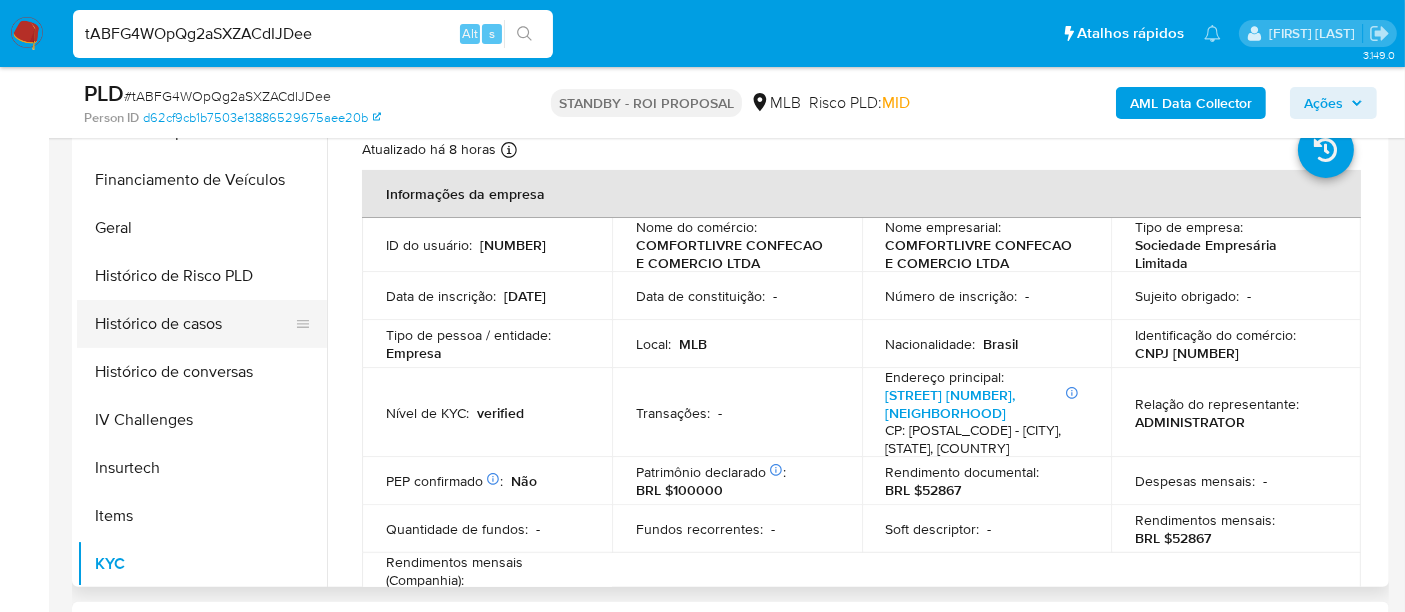 click on "Histórico de casos" at bounding box center [194, 324] 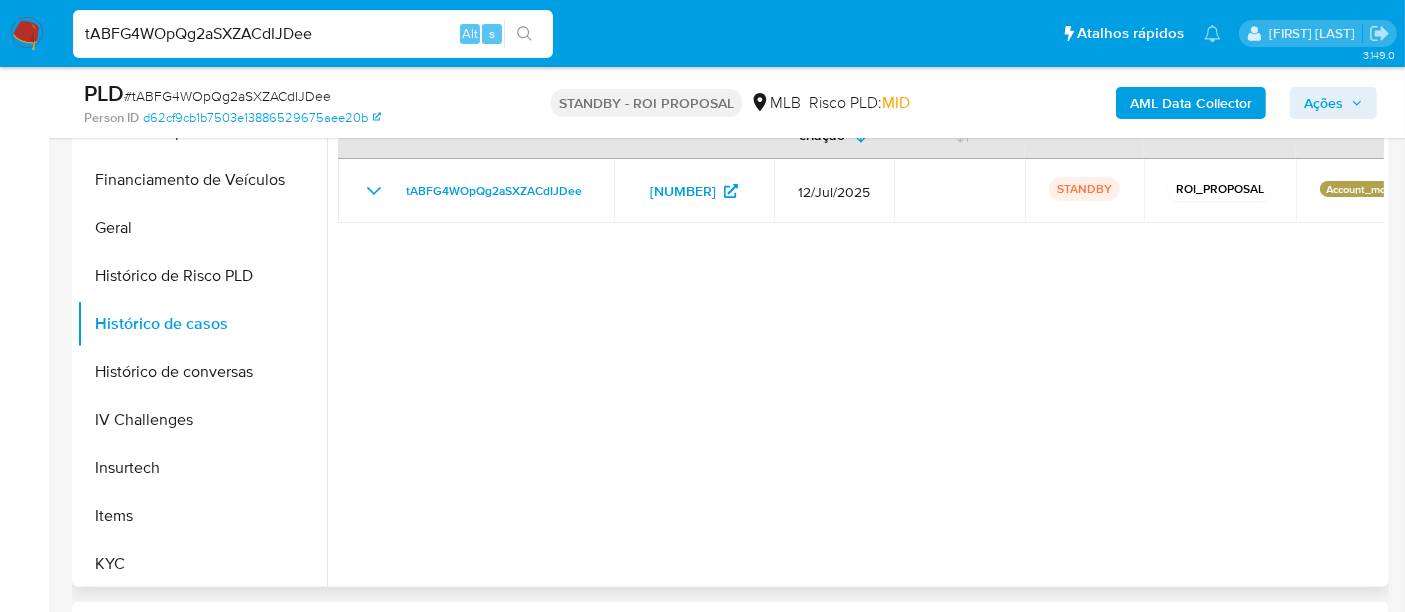 scroll, scrollTop: 333, scrollLeft: 0, axis: vertical 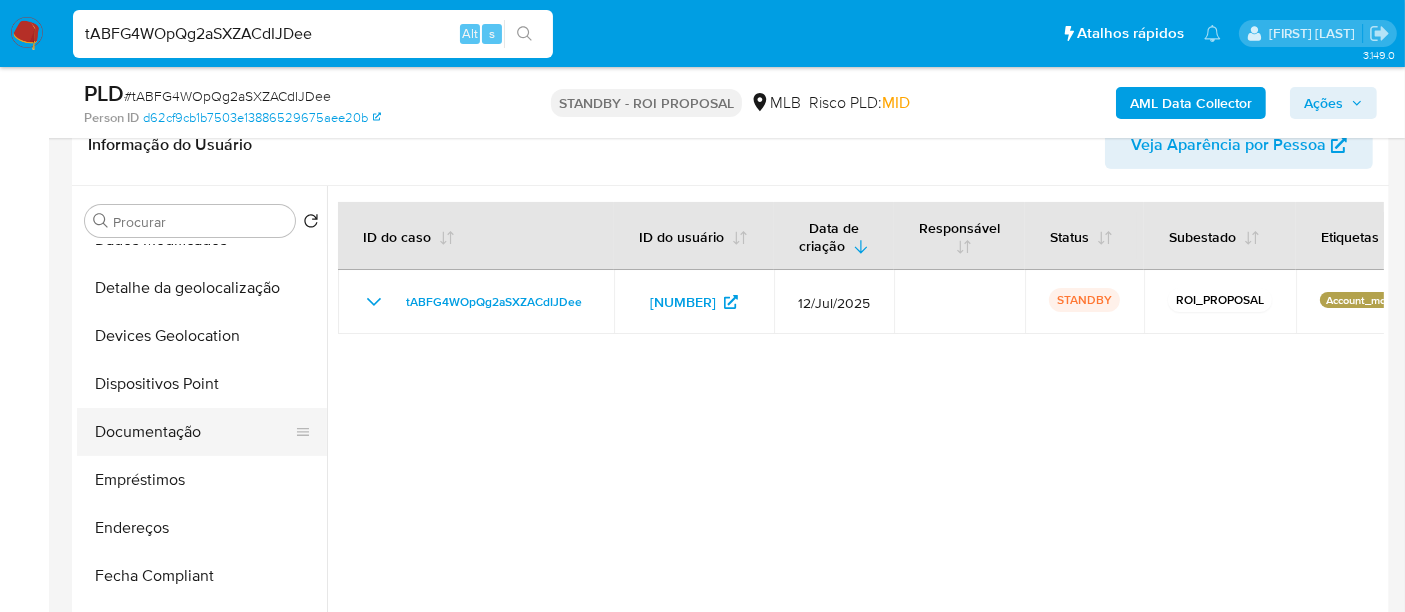 click on "Documentação" at bounding box center (194, 432) 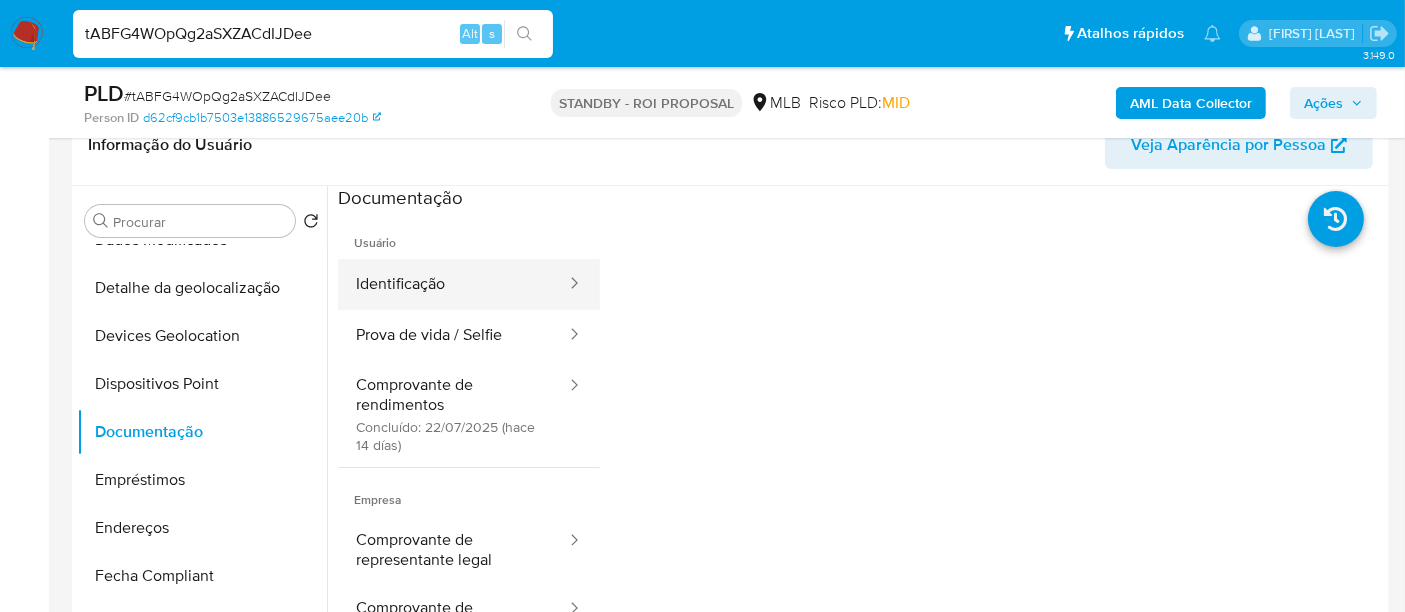 click on "Identificação" at bounding box center (453, 284) 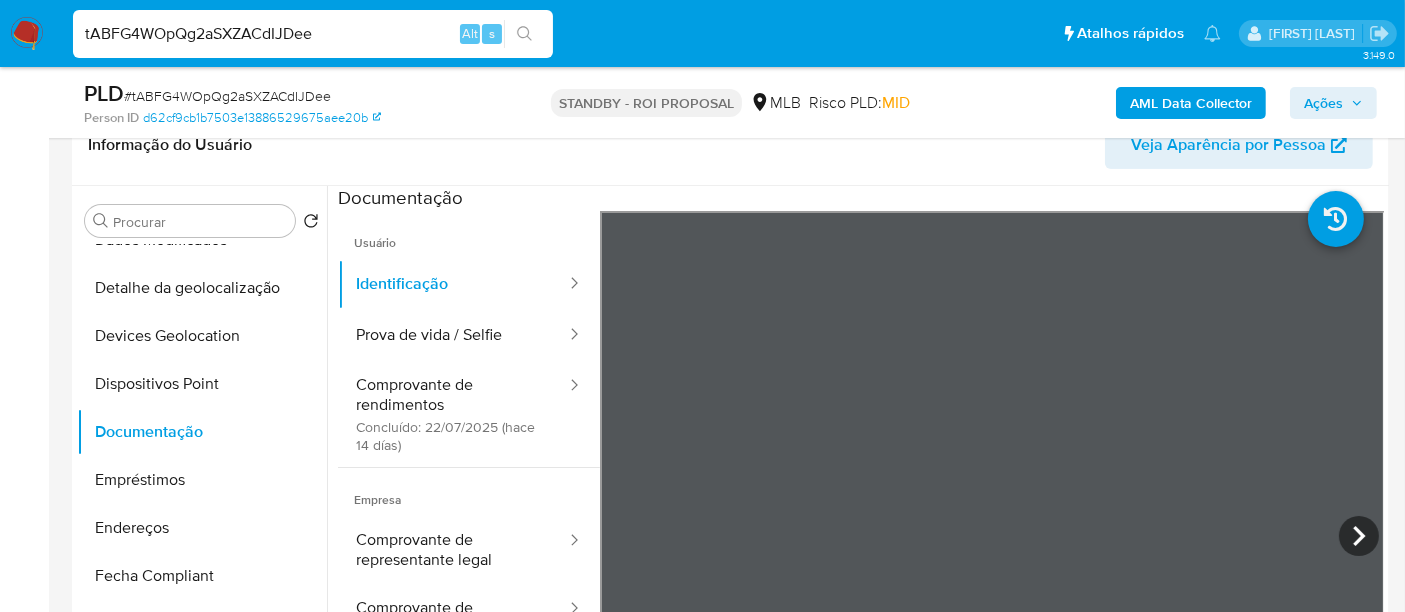 click on "Asignado el: [DATE] [TIME] Criou: [DATE]   Criou: [DATE] [TIME] - Expira em [DAYS] dias   Expira em [DATE] [TIME] PLD # [ID] Person ID [ID] [STATUS] - [PRODUCT]  MLB Risco PLD:  MID AML Data Collector Ações Informação do Caso Eventos ( [NUMBER] ) Ações AUTOMATIC([NUMBER]) Informação do Usuário Veja Aparência por Pessoa Procurar   Retornar ao pedido padrão Adiantamentos de Dinheiro Anexos Cartões Contas Bancárias Dados Modificados Detalhe da geolocalização Devices Geolocation" at bounding box center (702, 1417) 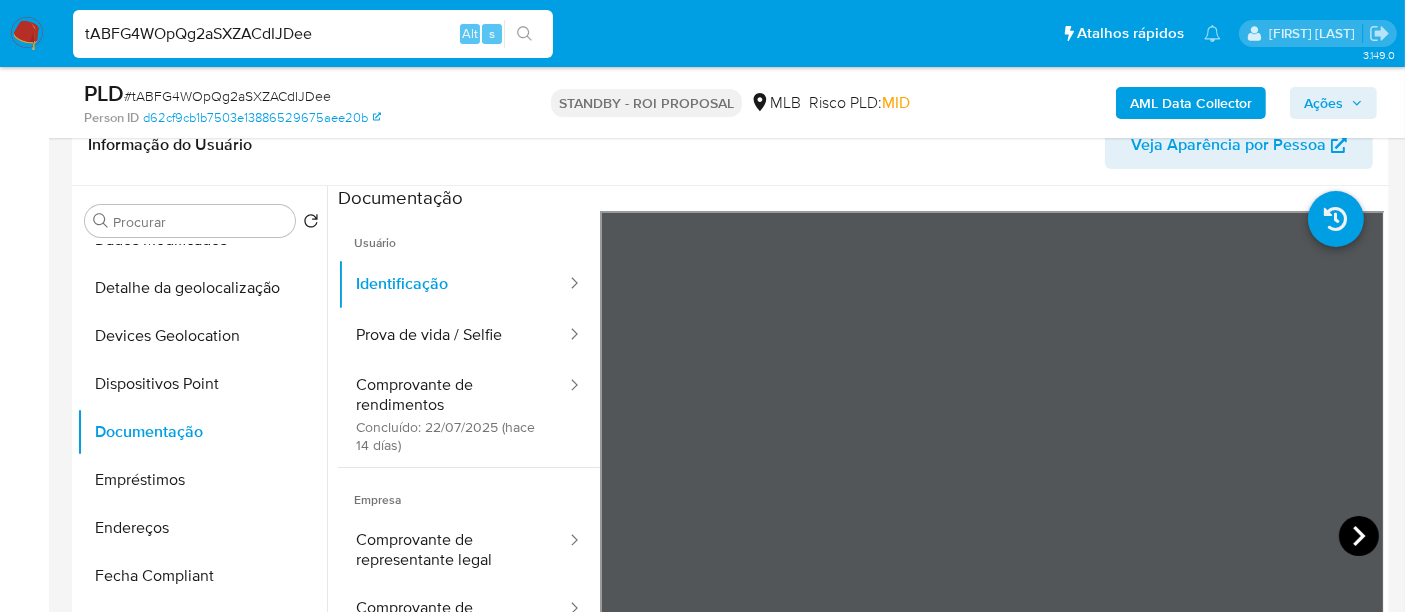click 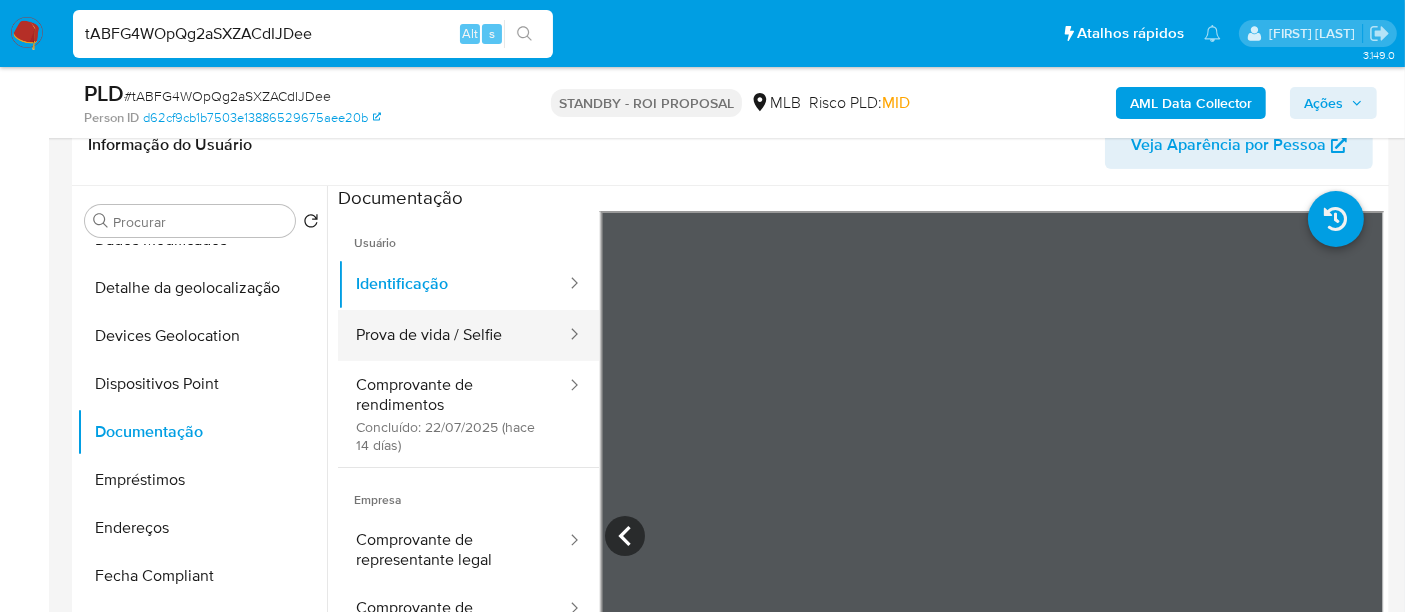click on "Prova de vida / Selfie" at bounding box center (453, 335) 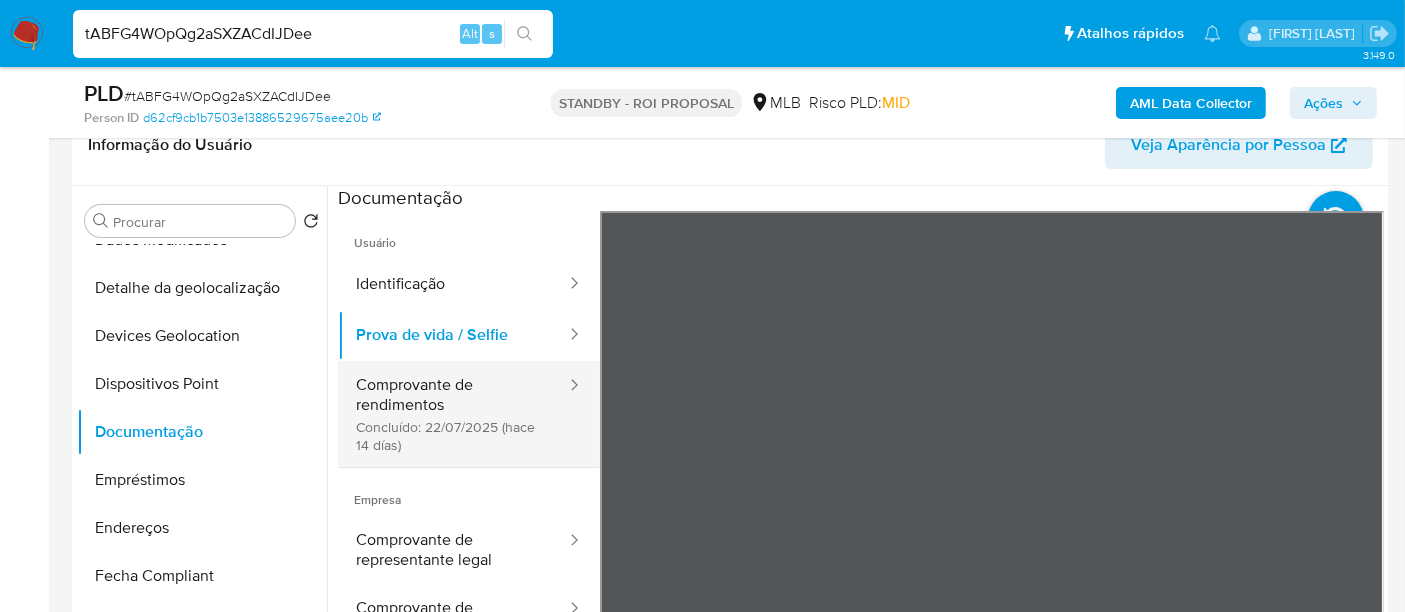 click on "Comprovante de rendimentos Concluído: 22/07/2025 (hace 14 días)" at bounding box center (453, 414) 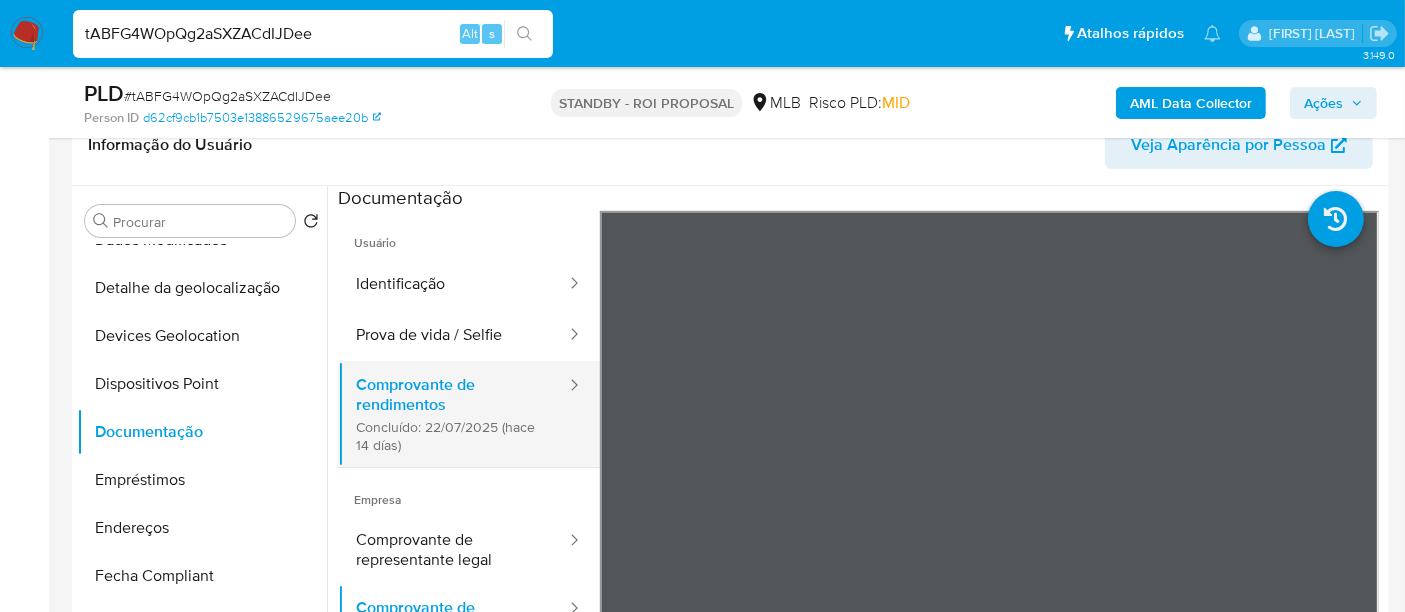 type 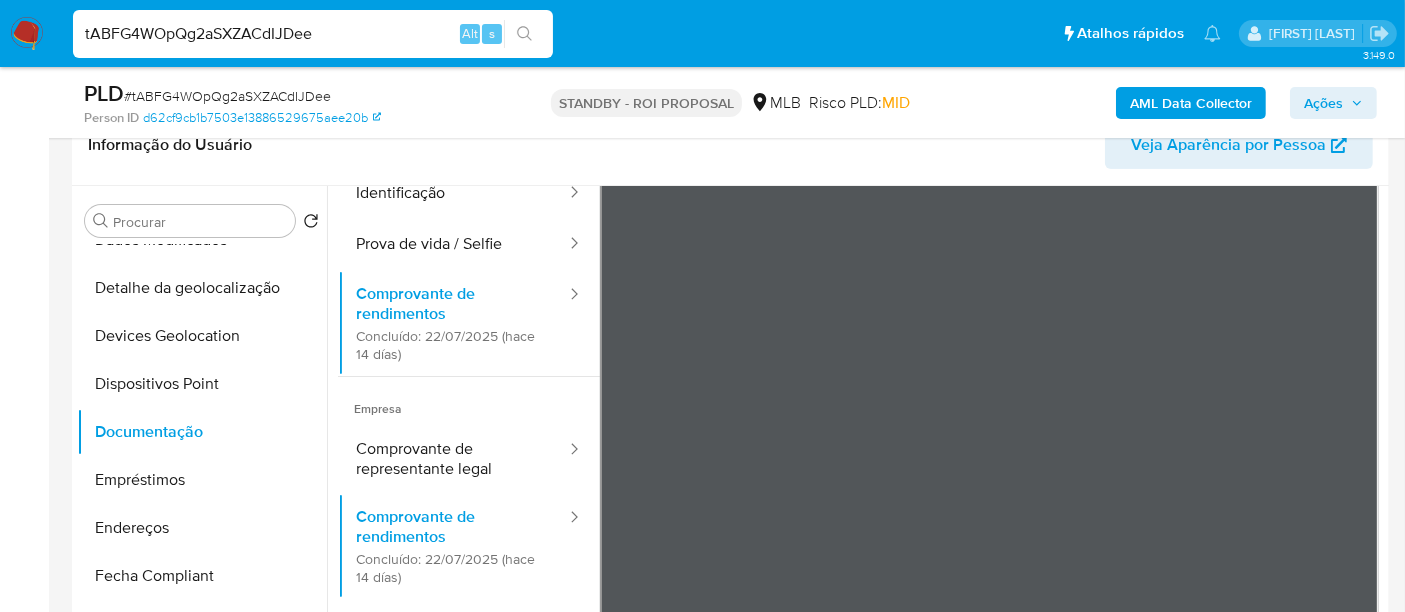 scroll, scrollTop: 111, scrollLeft: 0, axis: vertical 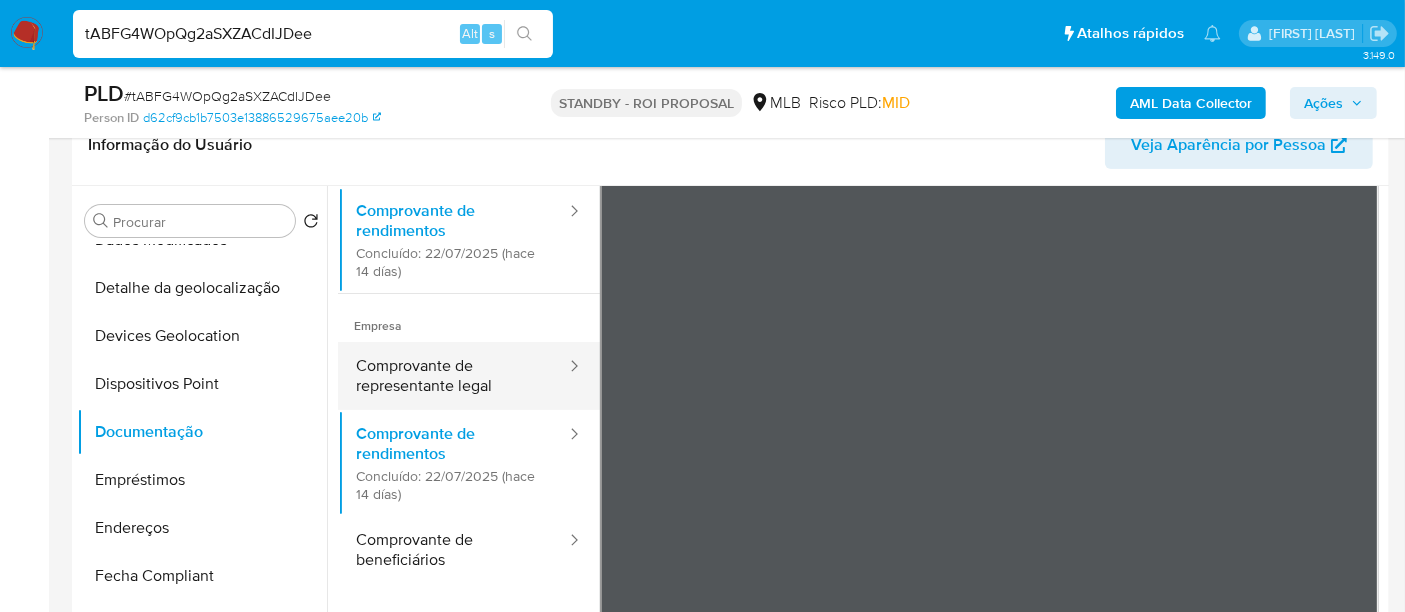 click on "Comprovante de representante legal" at bounding box center (453, 376) 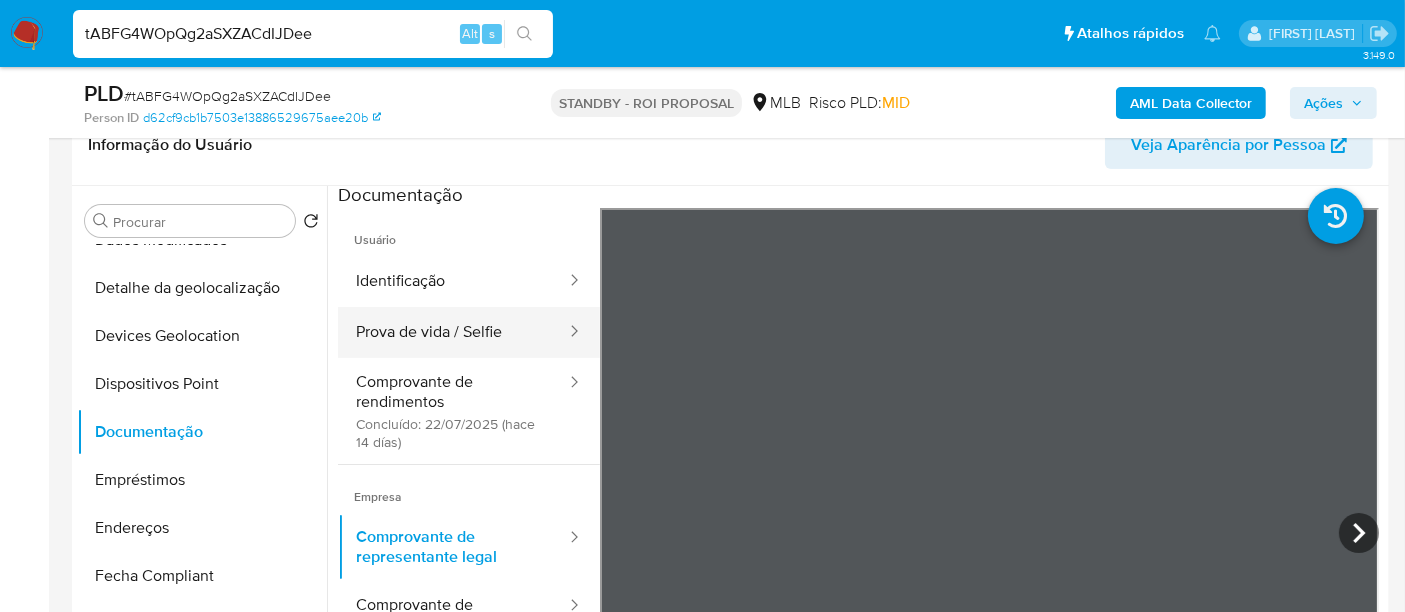 scroll, scrollTop: 0, scrollLeft: 0, axis: both 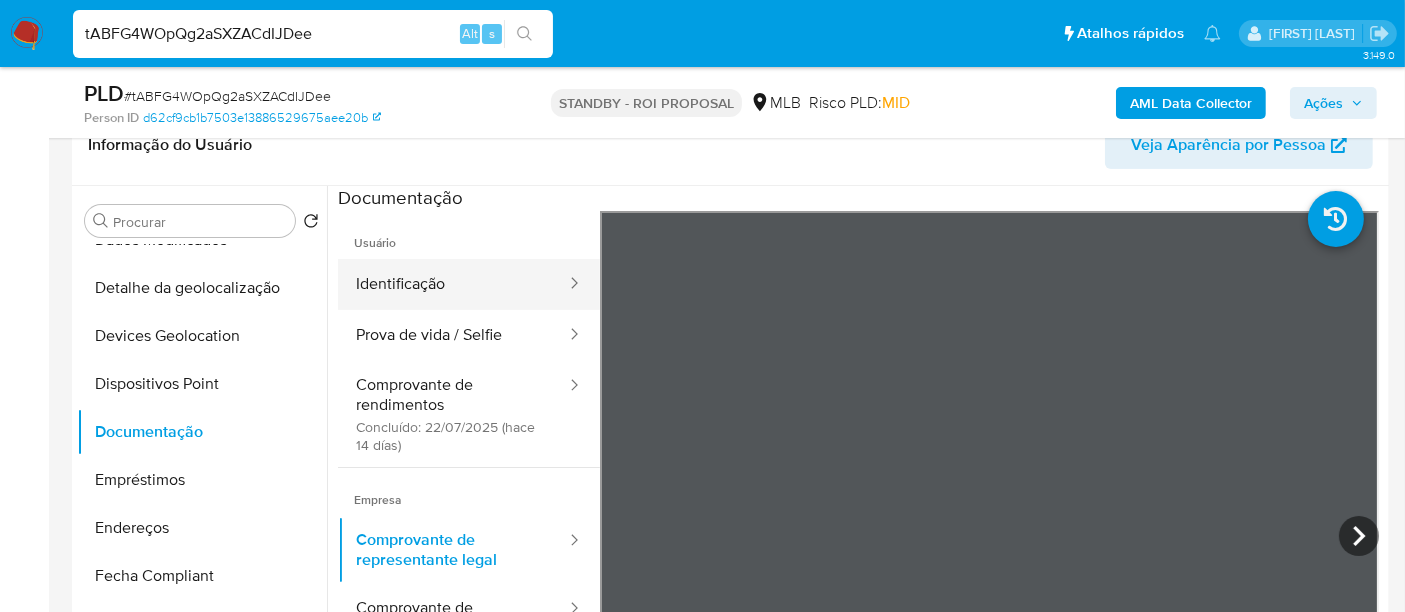 click on "Identificação" at bounding box center [453, 284] 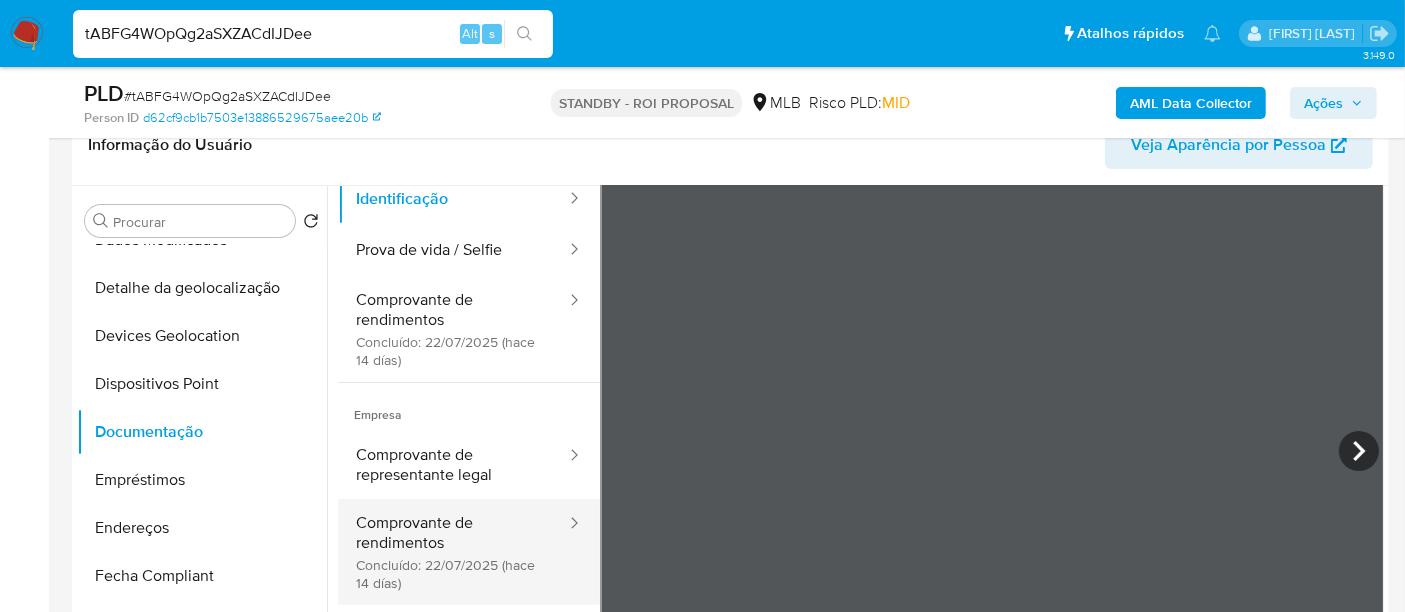 scroll, scrollTop: 168, scrollLeft: 0, axis: vertical 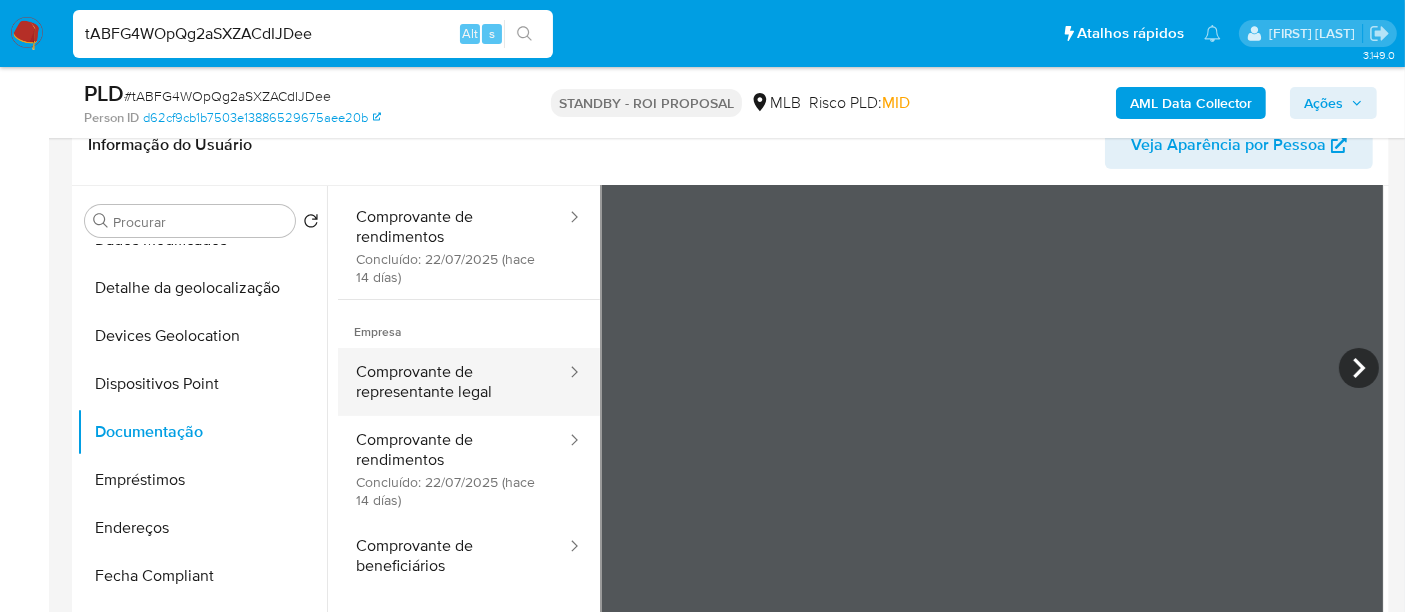 click on "Comprovante de representante legal" at bounding box center (453, 382) 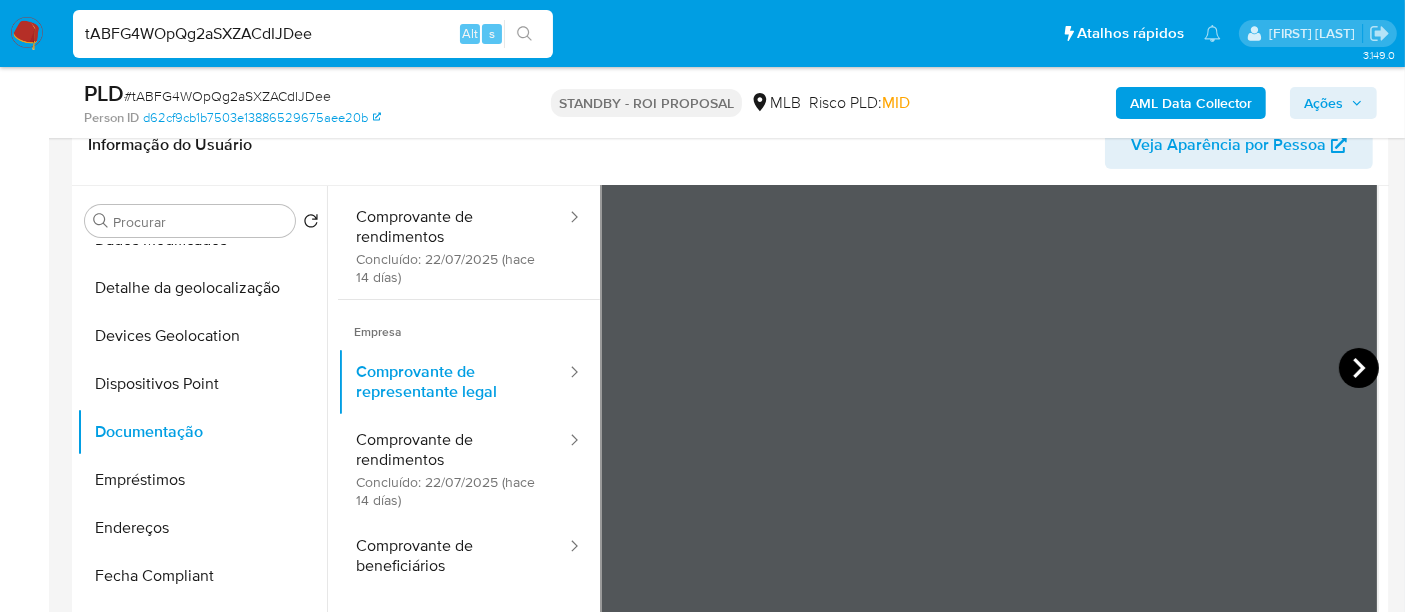 click 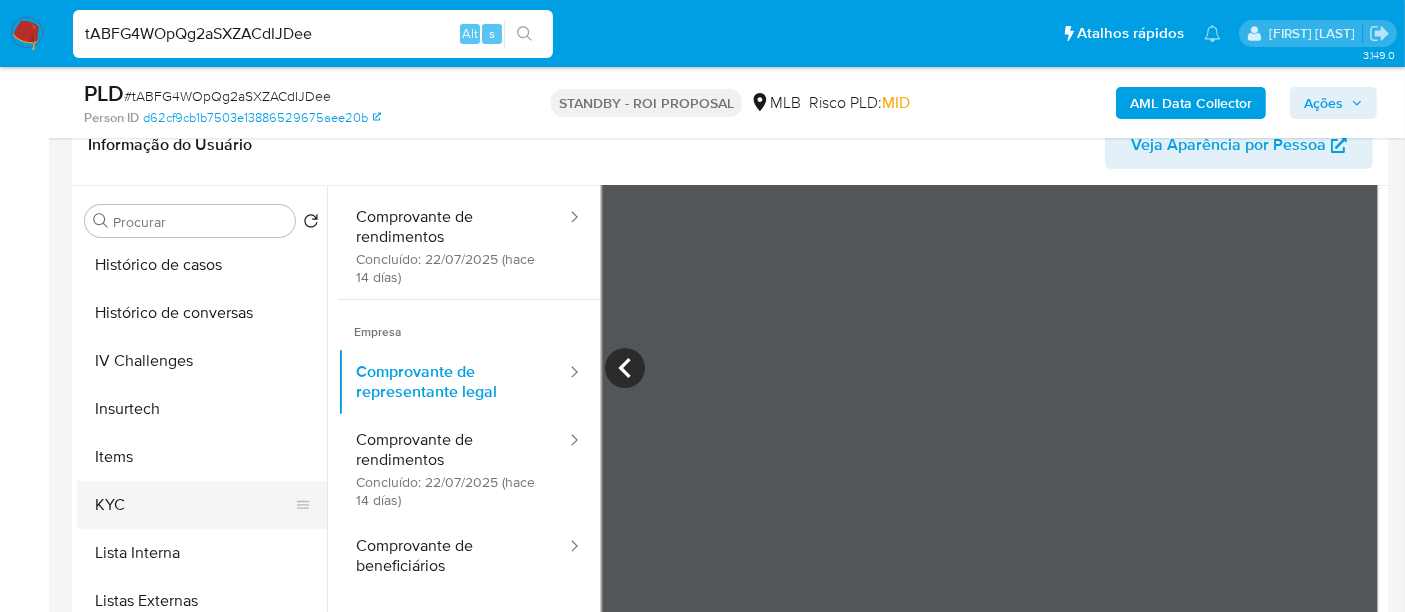 scroll, scrollTop: 844, scrollLeft: 0, axis: vertical 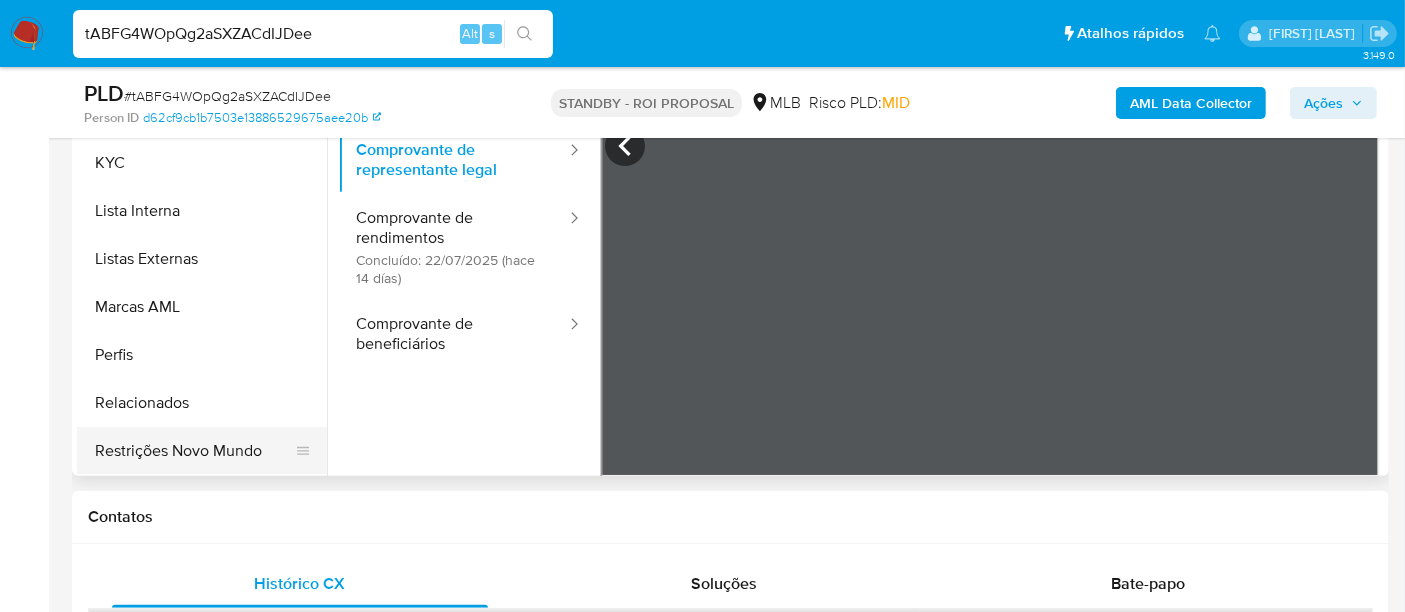 click on "Restrições Novo Mundo" at bounding box center [194, 451] 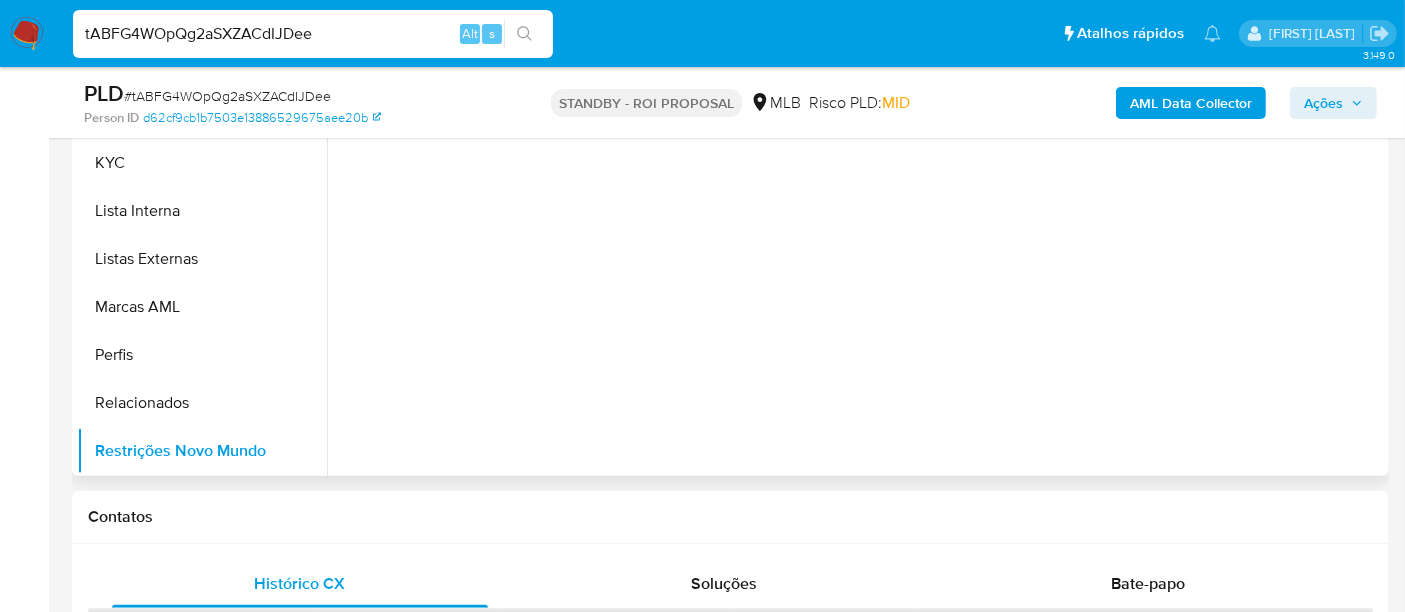 scroll, scrollTop: 0, scrollLeft: 0, axis: both 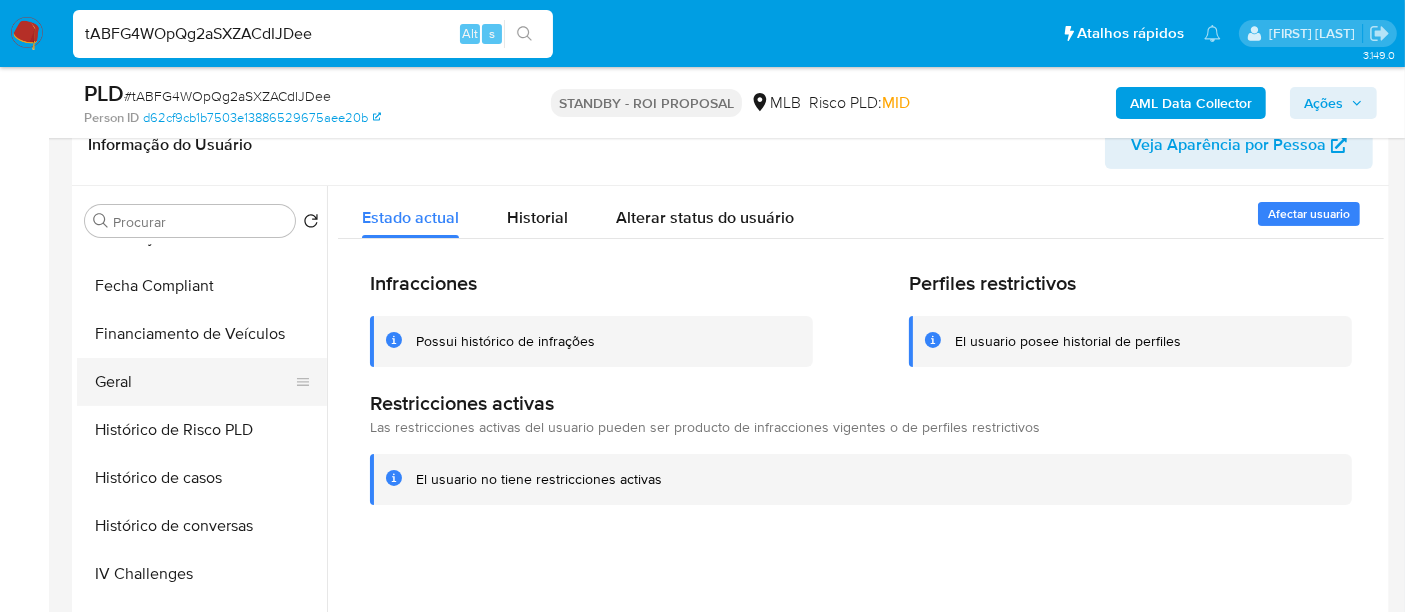 click on "Geral" at bounding box center (194, 382) 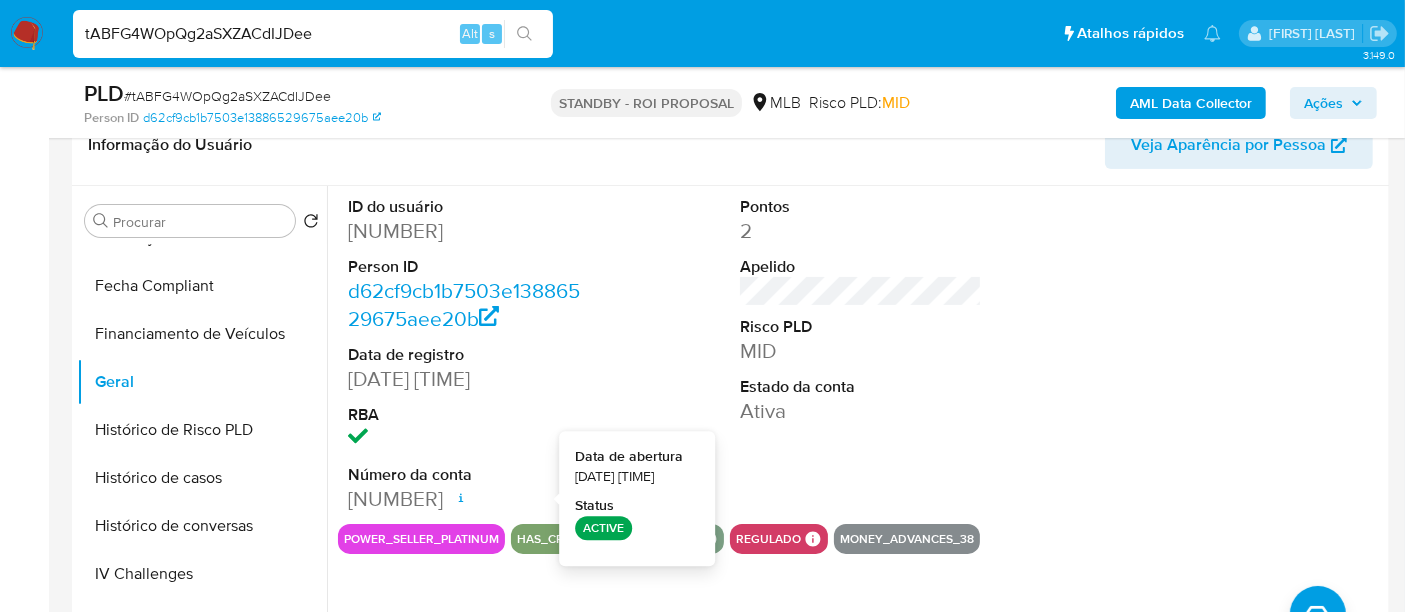 type 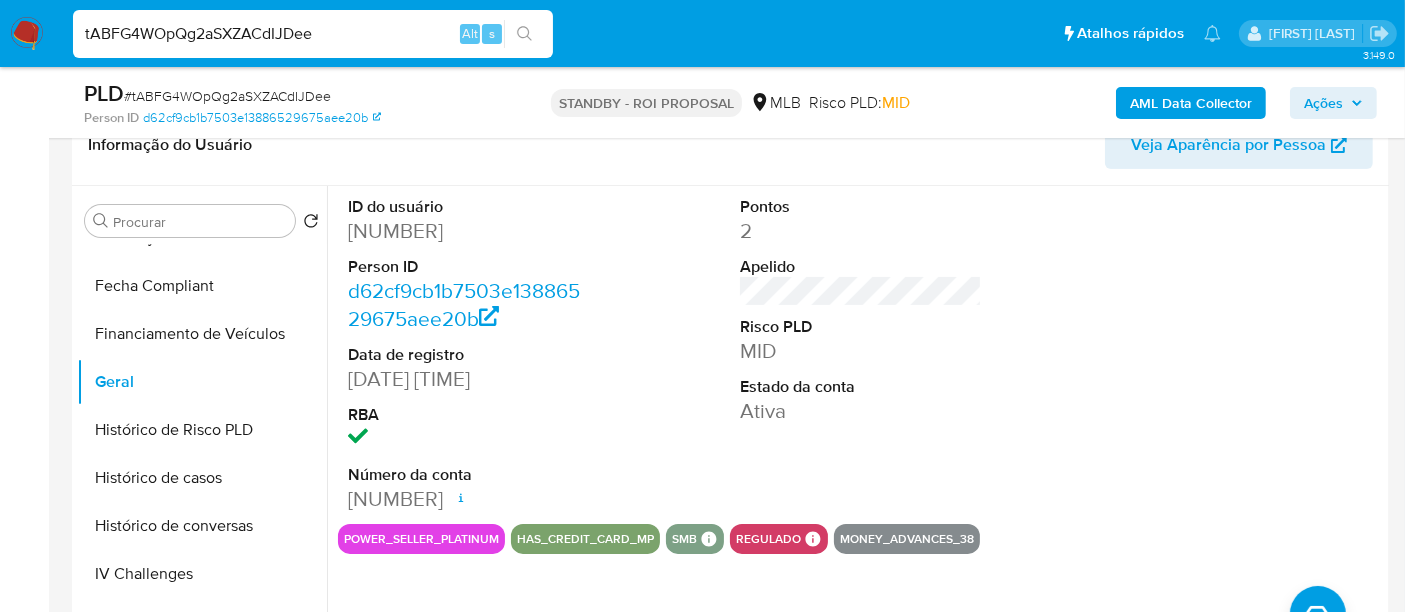 click on "tABFG4WOpQg2aSXZACdIJDee" at bounding box center [313, 34] 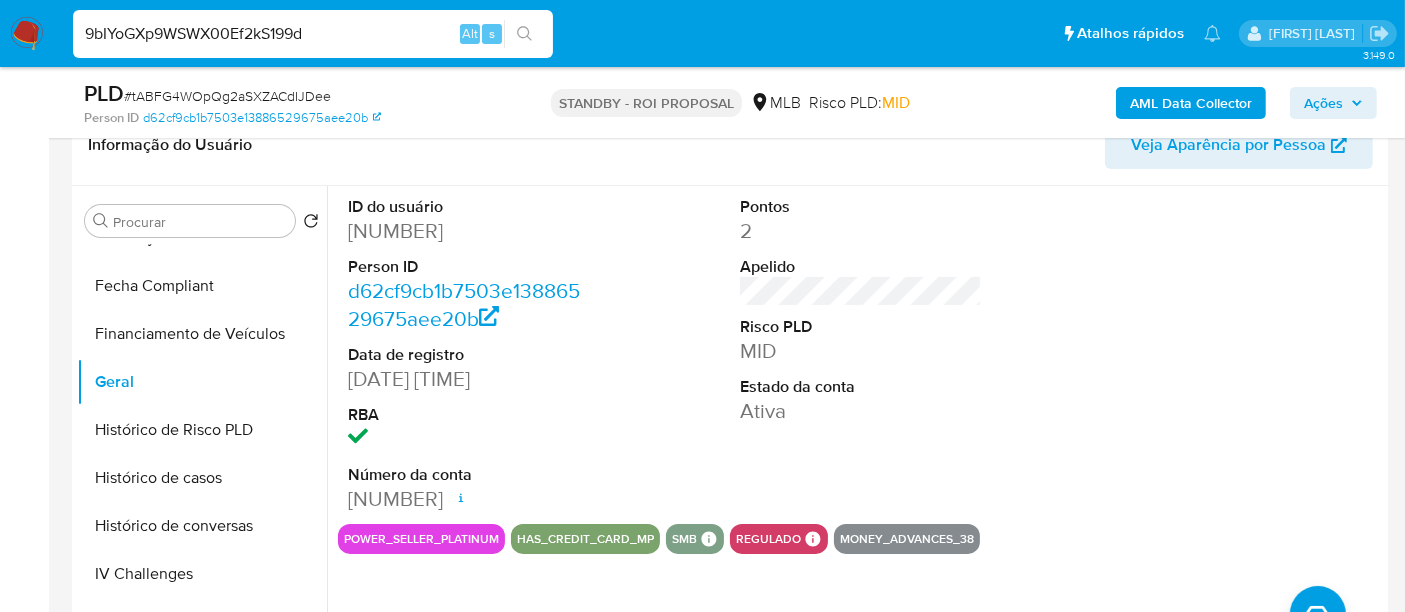 type on "9bIYoGXp9WSWX00Ef2kS199d" 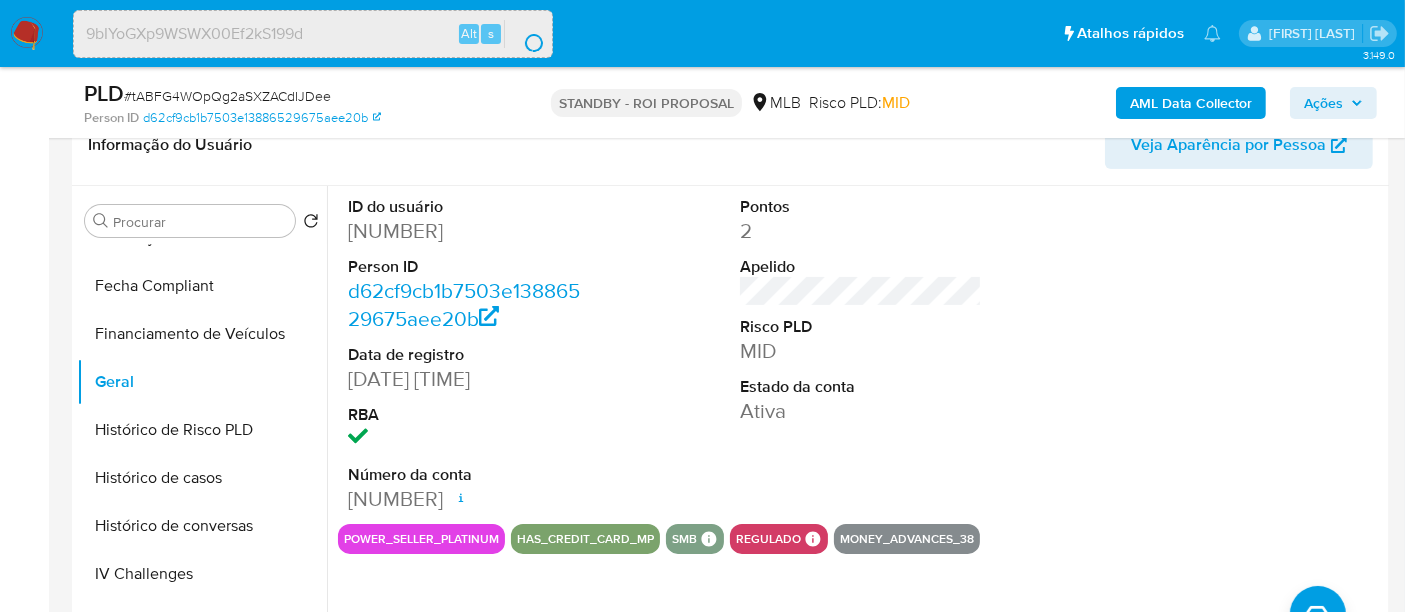 scroll, scrollTop: 0, scrollLeft: 0, axis: both 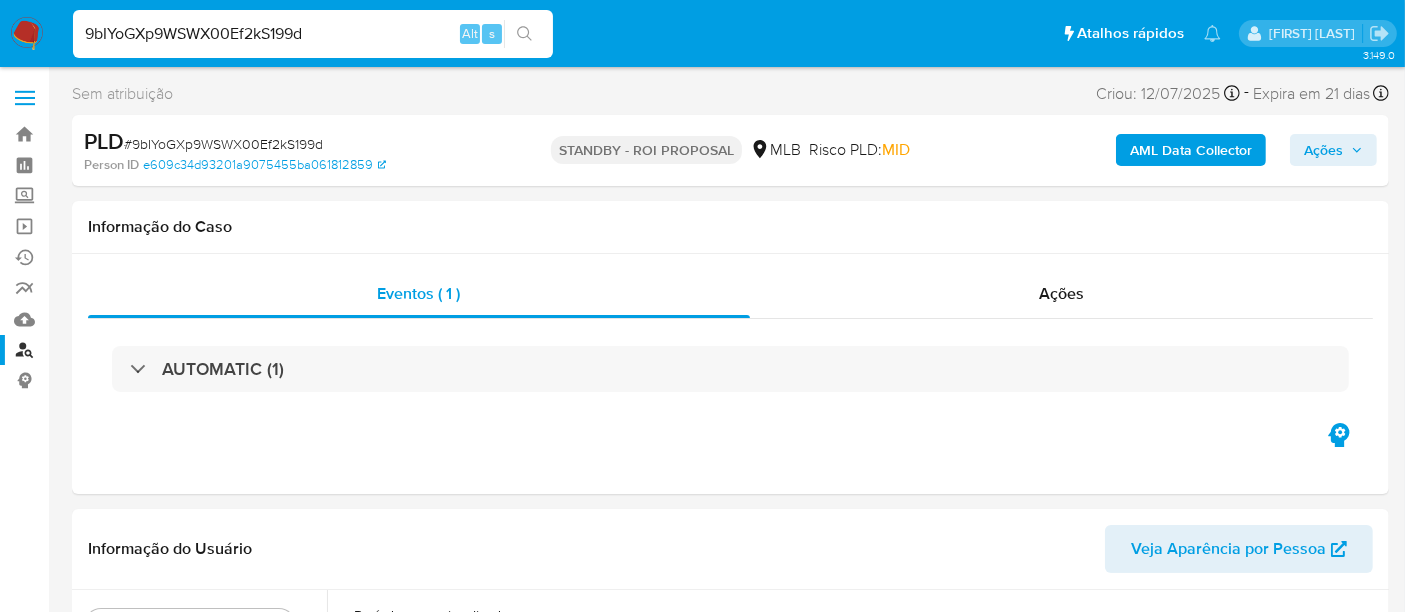 select on "10" 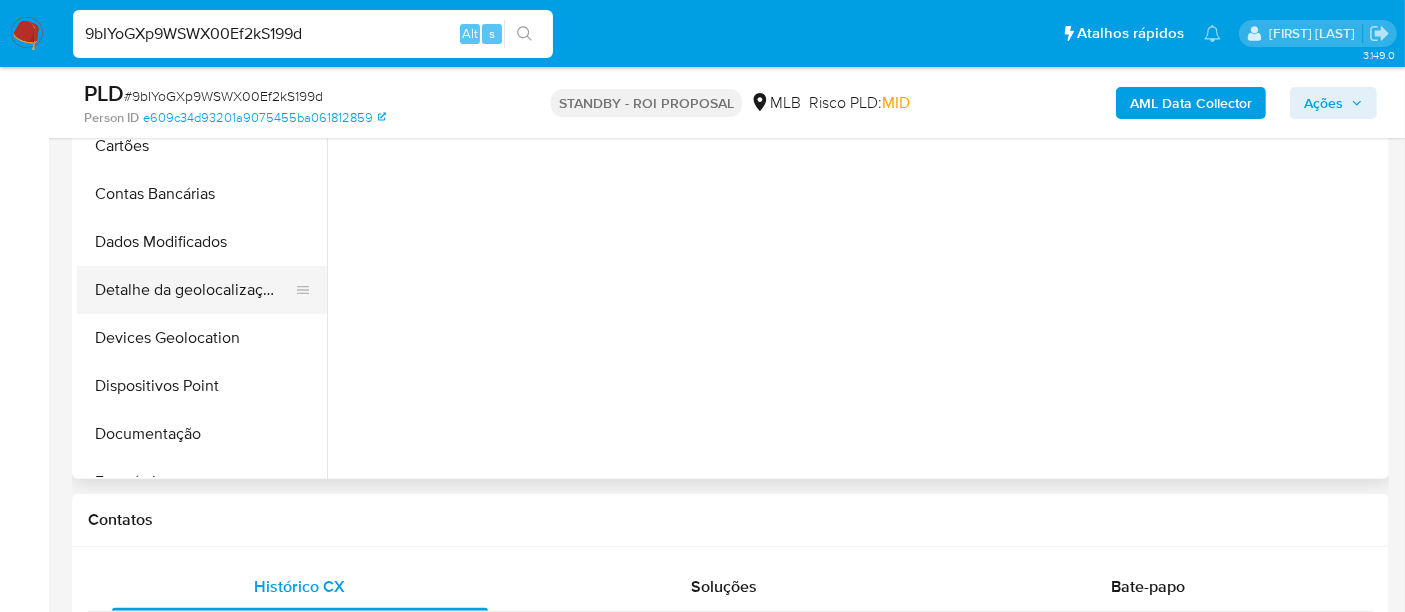 scroll, scrollTop: 555, scrollLeft: 0, axis: vertical 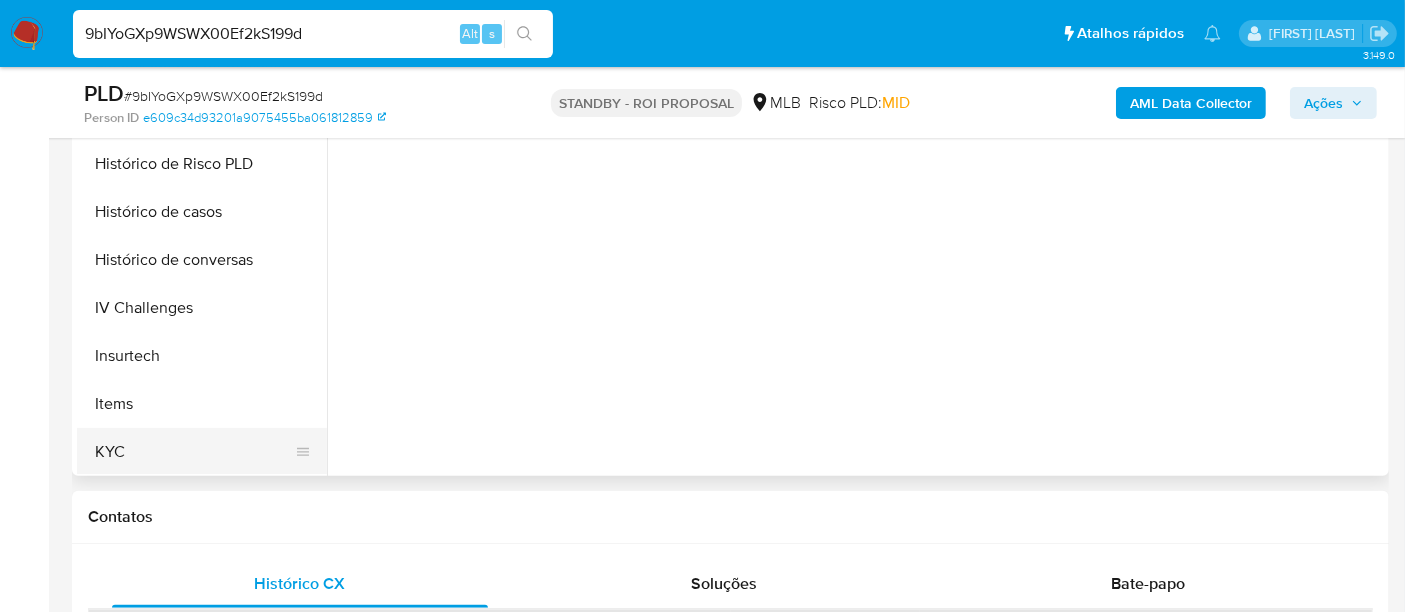 click on "KYC" at bounding box center [194, 452] 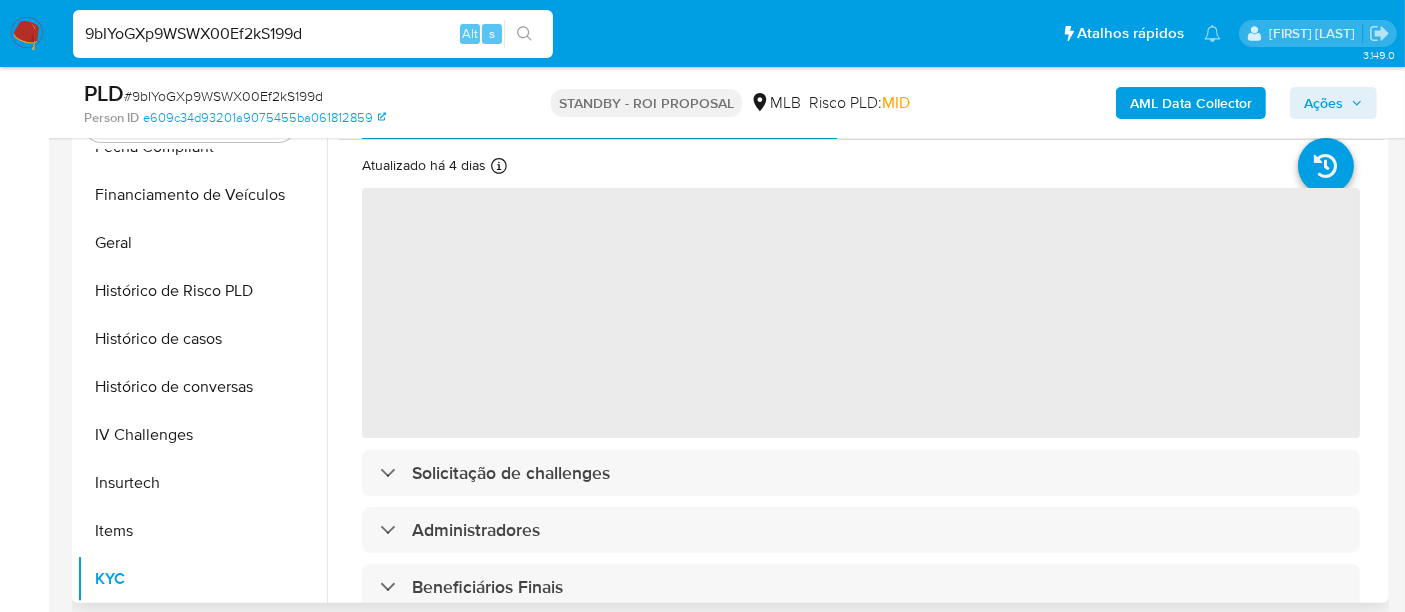 scroll, scrollTop: 333, scrollLeft: 0, axis: vertical 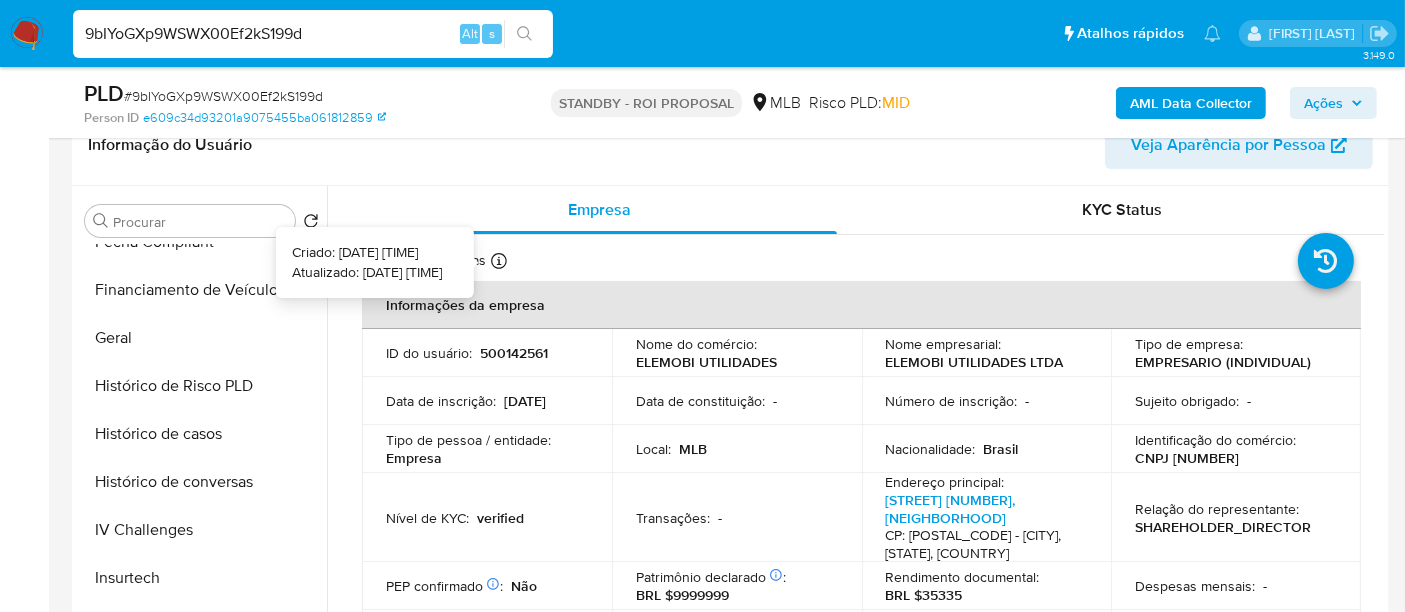 type 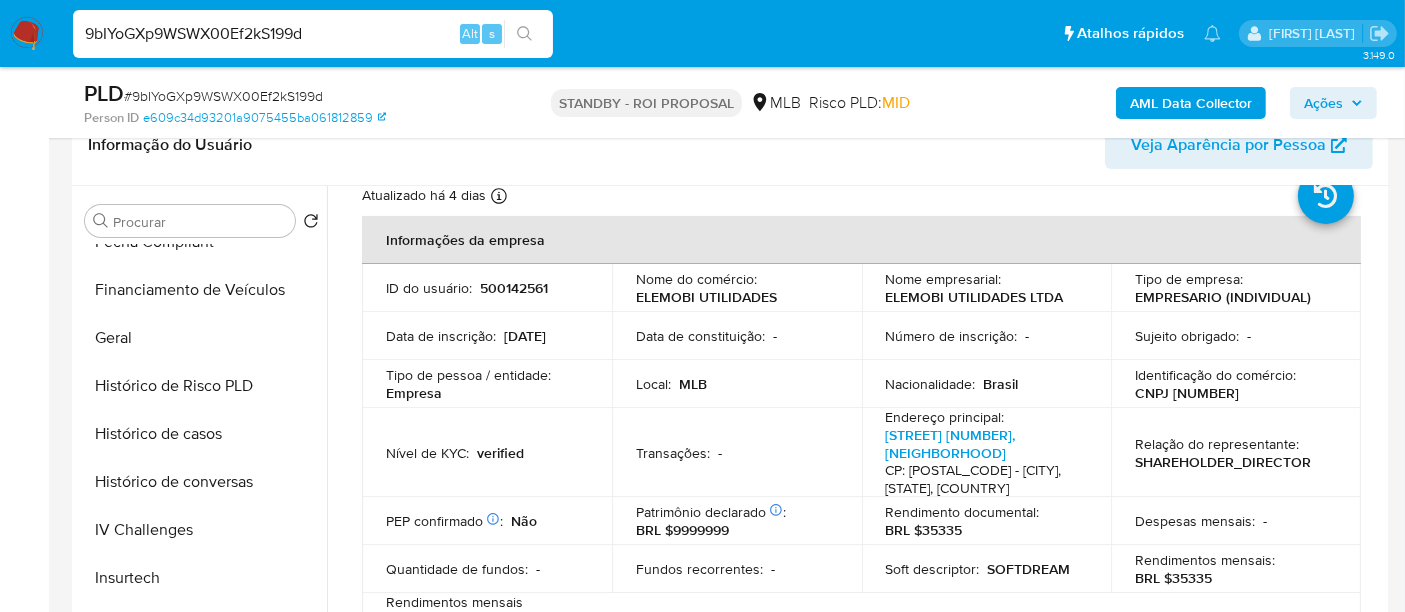 scroll, scrollTop: 111, scrollLeft: 0, axis: vertical 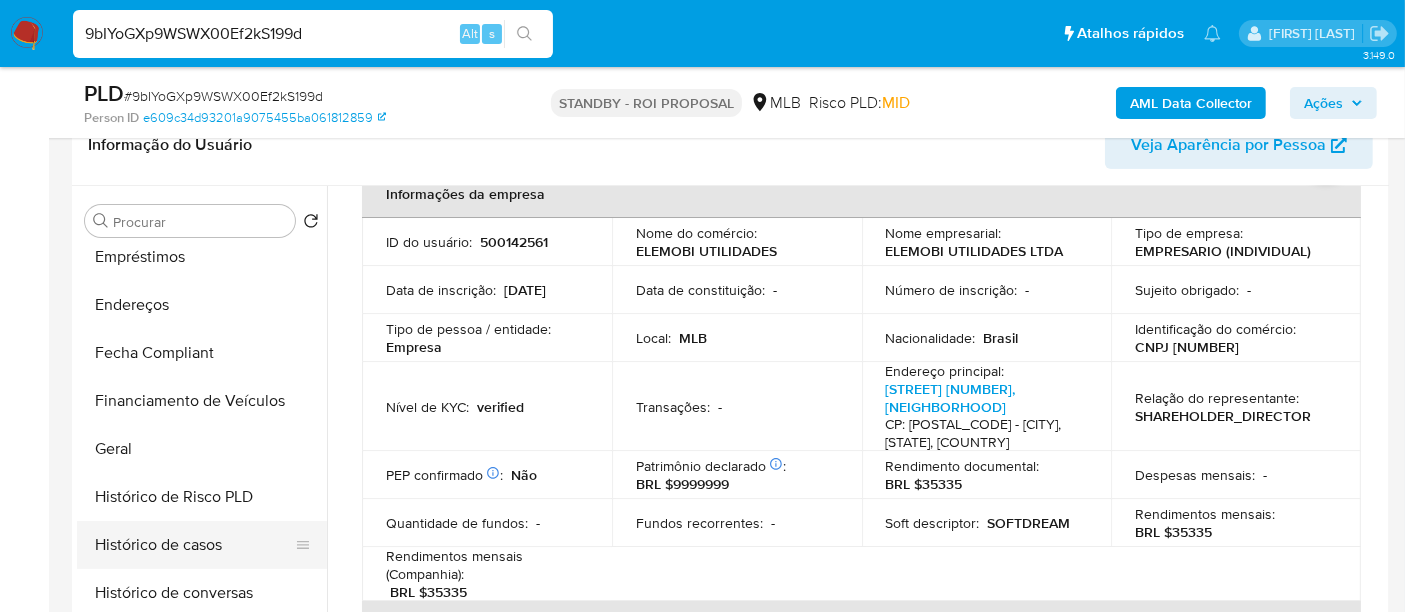 click on "Histórico de casos" at bounding box center [194, 545] 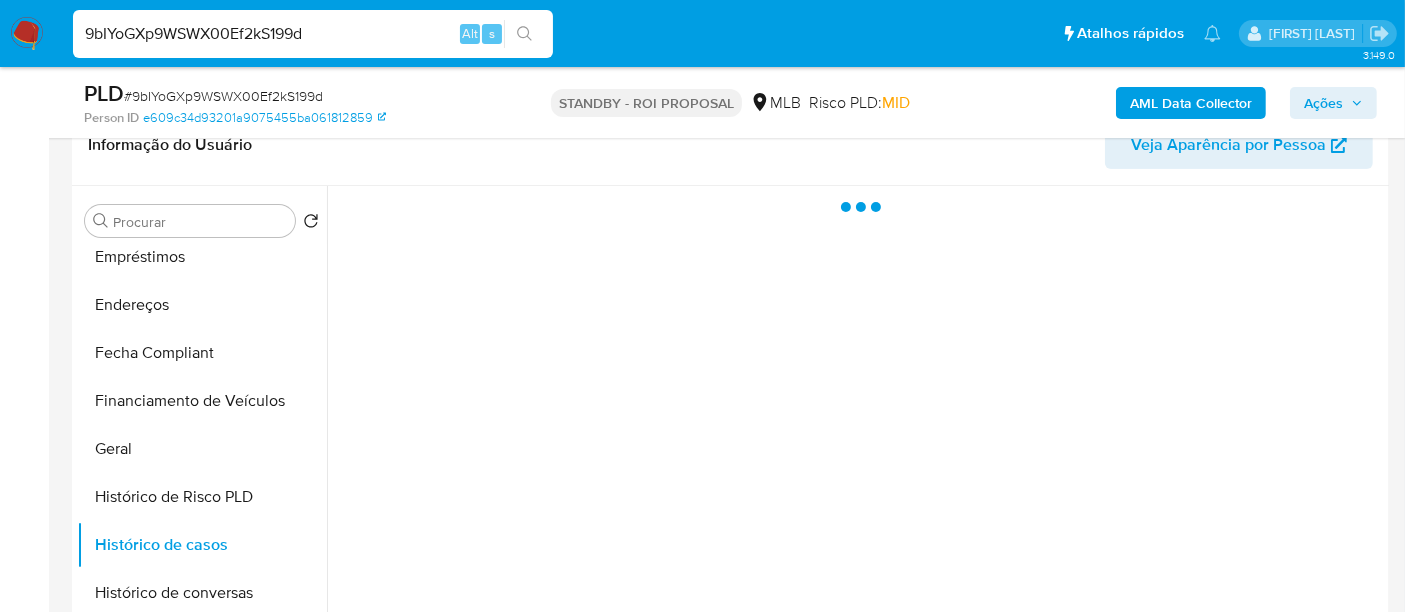 scroll, scrollTop: 0, scrollLeft: 0, axis: both 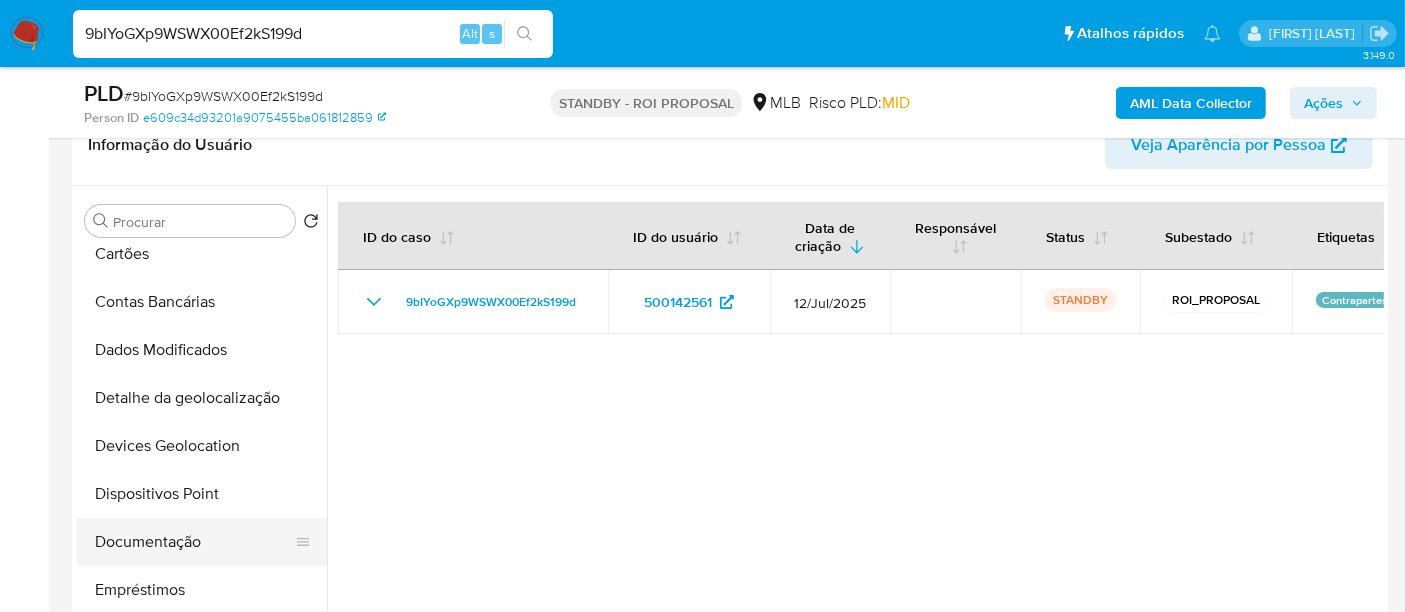 click on "Documentação" at bounding box center [194, 542] 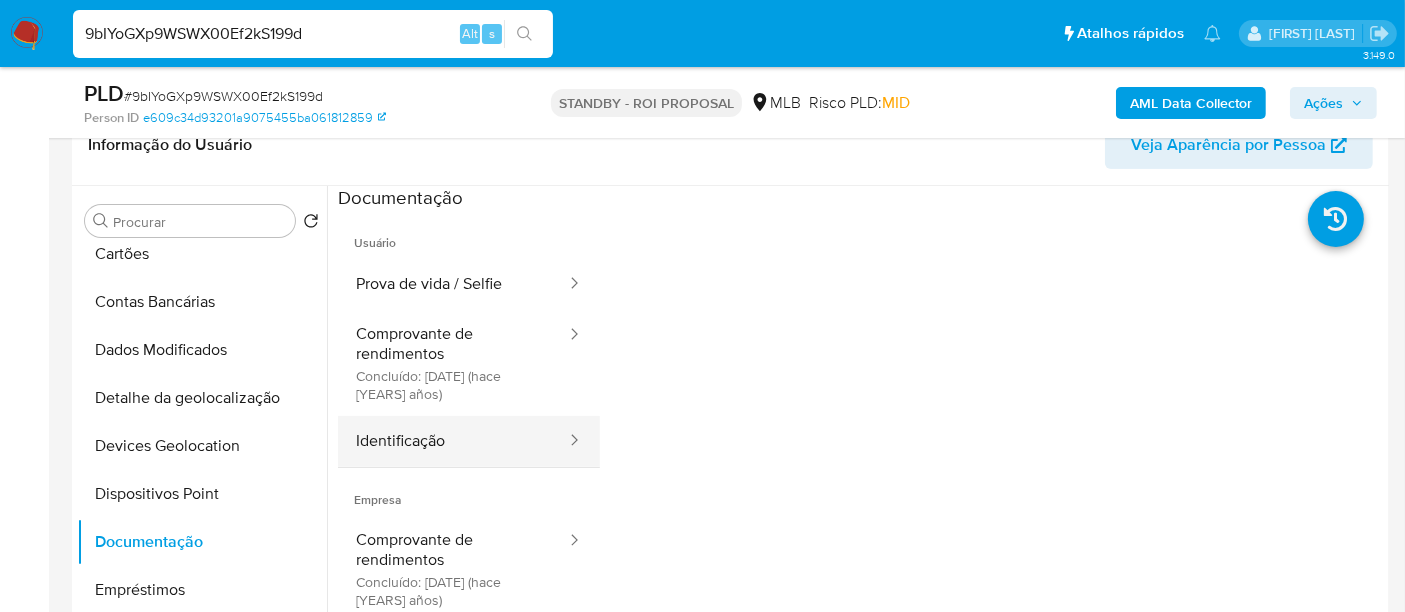 click on "Identificação" at bounding box center [453, 441] 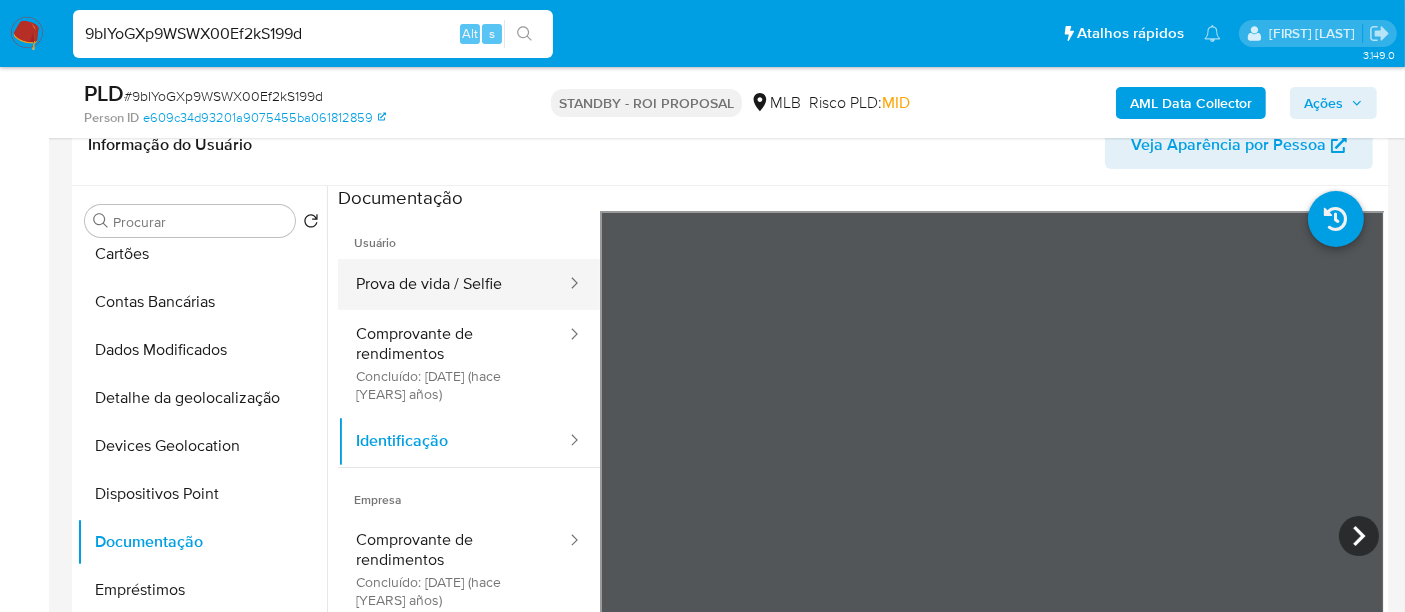 click on "Prova de vida / Selfie" at bounding box center [453, 284] 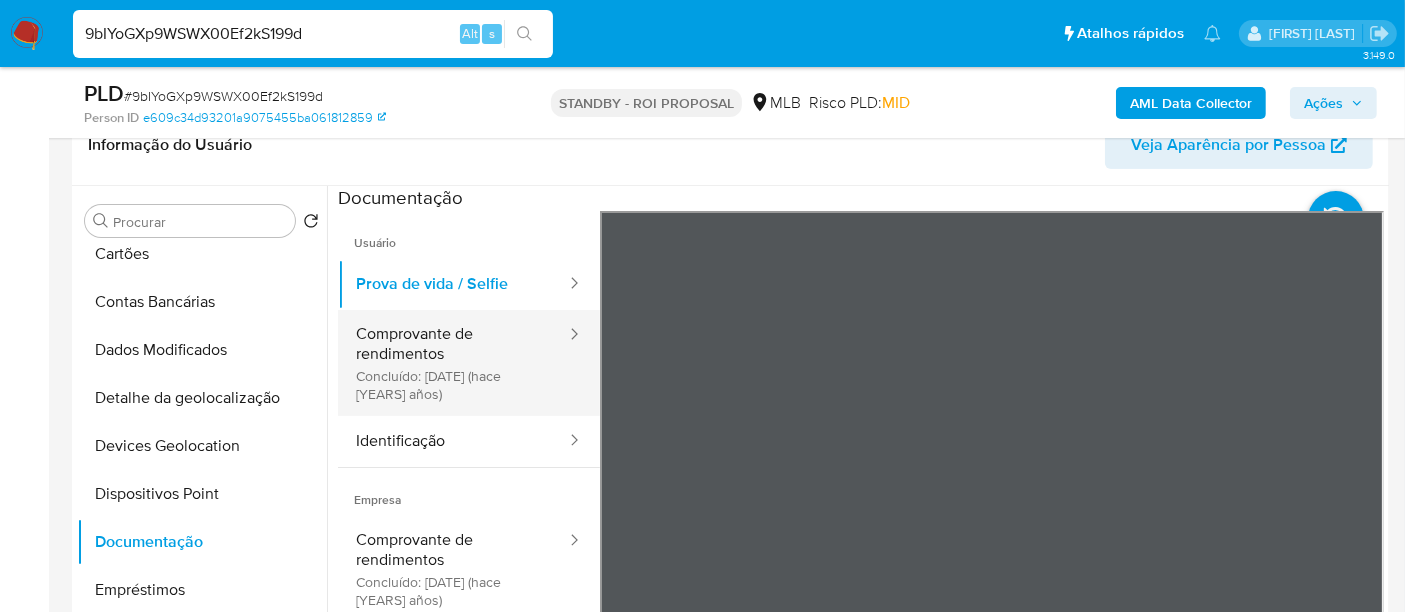 click on "Comprovante de rendimentos Concluído: [DATE] (hace [YEARS] años)" at bounding box center [453, 363] 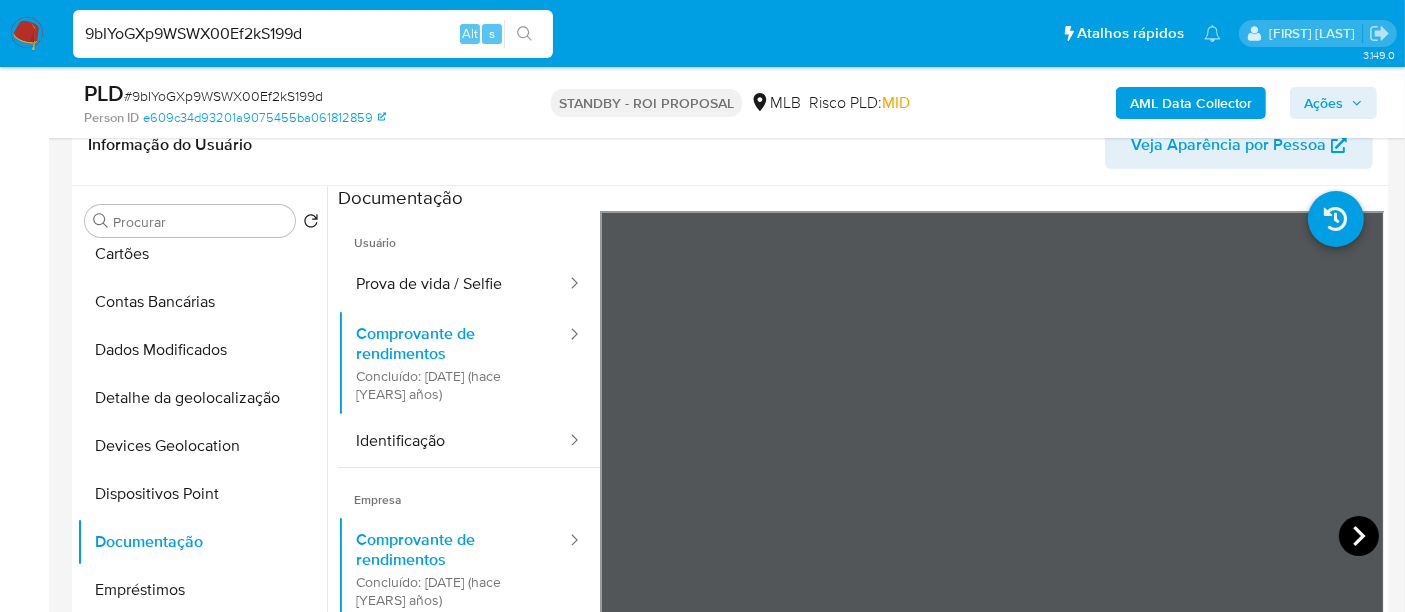 click 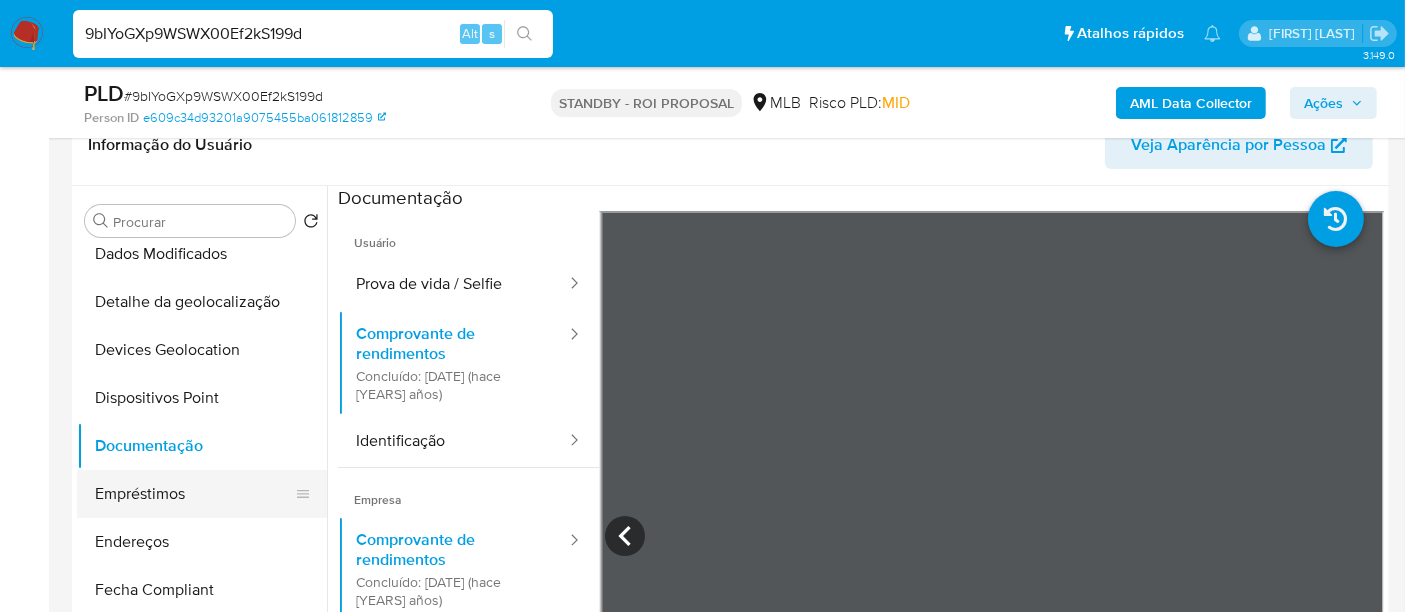scroll, scrollTop: 333, scrollLeft: 0, axis: vertical 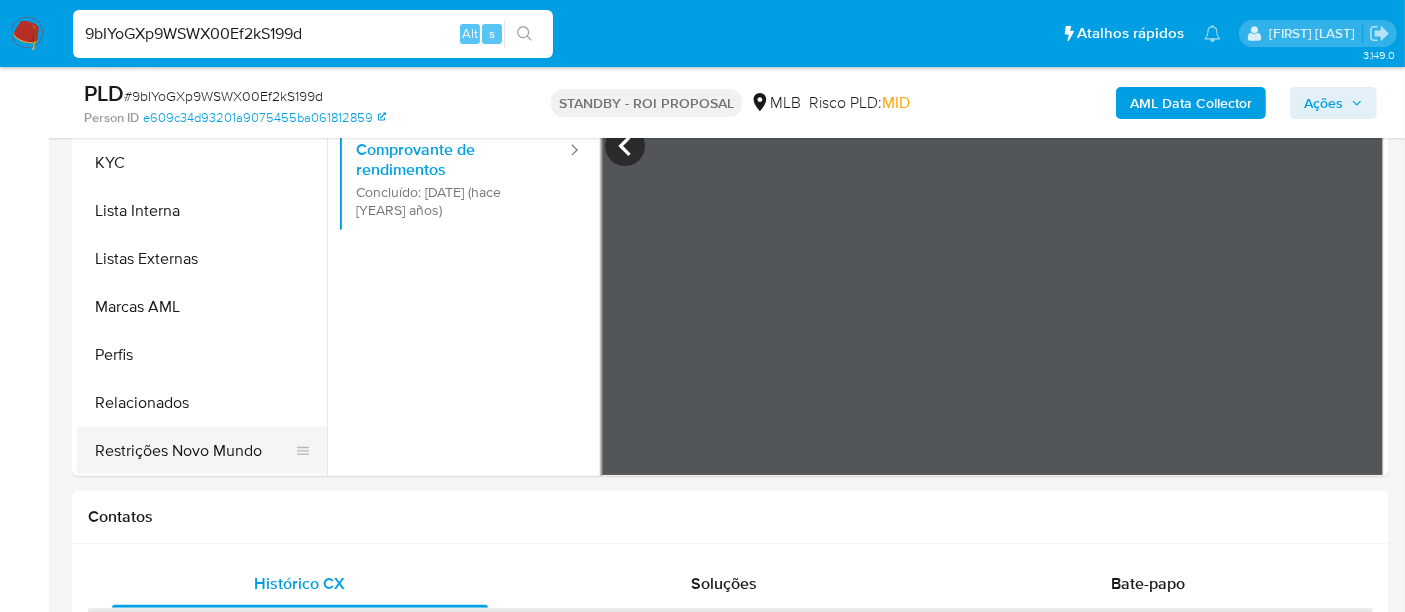 click on "Restrições Novo Mundo" at bounding box center [194, 451] 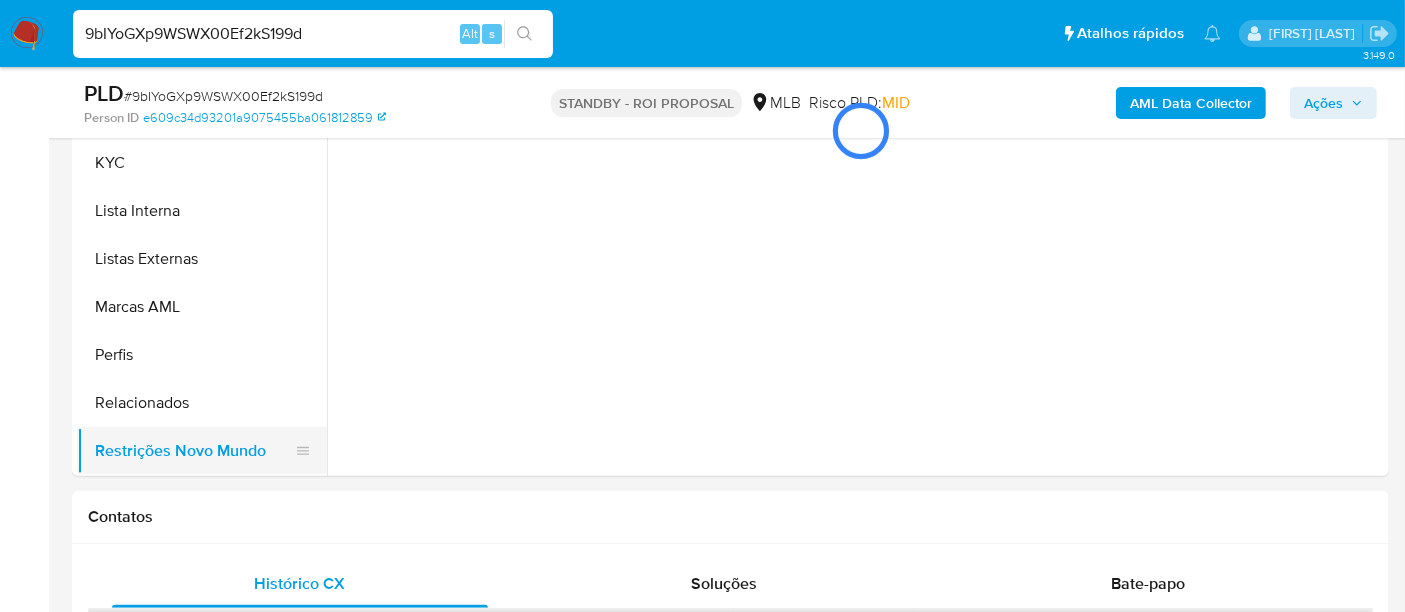 scroll, scrollTop: 0, scrollLeft: 0, axis: both 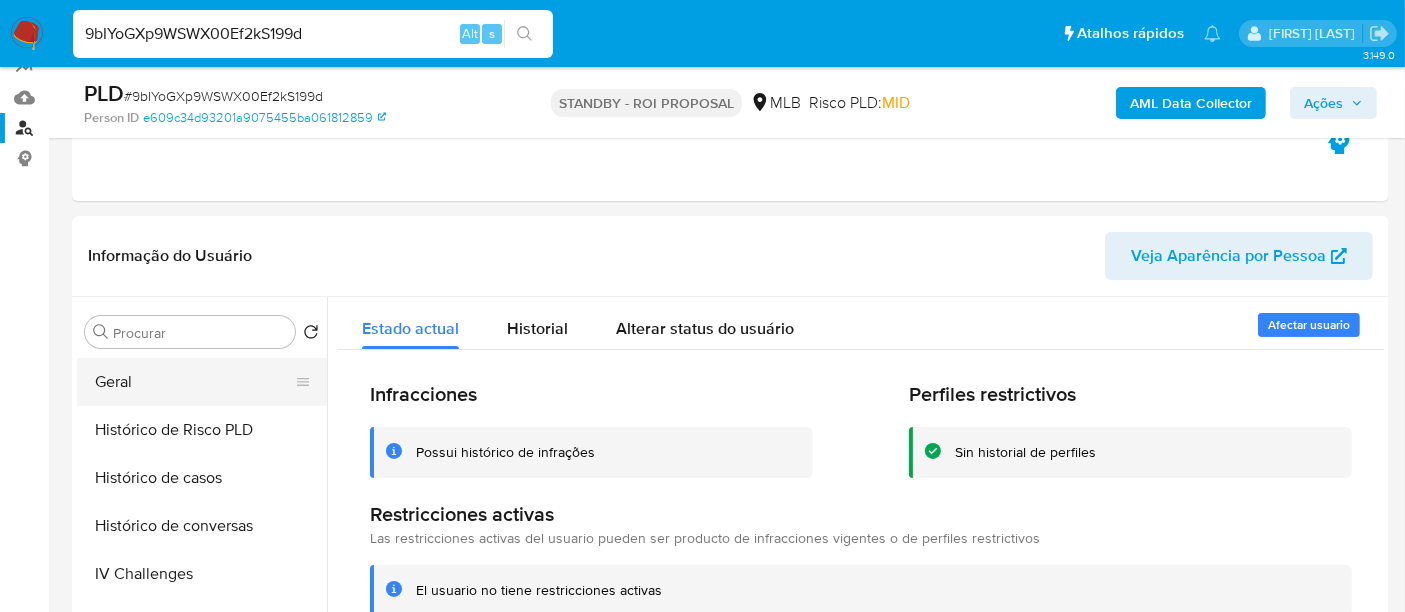 click on "Geral" at bounding box center [194, 382] 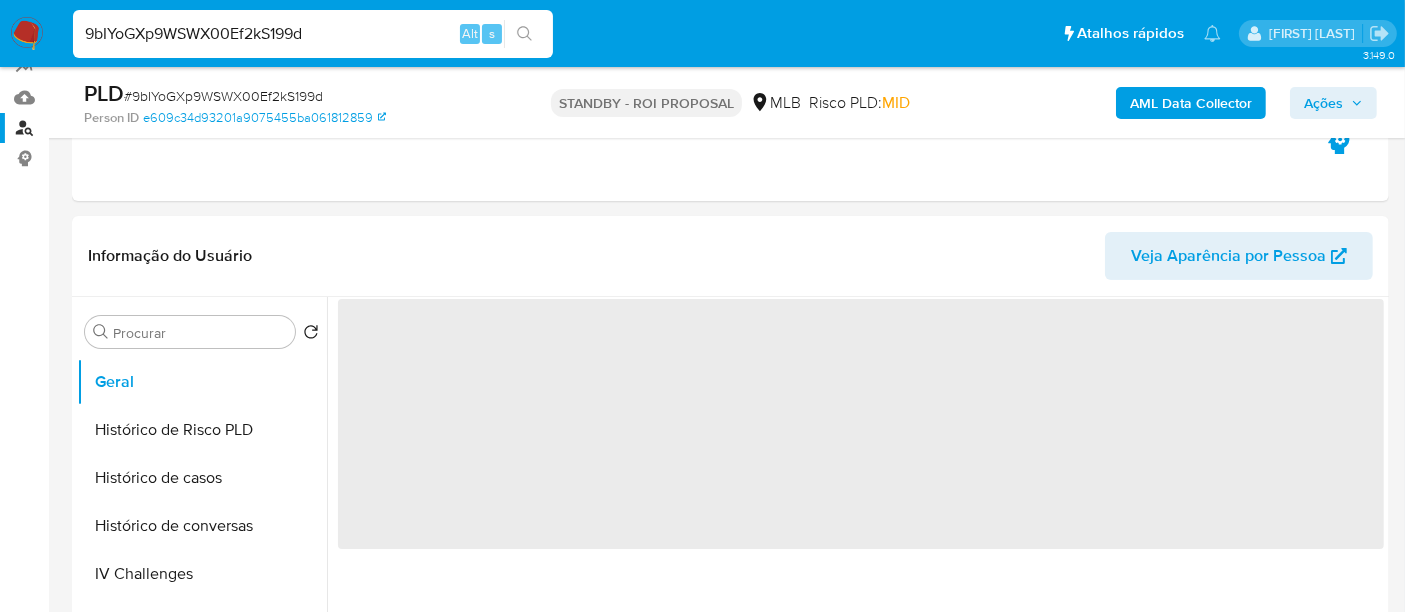 scroll, scrollTop: 444, scrollLeft: 0, axis: vertical 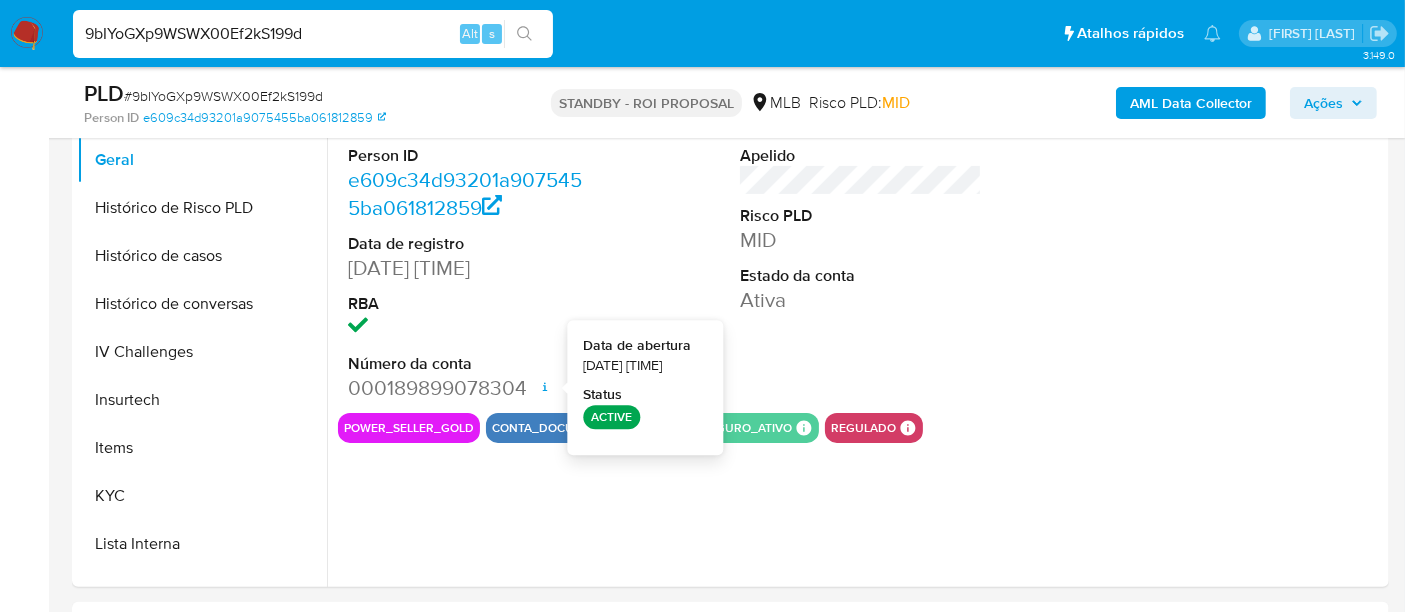 type 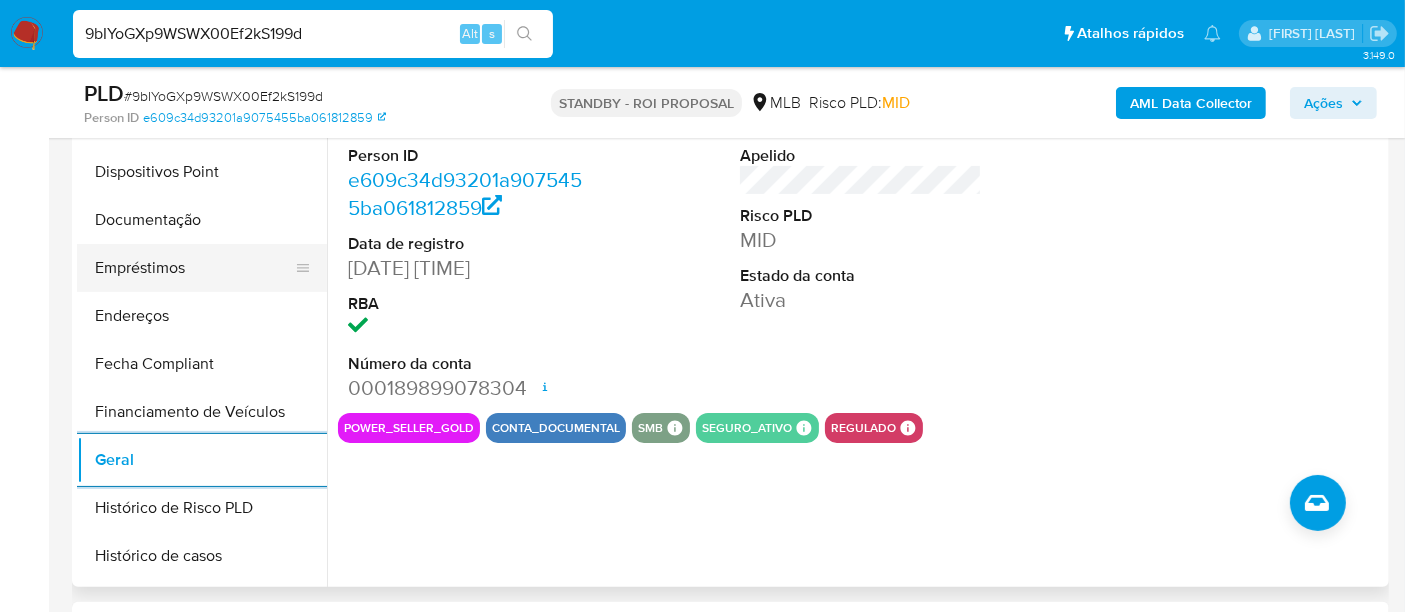 scroll, scrollTop: 288, scrollLeft: 0, axis: vertical 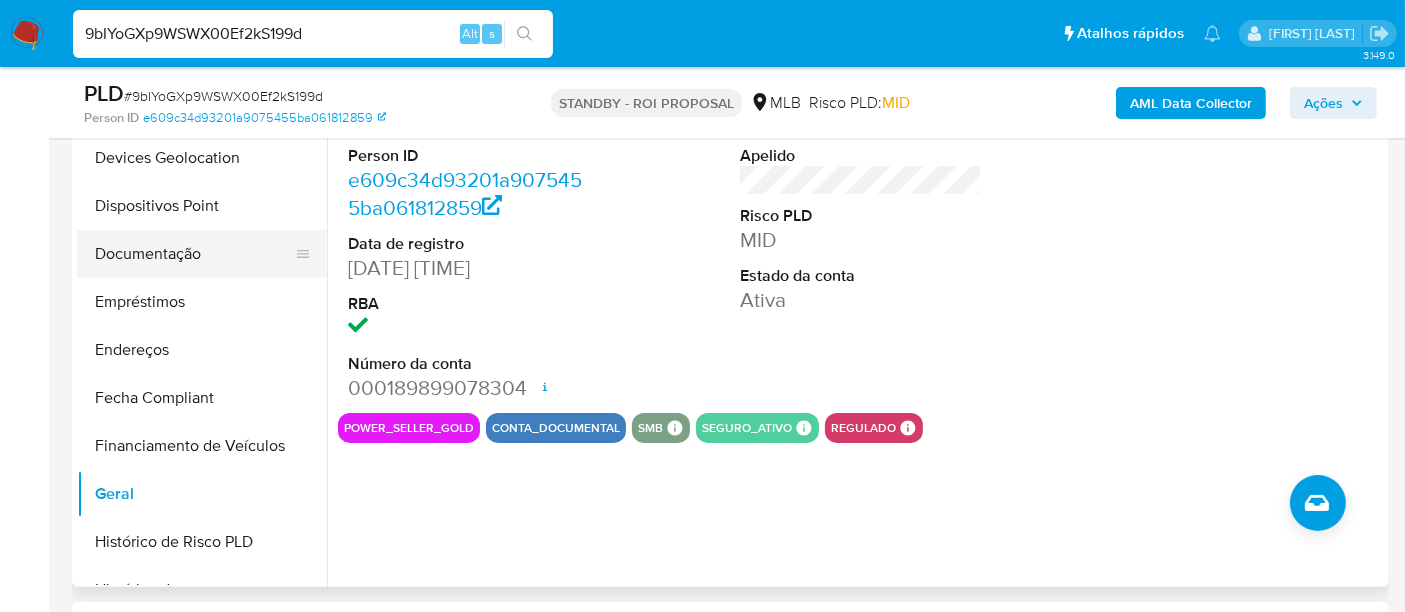 click on "Documentação" at bounding box center [194, 254] 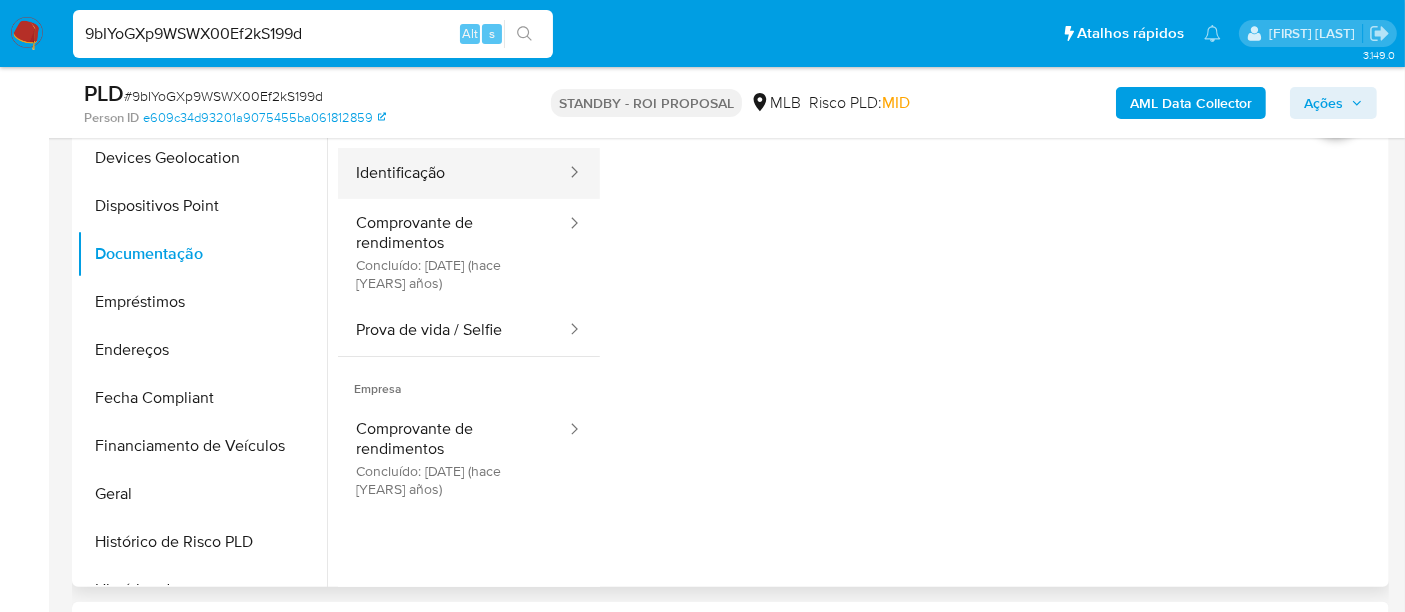 click on "Identificação" at bounding box center [453, 173] 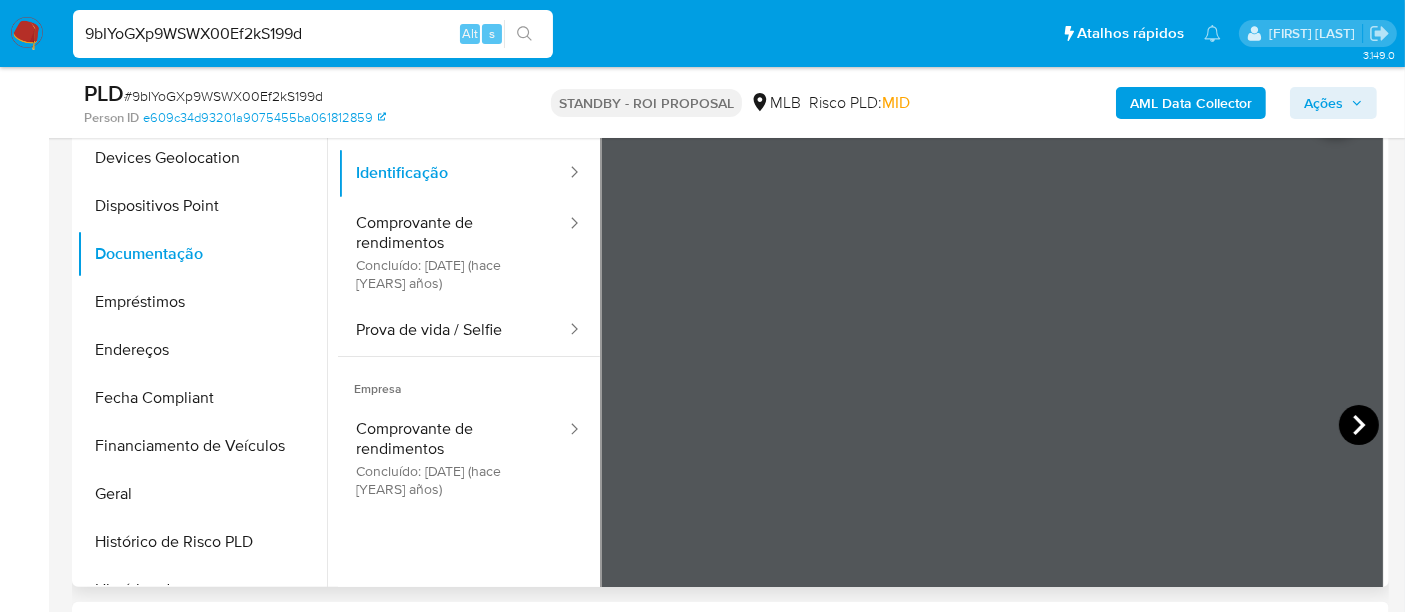 click 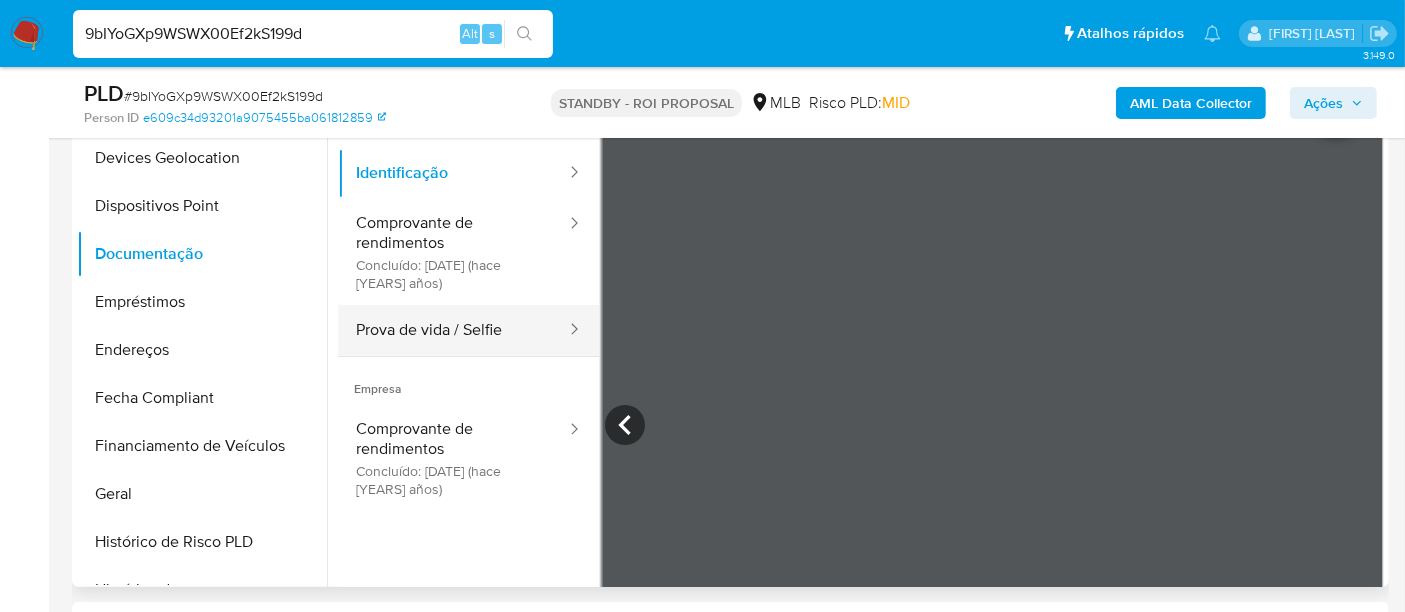 click on "Prova de vida / Selfie" at bounding box center (453, 330) 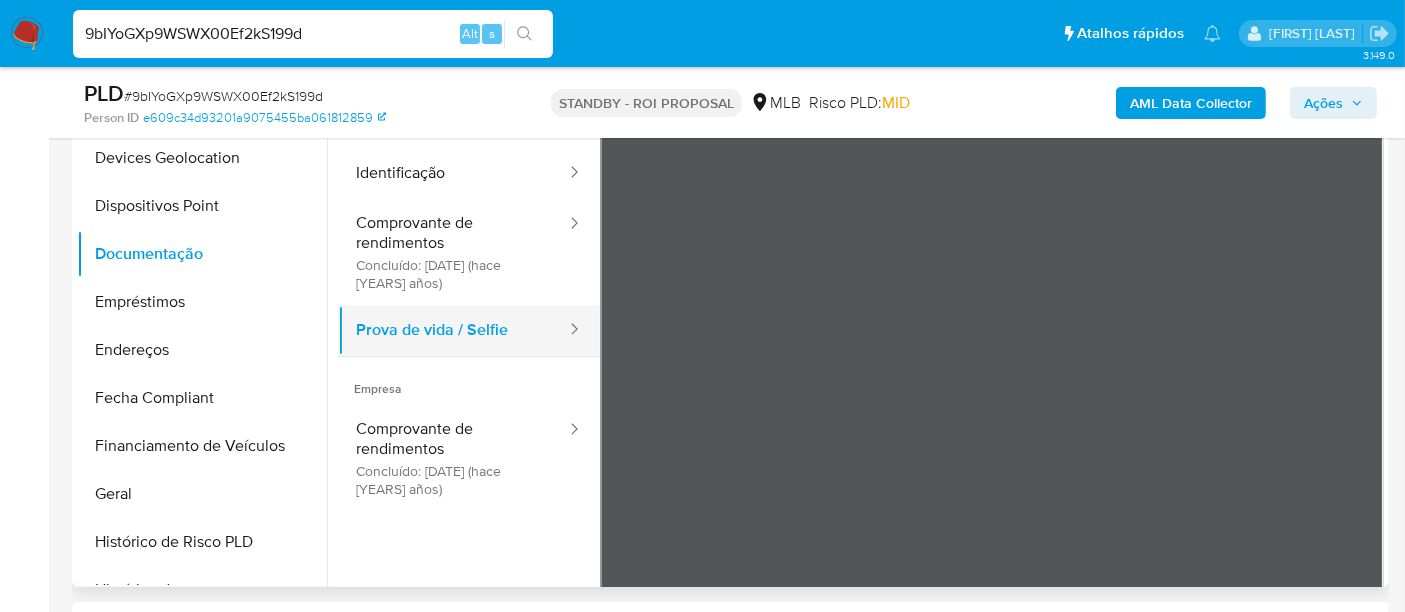 type 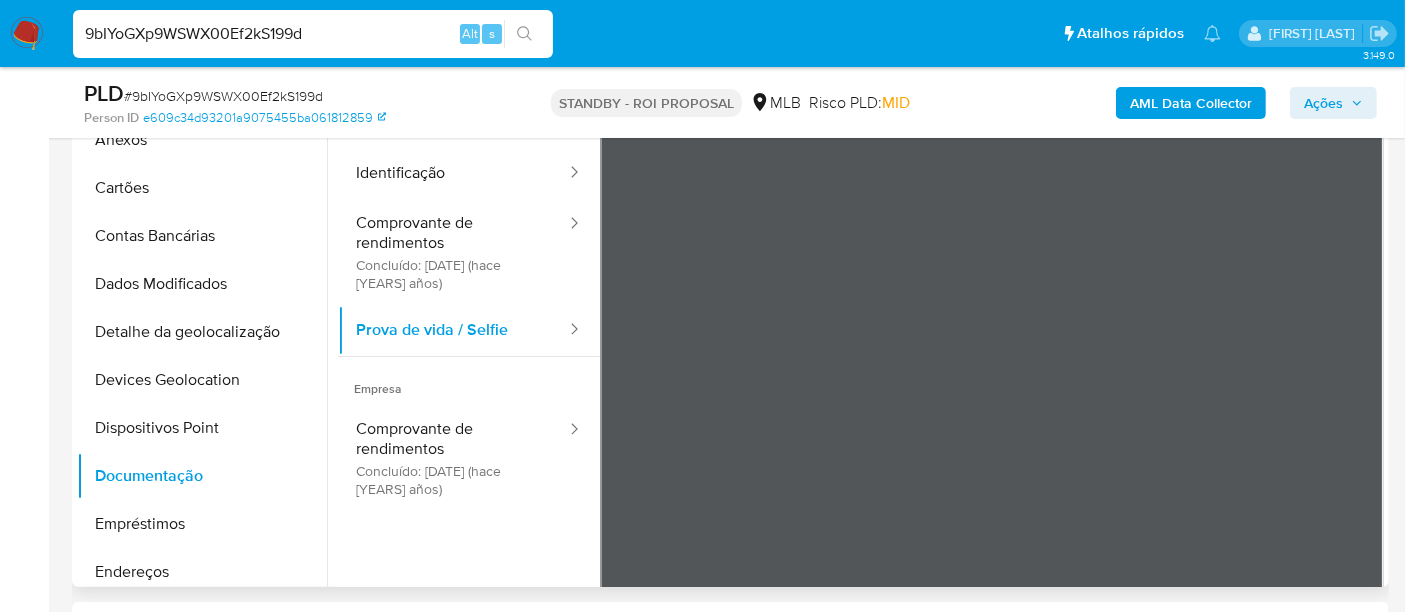scroll, scrollTop: 288, scrollLeft: 0, axis: vertical 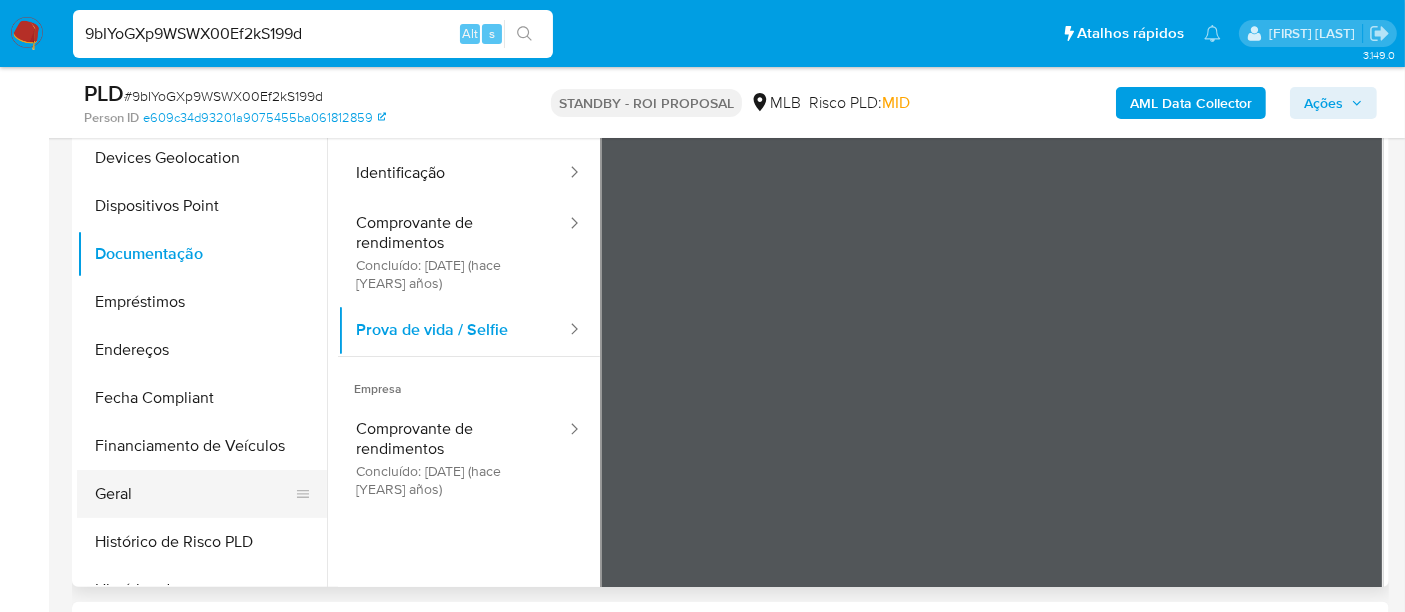 click on "Geral" at bounding box center (194, 494) 